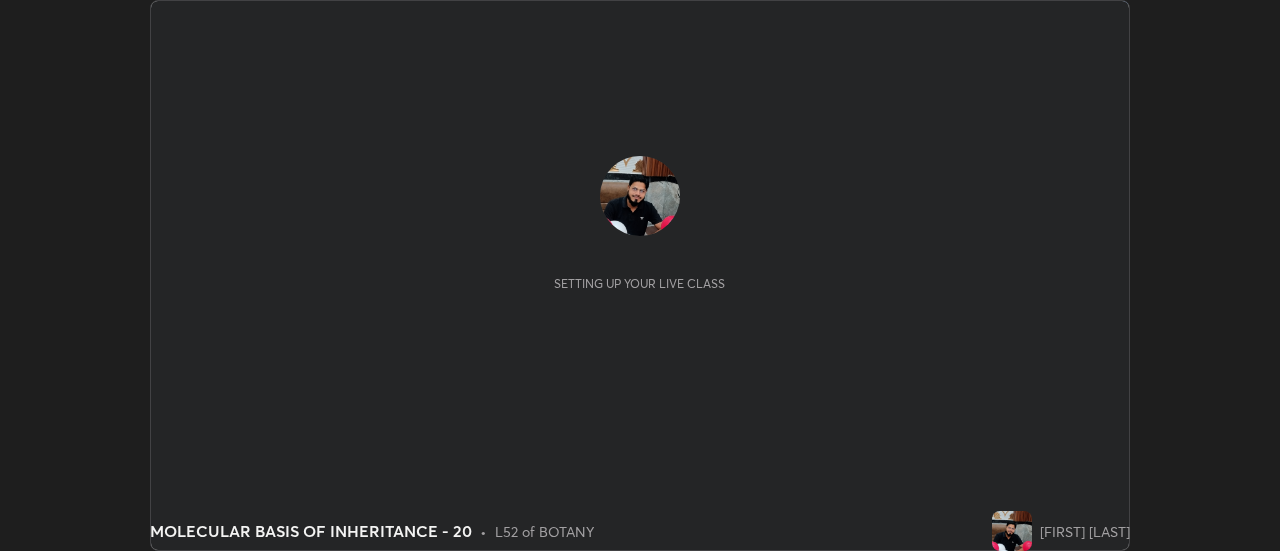scroll, scrollTop: 0, scrollLeft: 0, axis: both 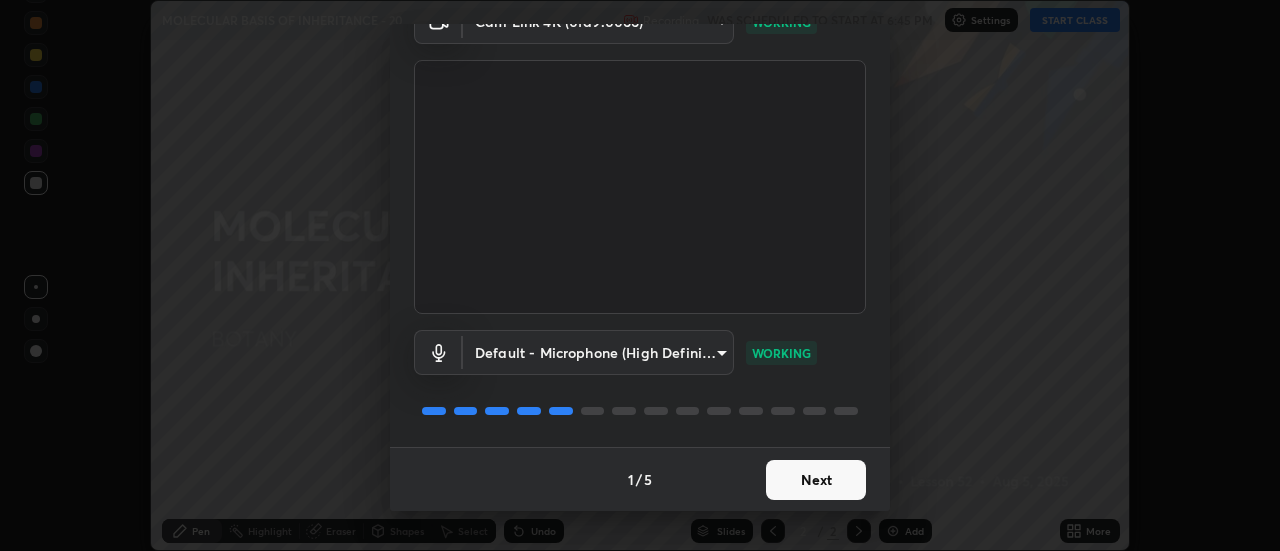 click on "Next" at bounding box center [816, 480] 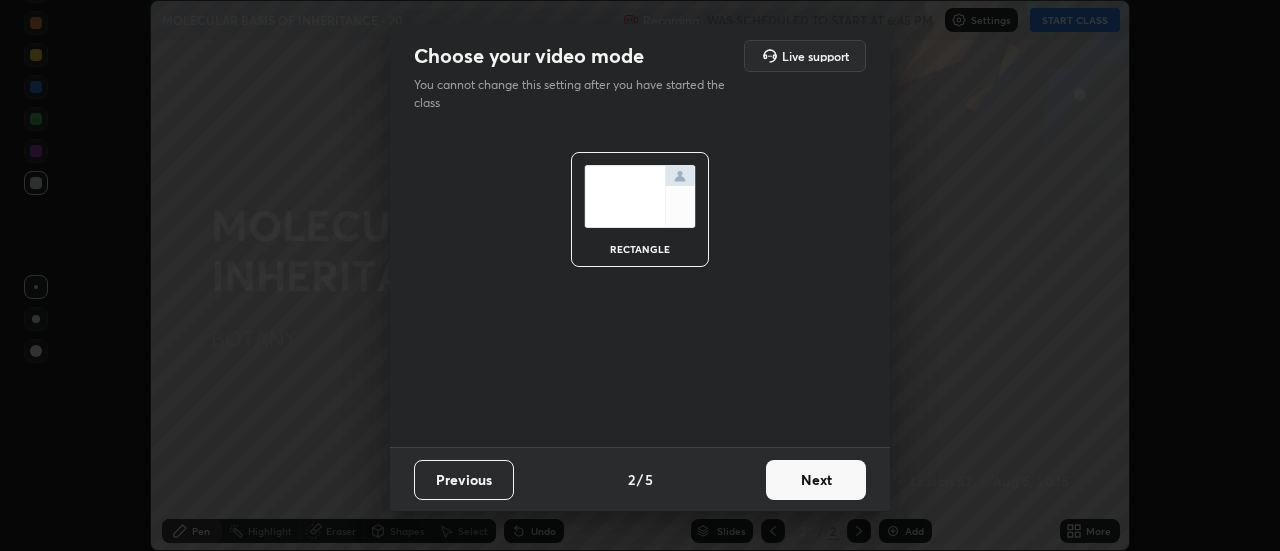 scroll, scrollTop: 0, scrollLeft: 0, axis: both 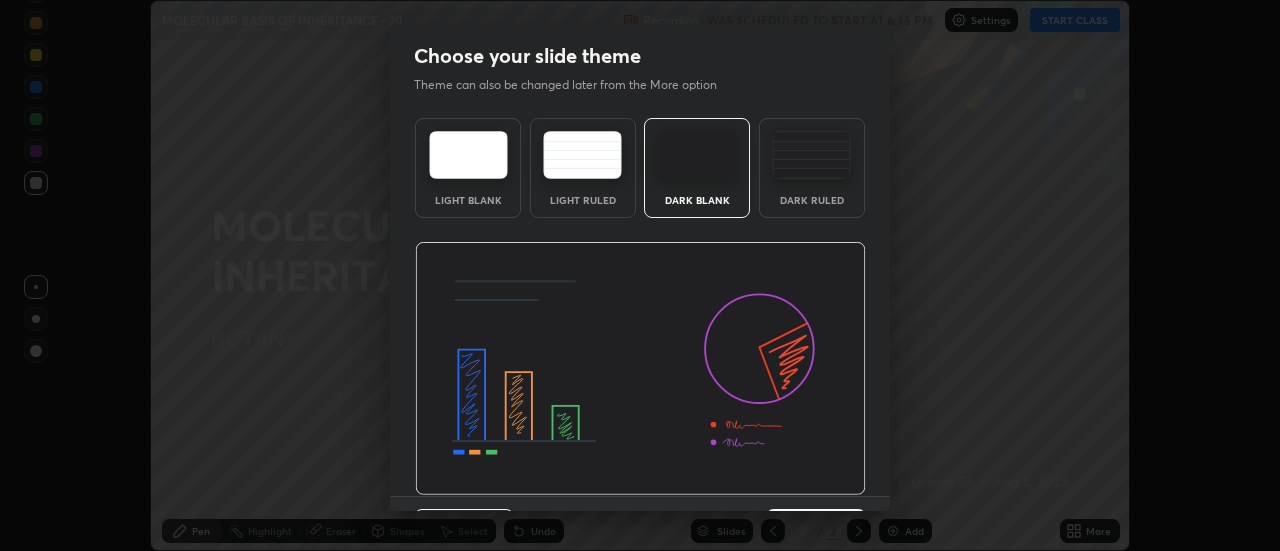click at bounding box center [811, 155] 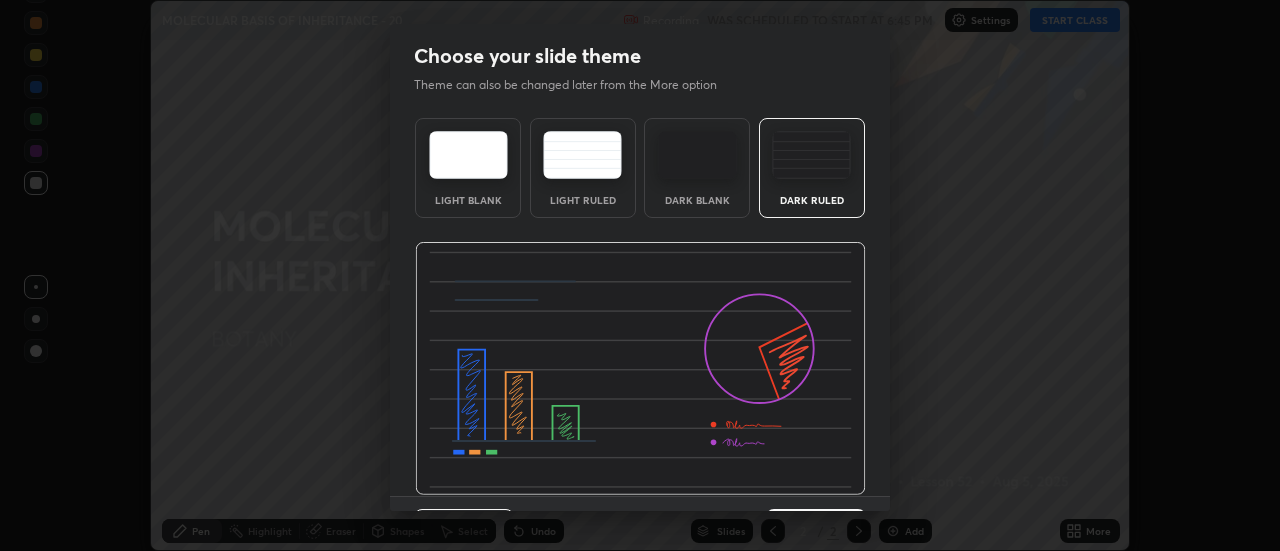 scroll, scrollTop: 49, scrollLeft: 0, axis: vertical 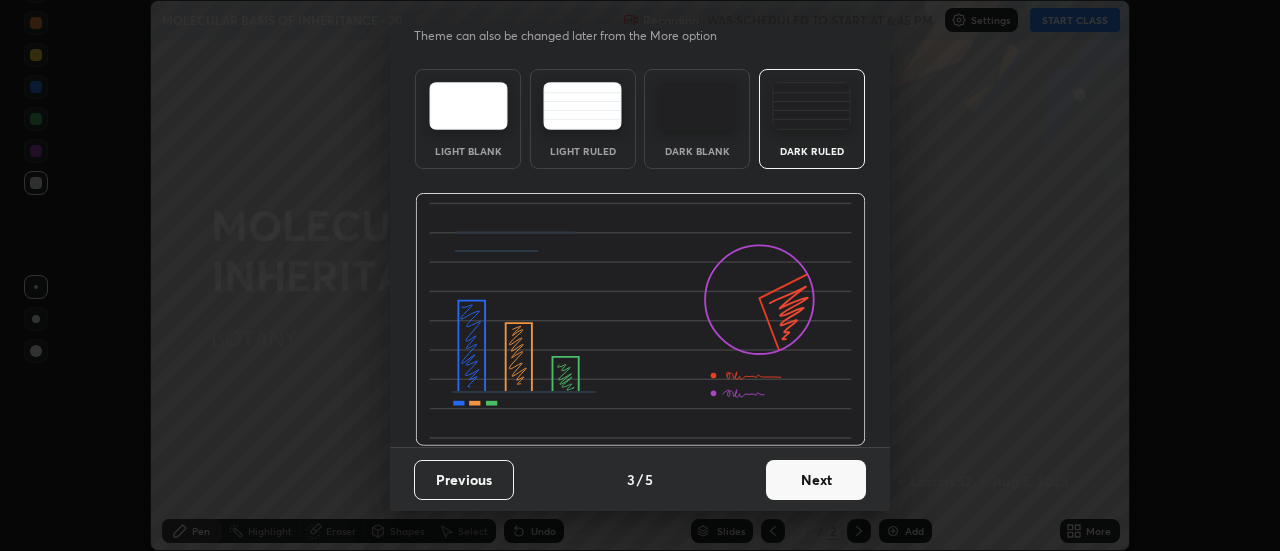 click on "Next" at bounding box center [816, 480] 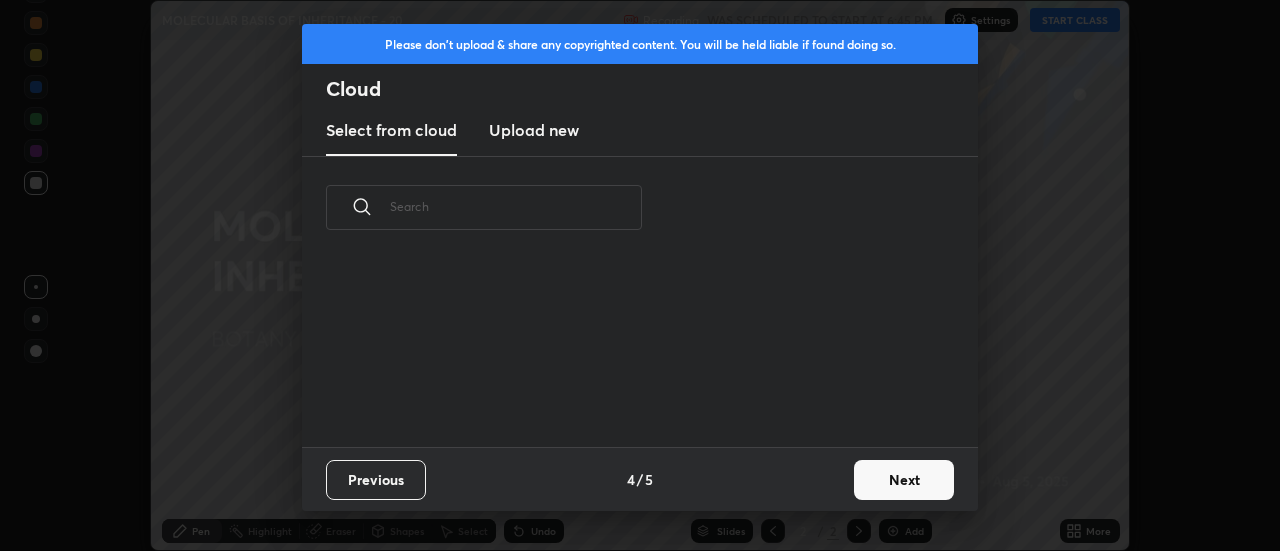 scroll, scrollTop: 7, scrollLeft: 11, axis: both 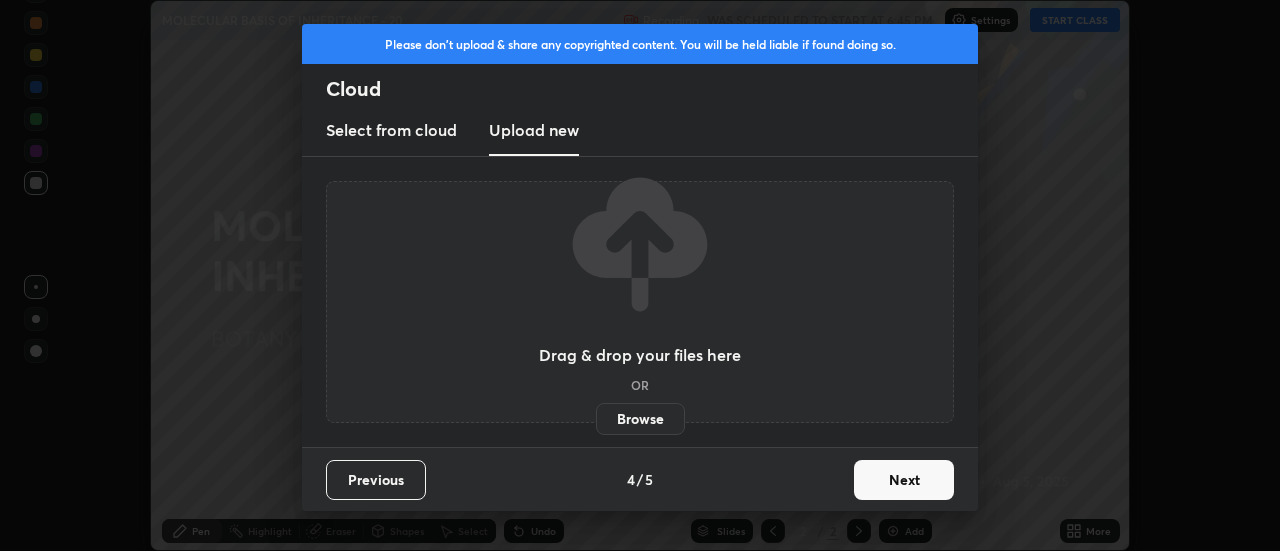 click on "Browse" at bounding box center (640, 419) 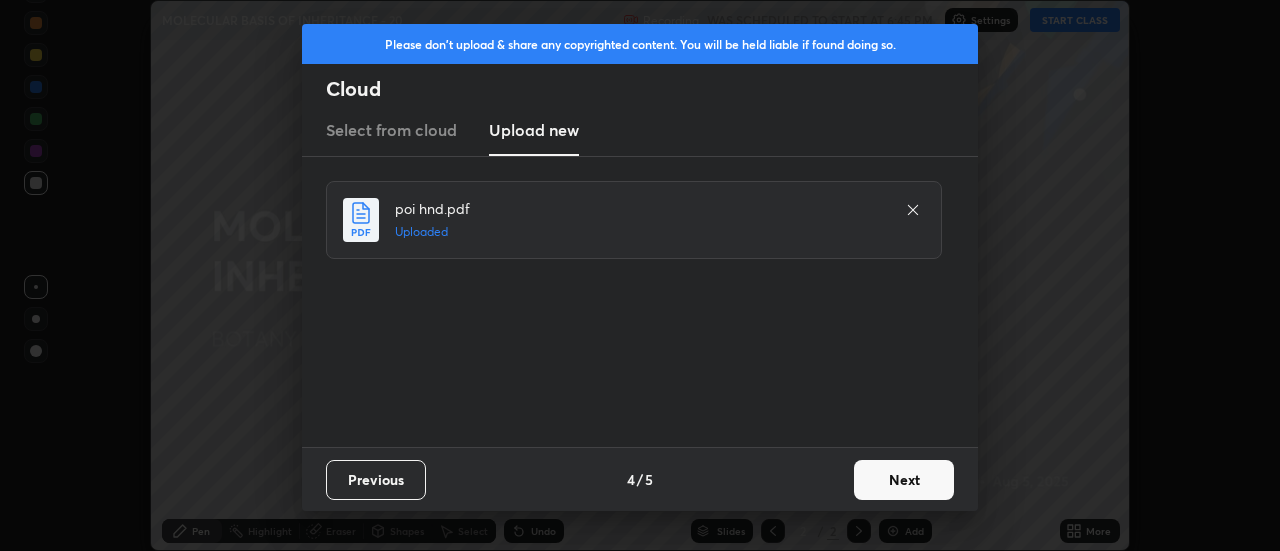 click on "Next" at bounding box center (904, 480) 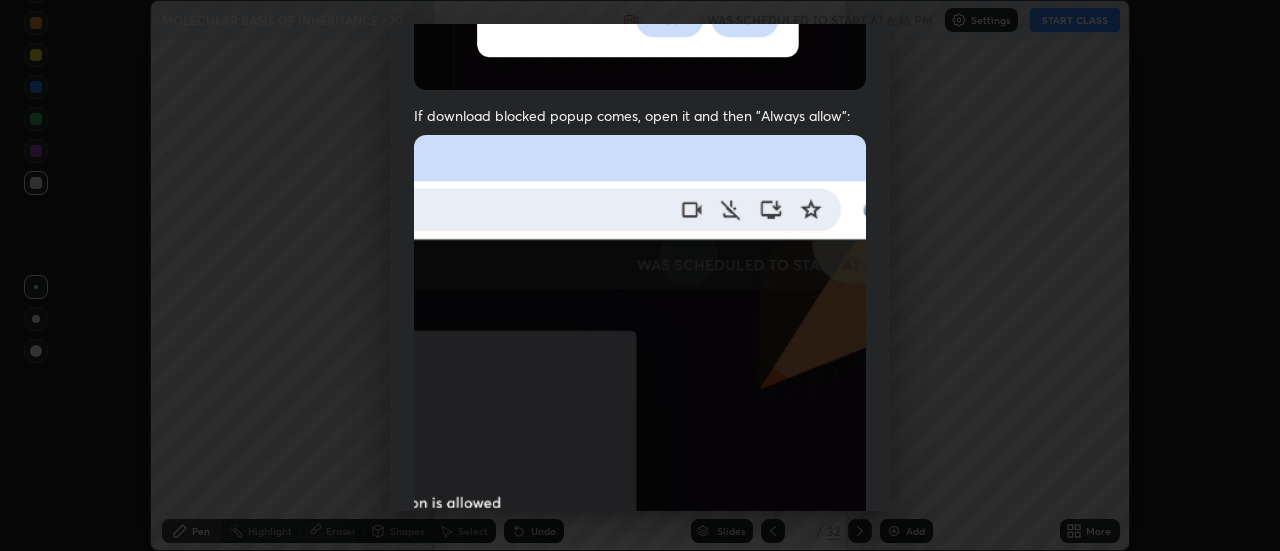scroll, scrollTop: 513, scrollLeft: 0, axis: vertical 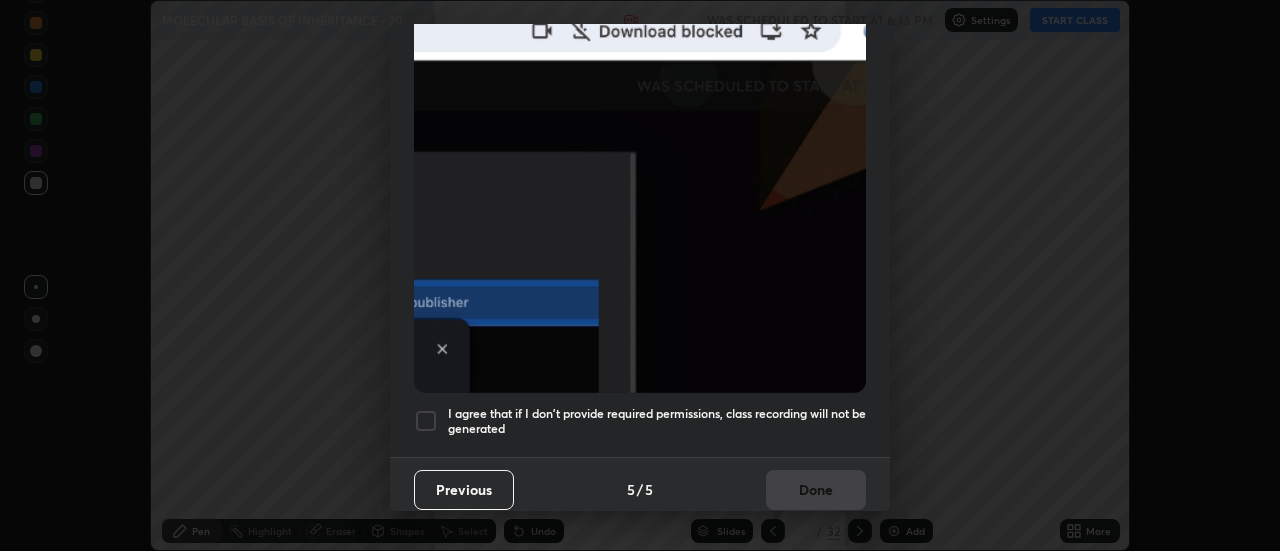click at bounding box center (426, 421) 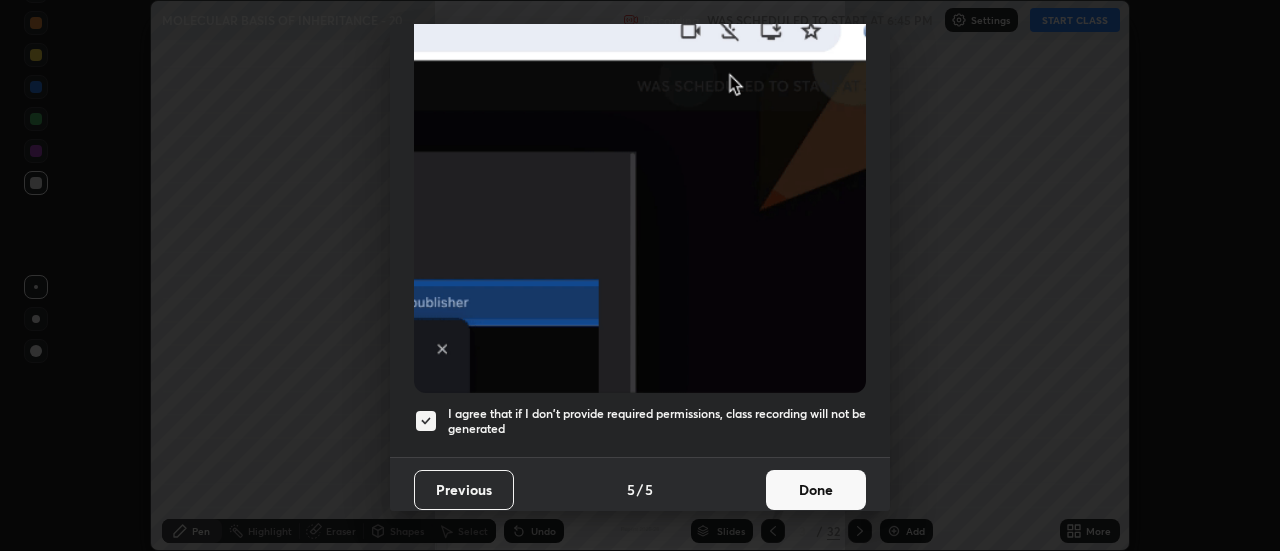 click on "Previous" at bounding box center (464, 490) 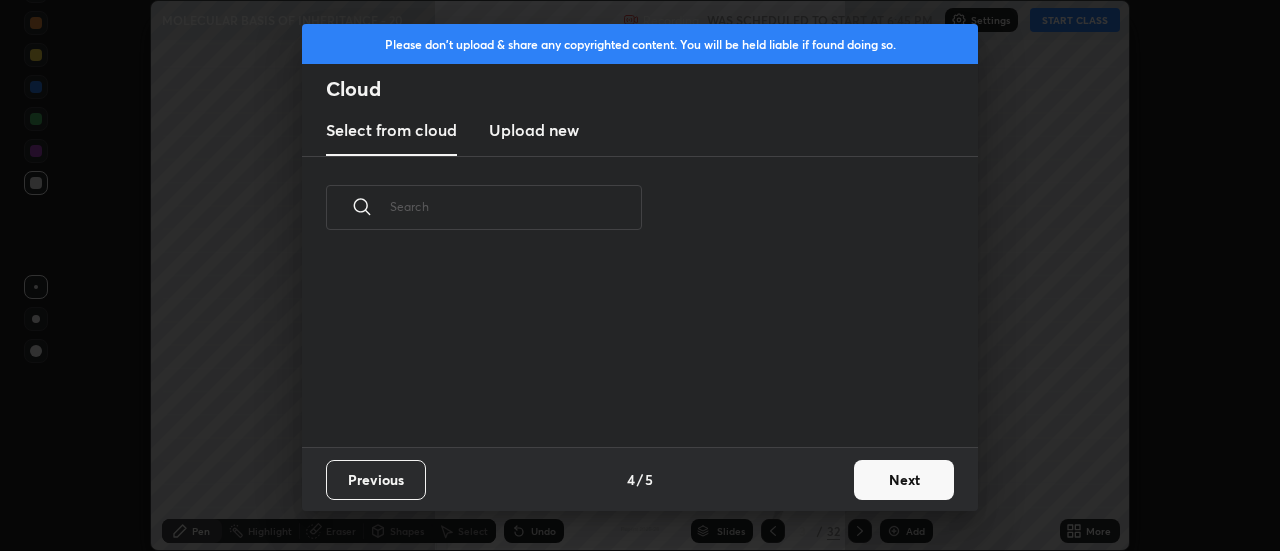 scroll, scrollTop: 0, scrollLeft: 0, axis: both 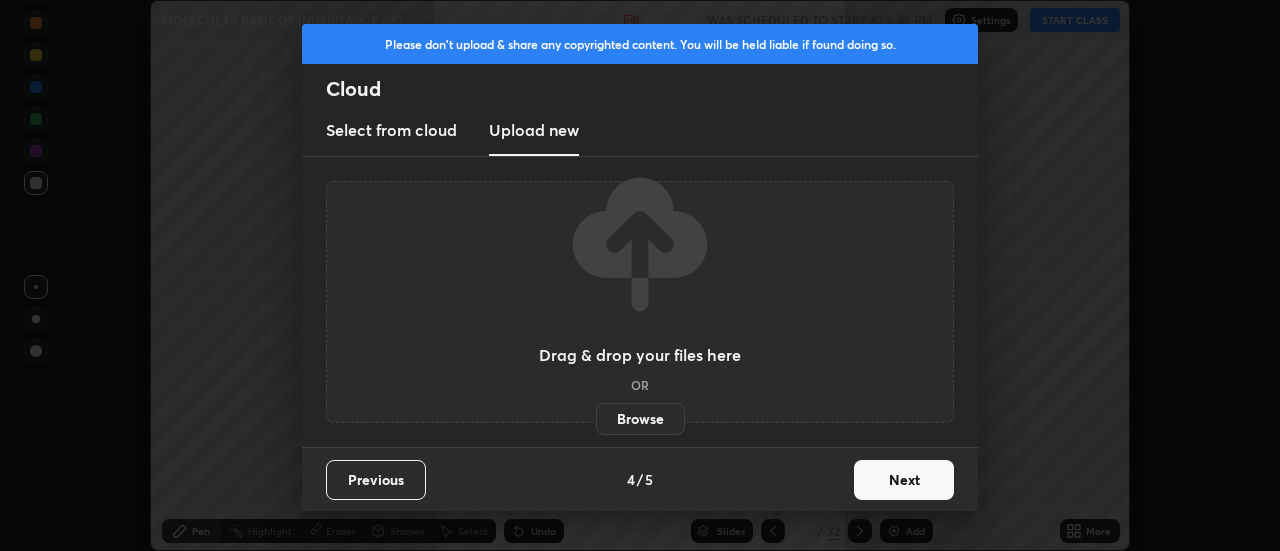 click on "Browse" at bounding box center (640, 419) 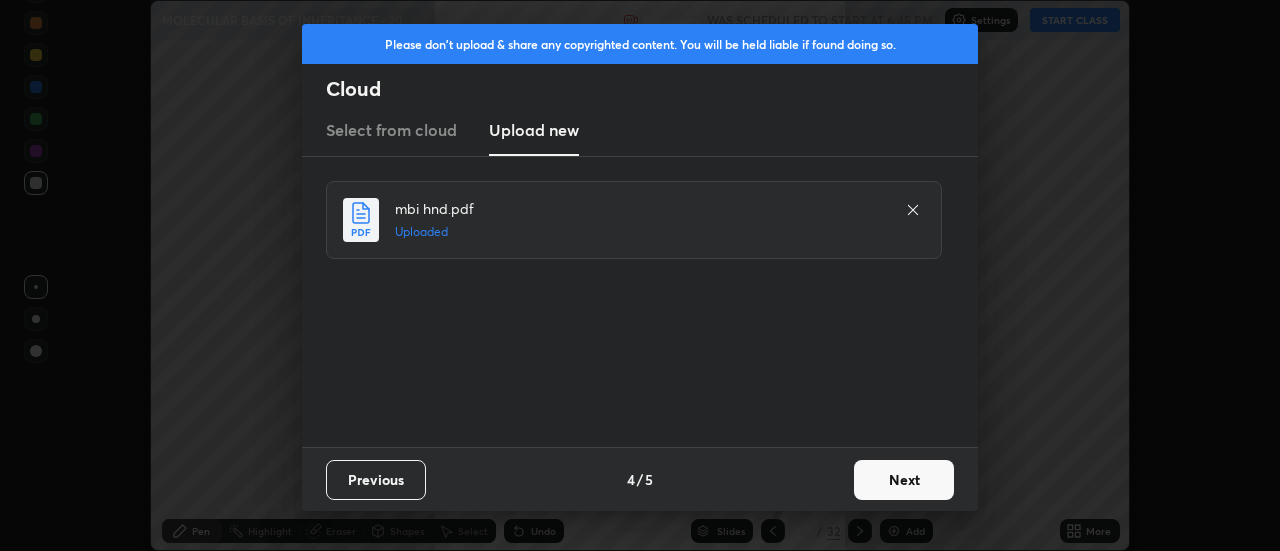 click on "Next" at bounding box center (904, 480) 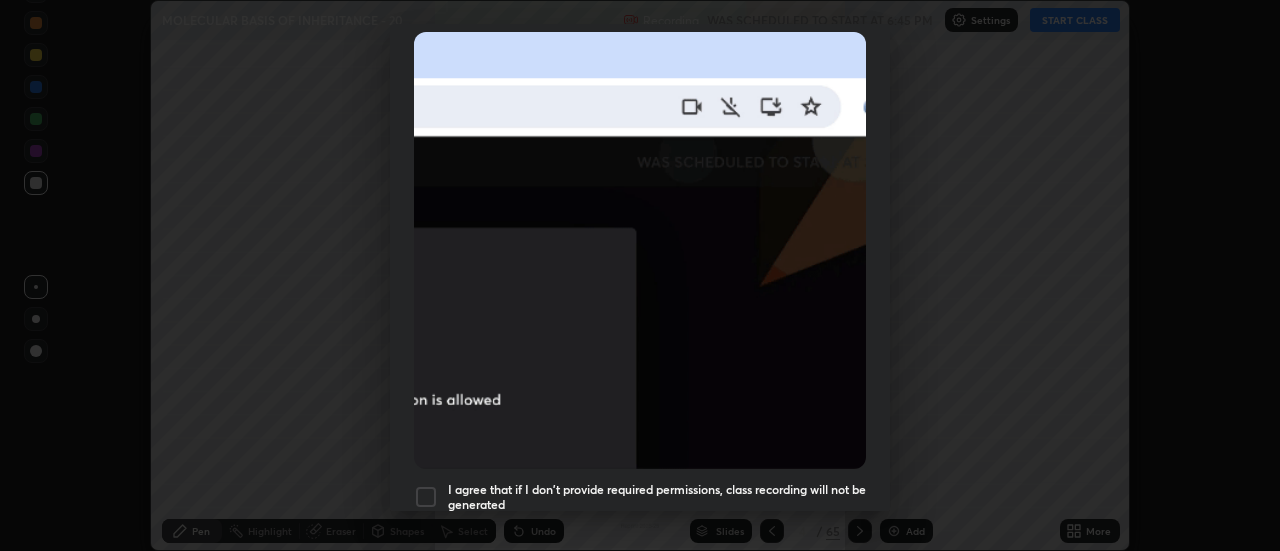 scroll, scrollTop: 513, scrollLeft: 0, axis: vertical 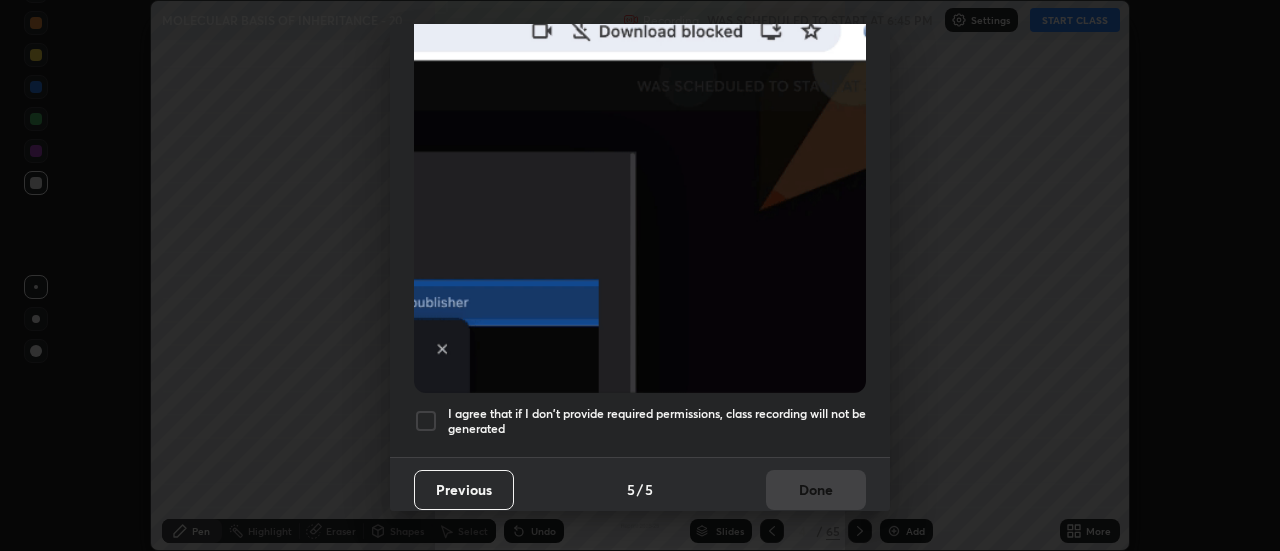 click on "I agree that if I don't provide required permissions, class recording will not be generated" at bounding box center [657, 421] 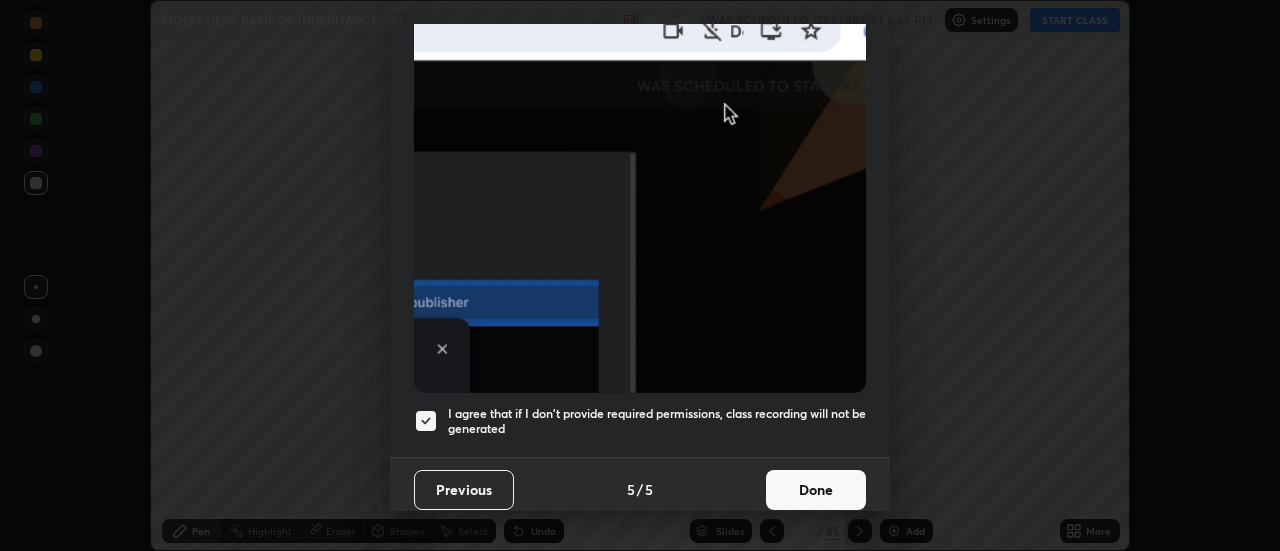 click on "Done" at bounding box center [816, 490] 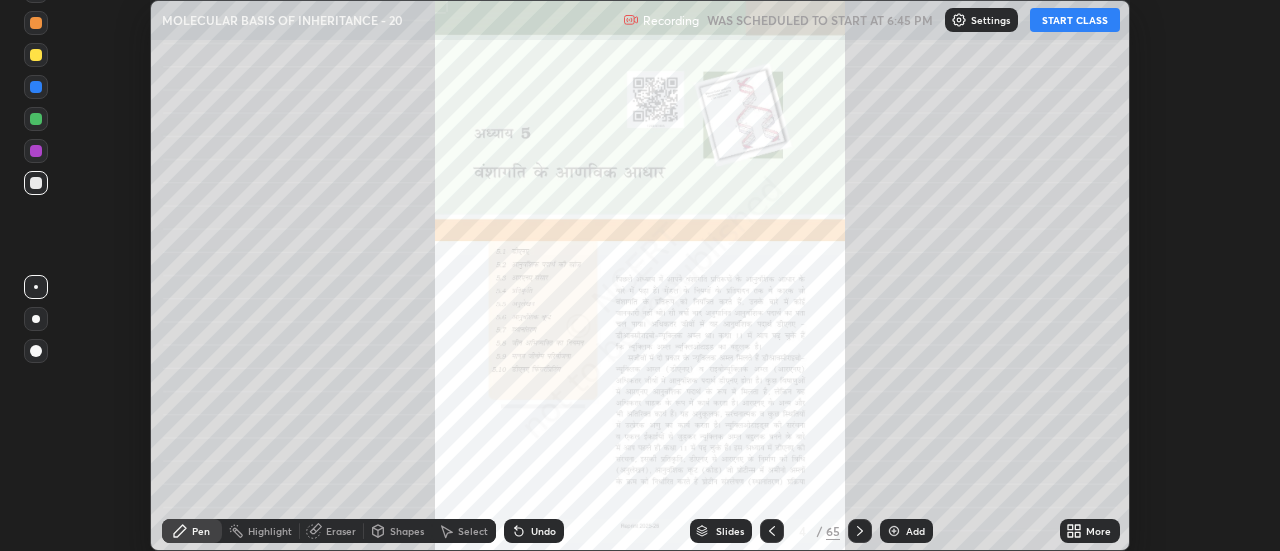 click on "Slides" at bounding box center (721, 531) 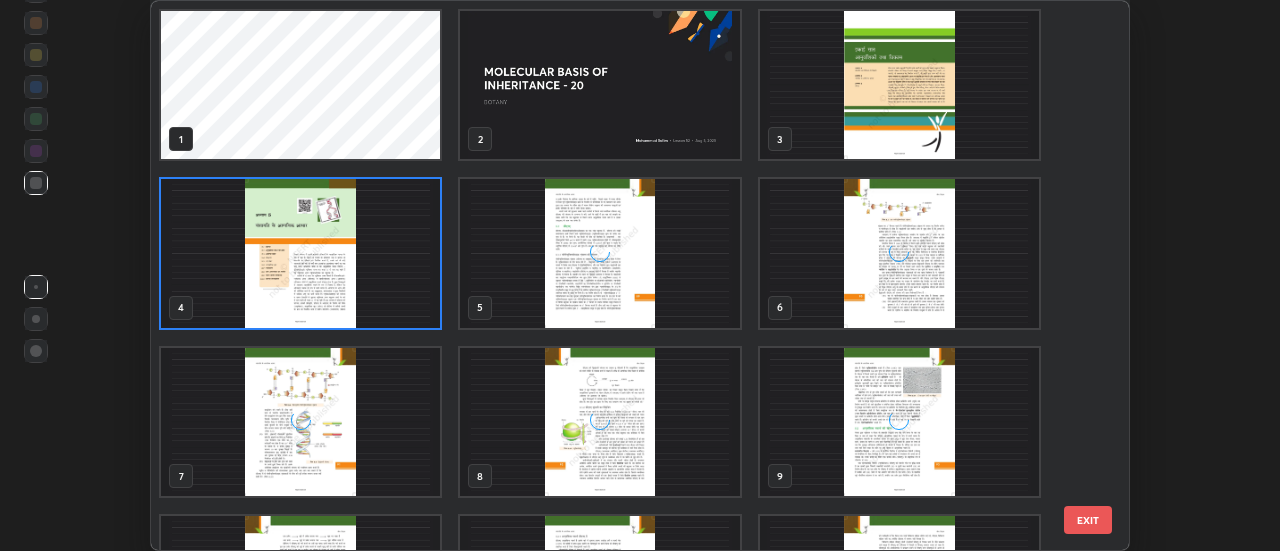 scroll, scrollTop: 7, scrollLeft: 11, axis: both 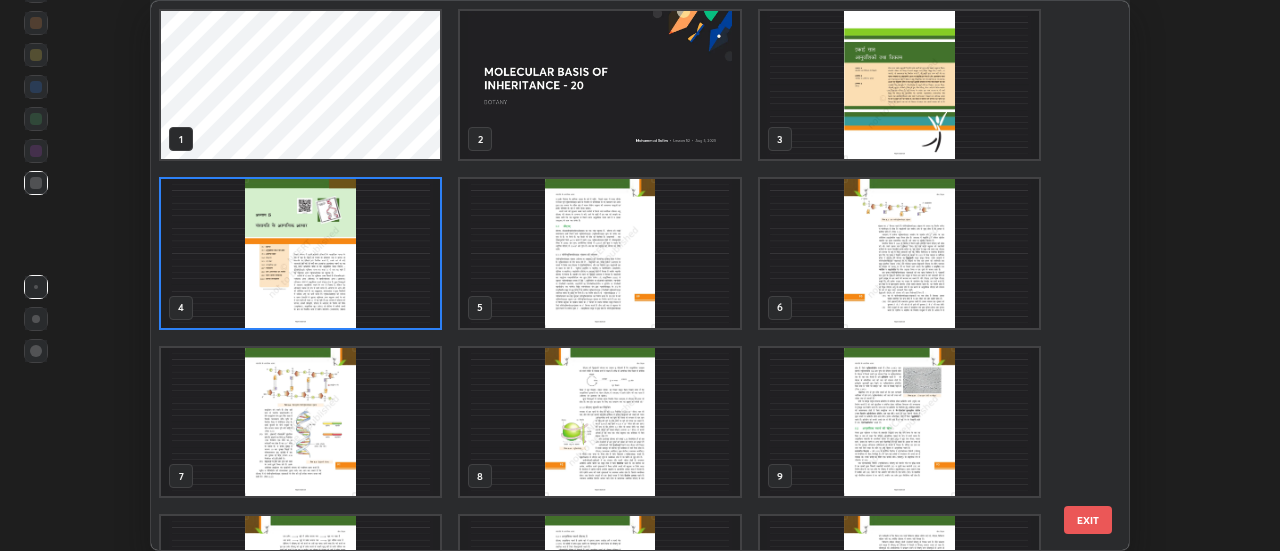 click at bounding box center [600, 85] 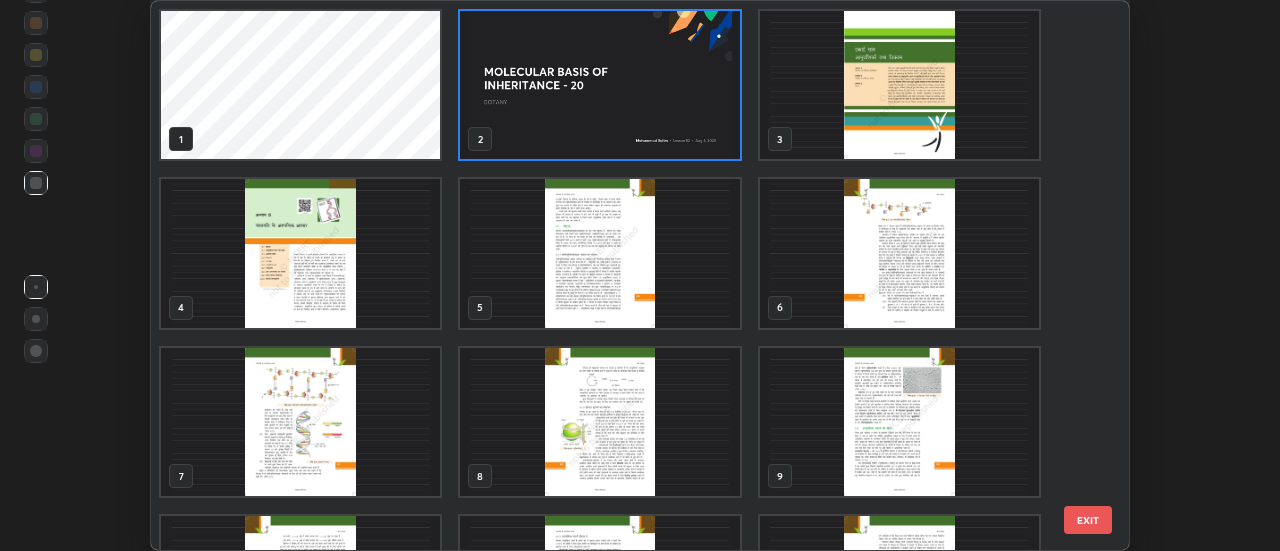 click at bounding box center (600, 85) 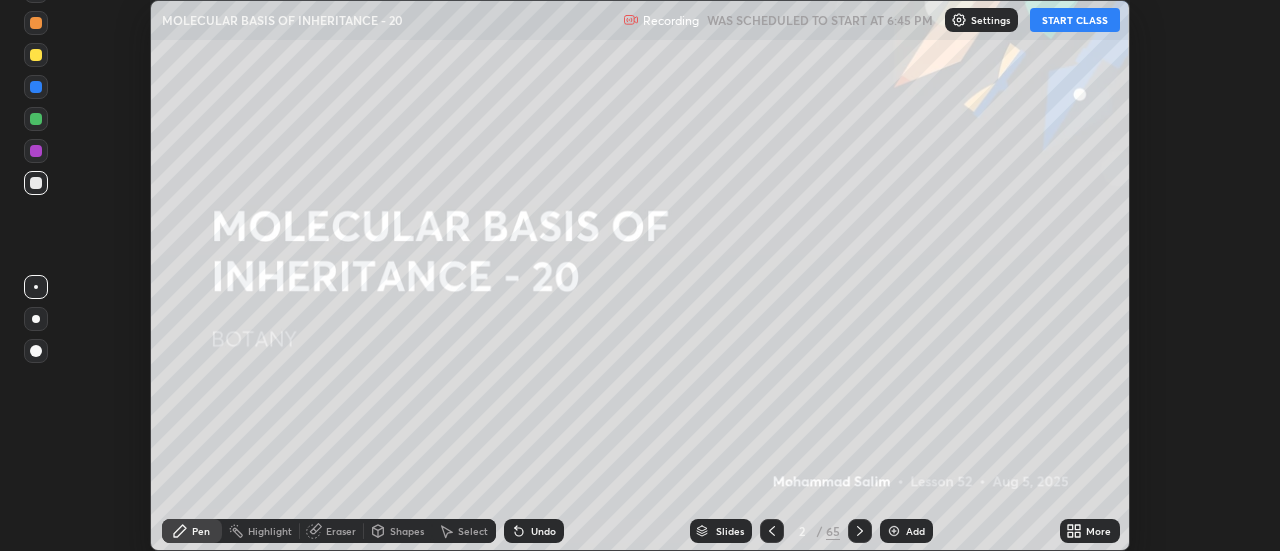 click 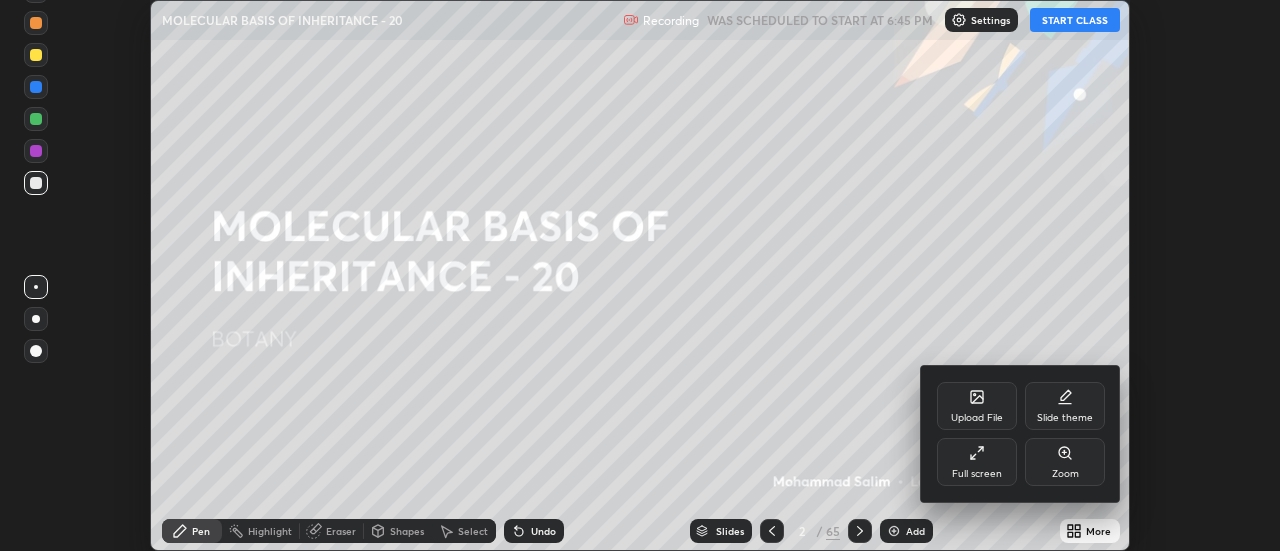 click 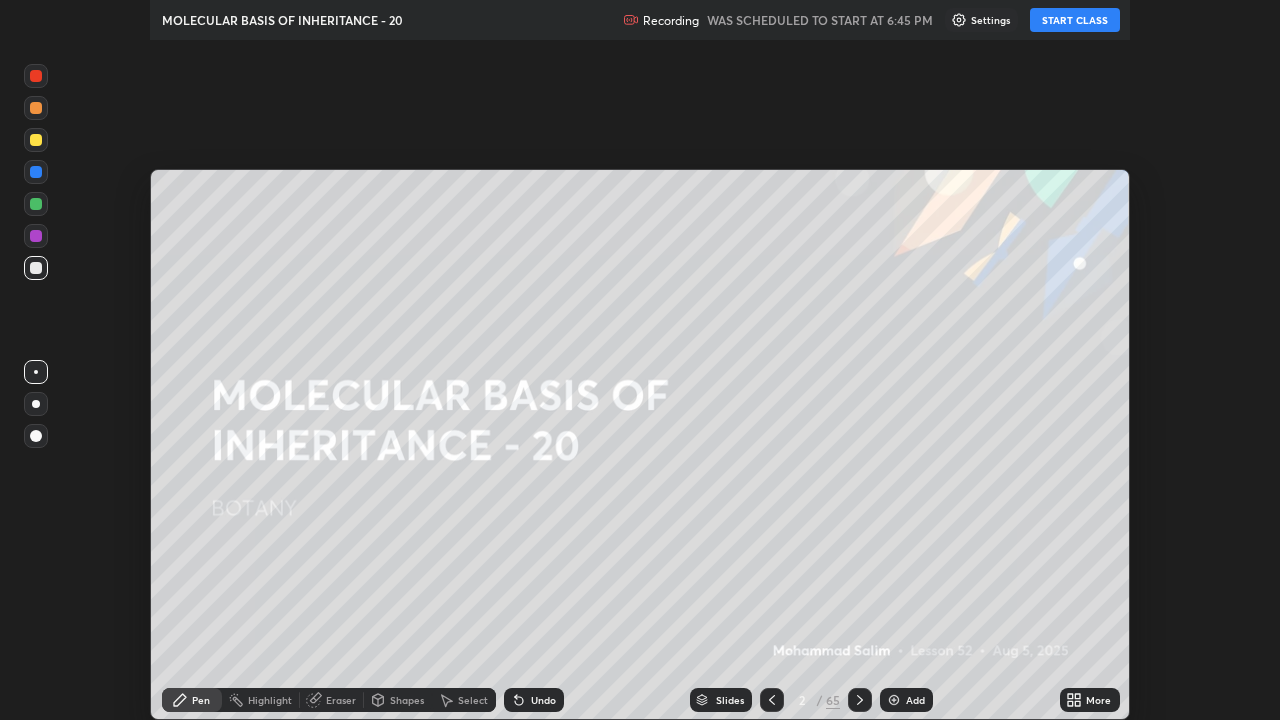 scroll, scrollTop: 99280, scrollLeft: 98720, axis: both 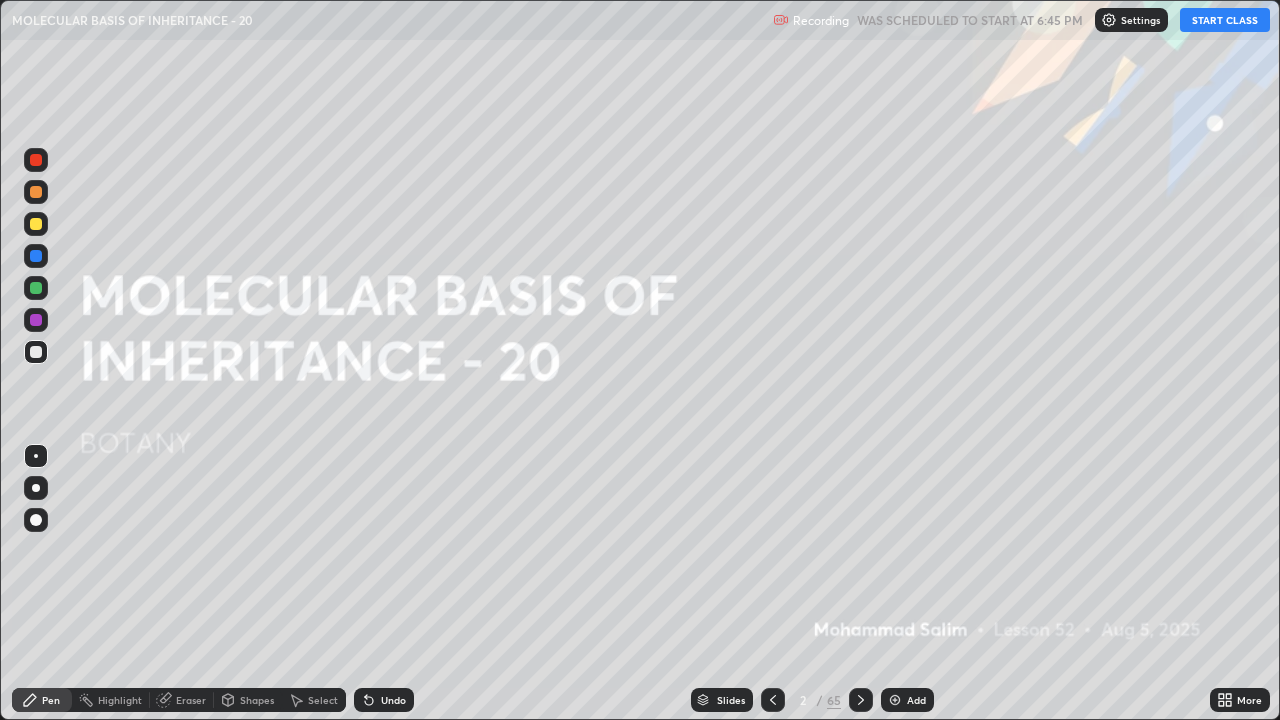 click on "START CLASS" at bounding box center (1225, 20) 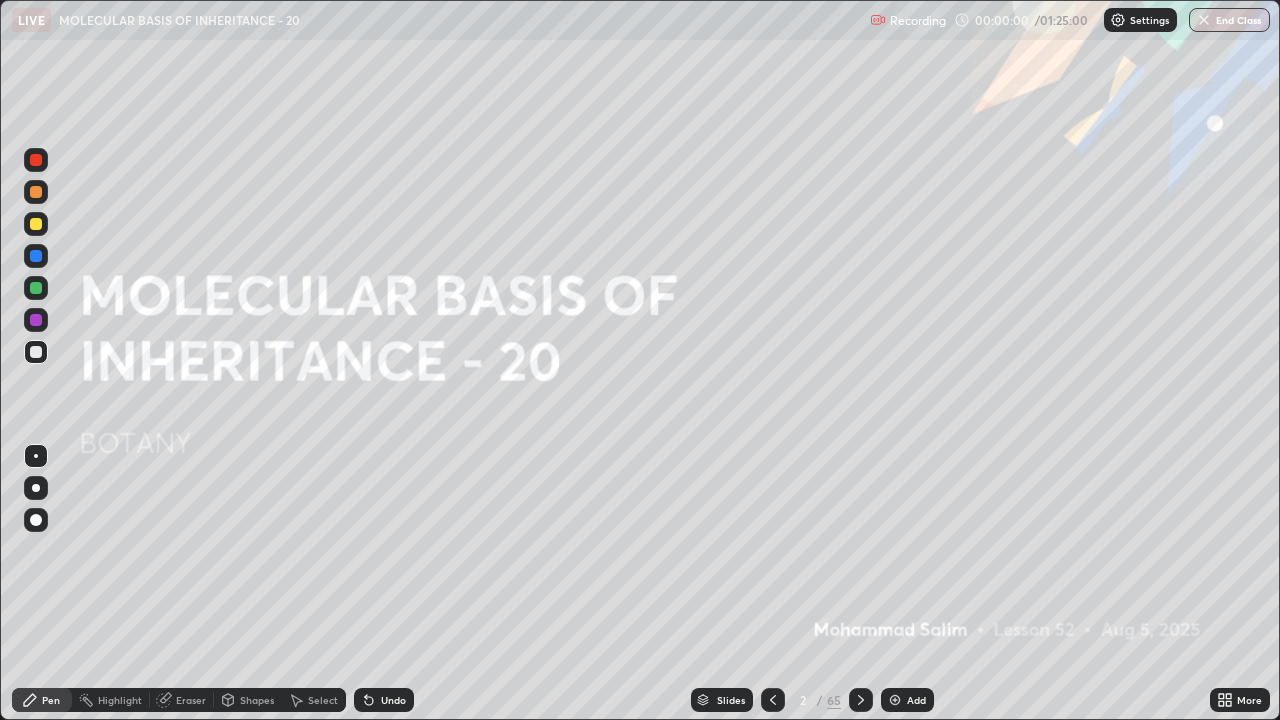 click 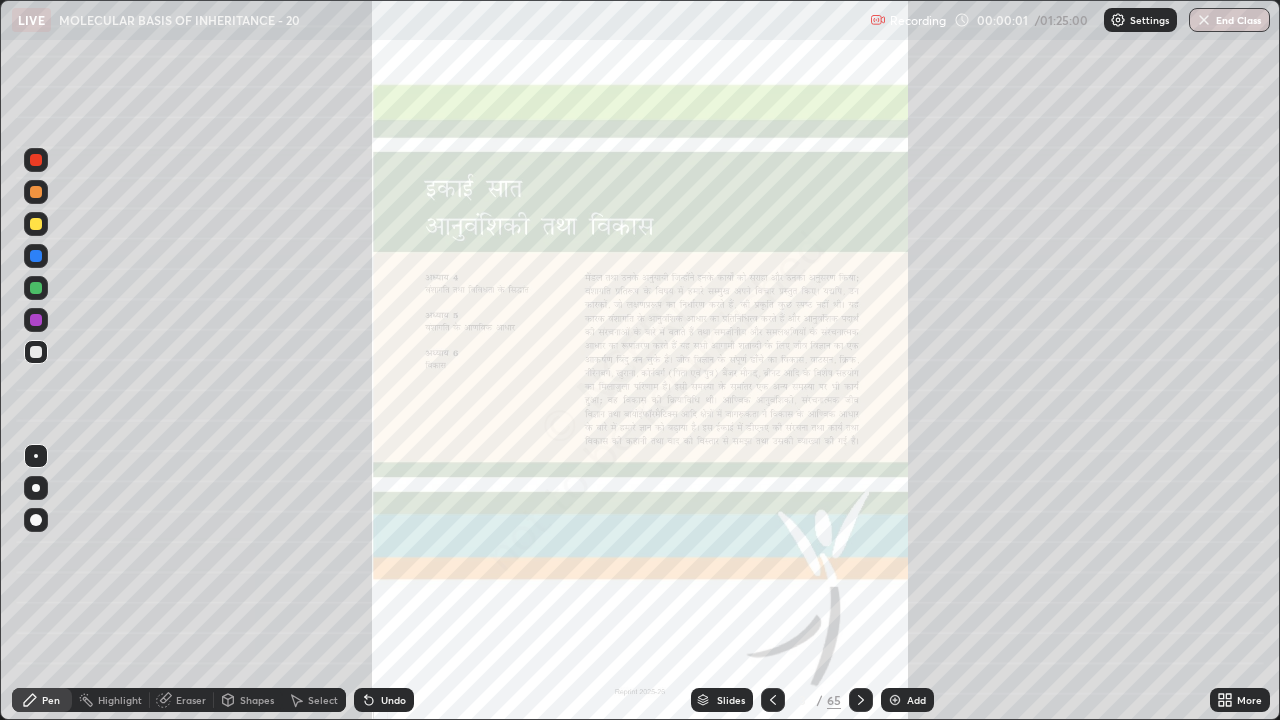 click 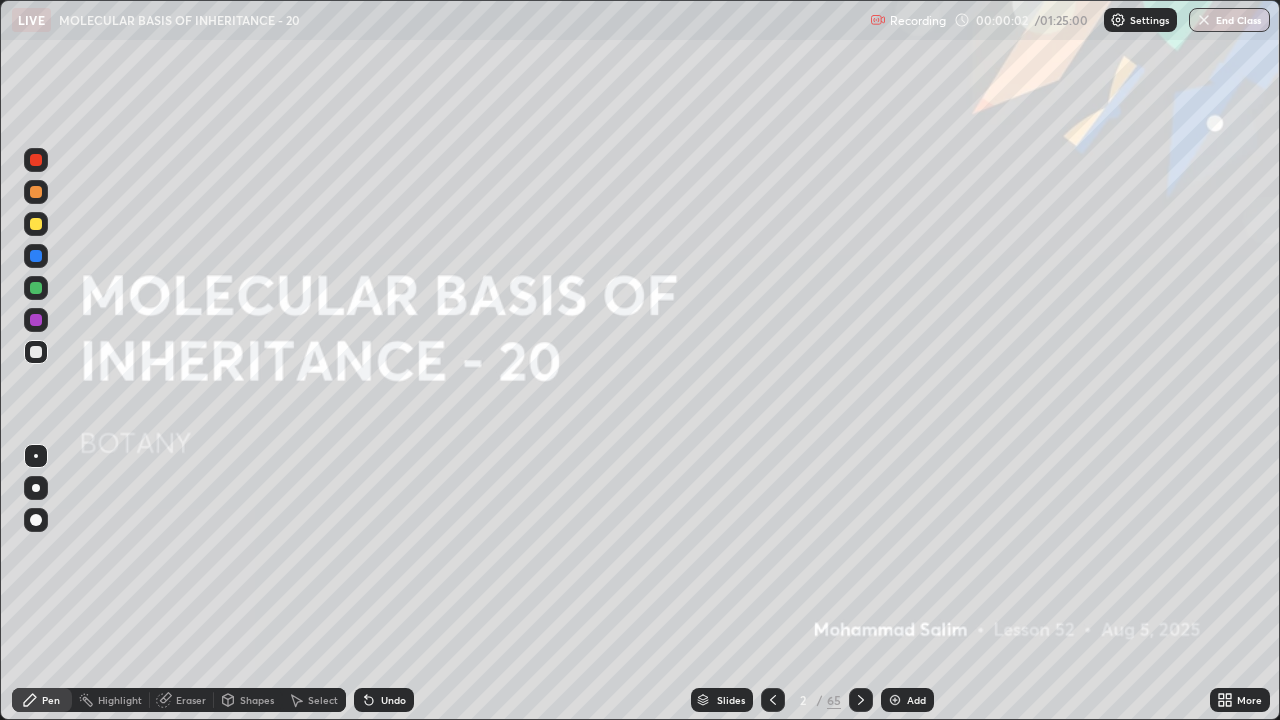 click at bounding box center [895, 700] 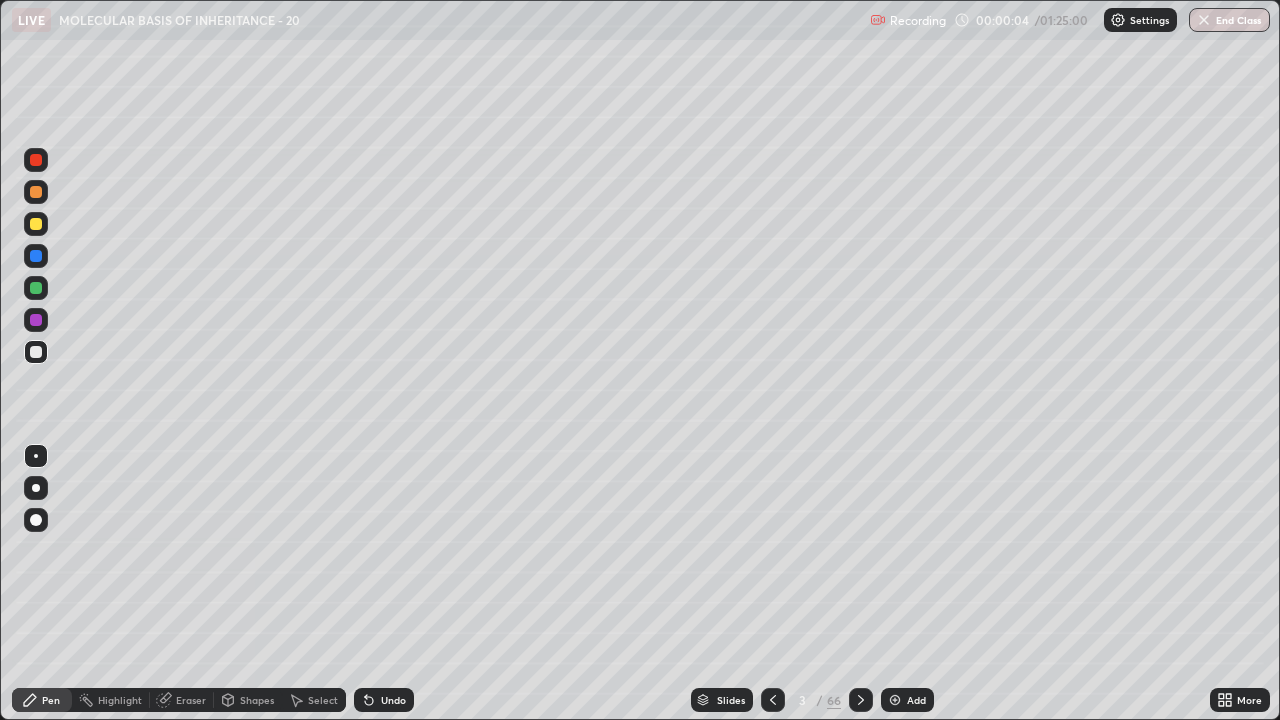 click at bounding box center (36, 320) 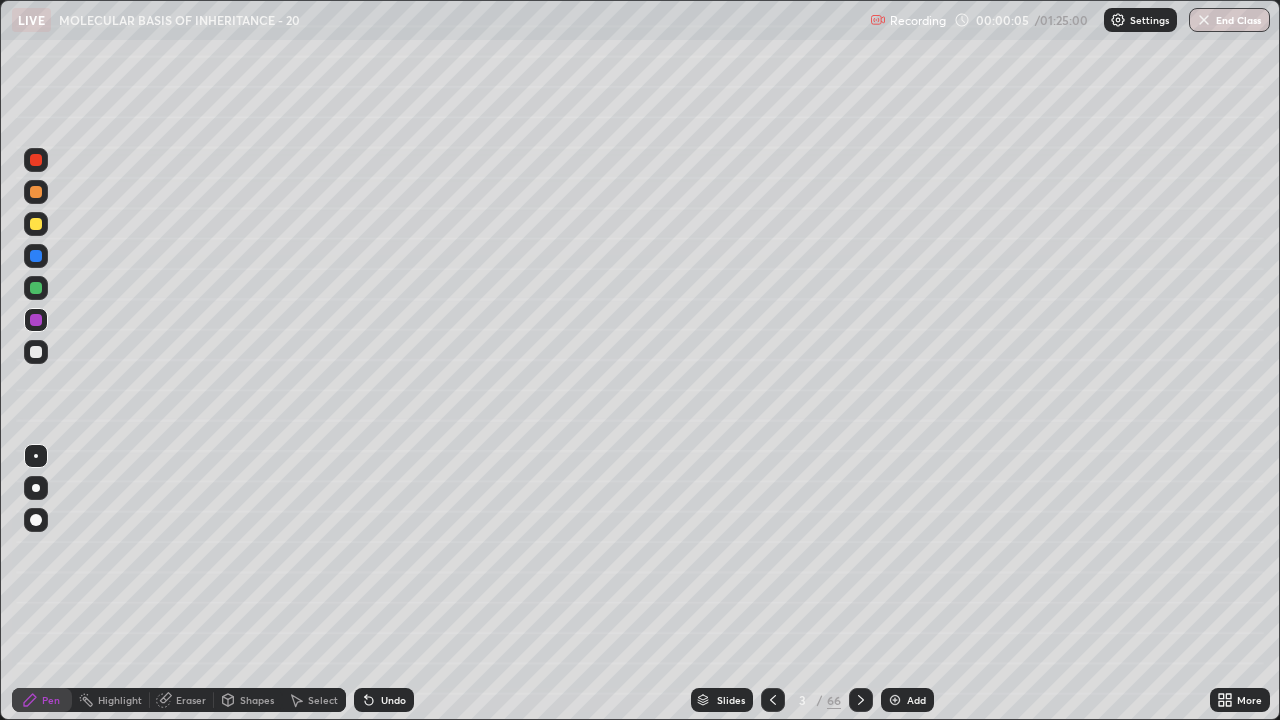 click at bounding box center [36, 488] 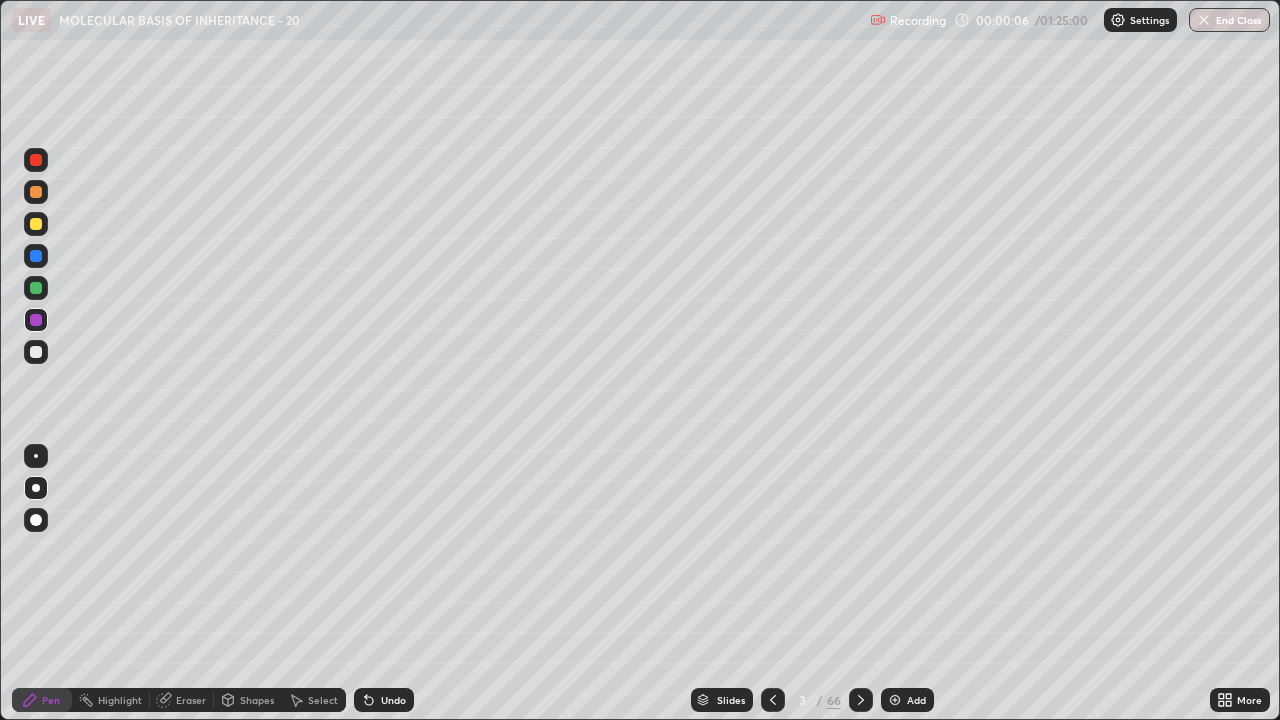 click at bounding box center (36, 256) 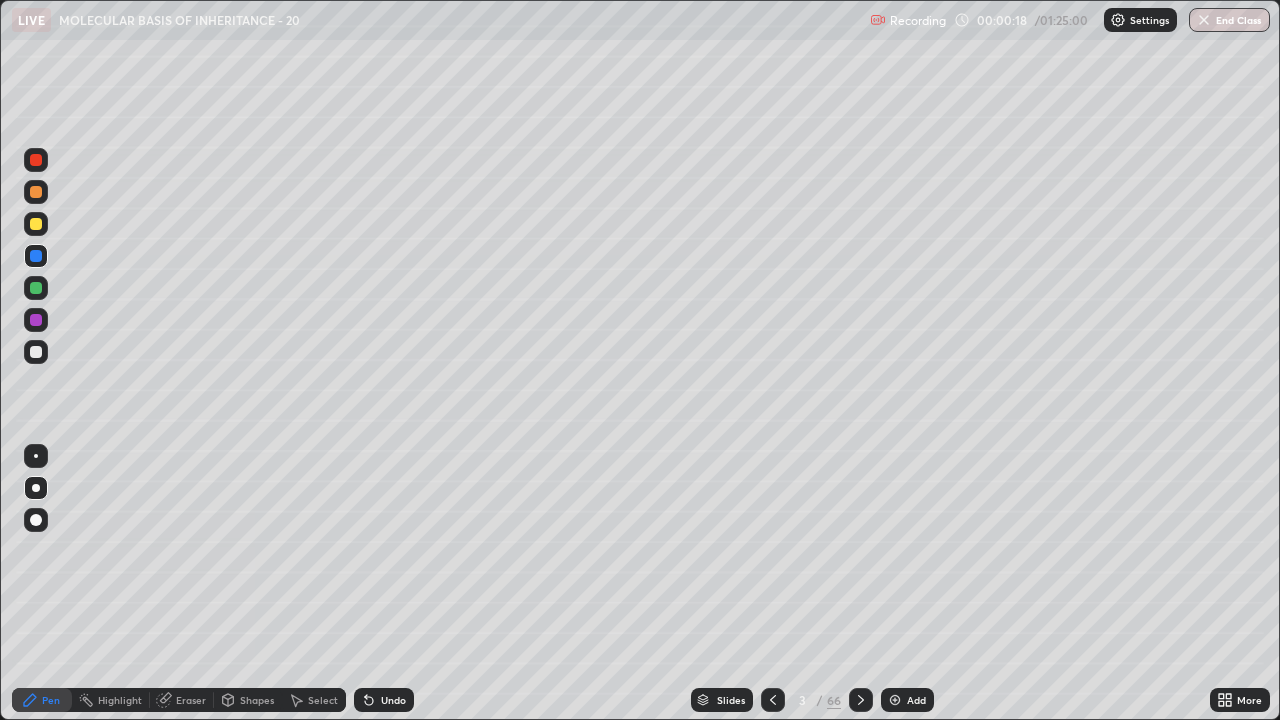 click at bounding box center [36, 352] 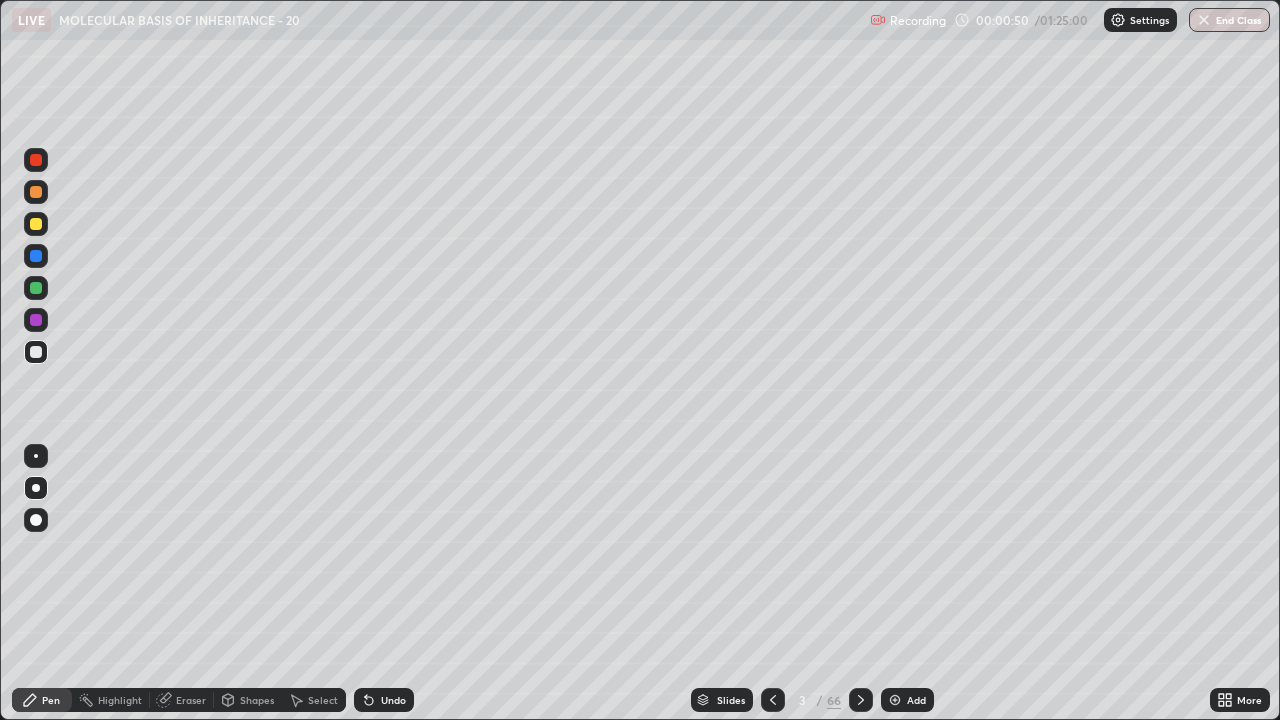 click on "Slides" at bounding box center (731, 700) 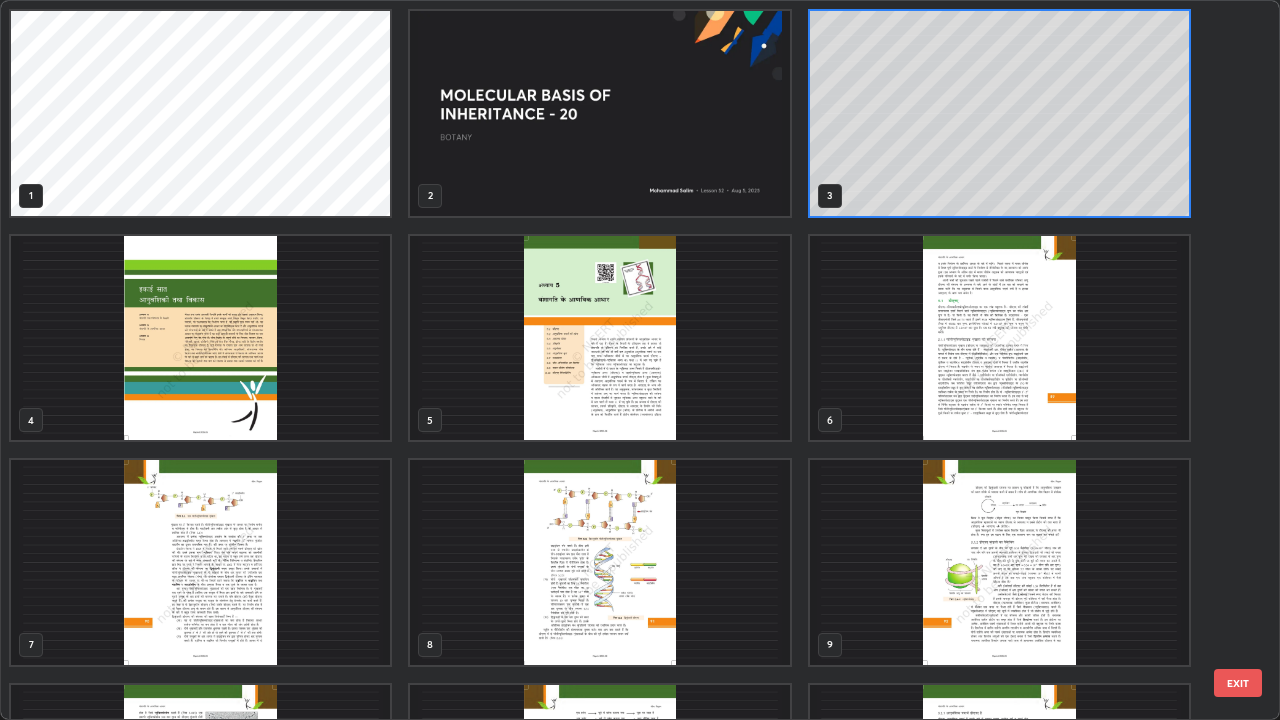 scroll, scrollTop: 7, scrollLeft: 11, axis: both 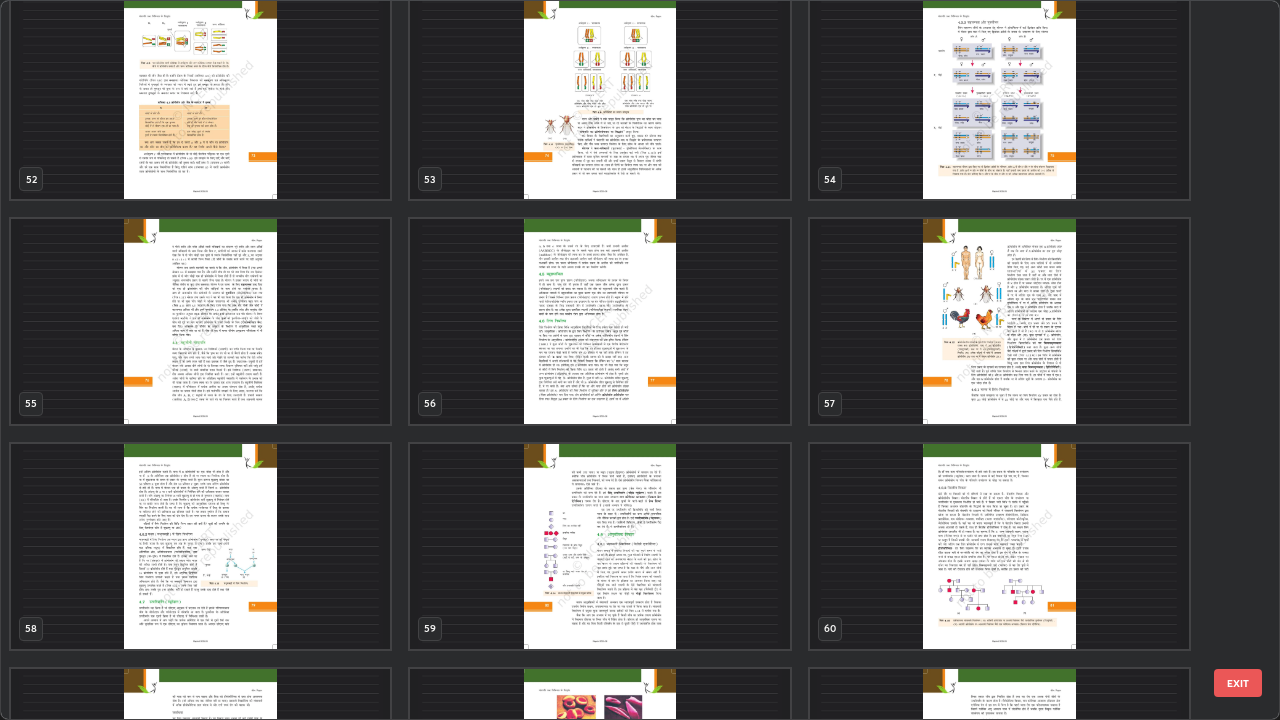 click at bounding box center [200, 546] 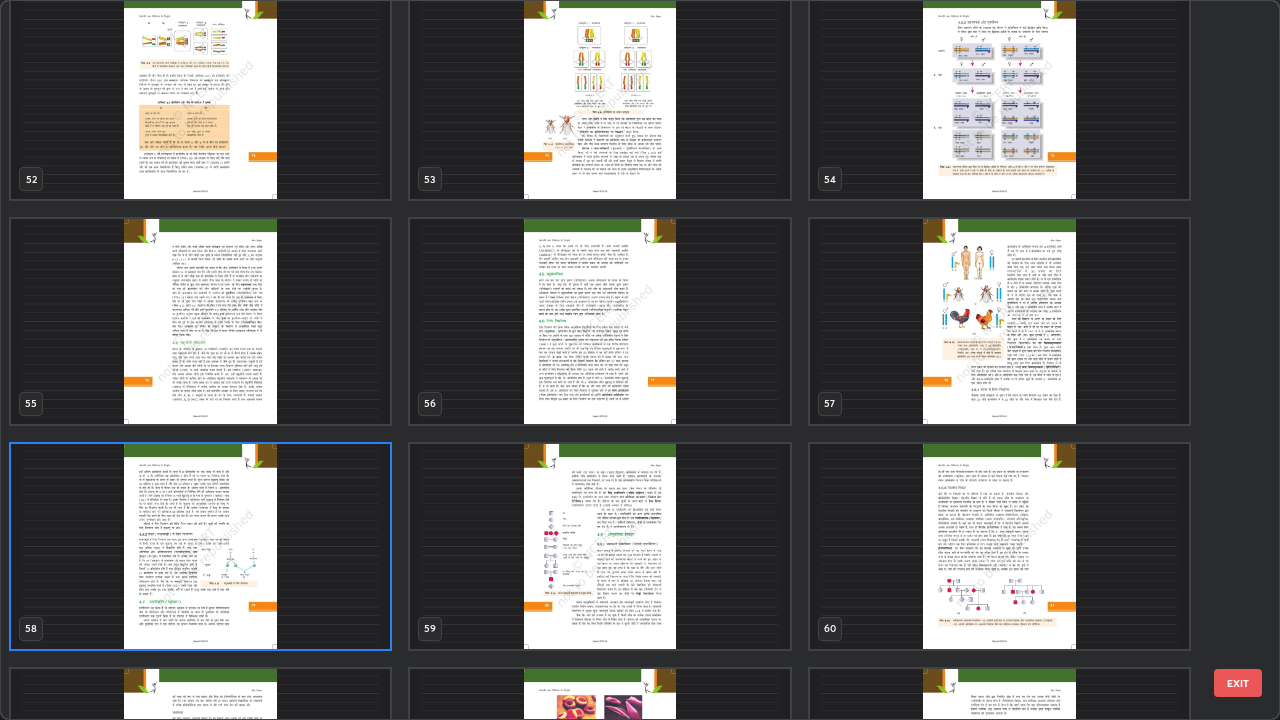 click at bounding box center [200, 546] 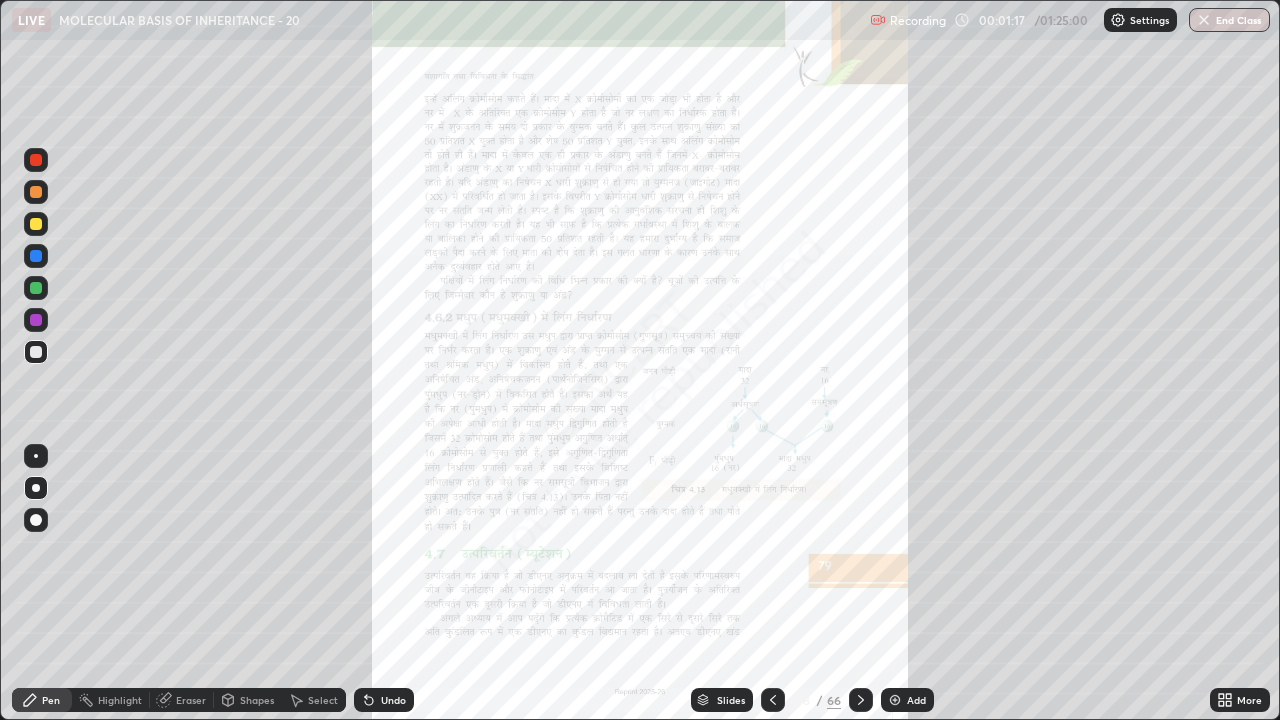 click 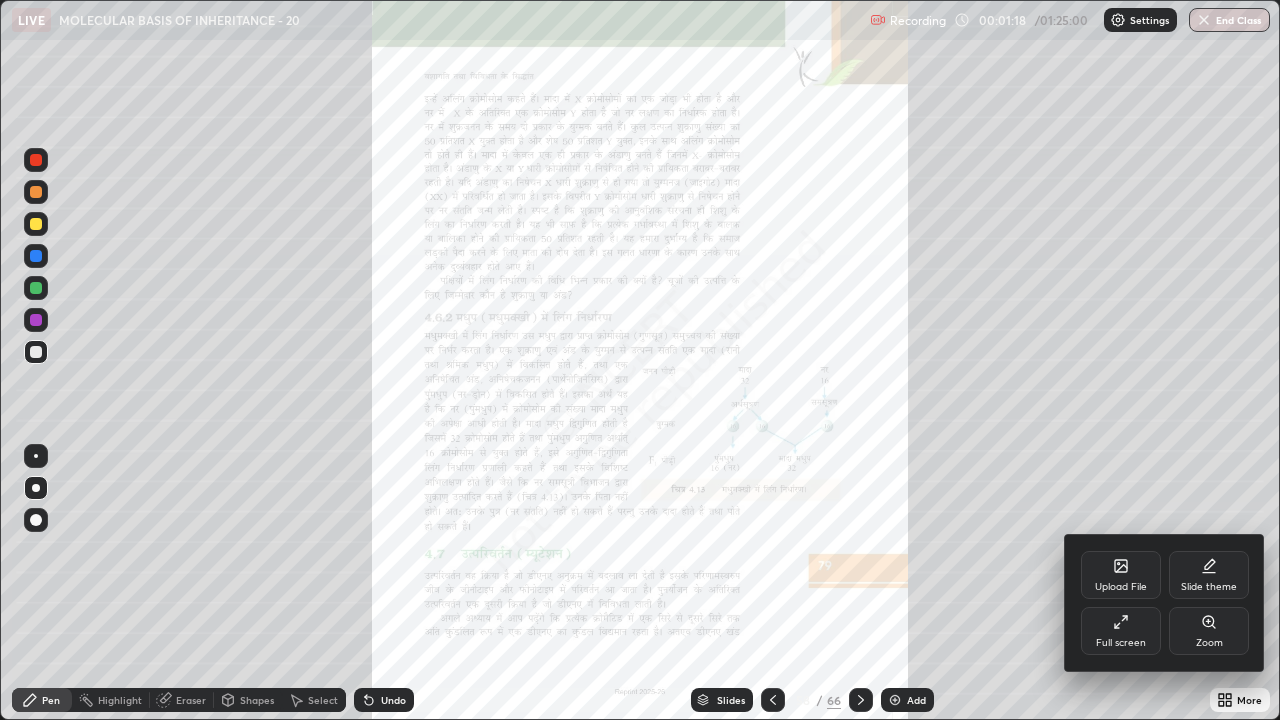 click 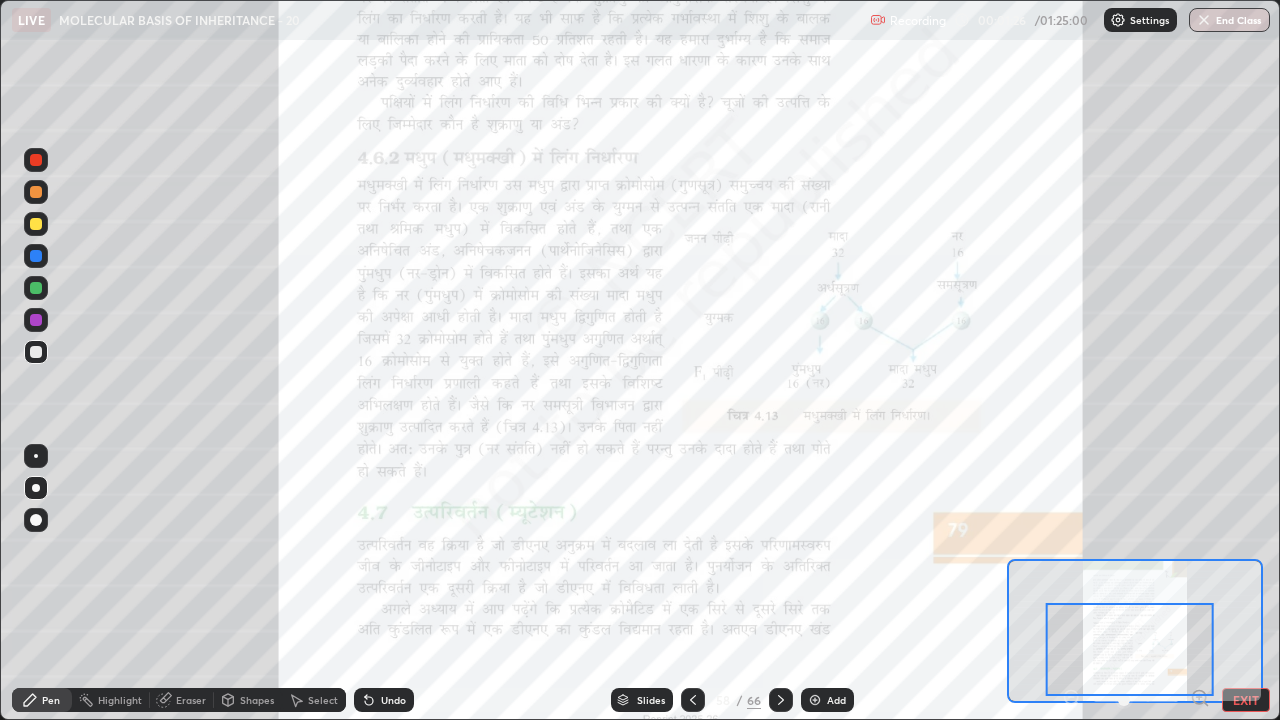 click at bounding box center [36, 320] 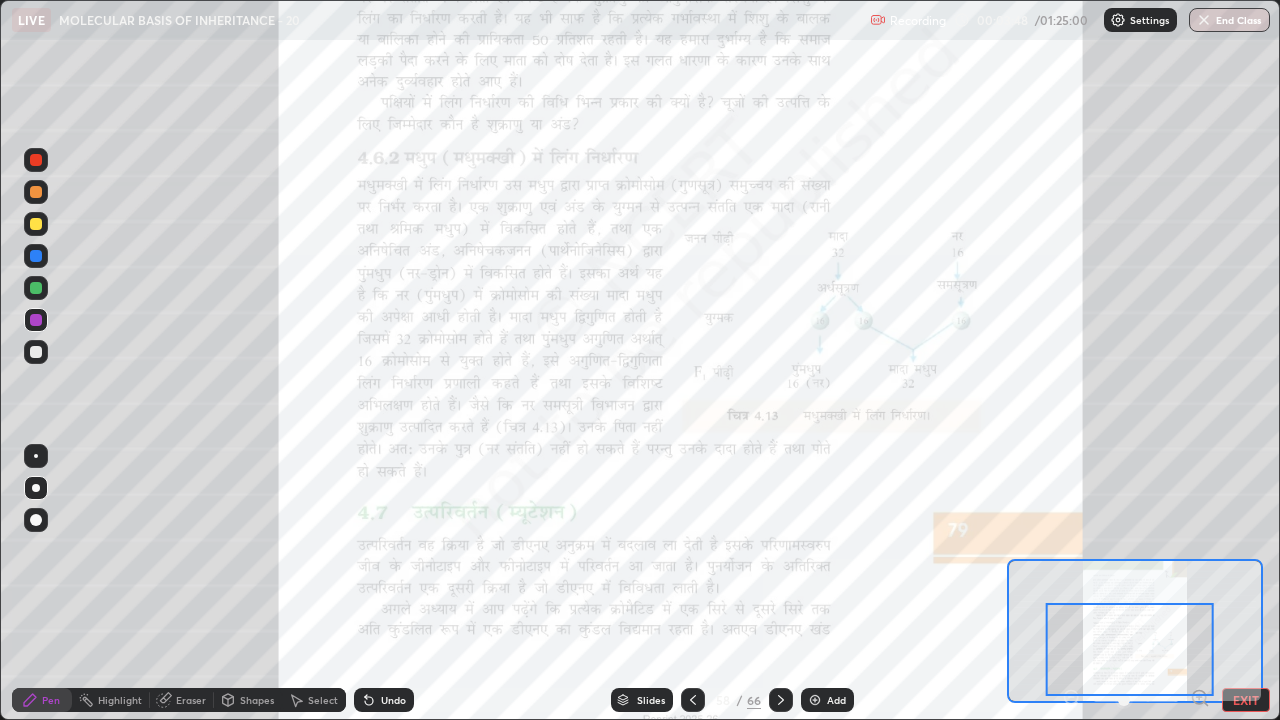 click on "Slides" at bounding box center [651, 700] 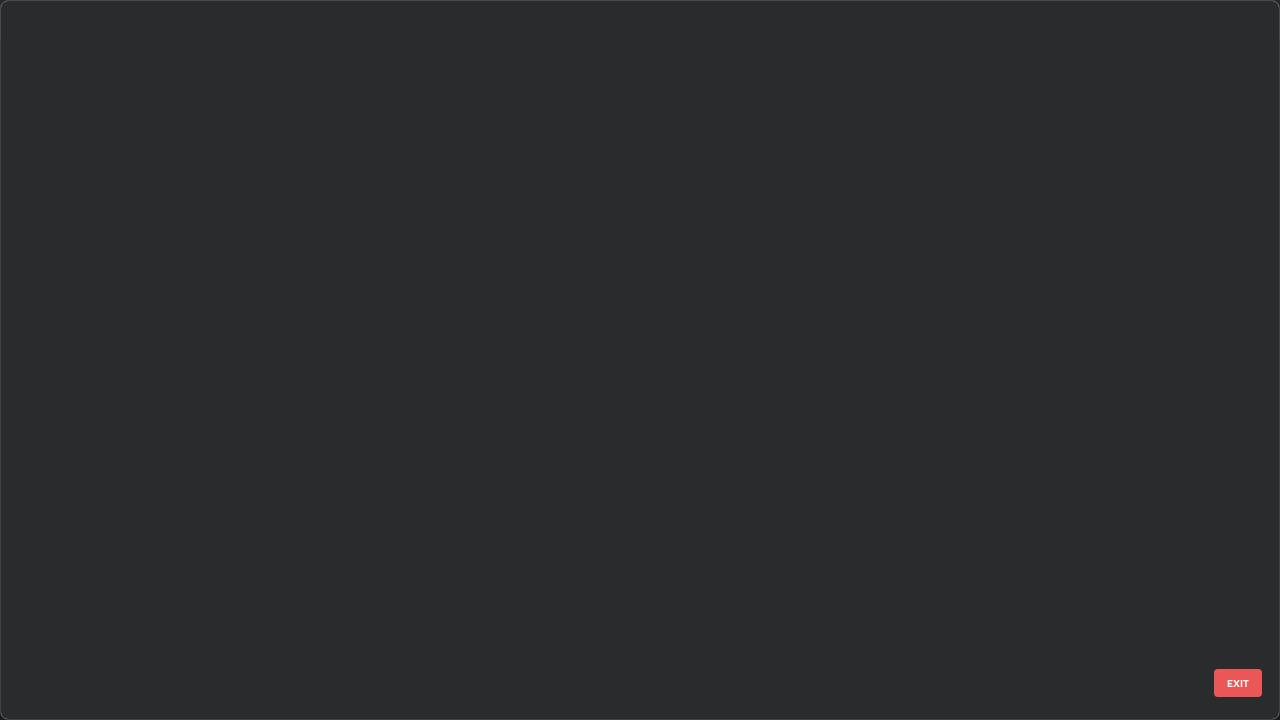 scroll, scrollTop: 3774, scrollLeft: 0, axis: vertical 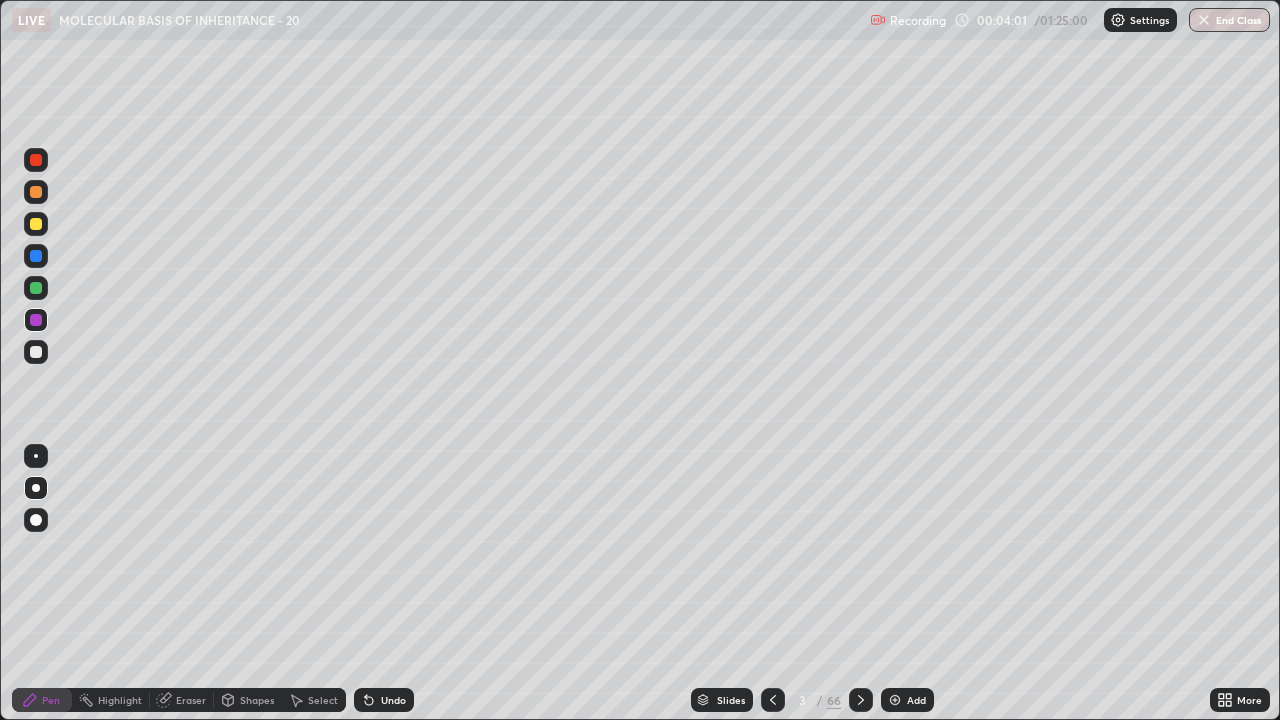 click on "Slides" at bounding box center [731, 700] 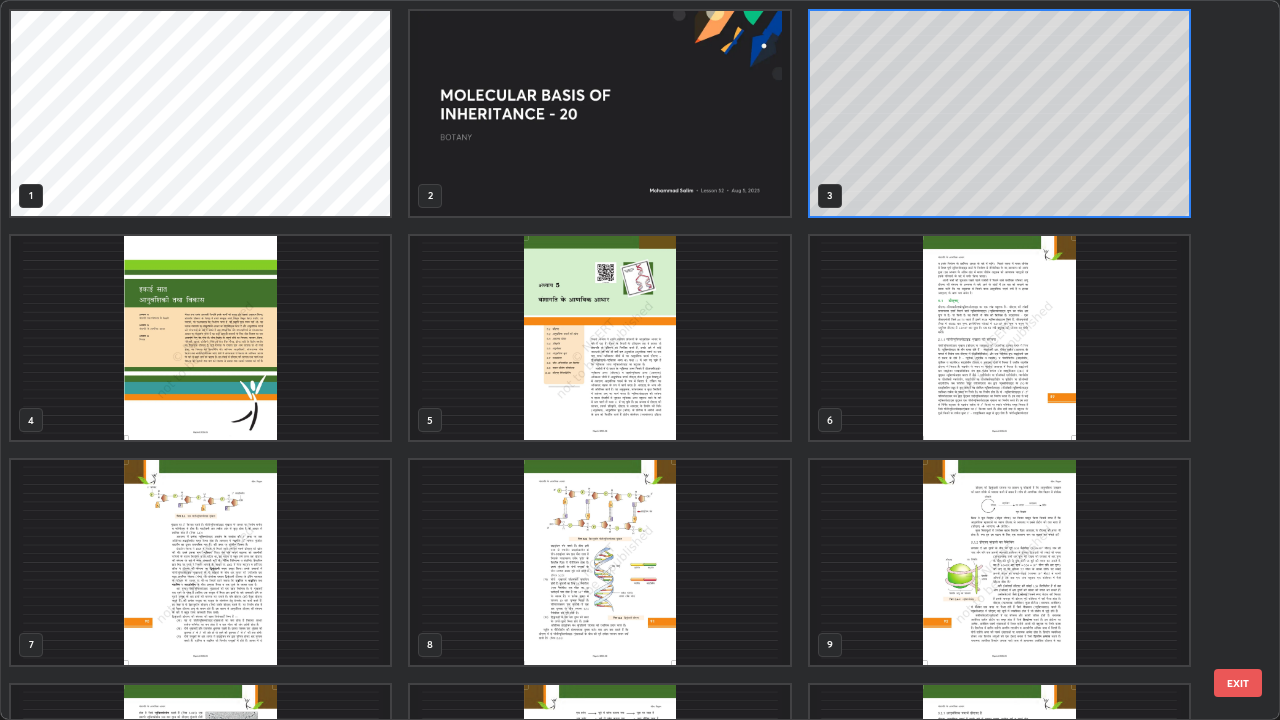 scroll, scrollTop: 7, scrollLeft: 11, axis: both 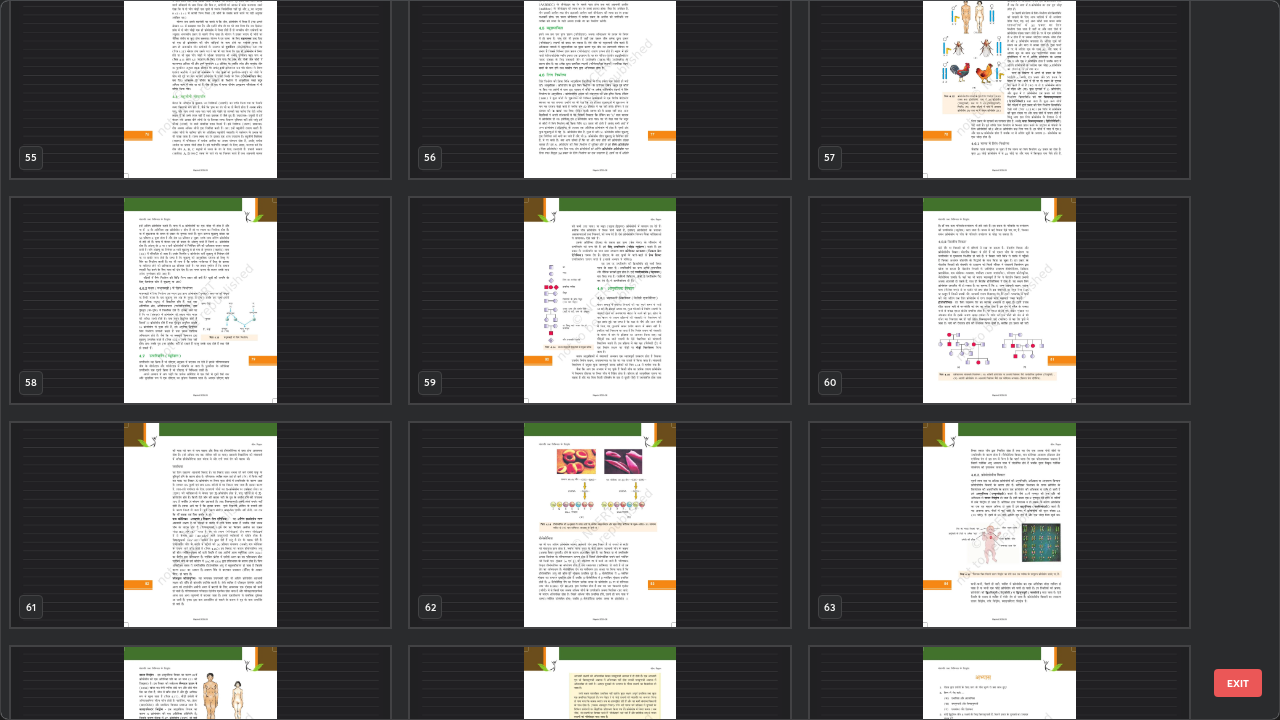 click at bounding box center (200, 300) 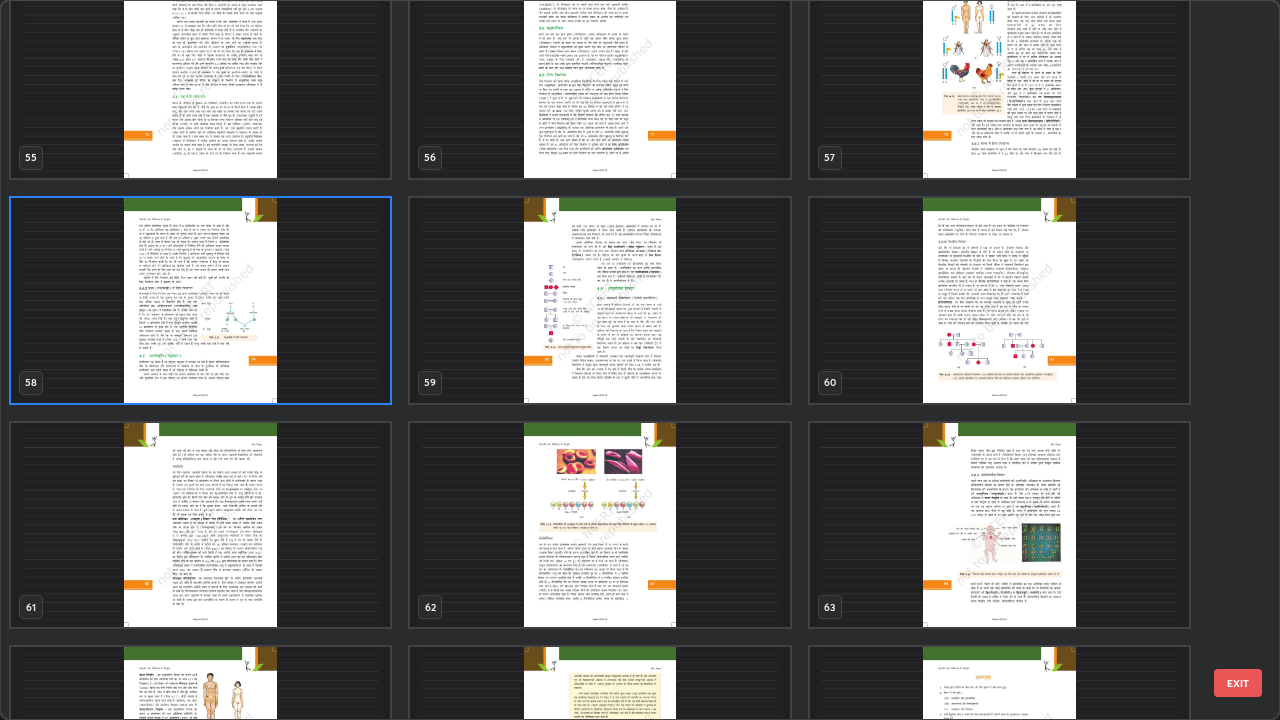 click at bounding box center (200, 300) 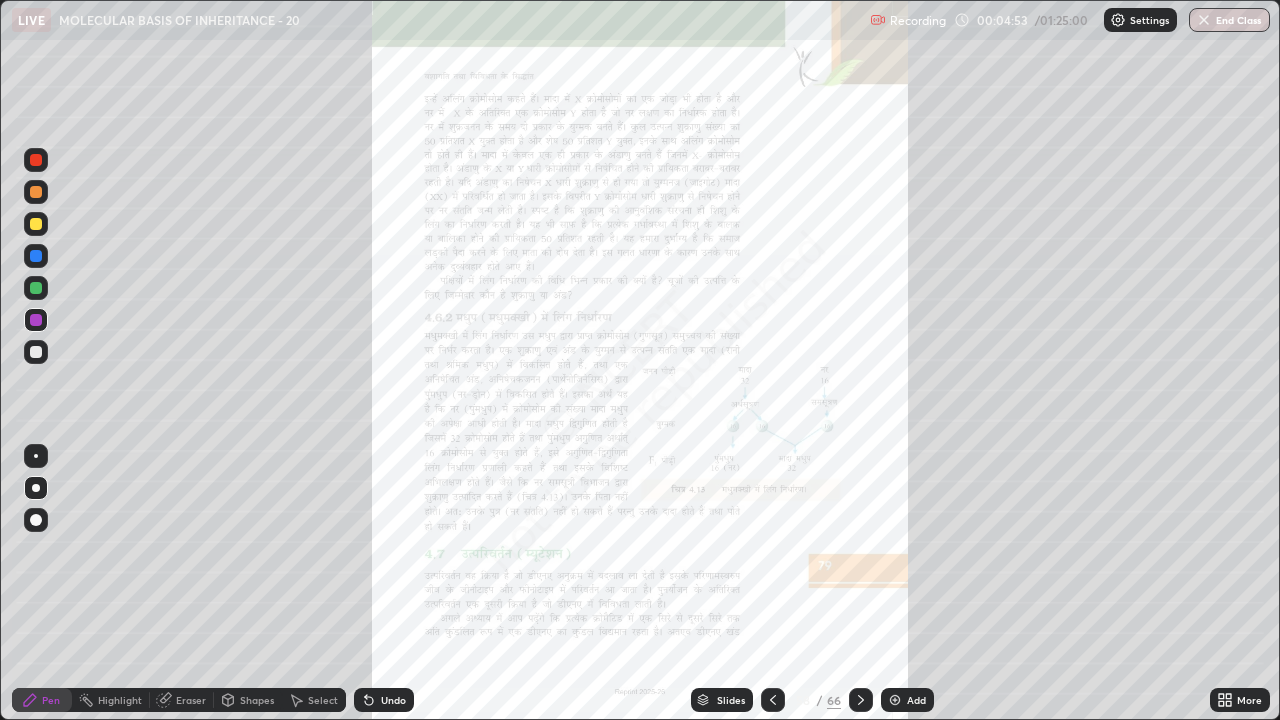 click on "Slides" at bounding box center [731, 700] 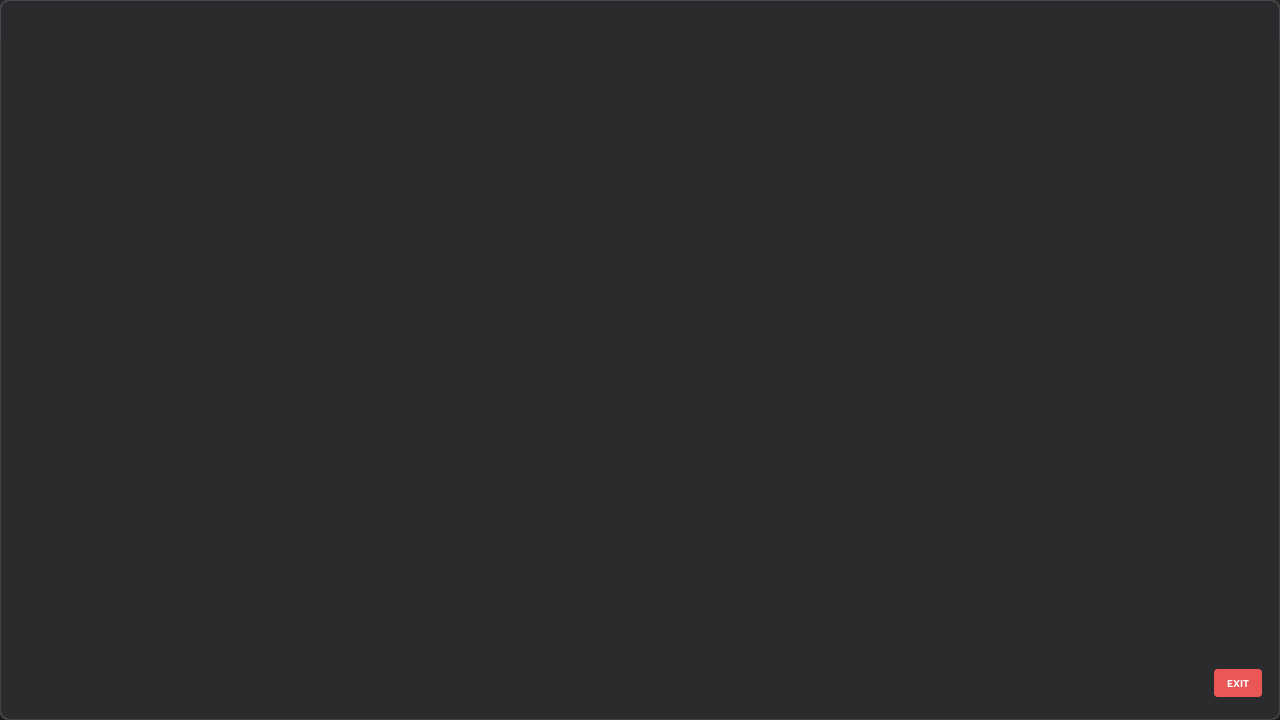scroll, scrollTop: 3774, scrollLeft: 0, axis: vertical 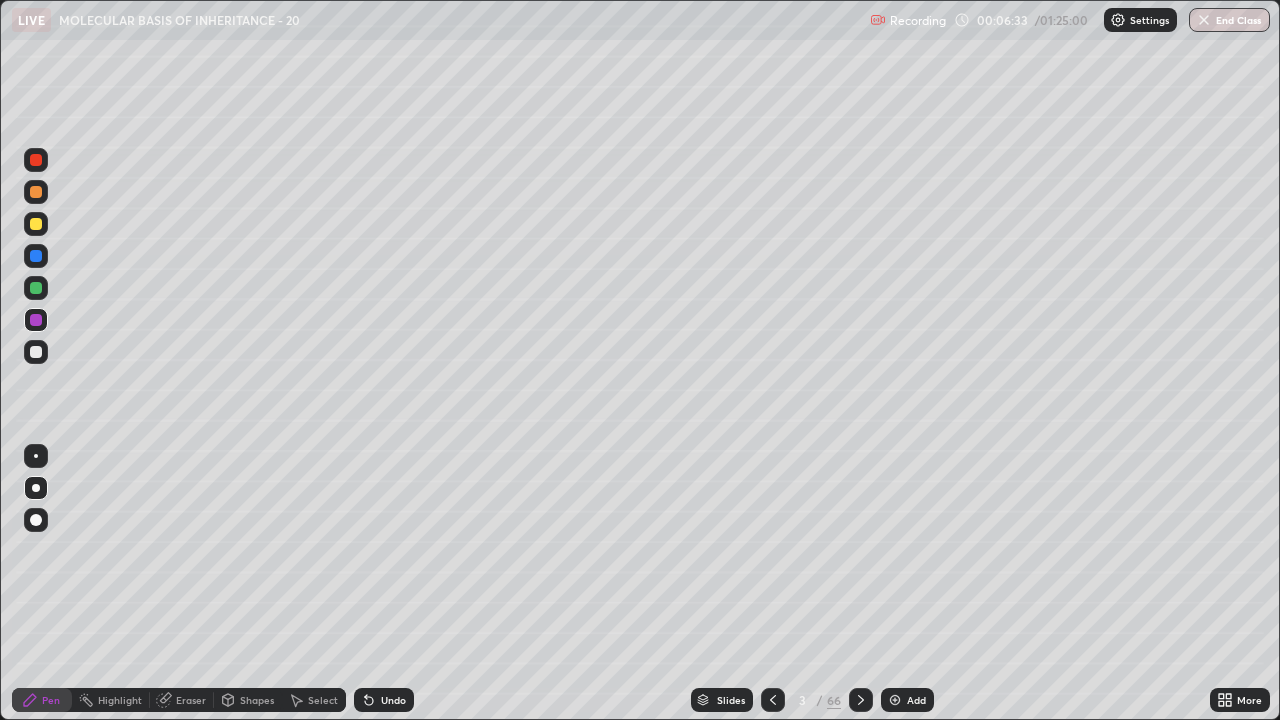 click at bounding box center [36, 352] 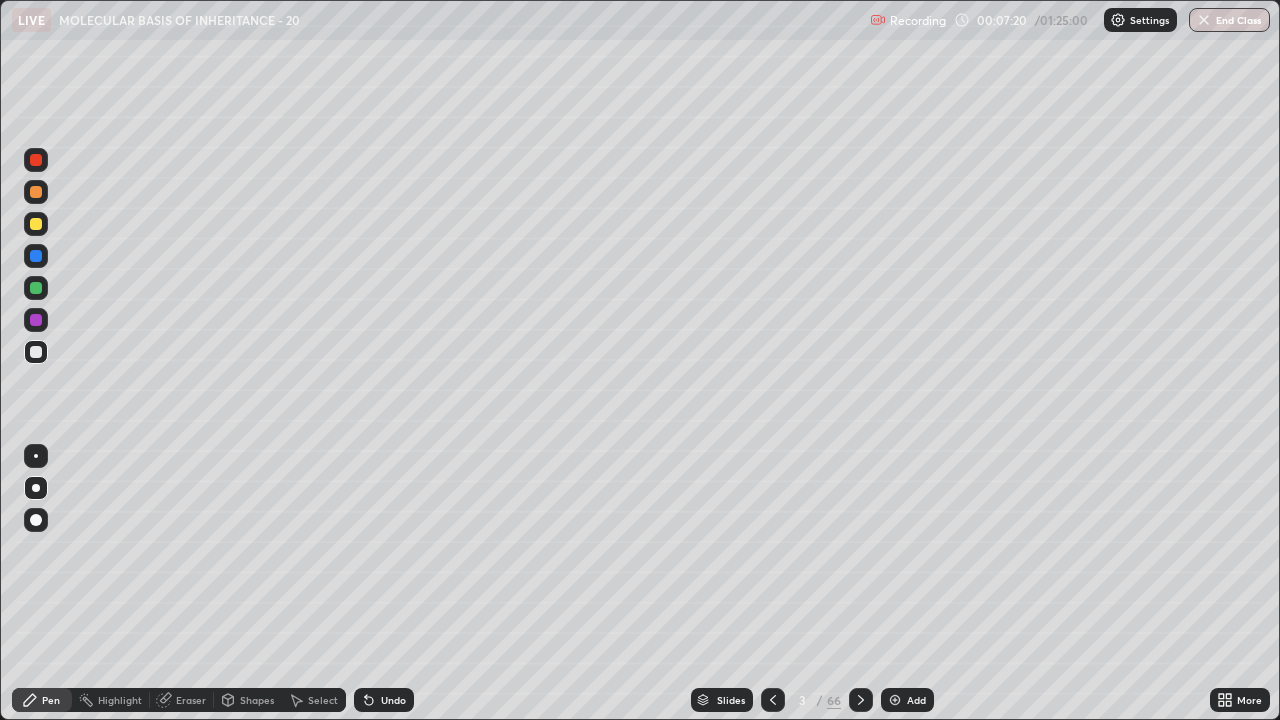 click at bounding box center [36, 352] 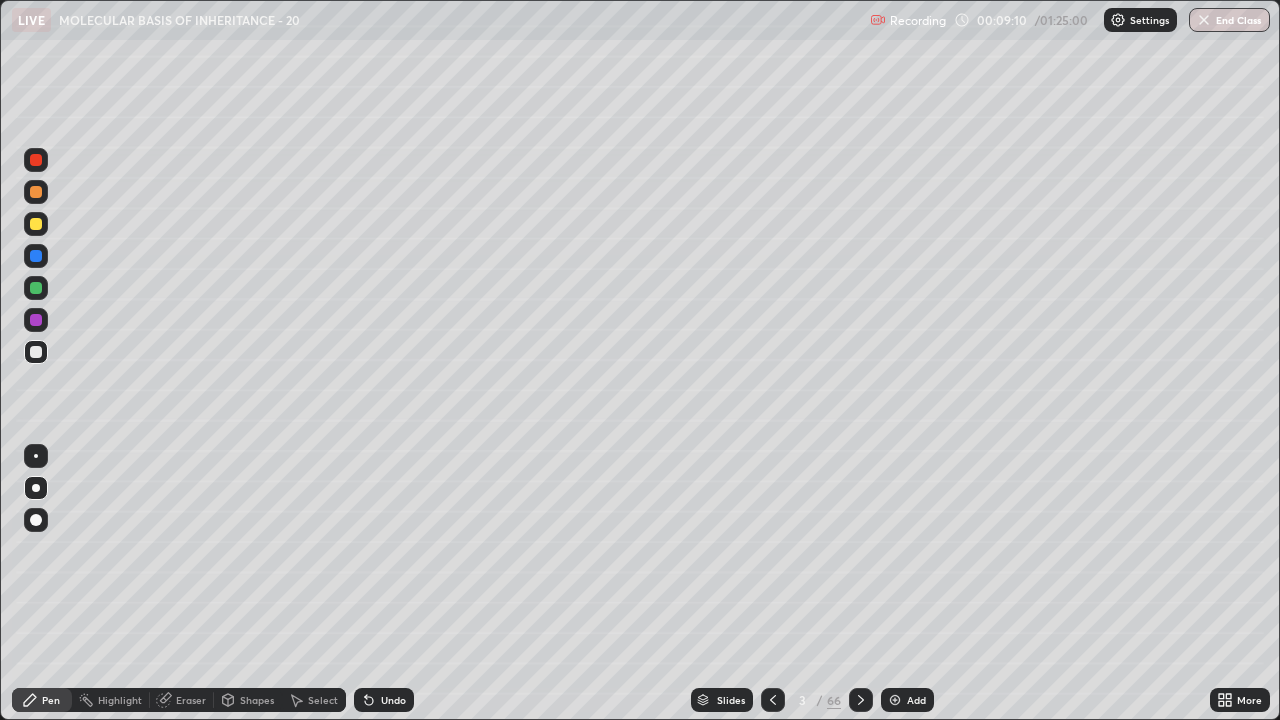 click on "Eraser" at bounding box center [182, 700] 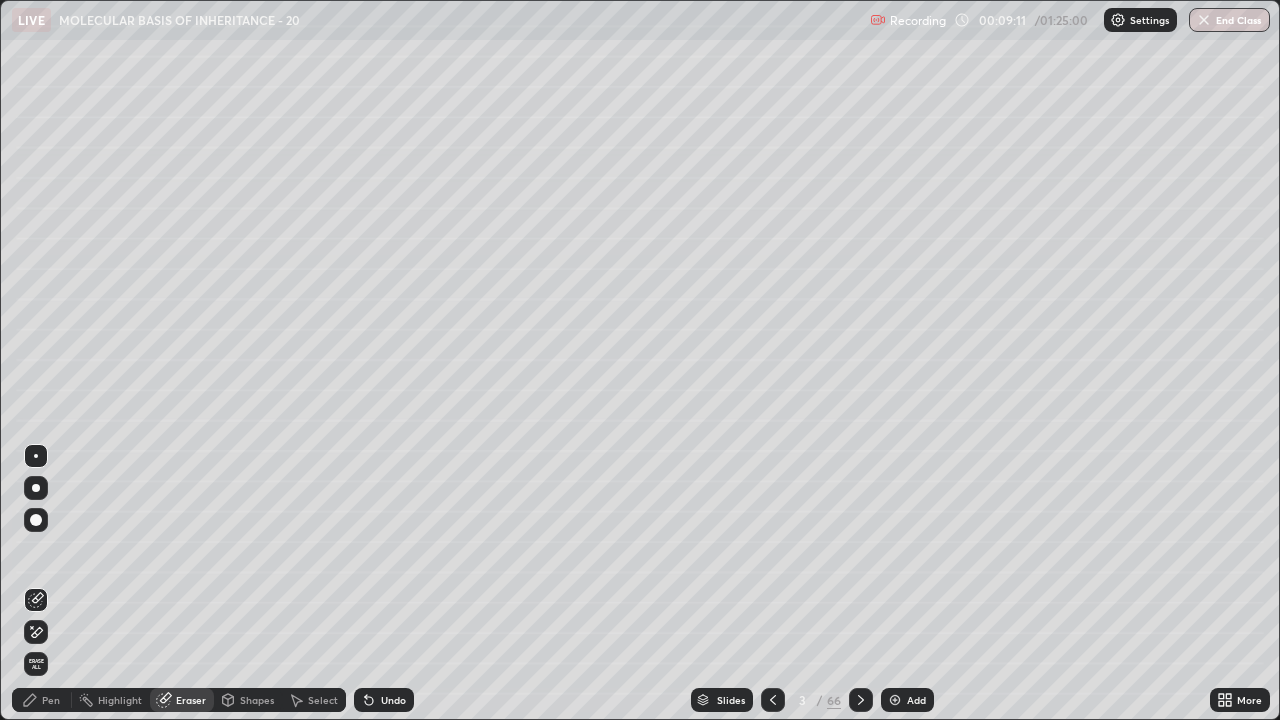 click 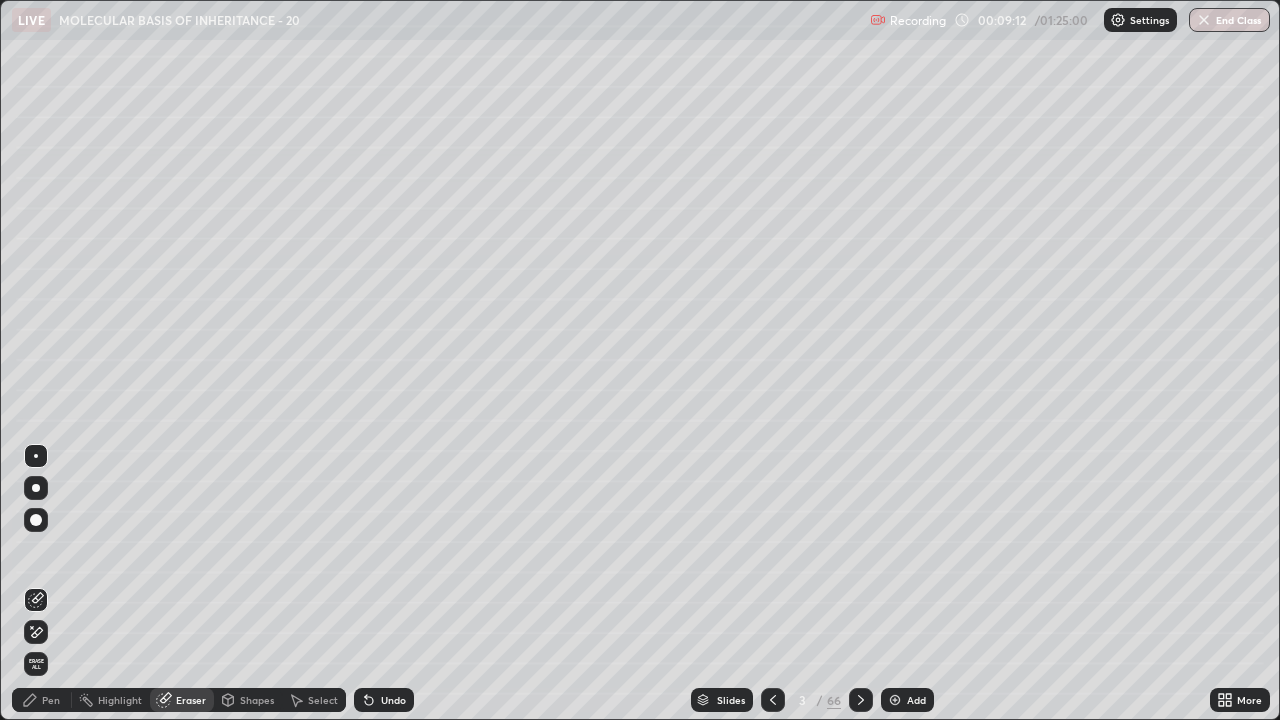 click at bounding box center [36, 456] 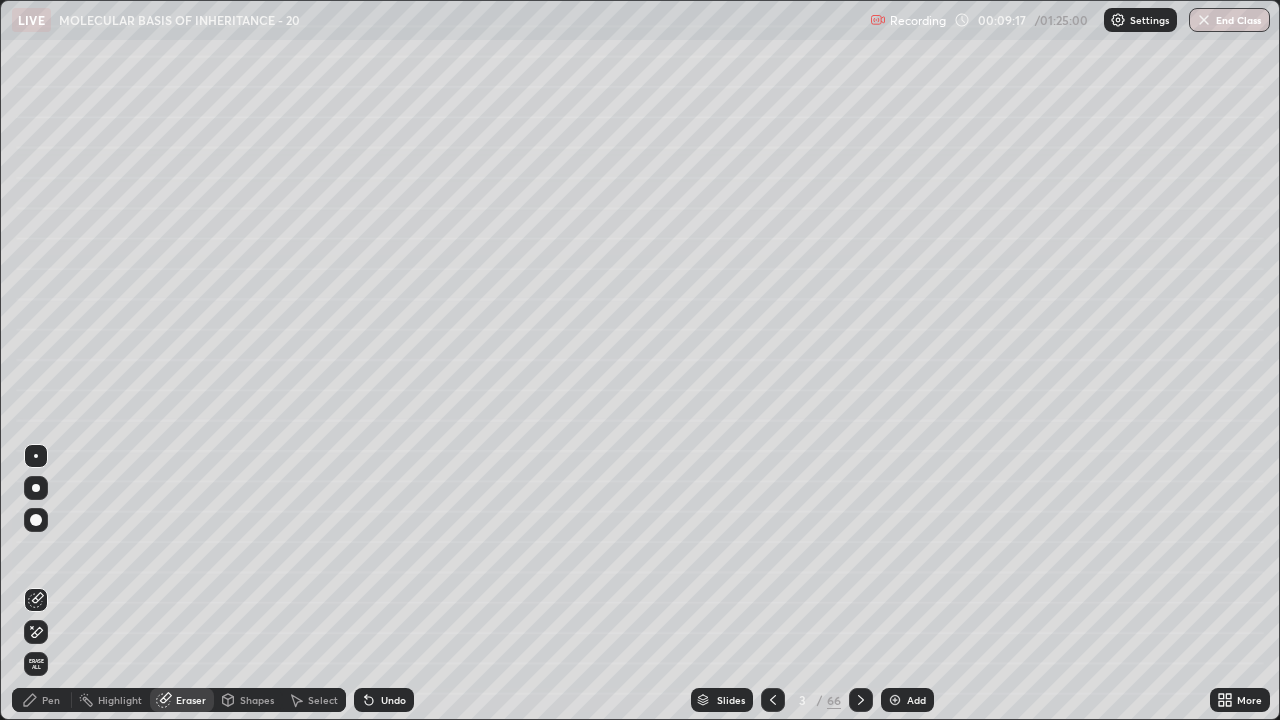 click on "Pen" at bounding box center (51, 700) 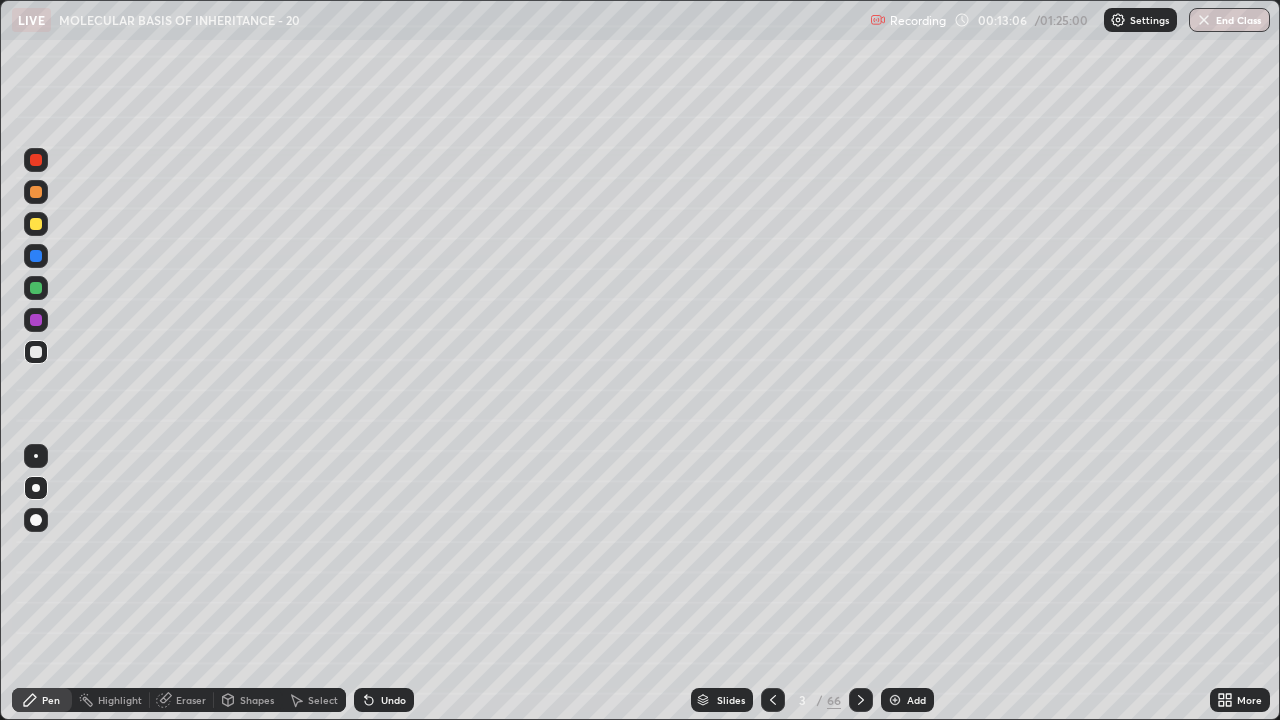 click at bounding box center [36, 192] 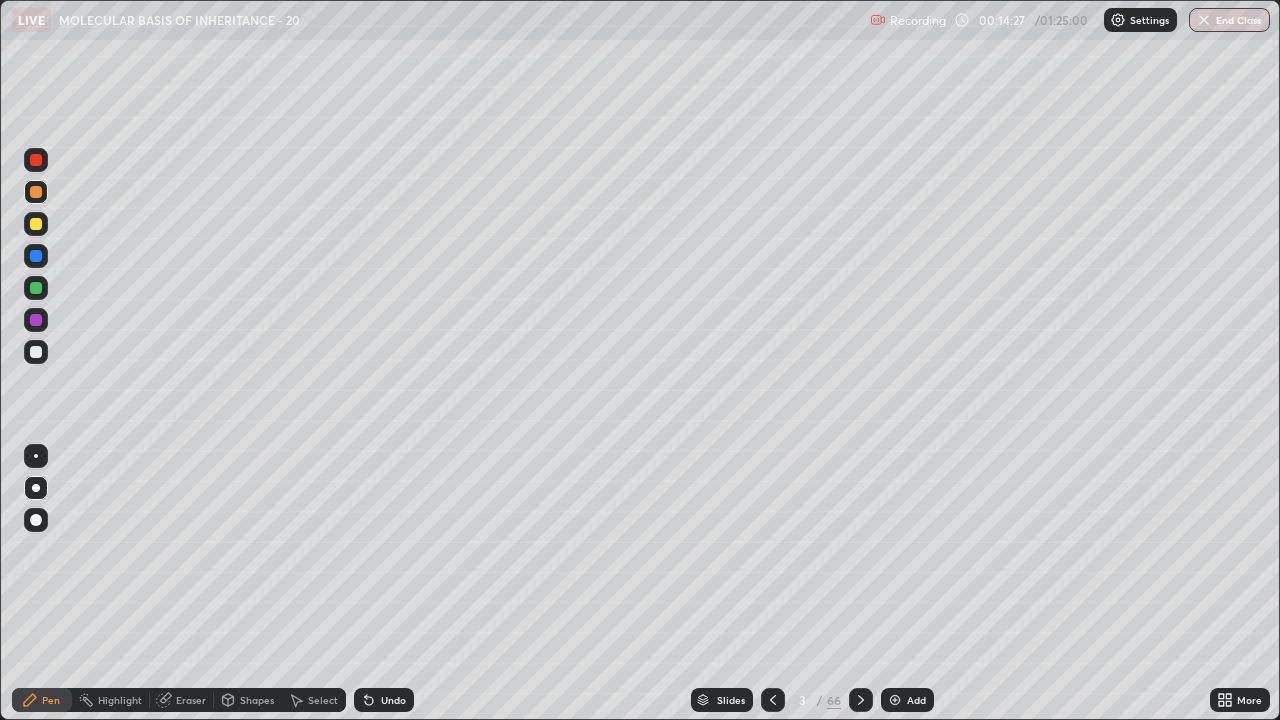 click on "Slides" at bounding box center (722, 700) 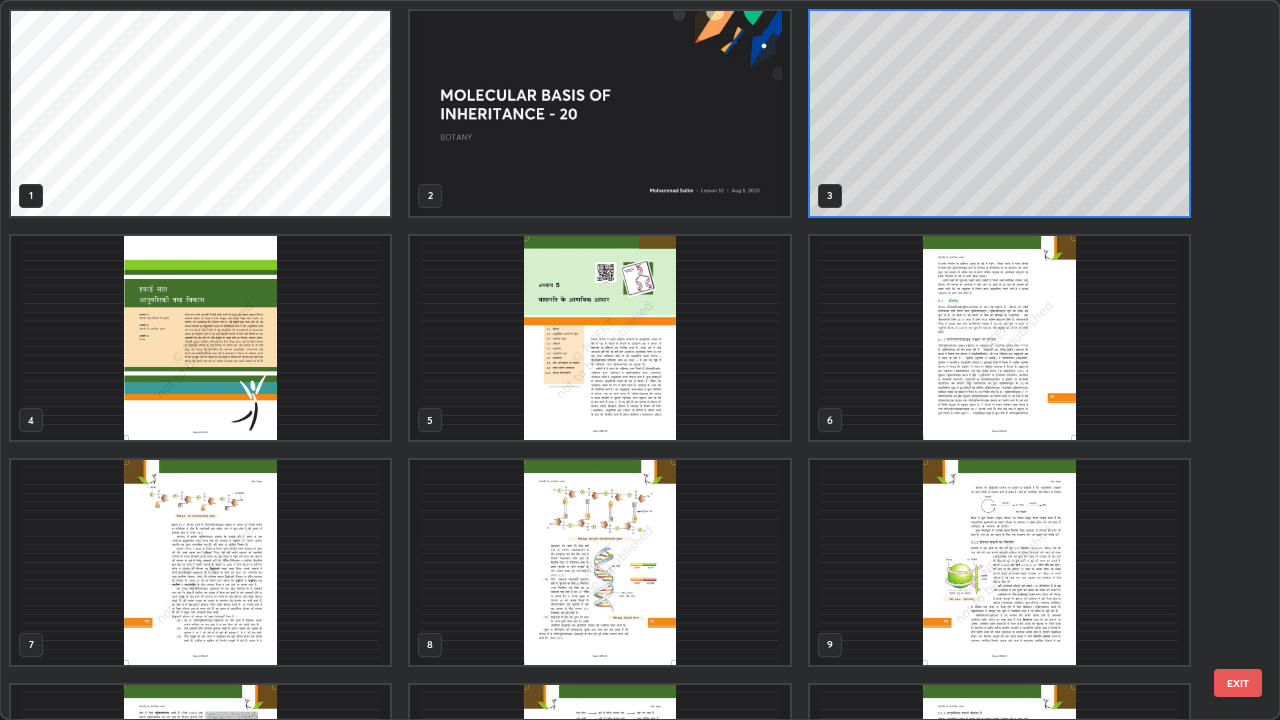 scroll, scrollTop: 7, scrollLeft: 11, axis: both 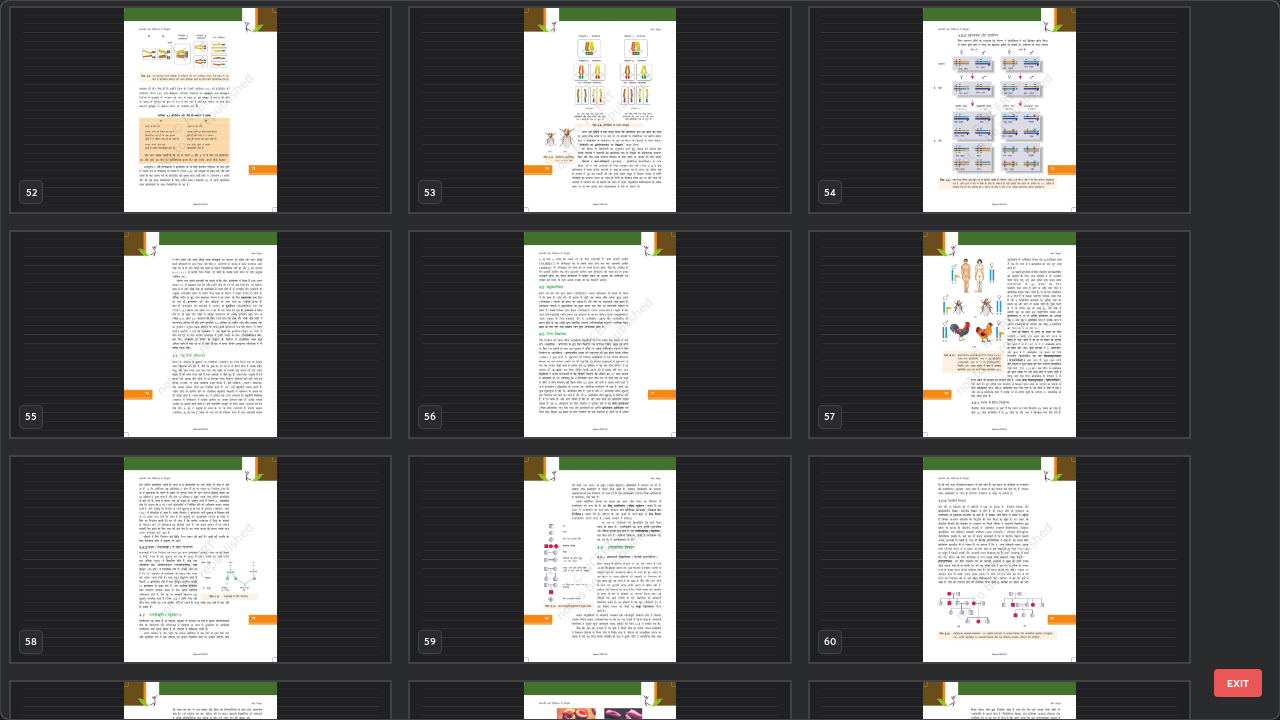 click at bounding box center (599, 334) 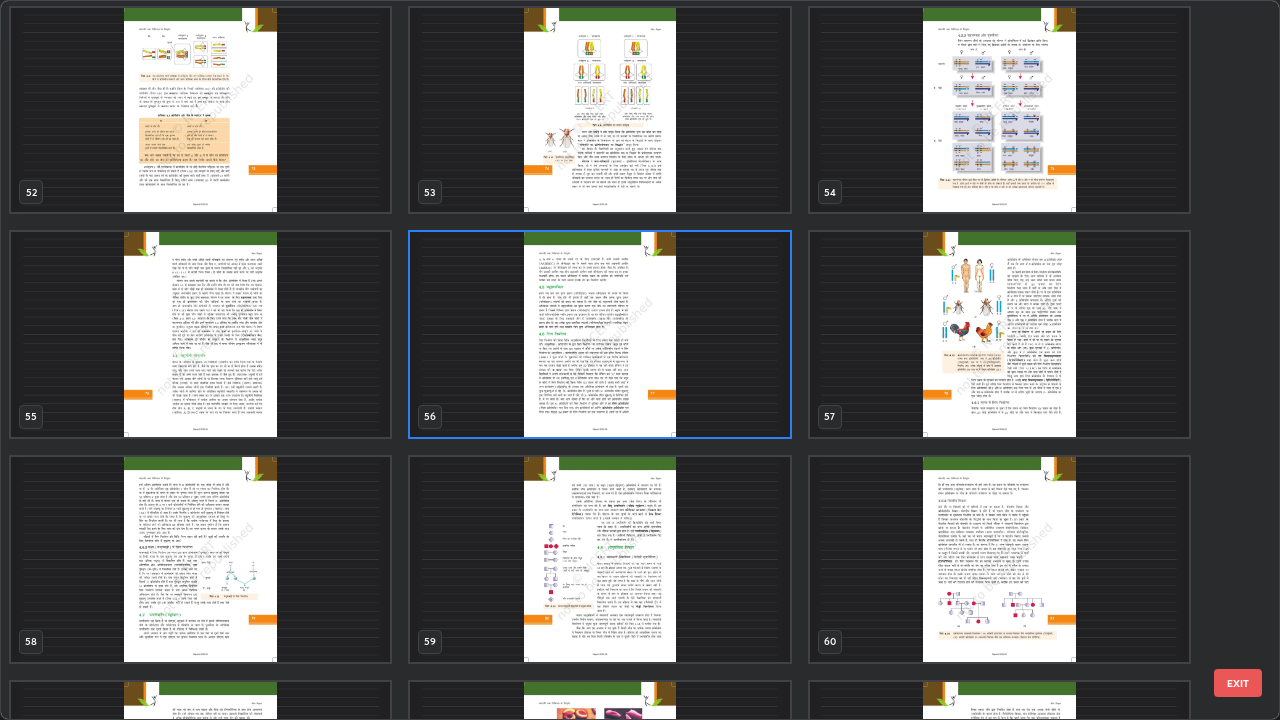 click at bounding box center [599, 559] 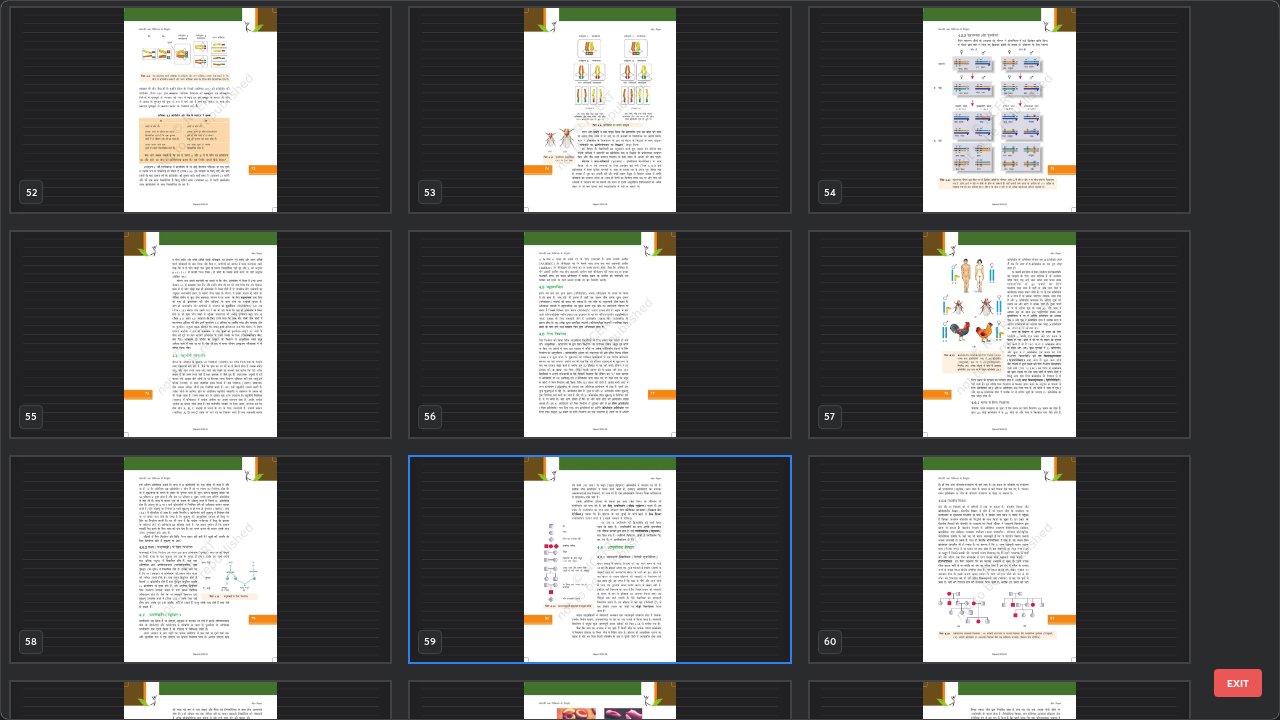click at bounding box center [599, 559] 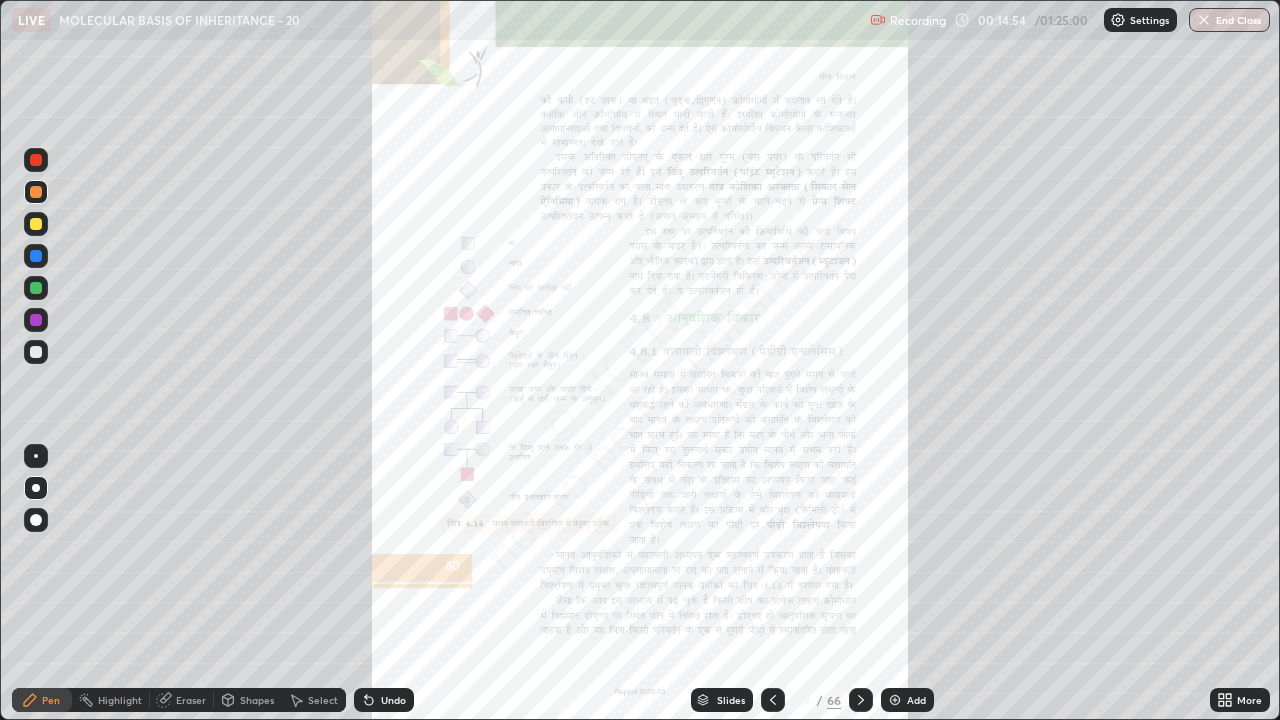 click 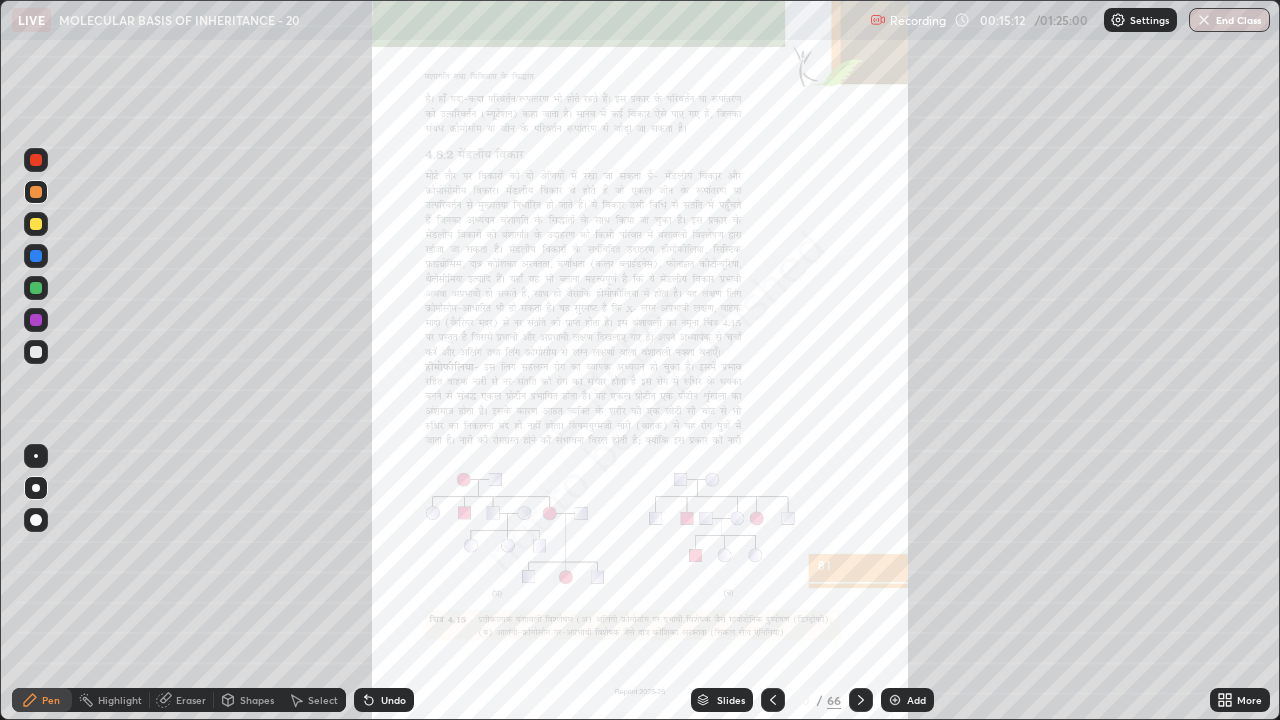click 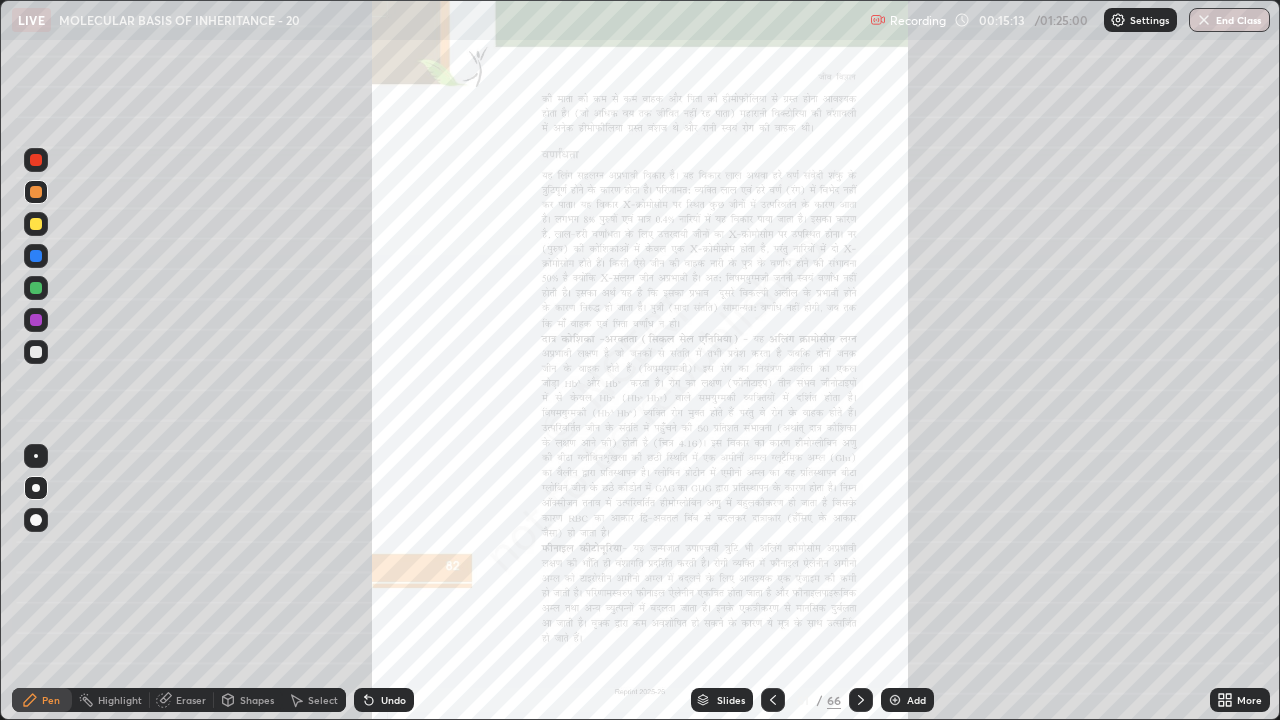 click 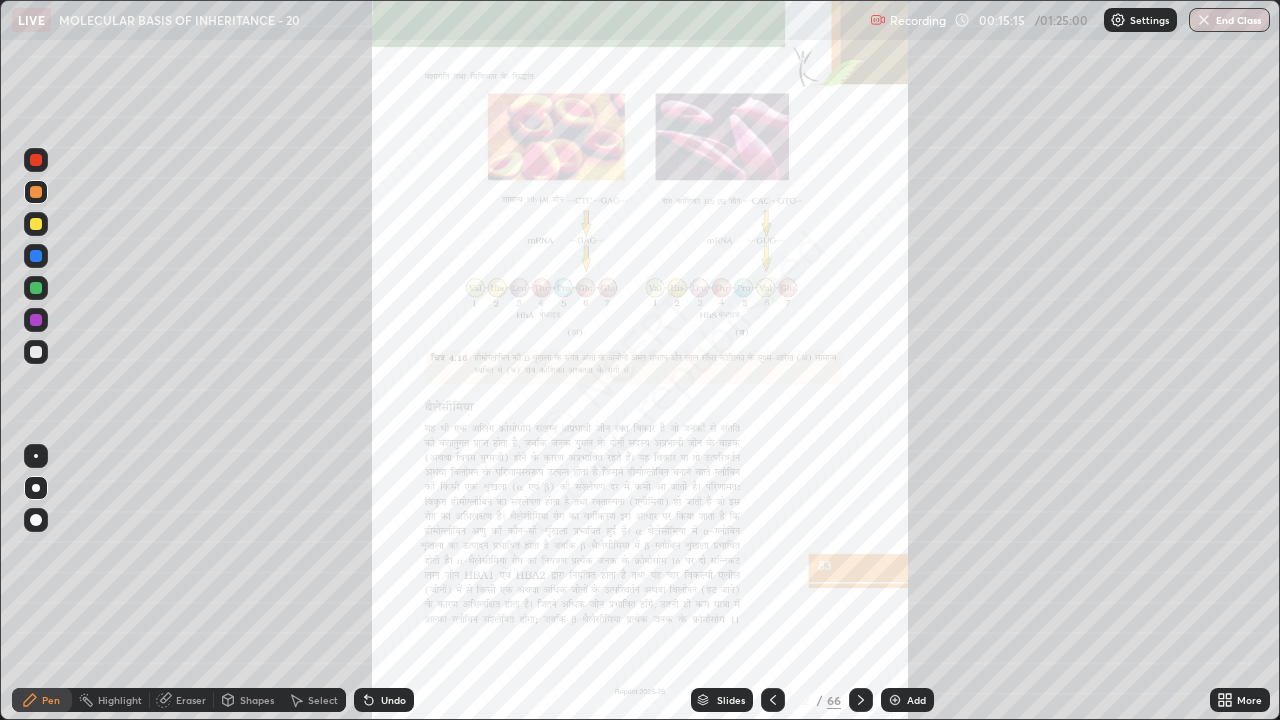 click 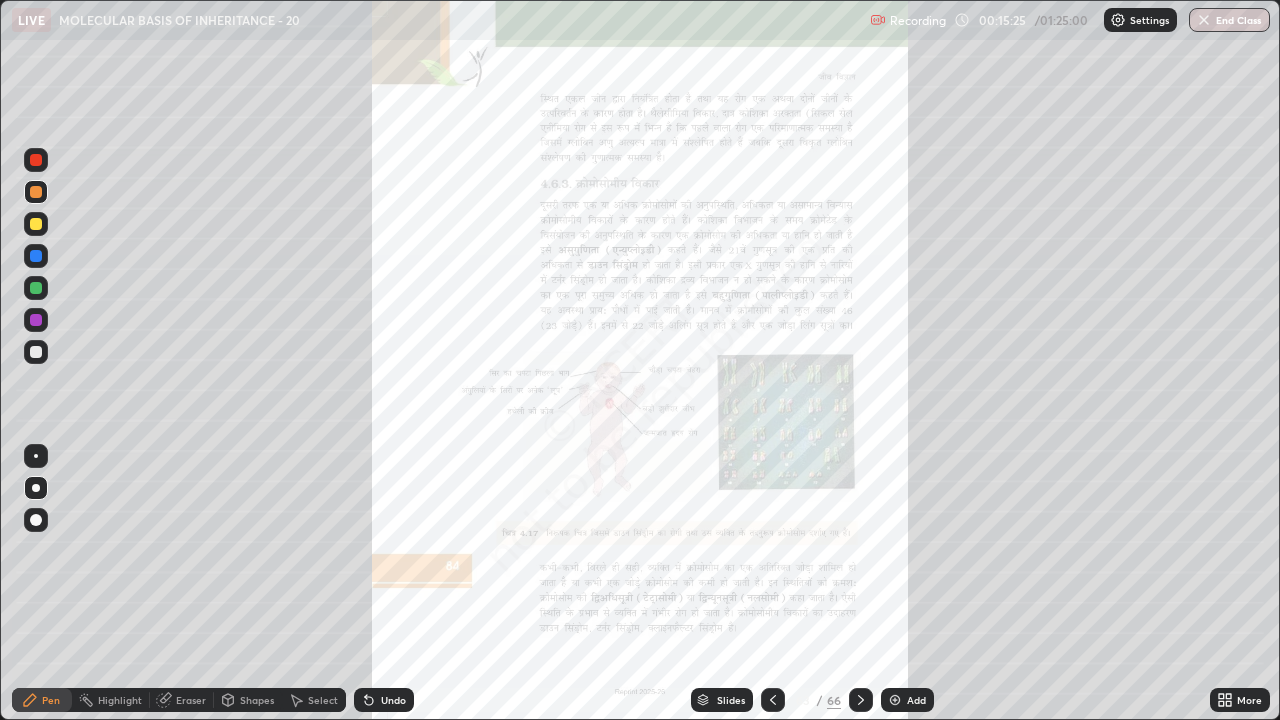 click 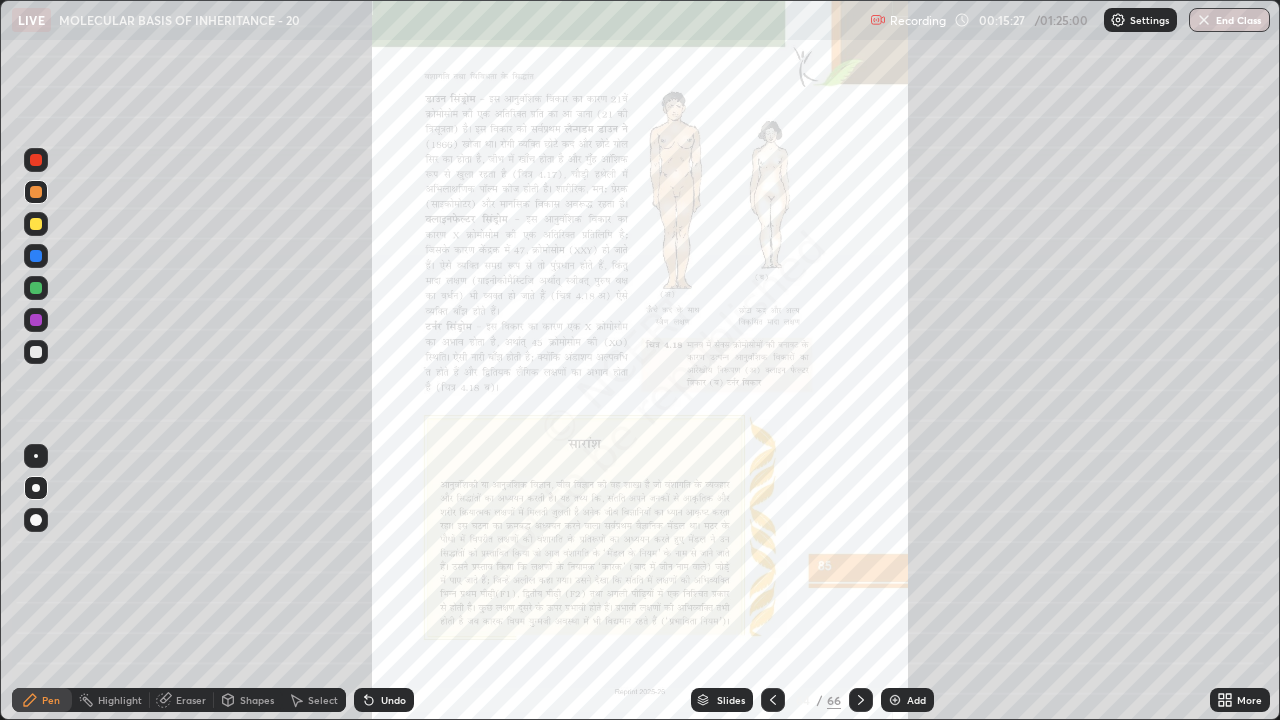 click 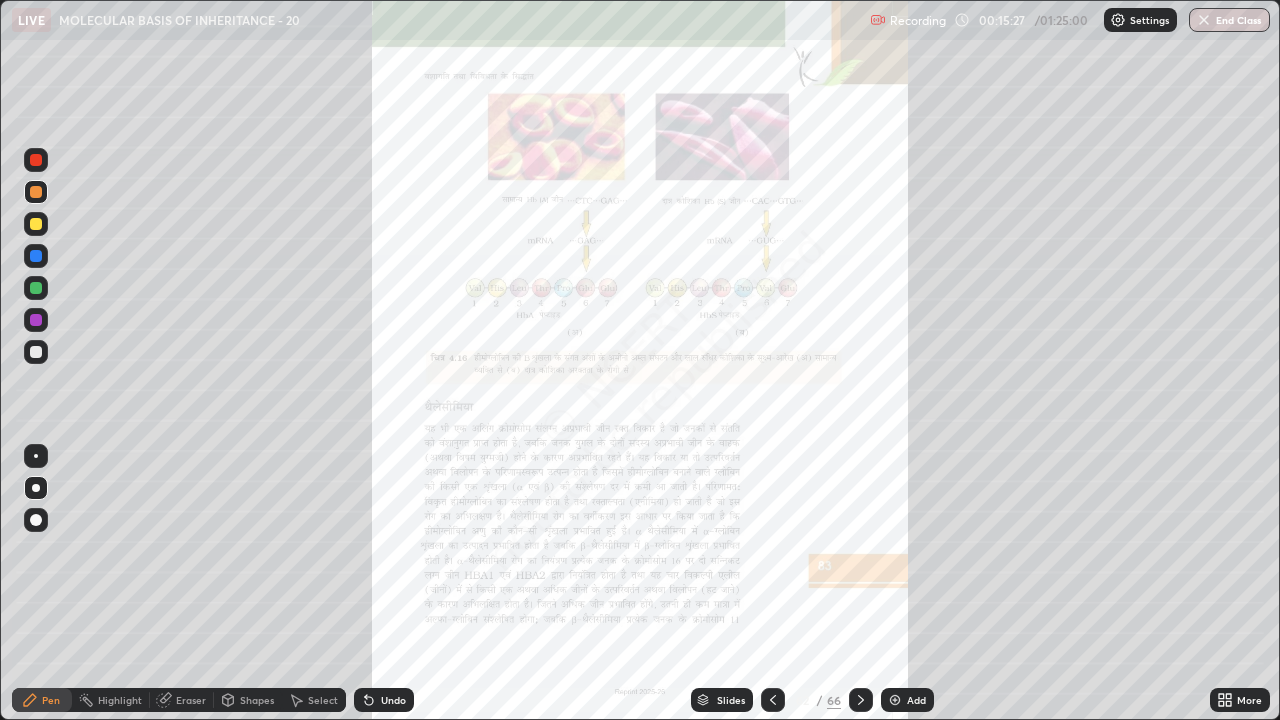 click 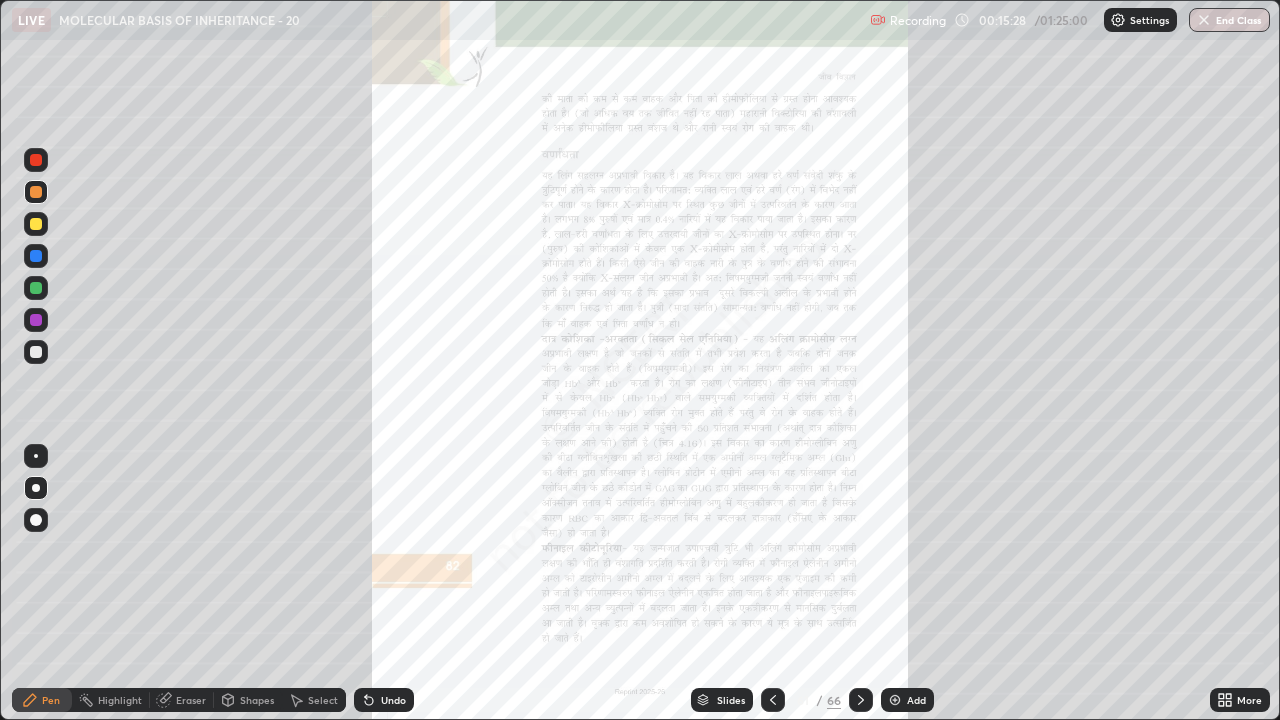 click at bounding box center (773, 700) 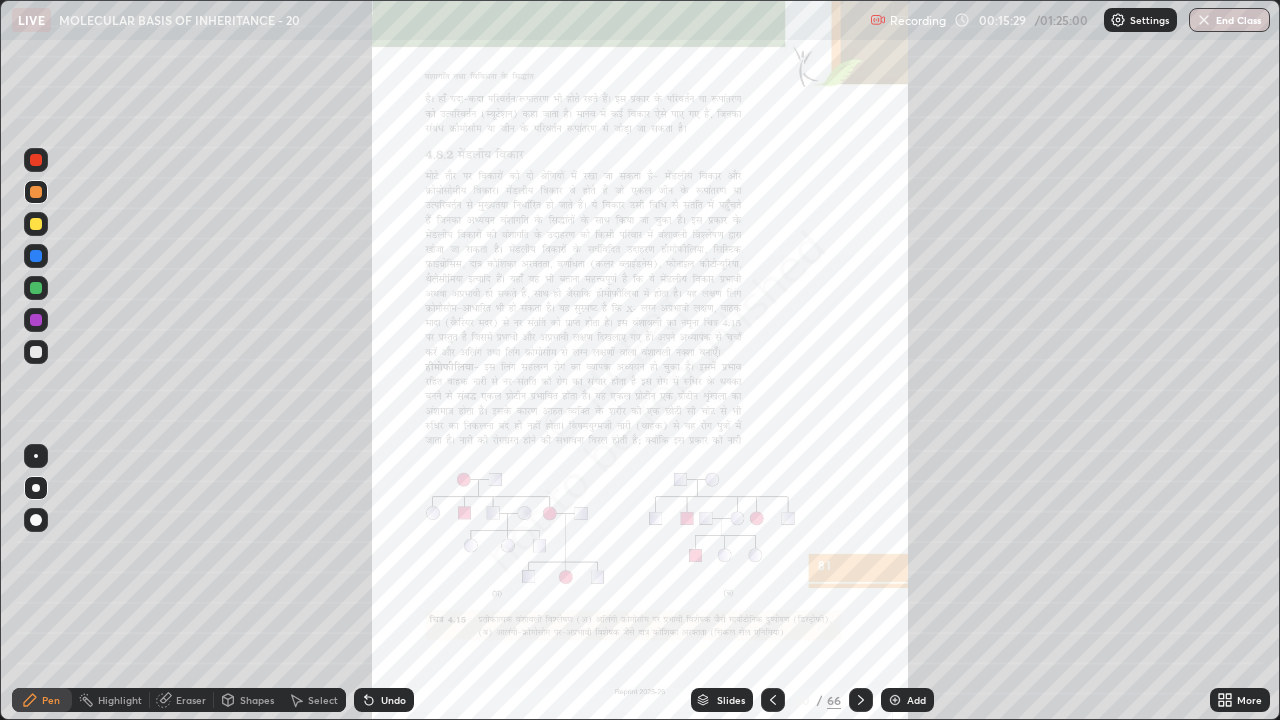 click 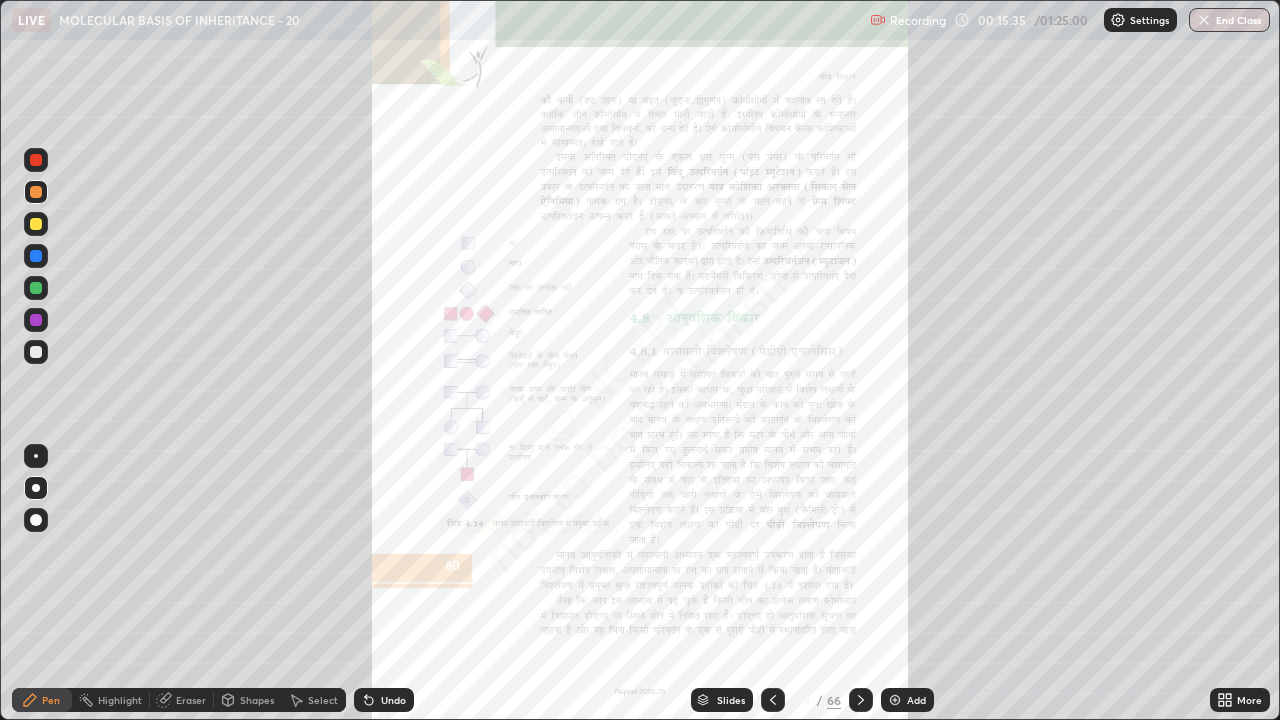 click 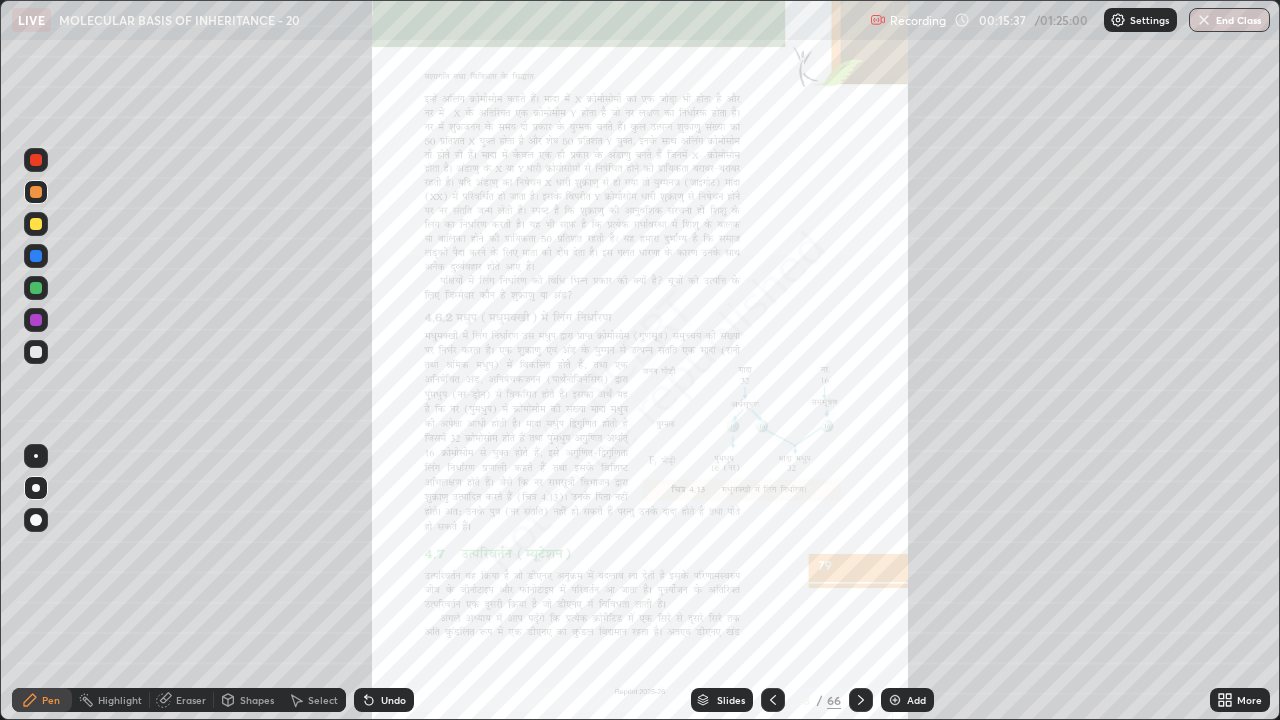 click 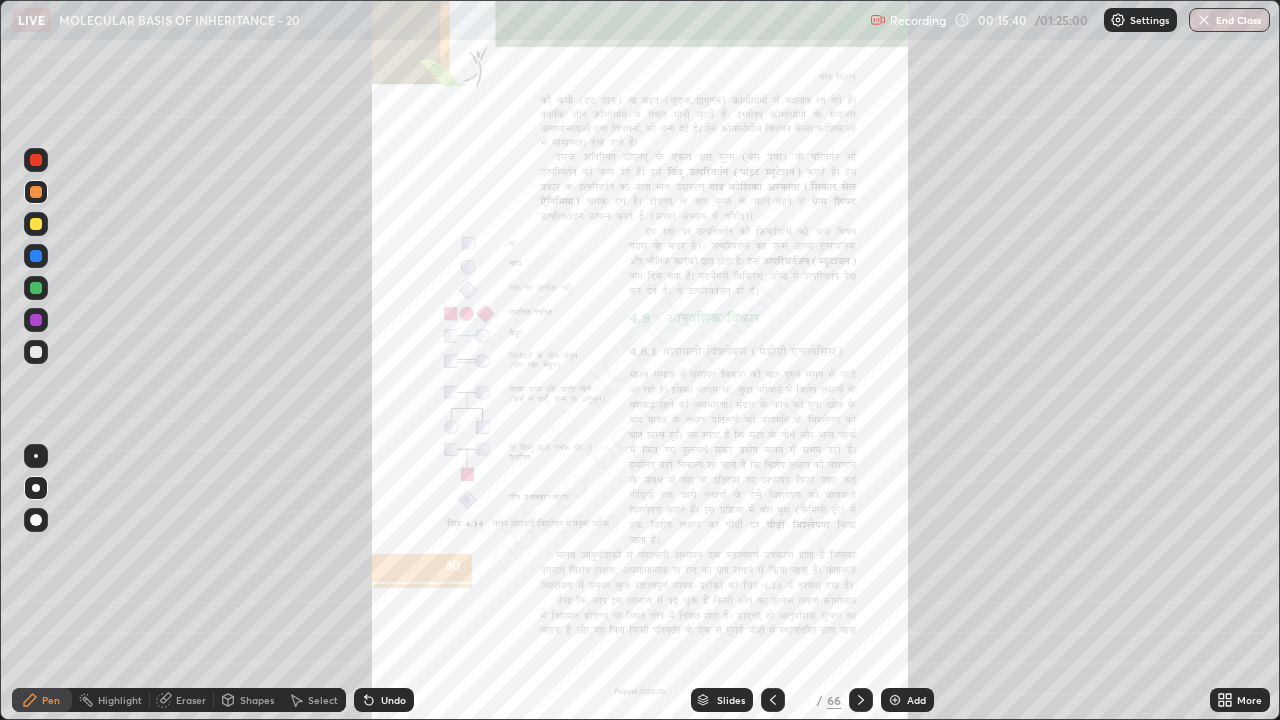 click 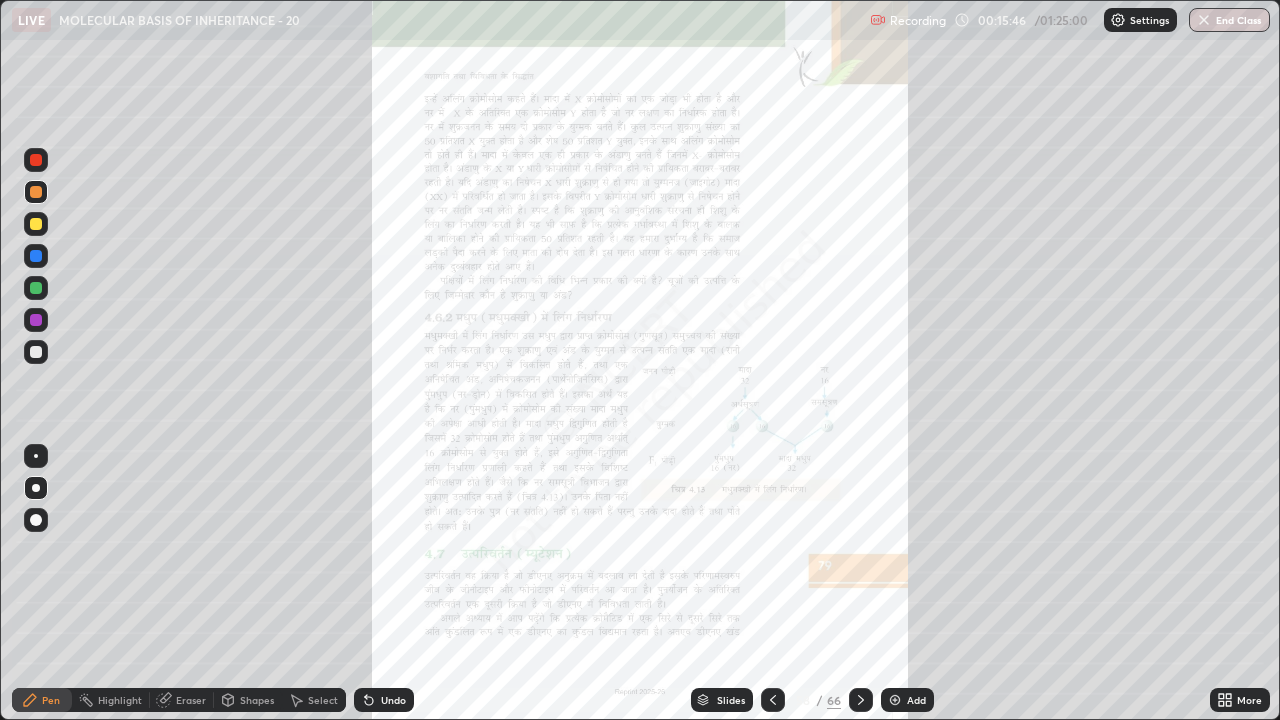 click 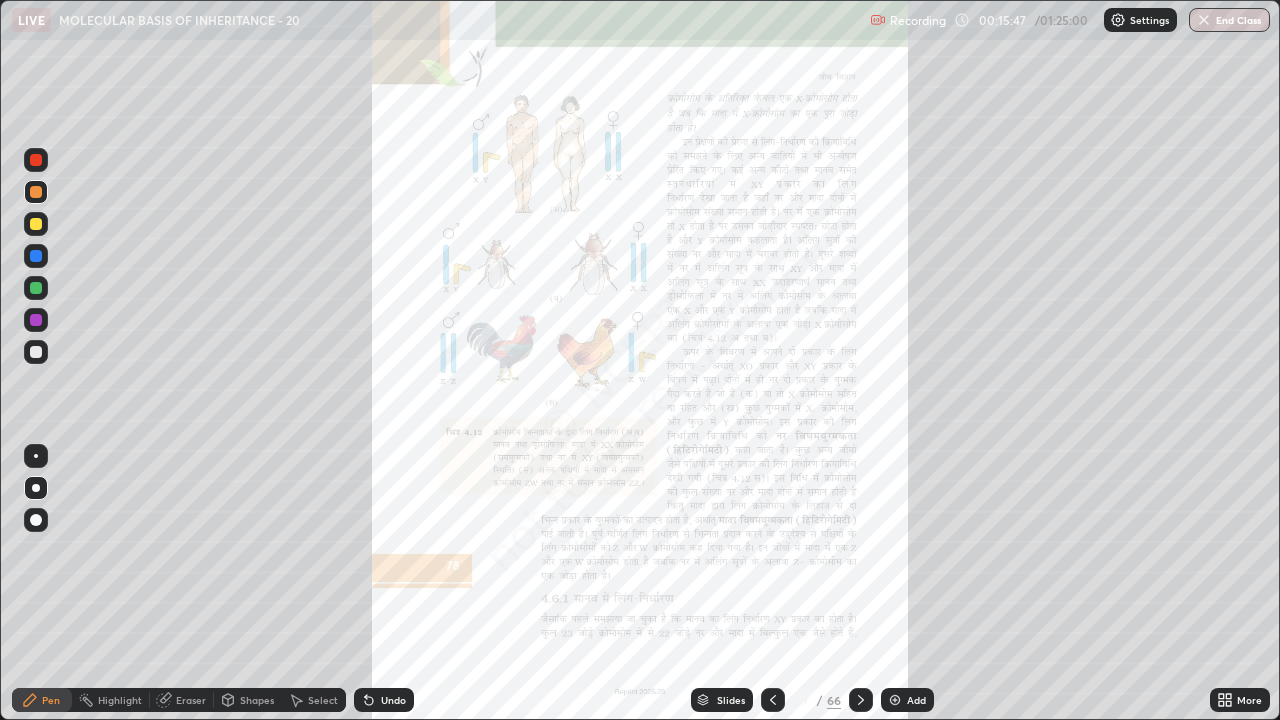 click 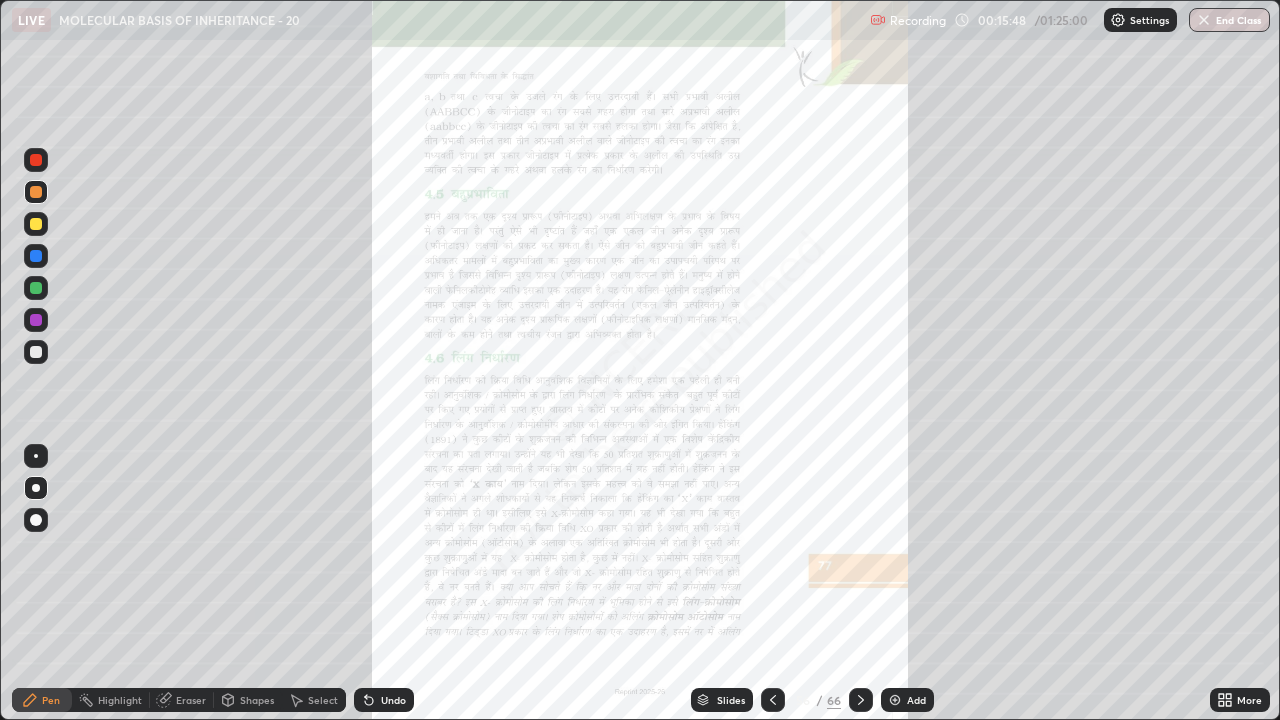 click 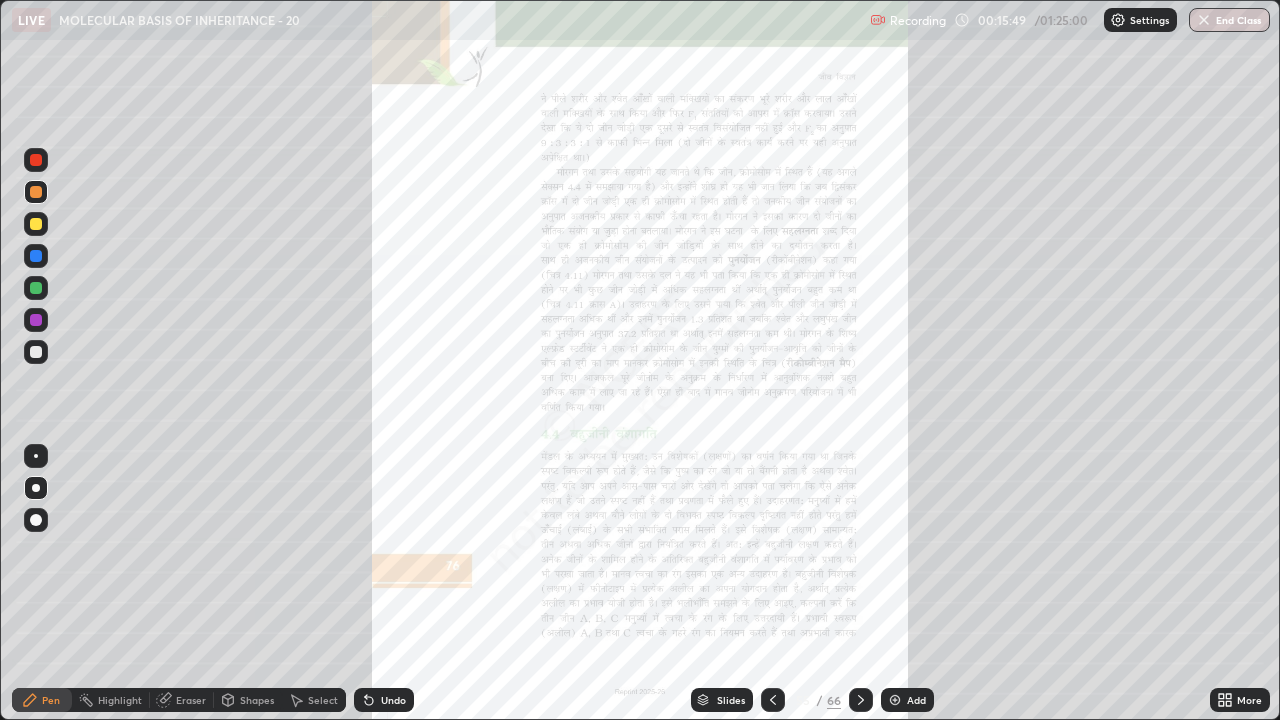 click 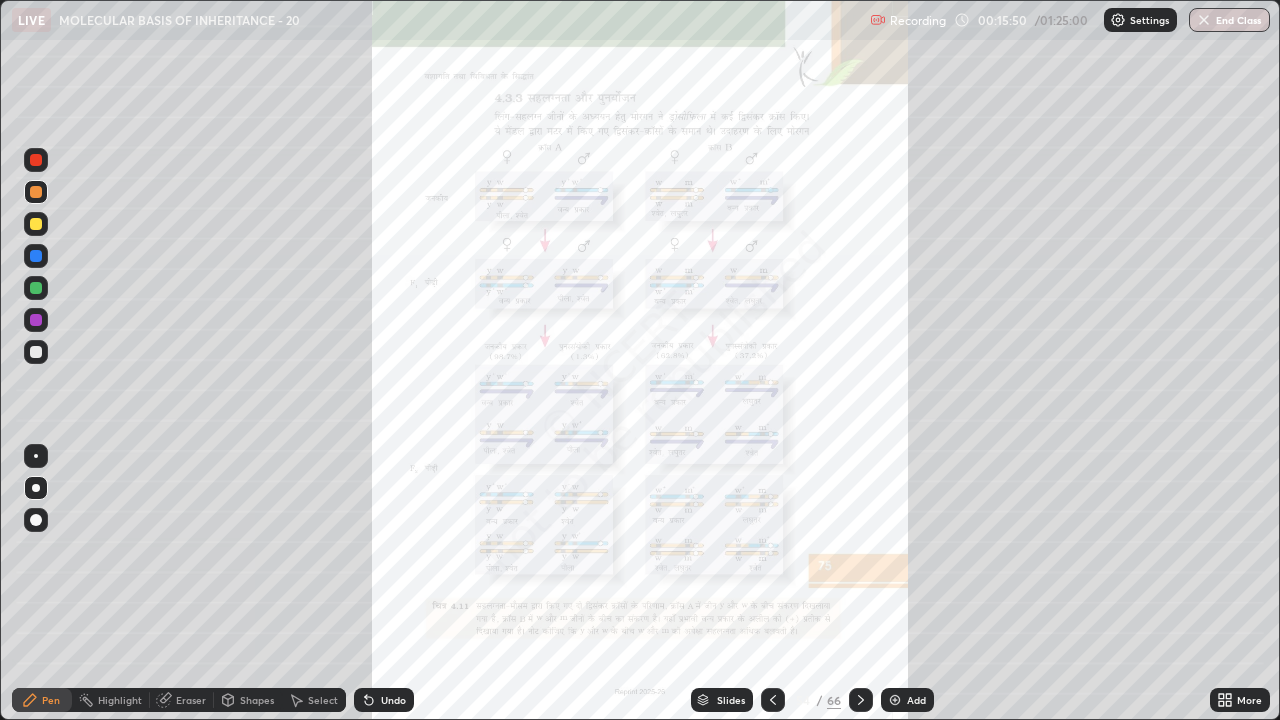 click 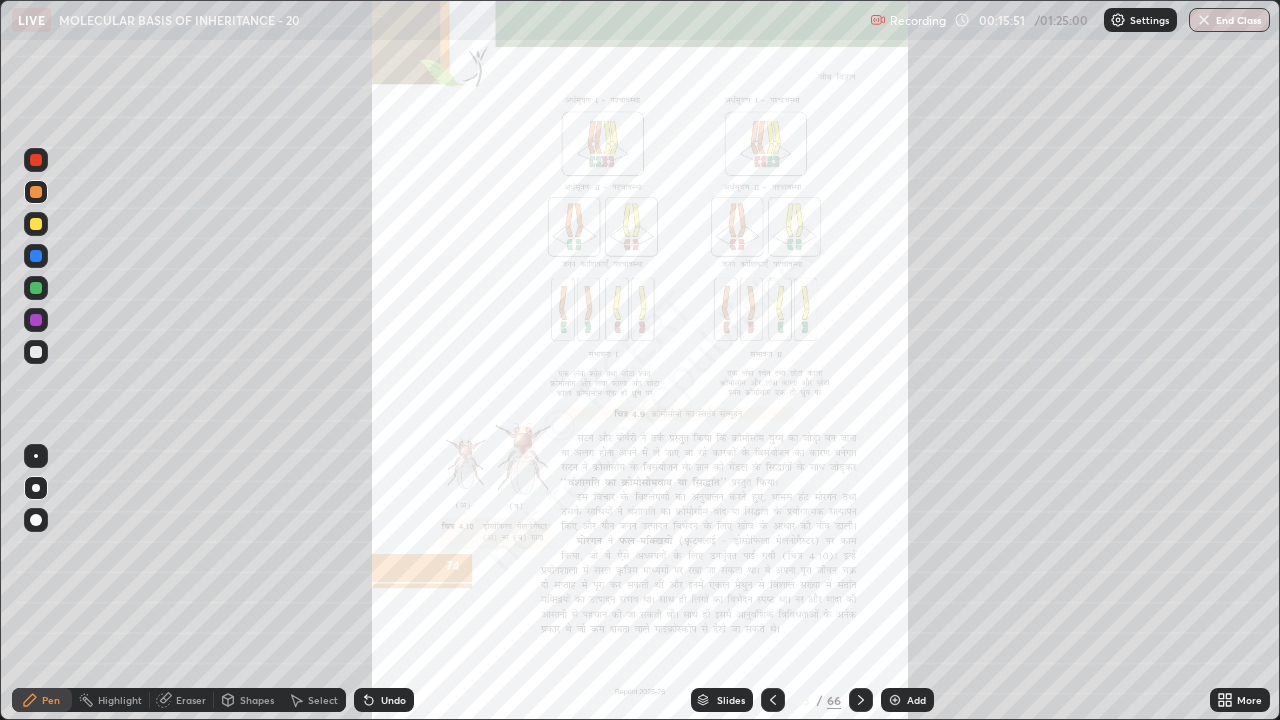 click 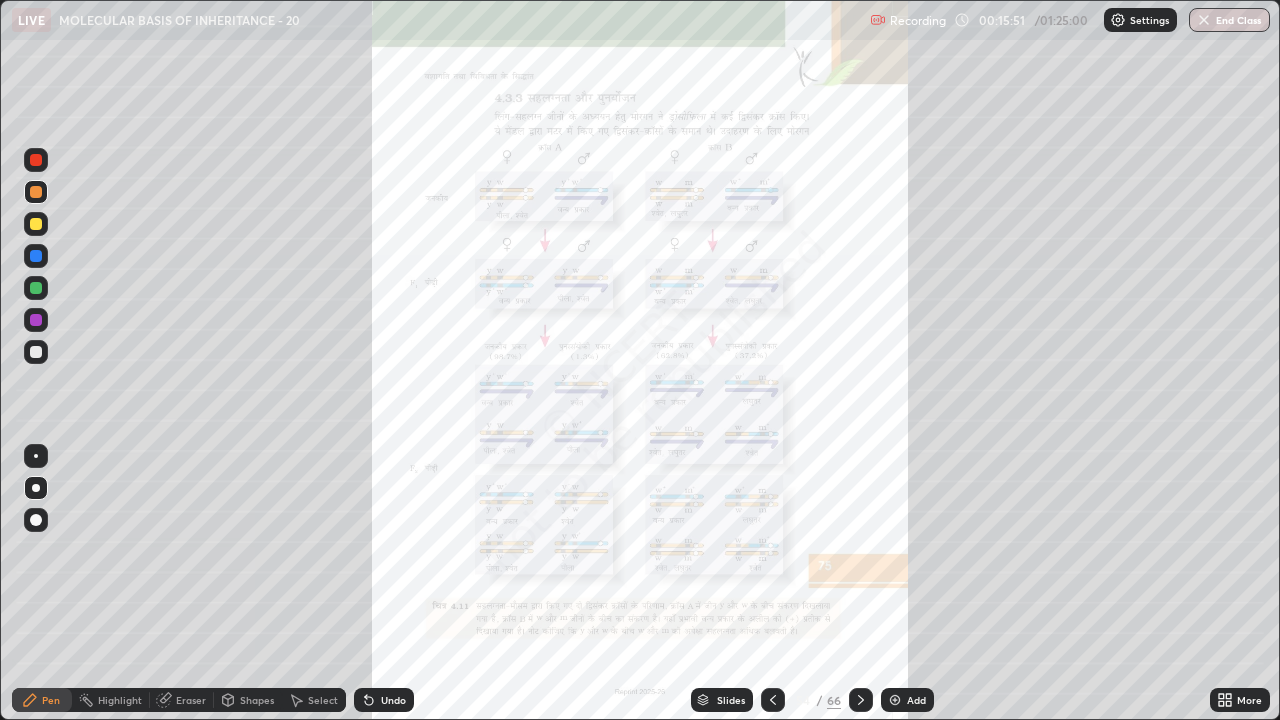 click 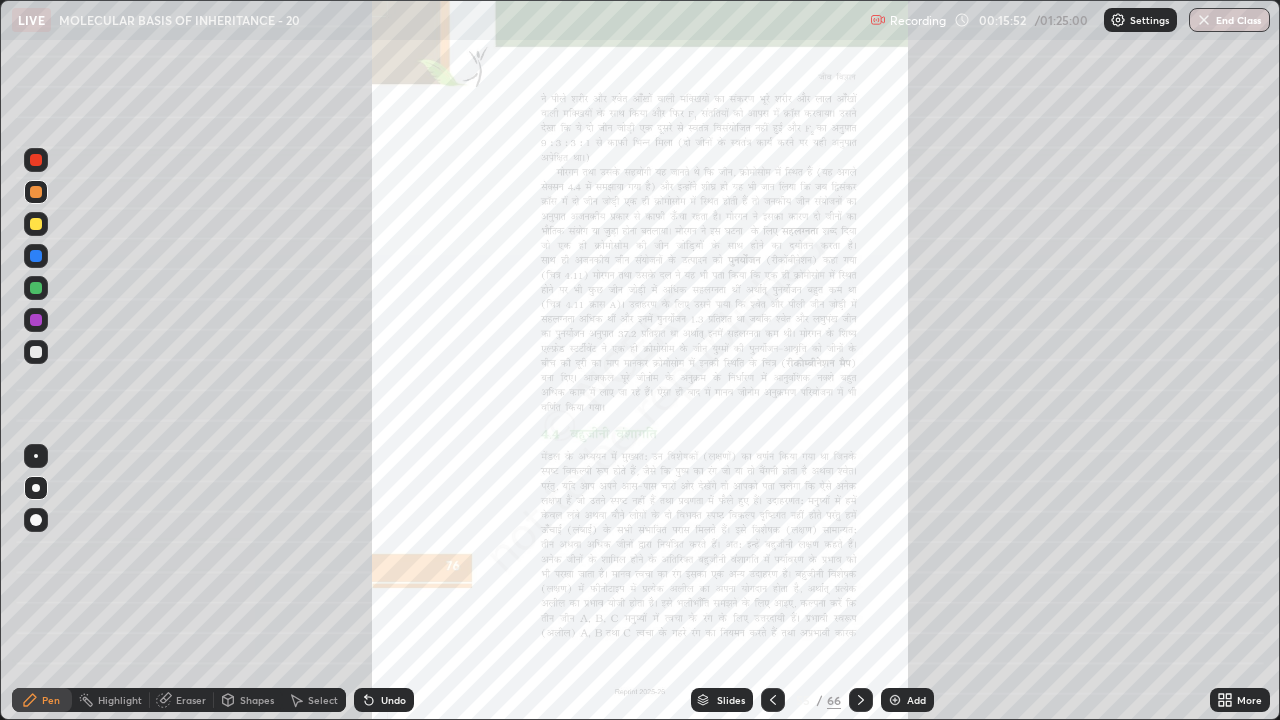 click 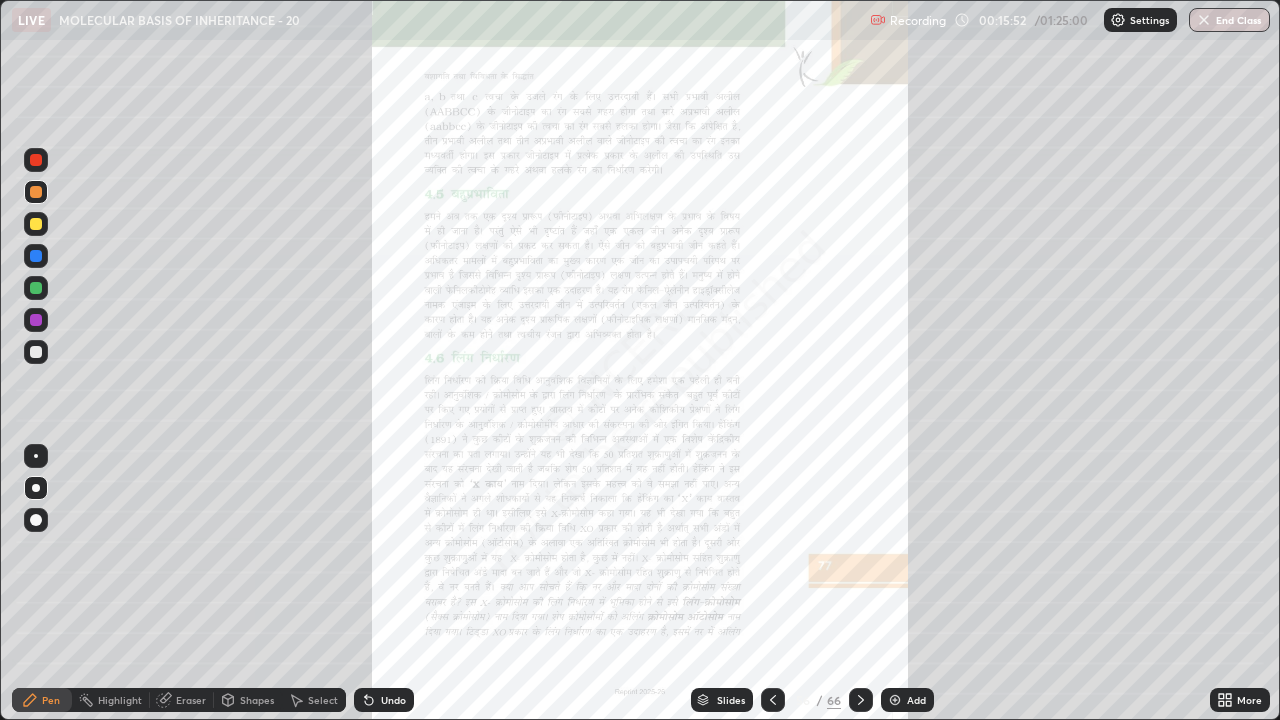 click 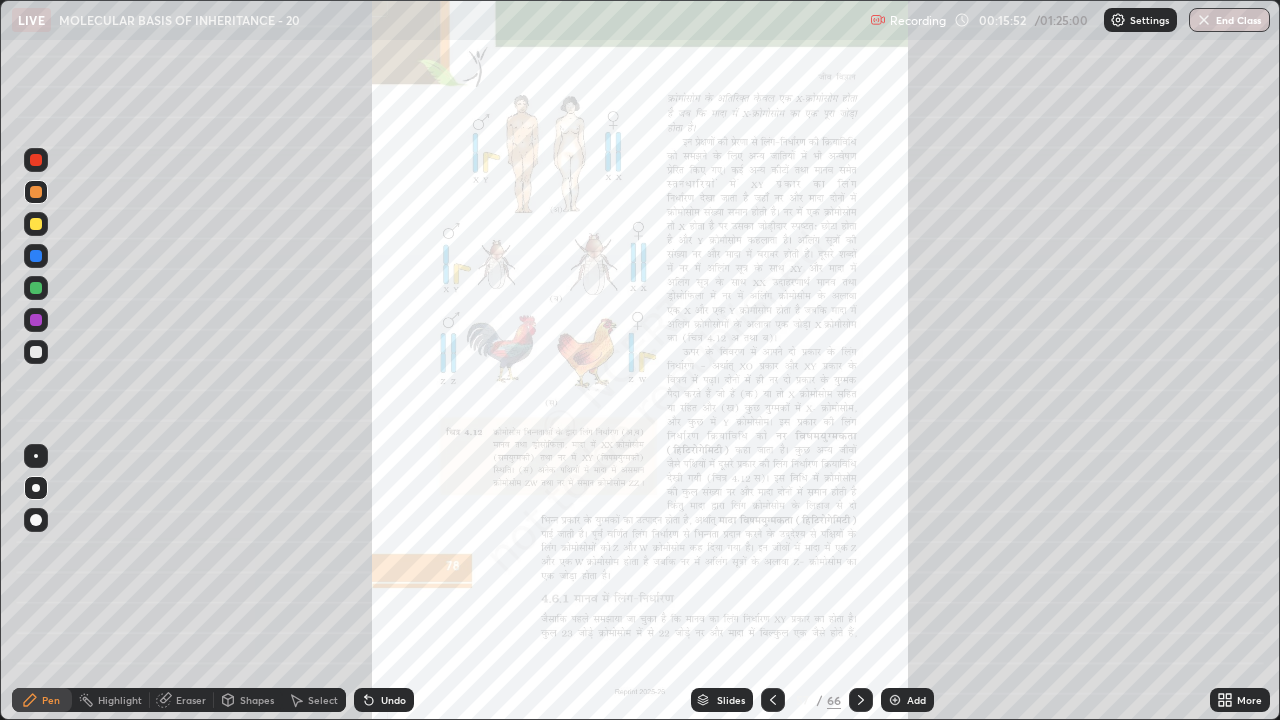 click at bounding box center [861, 700] 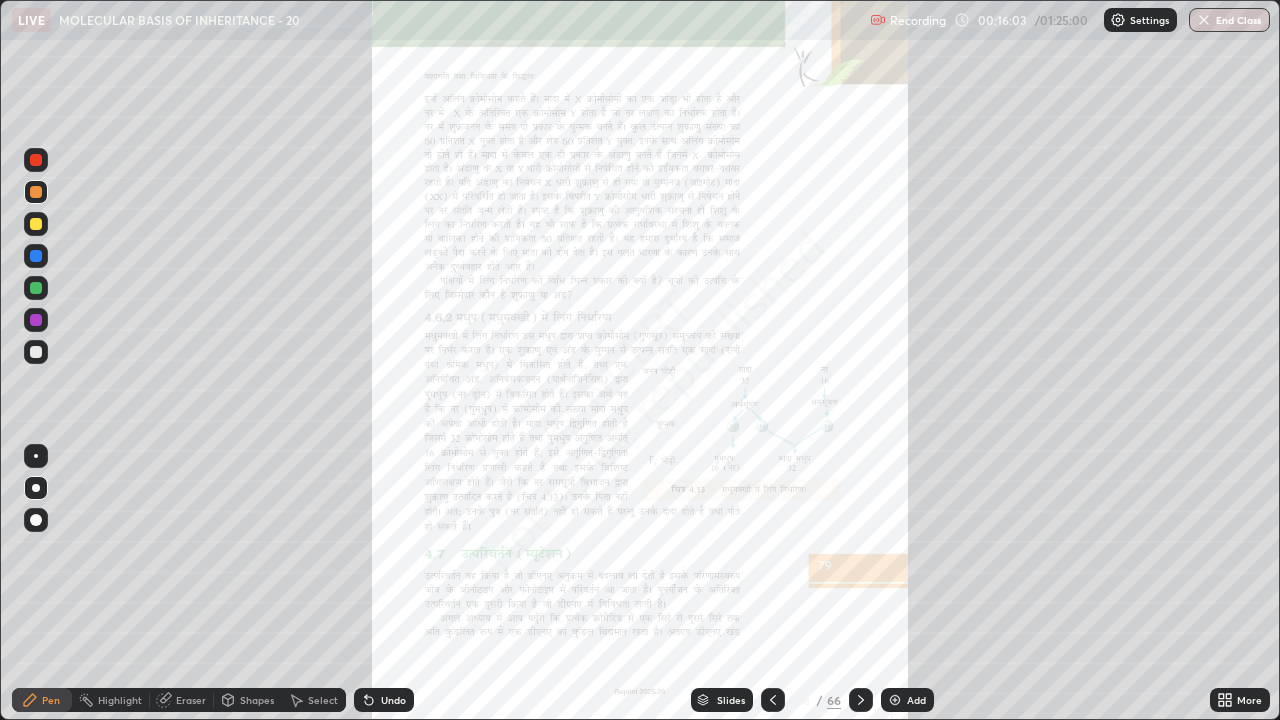 click 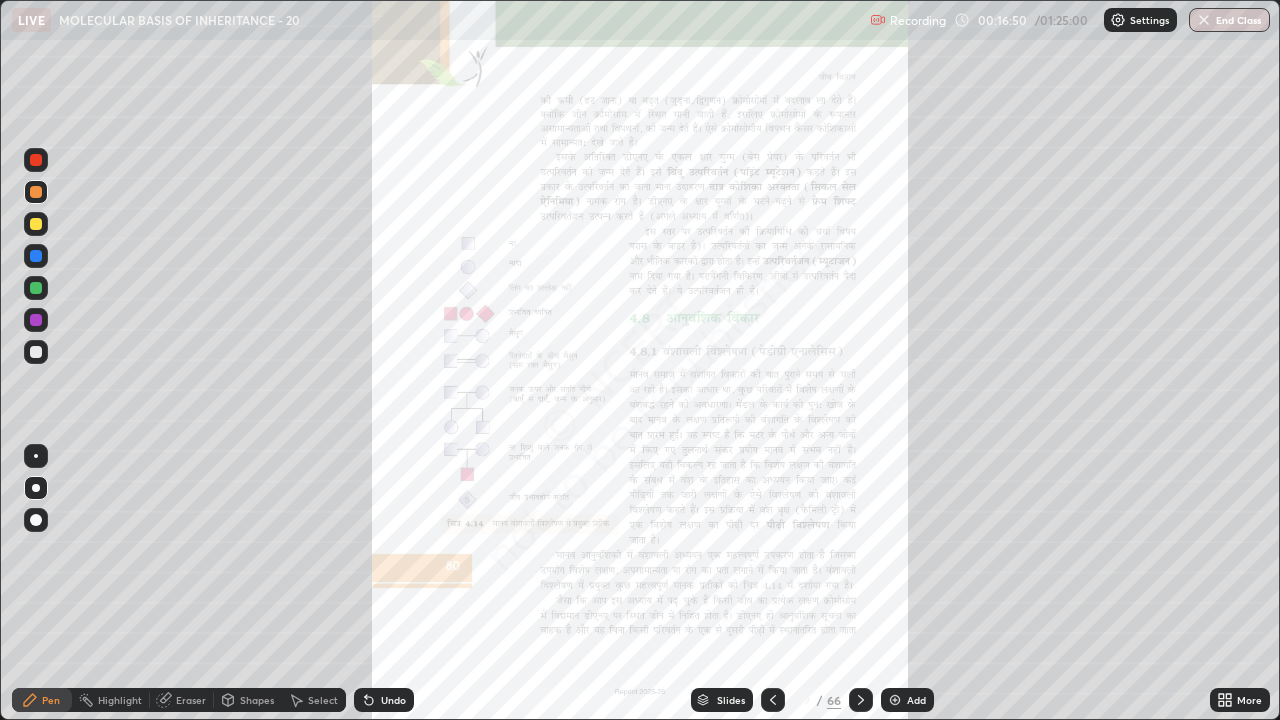 click on "Slides" at bounding box center (731, 700) 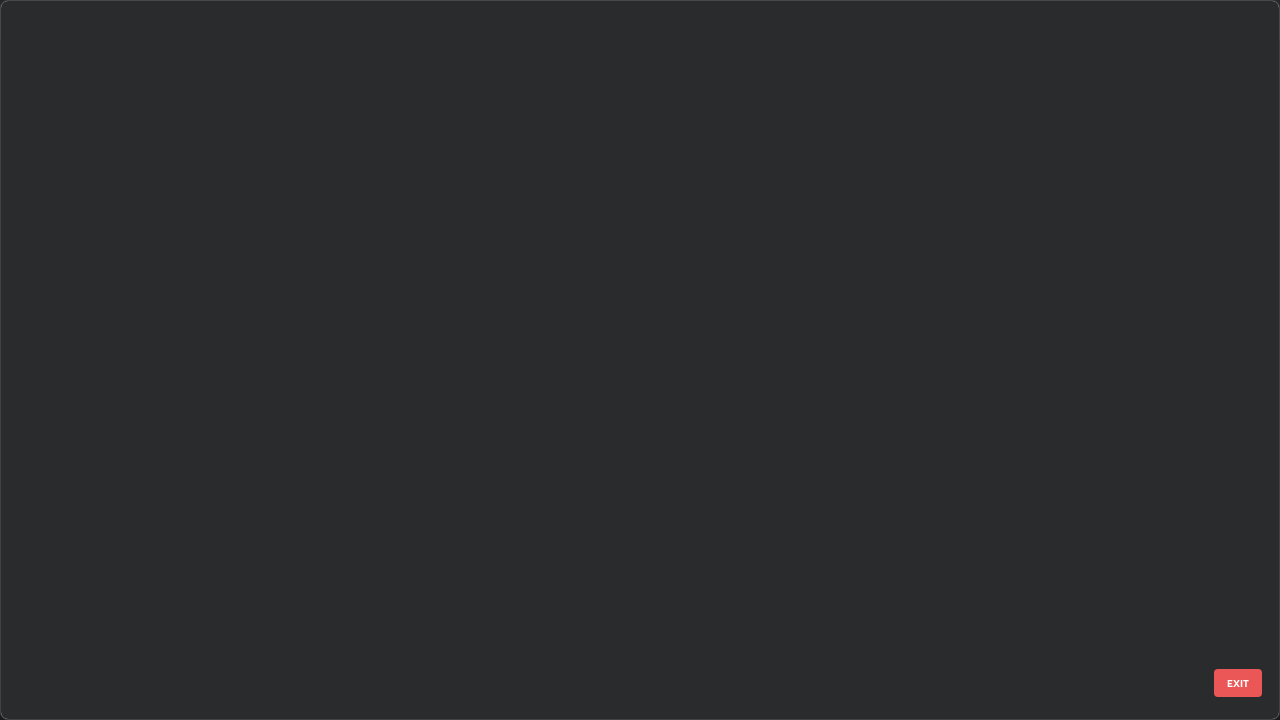 scroll, scrollTop: 3774, scrollLeft: 0, axis: vertical 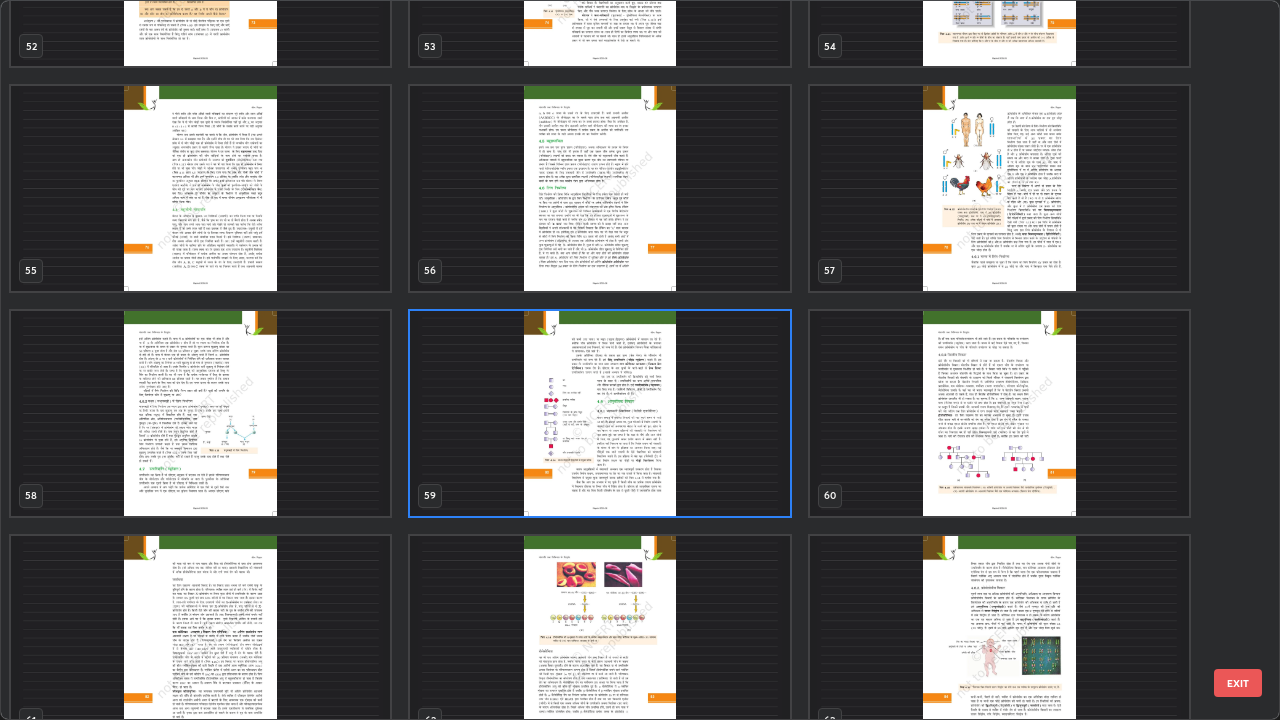click at bounding box center (599, 413) 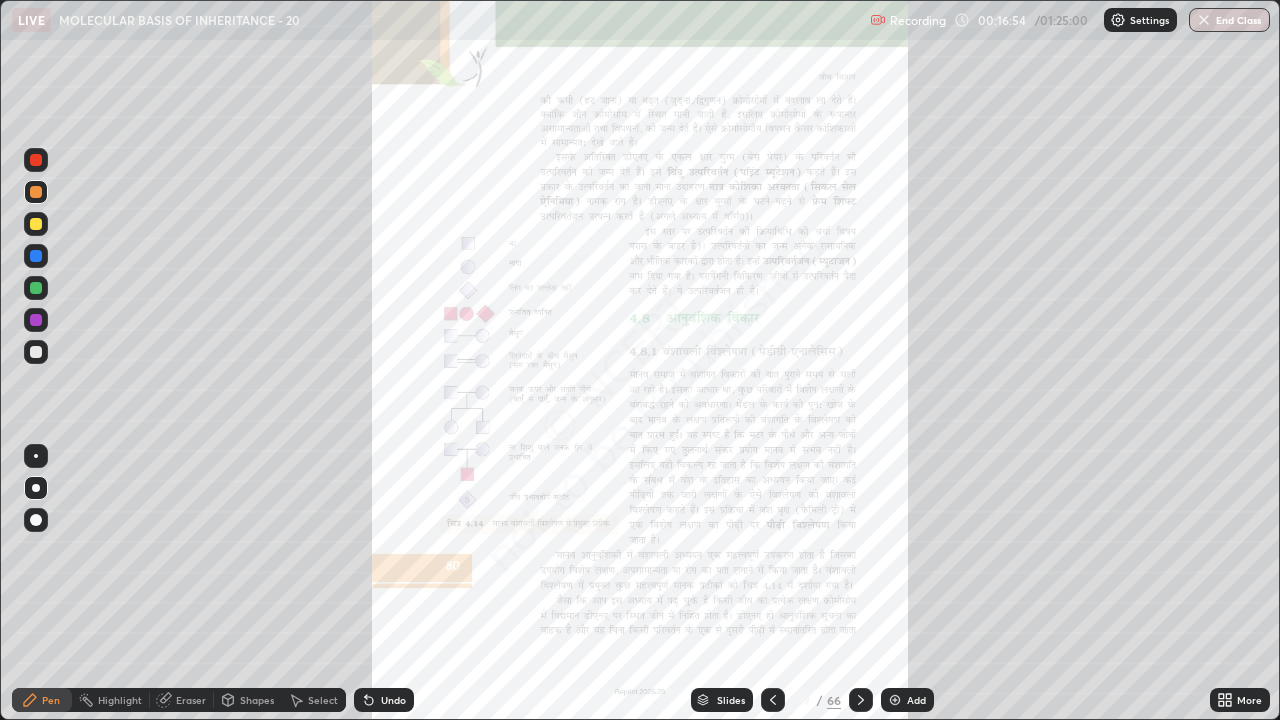 click at bounding box center (599, 413) 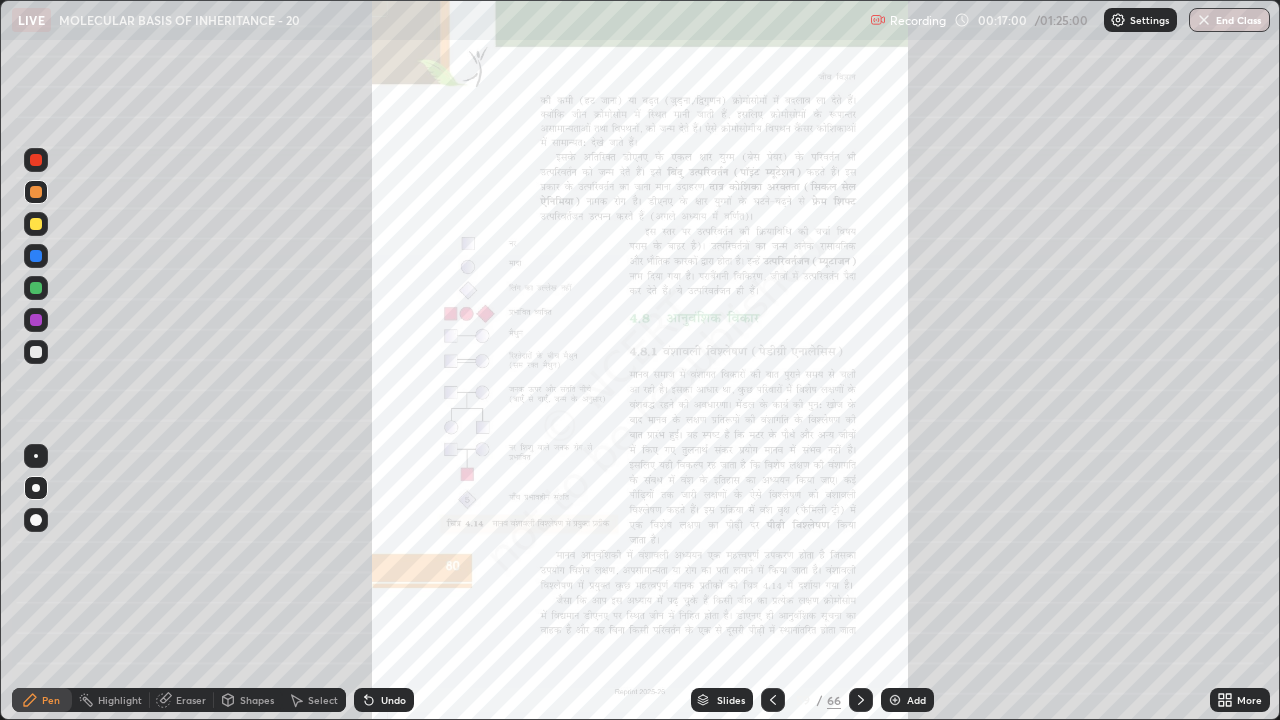 click 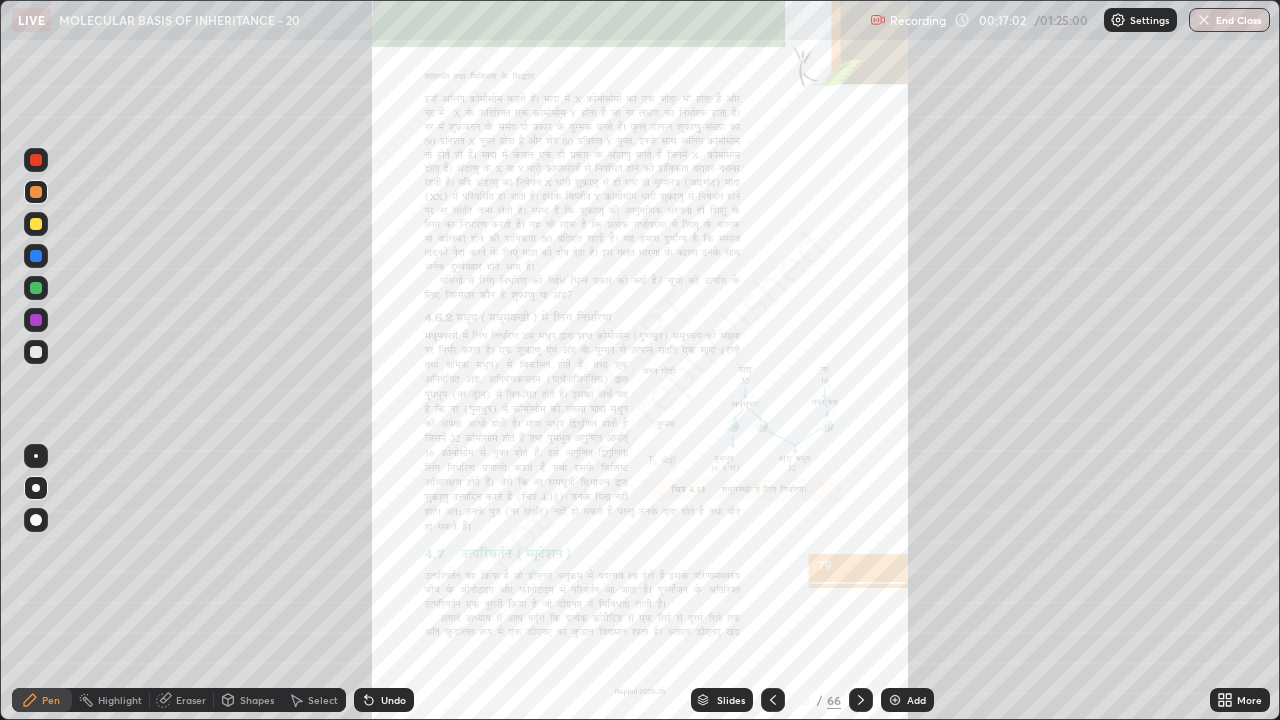 click at bounding box center (861, 700) 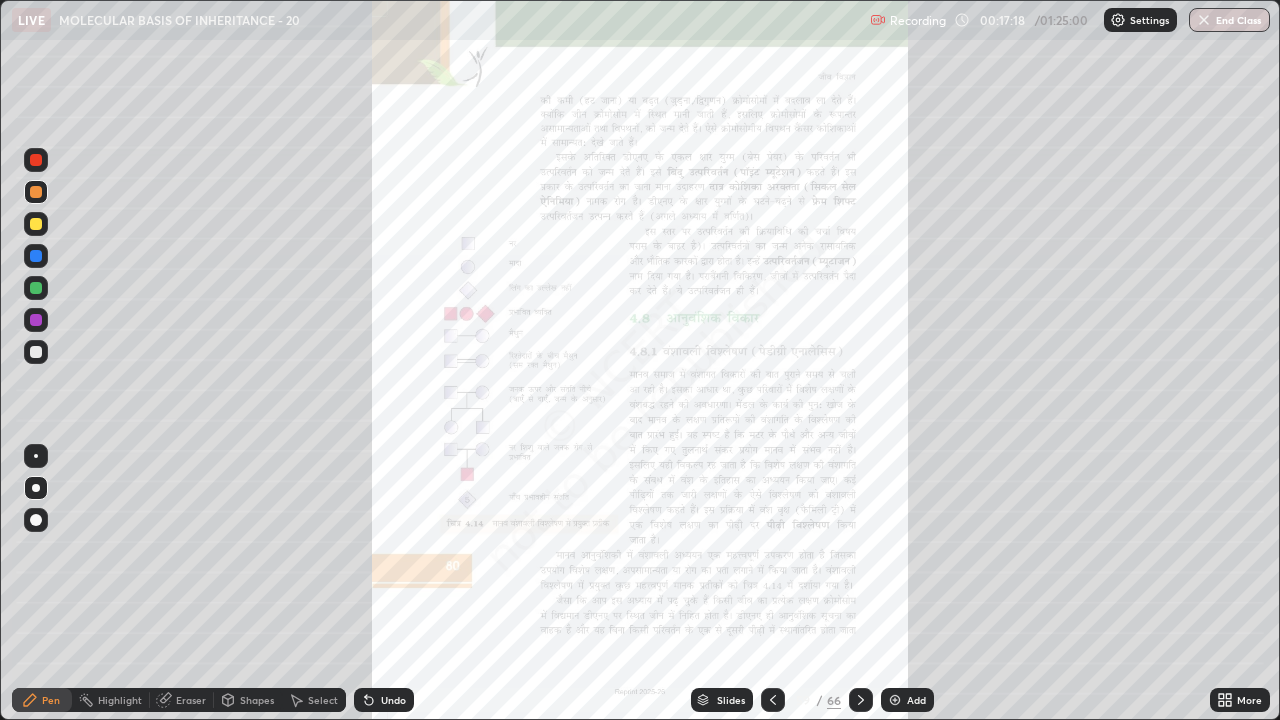 click on "Slides" at bounding box center [731, 700] 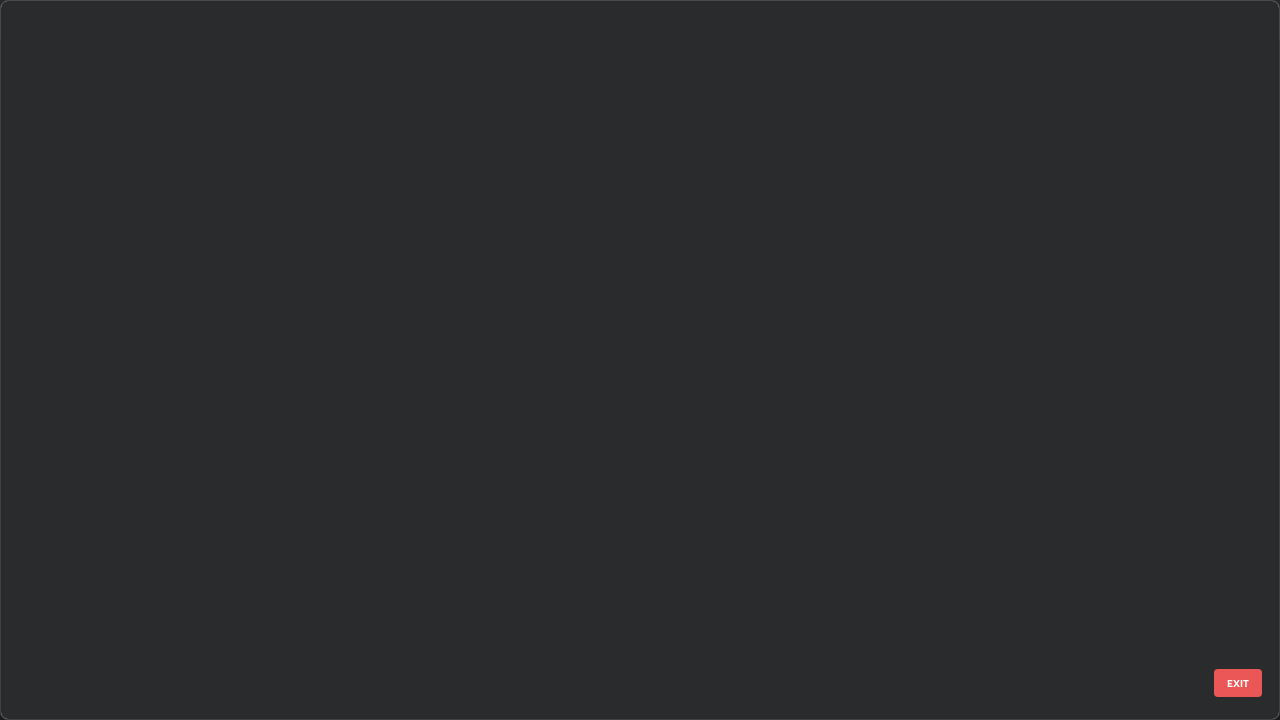 scroll, scrollTop: 3774, scrollLeft: 0, axis: vertical 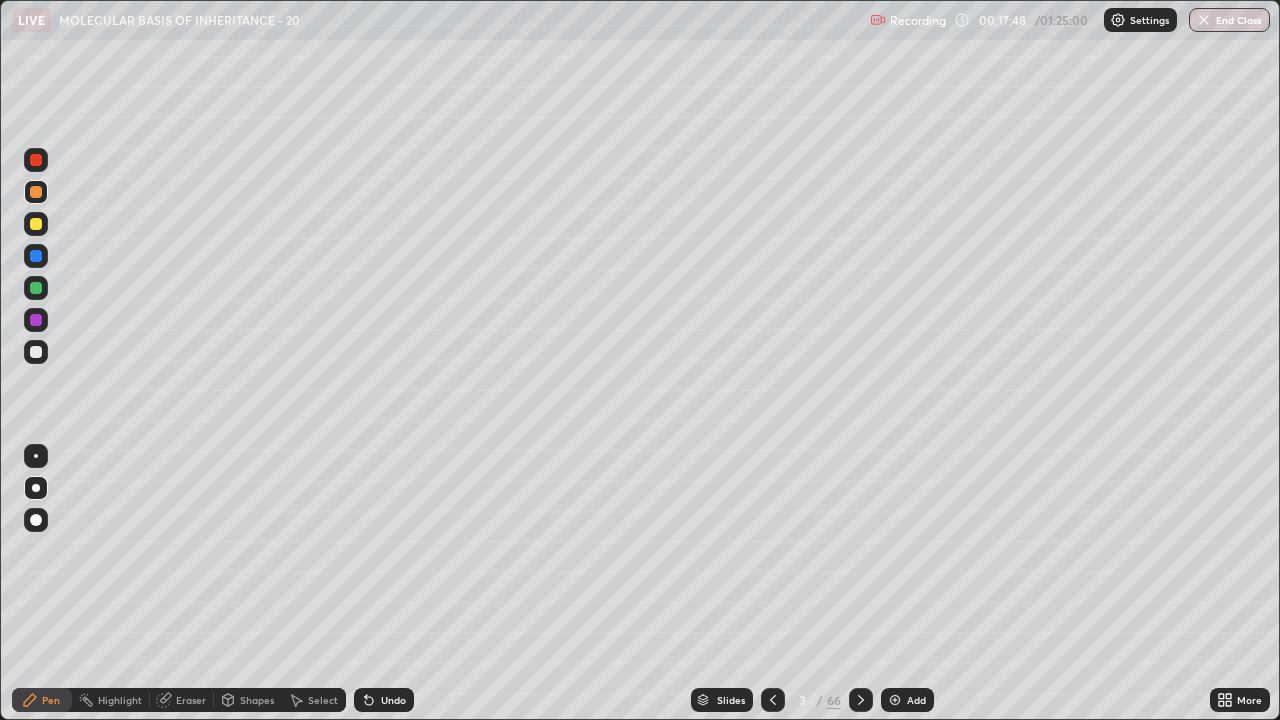 click at bounding box center (895, 700) 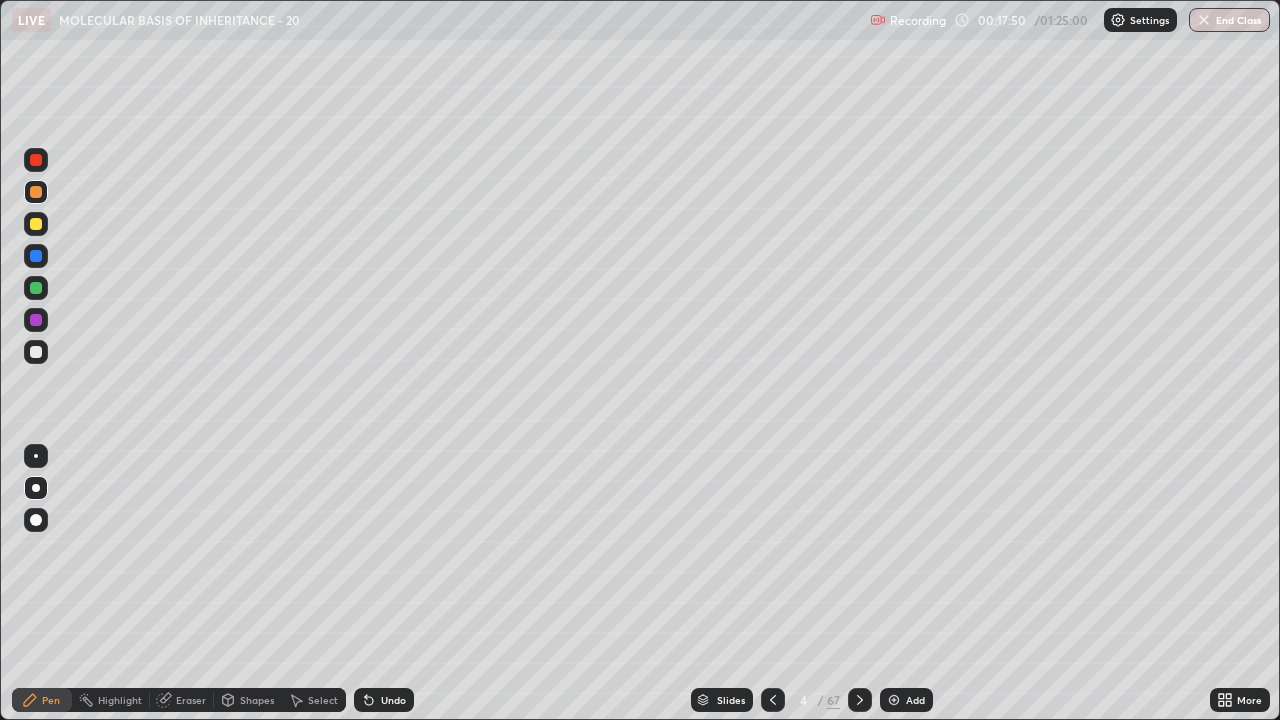 click 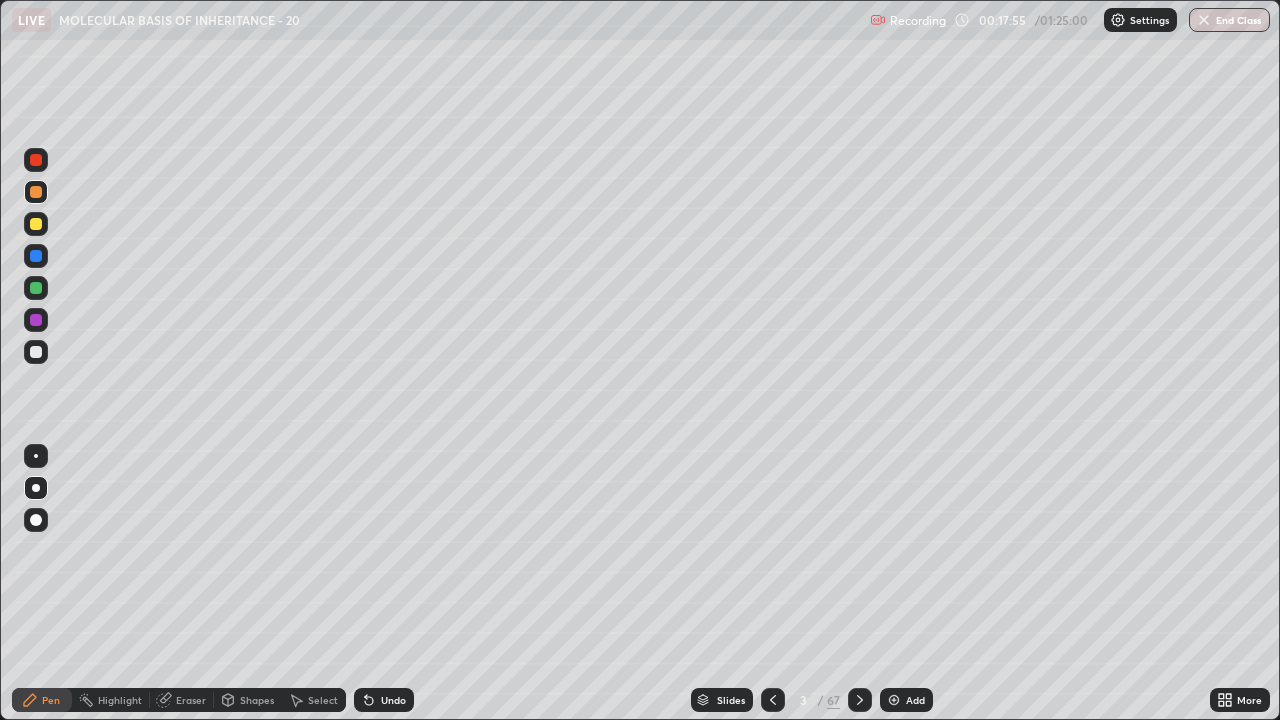 click 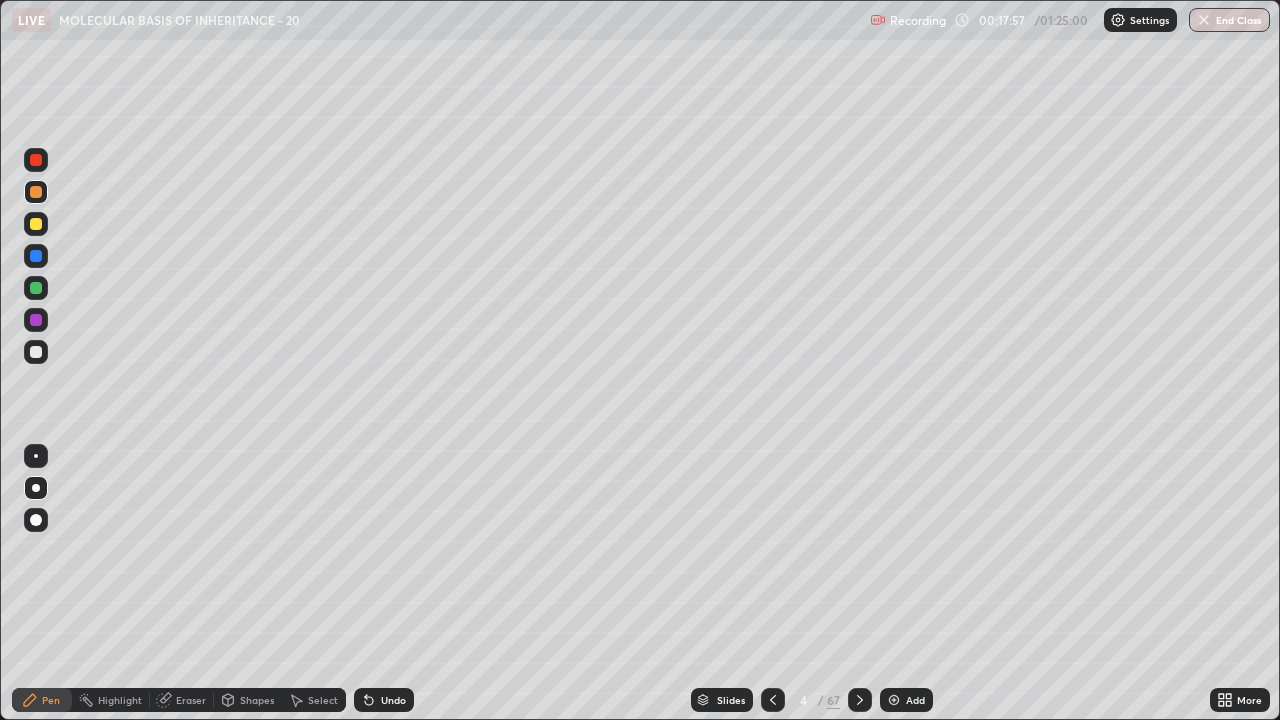 click at bounding box center [36, 320] 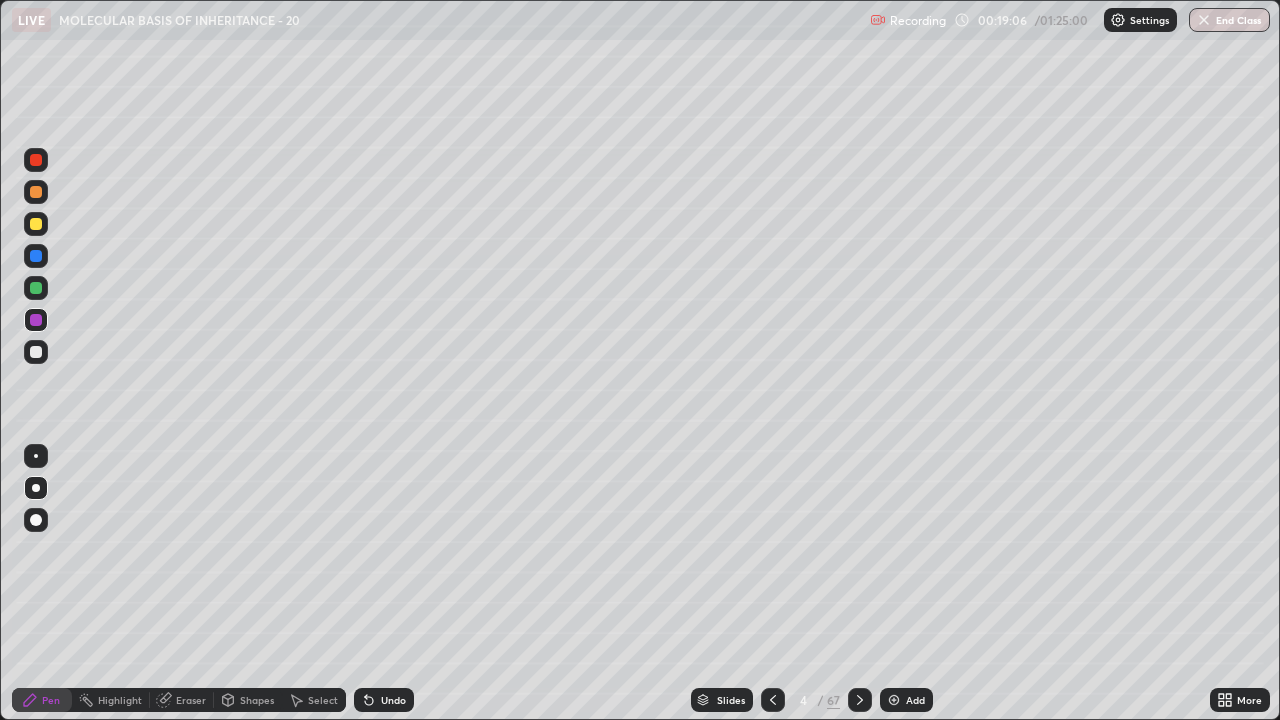 click at bounding box center [36, 352] 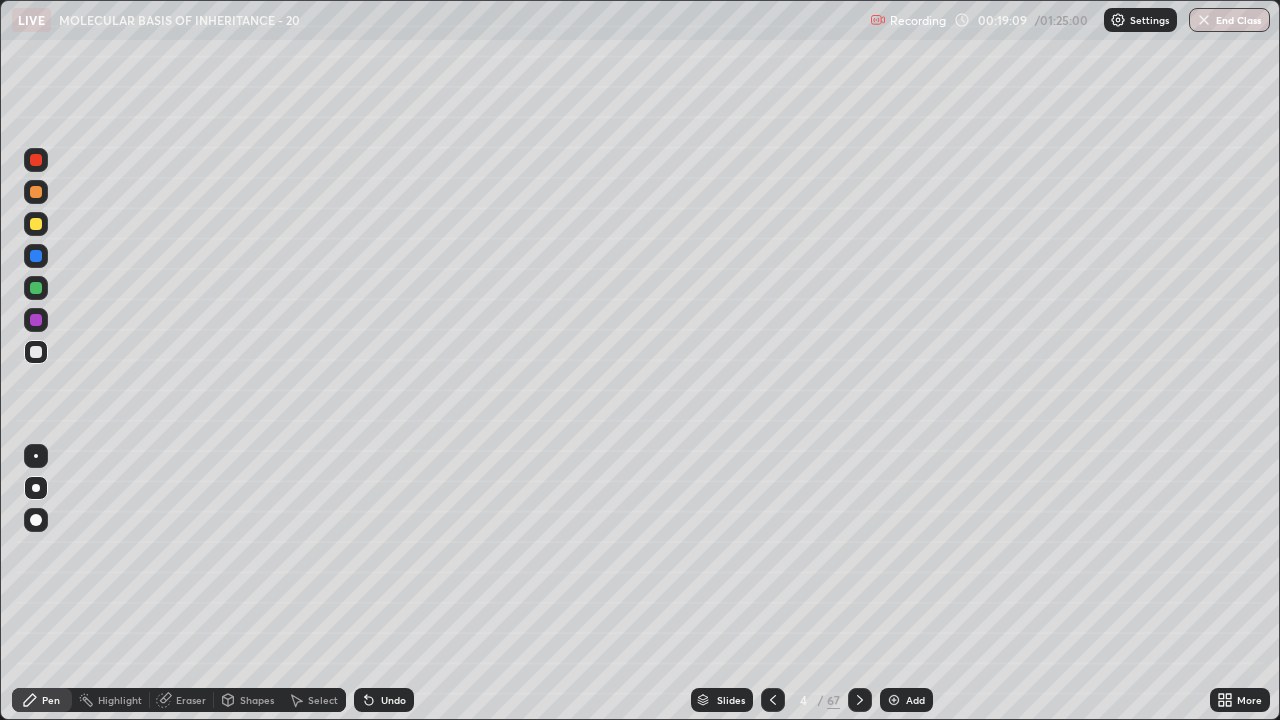 click on "Undo" at bounding box center (384, 700) 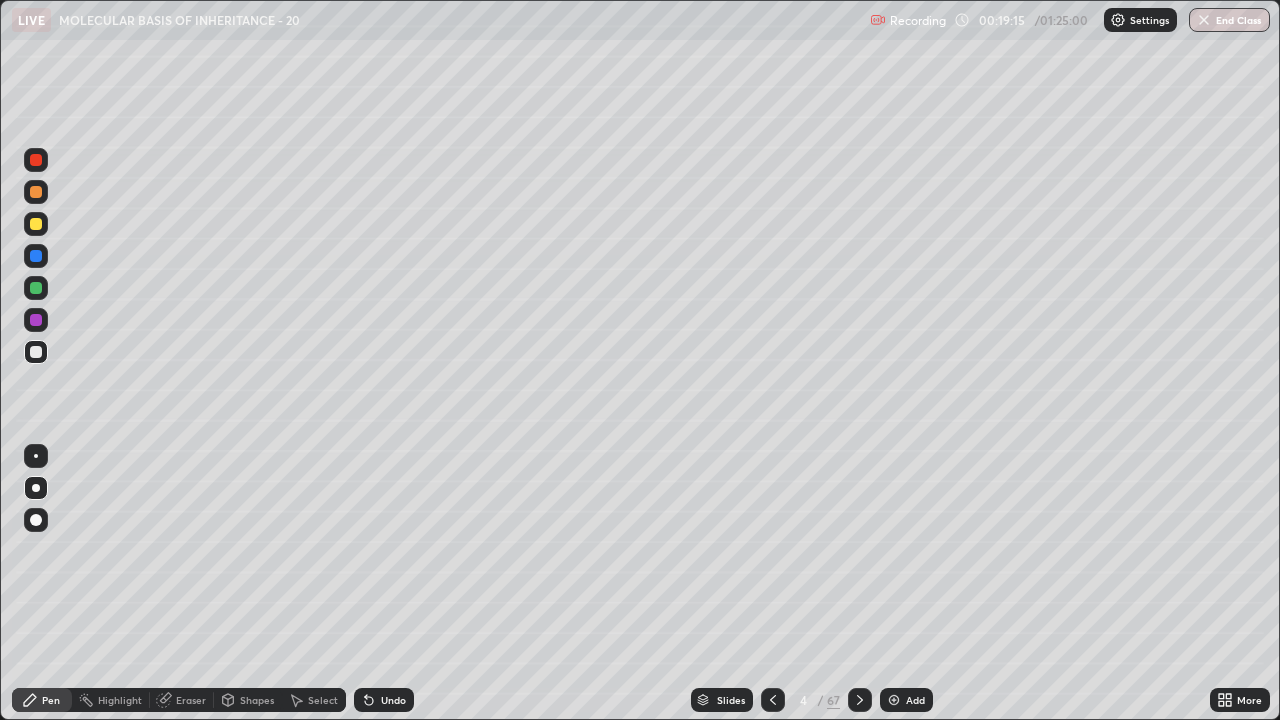 click 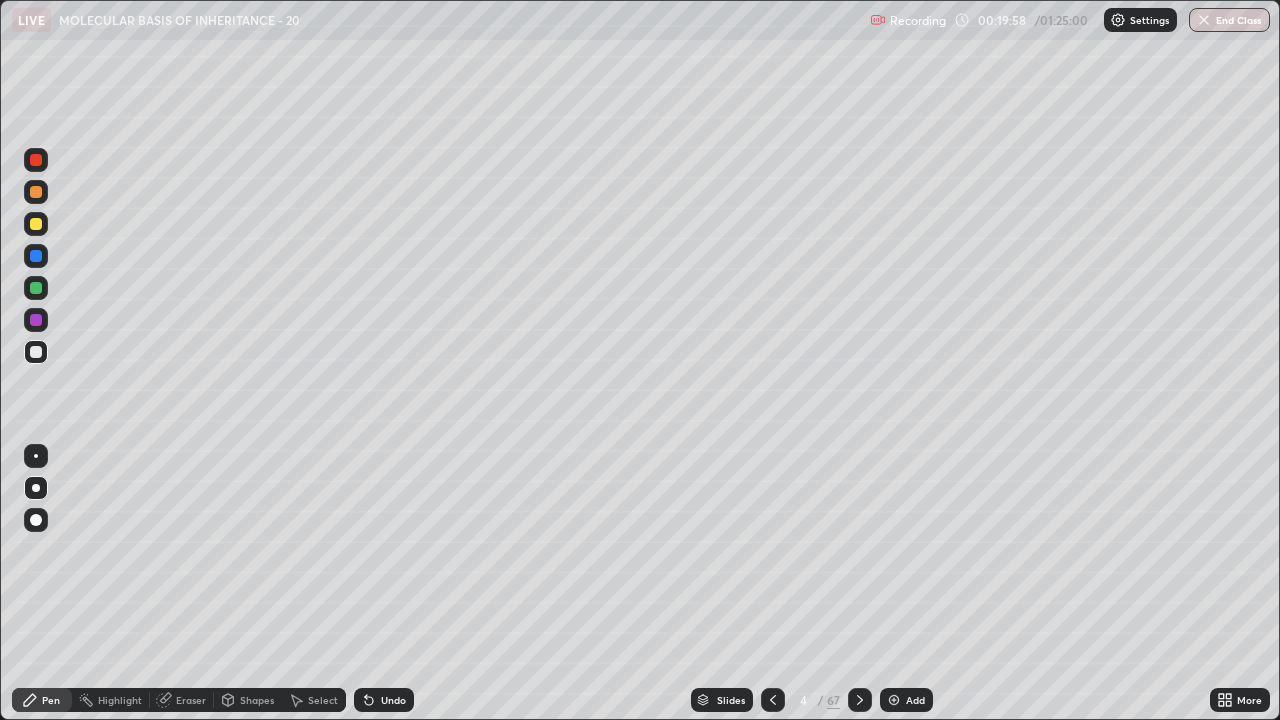 click on "Eraser" at bounding box center (191, 700) 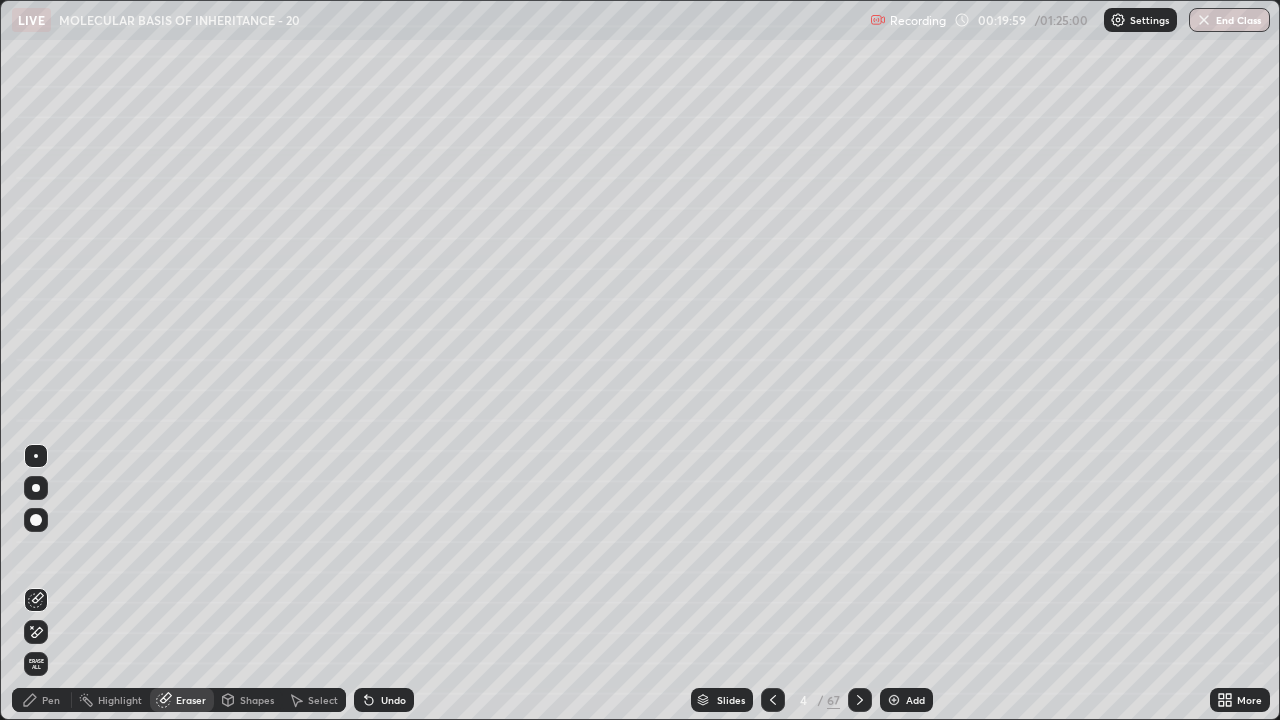 click 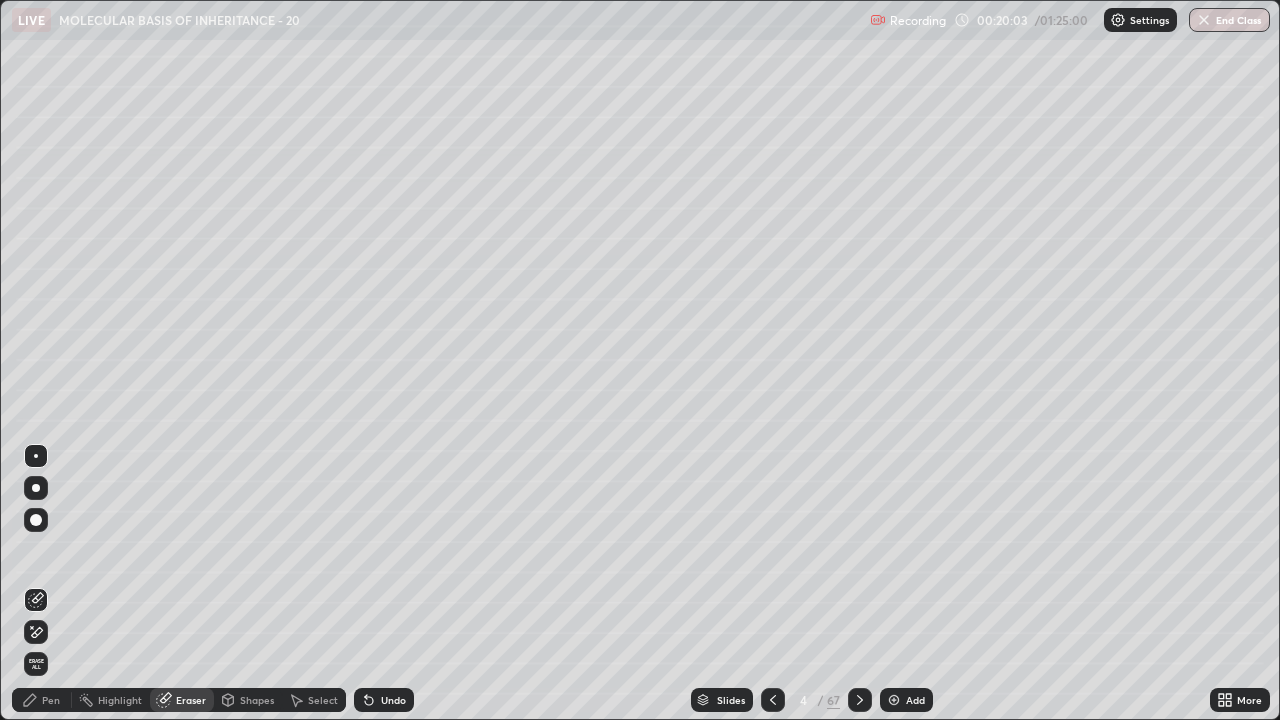 click on "Pen" at bounding box center (51, 700) 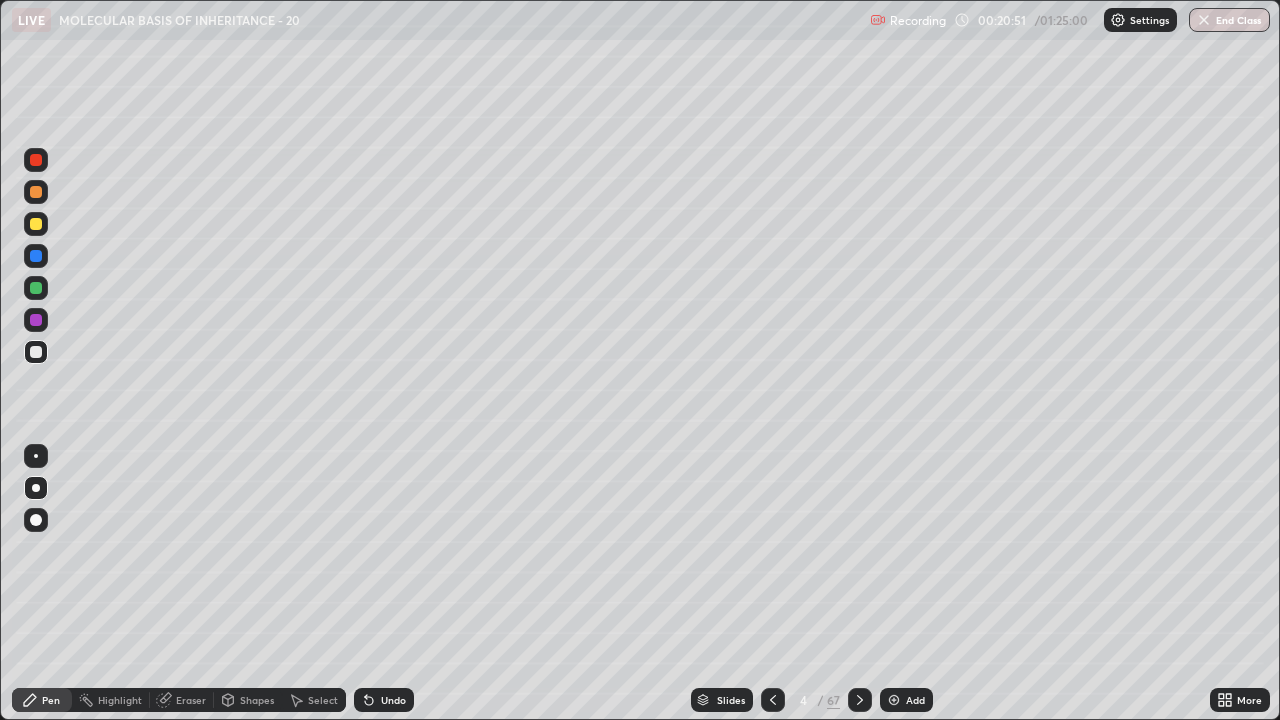 click on "Slides" at bounding box center [731, 700] 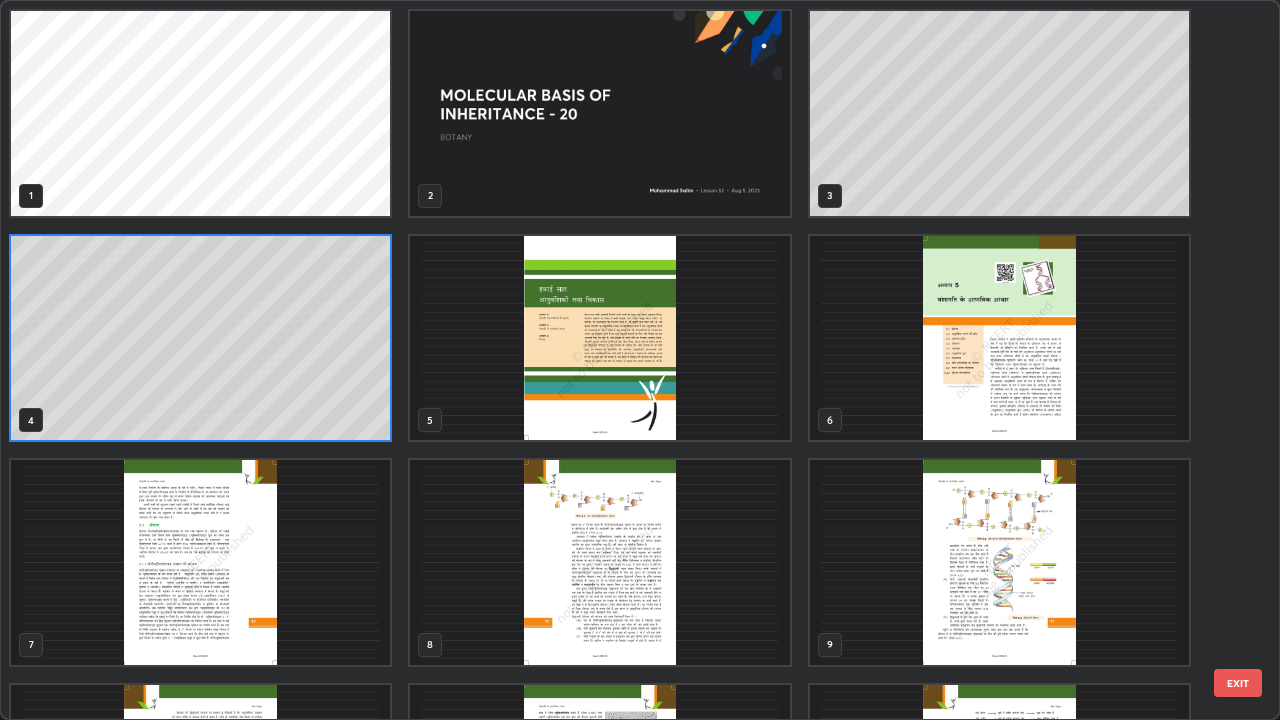 scroll, scrollTop: 7, scrollLeft: 11, axis: both 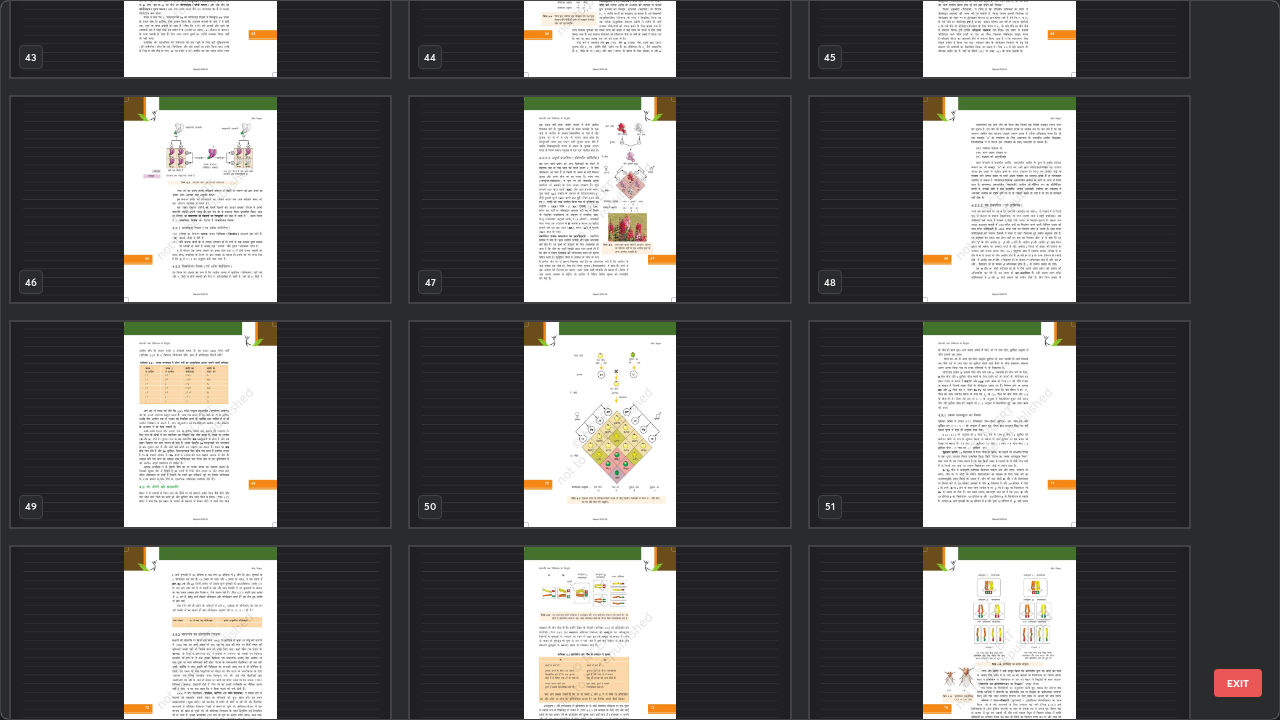 click at bounding box center (999, 649) 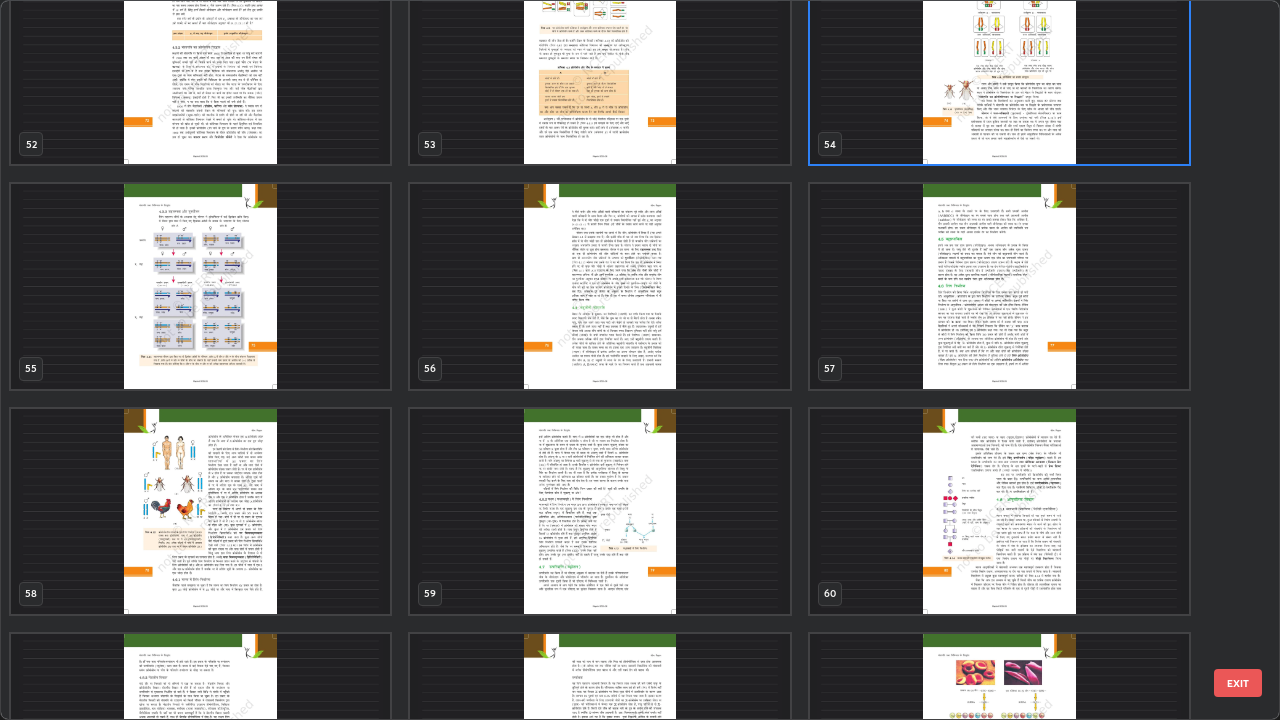 scroll, scrollTop: 3900, scrollLeft: 0, axis: vertical 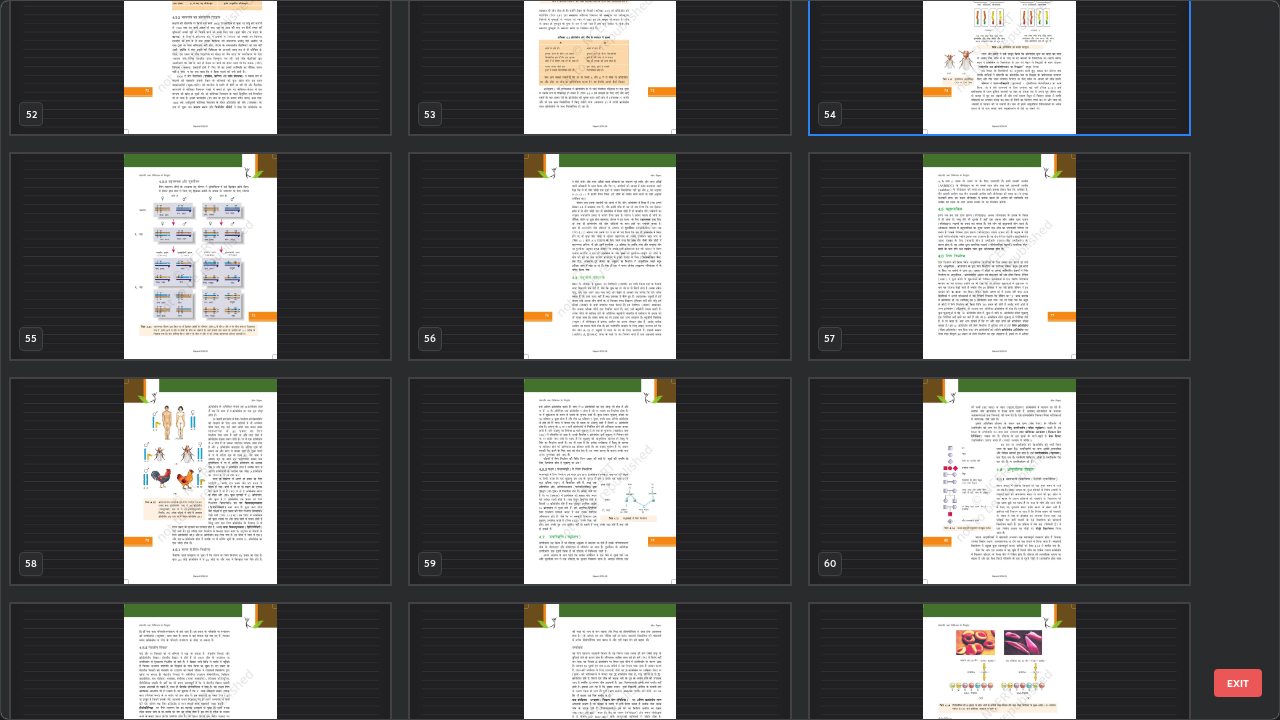 click at bounding box center [999, 481] 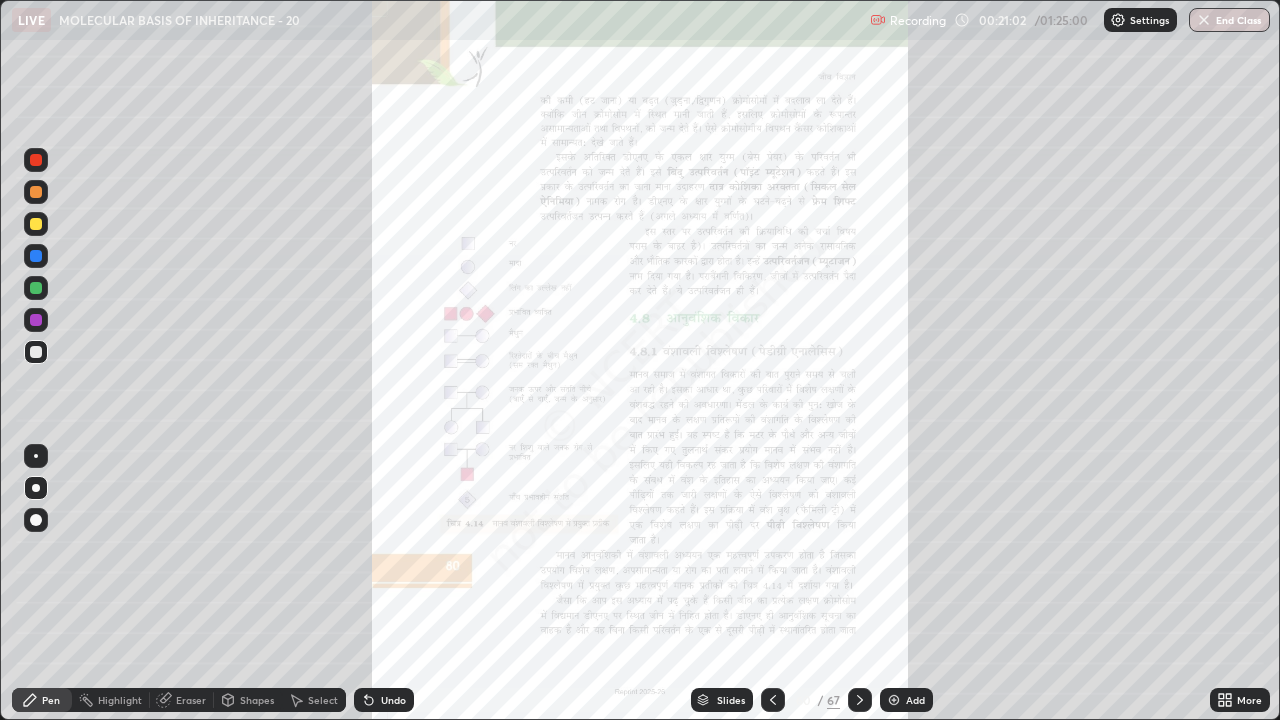 click 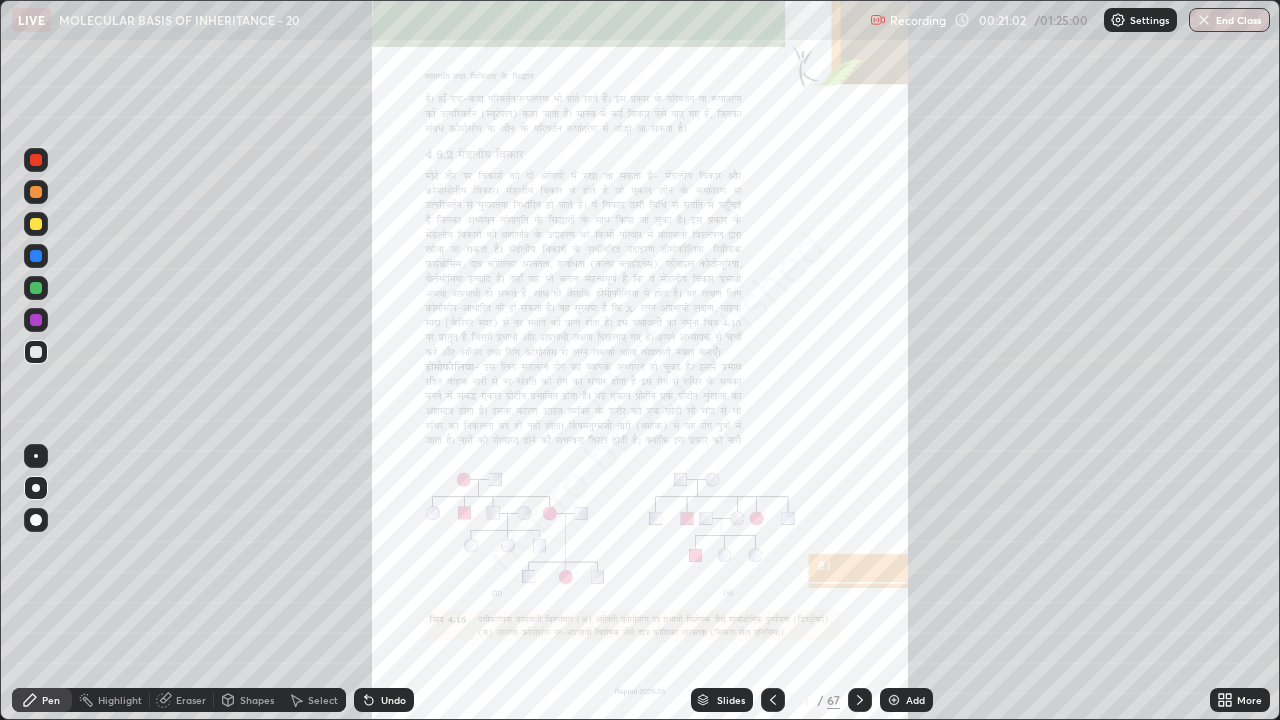 click 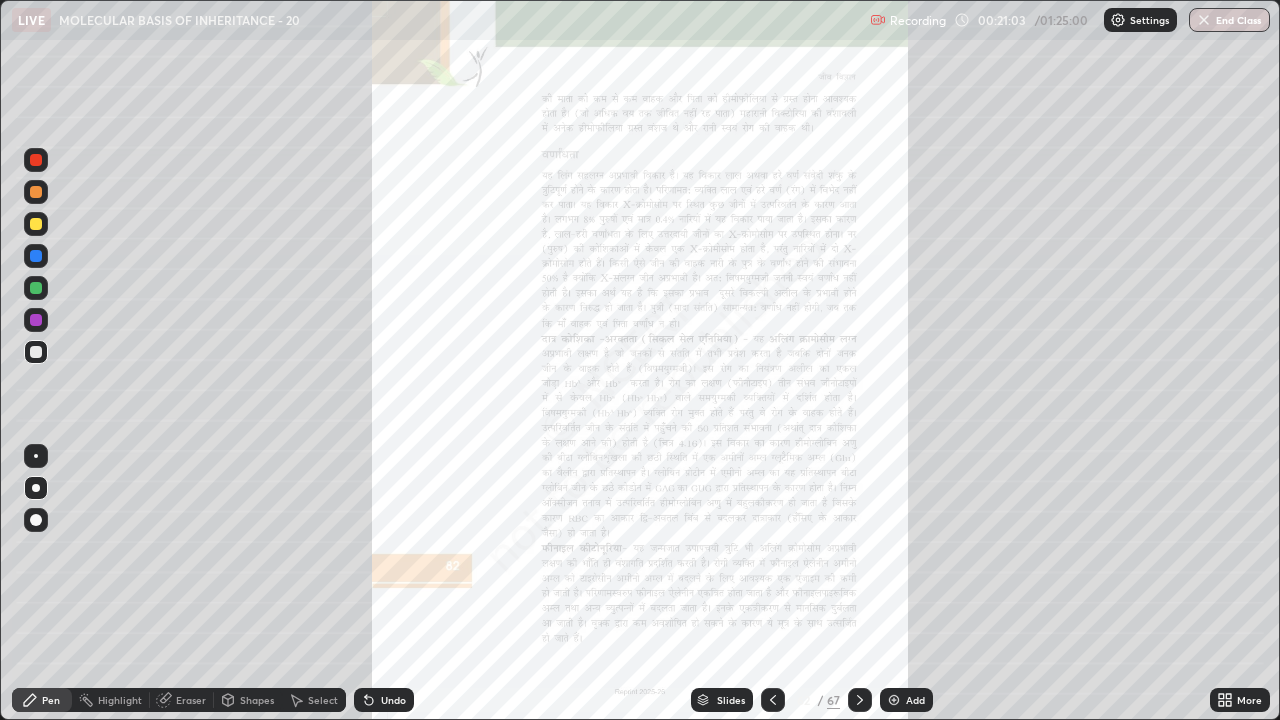 click 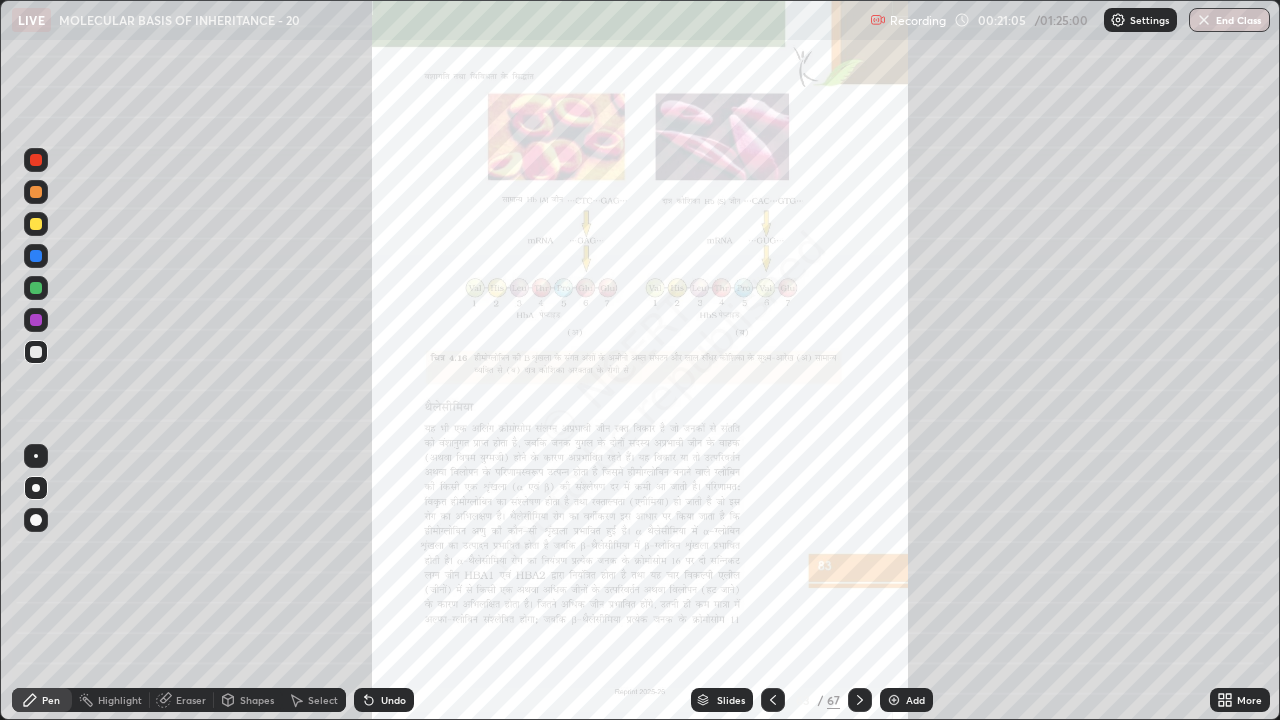 click 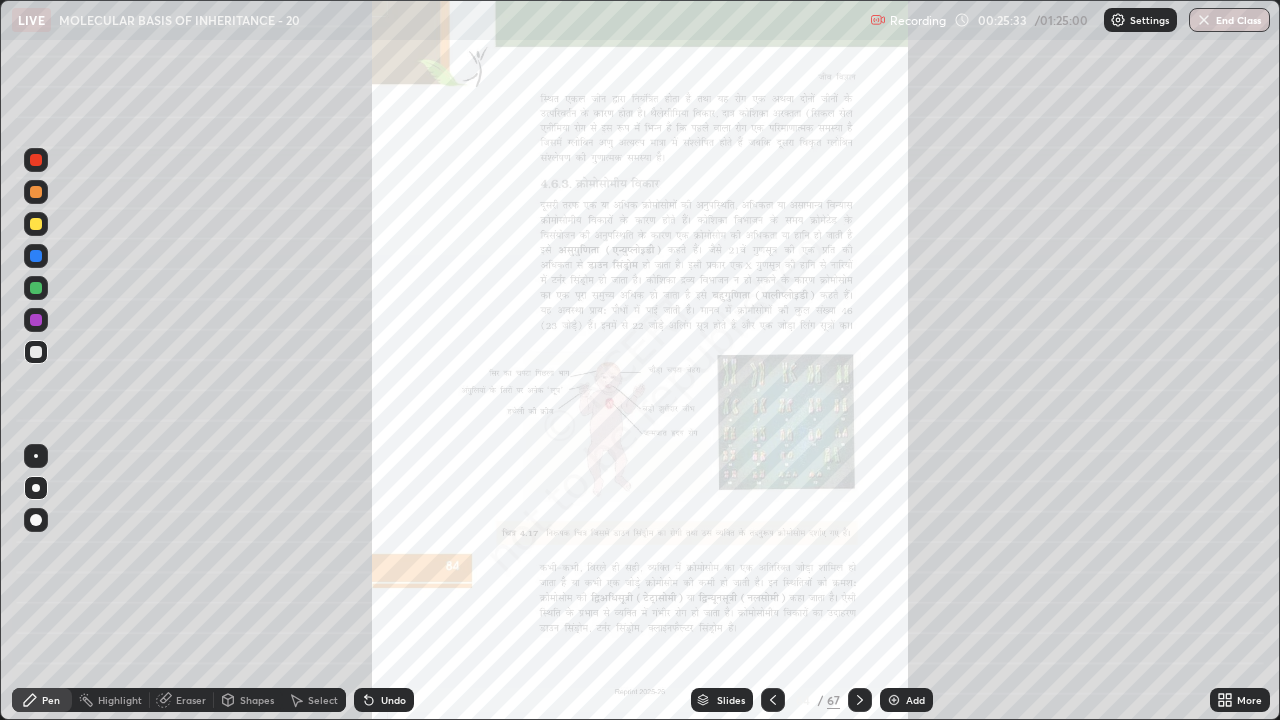 click 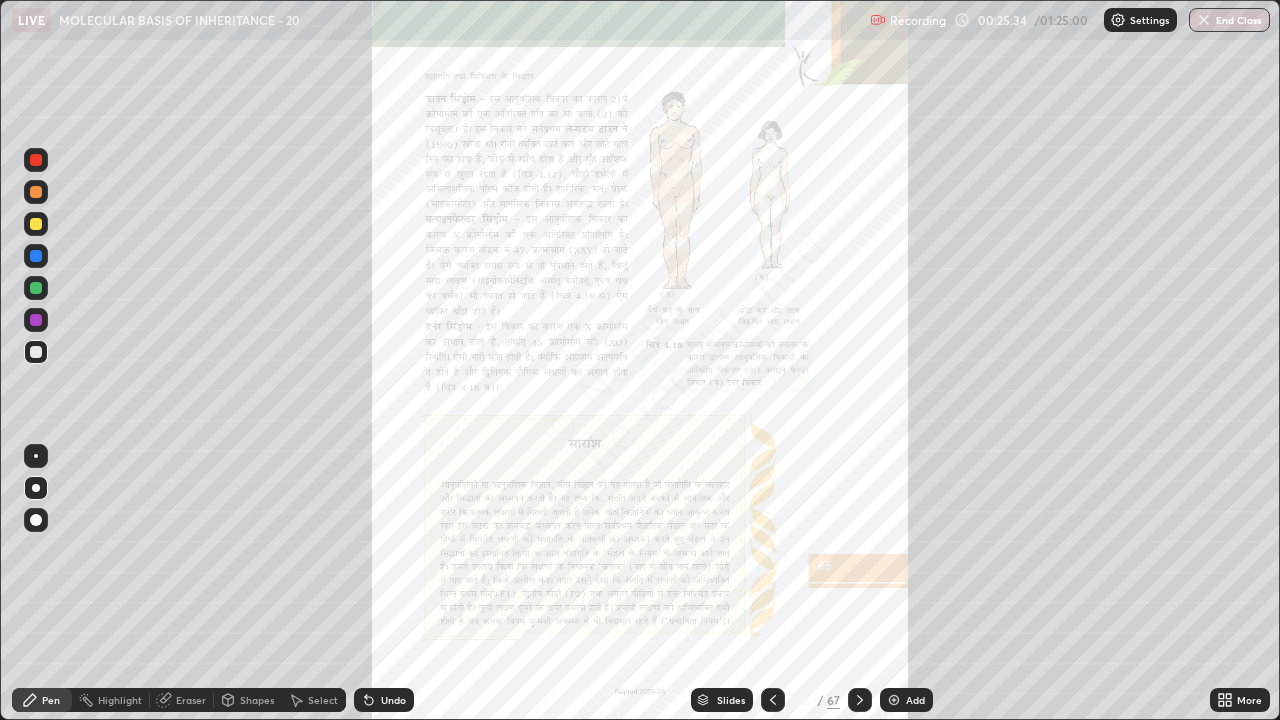 click 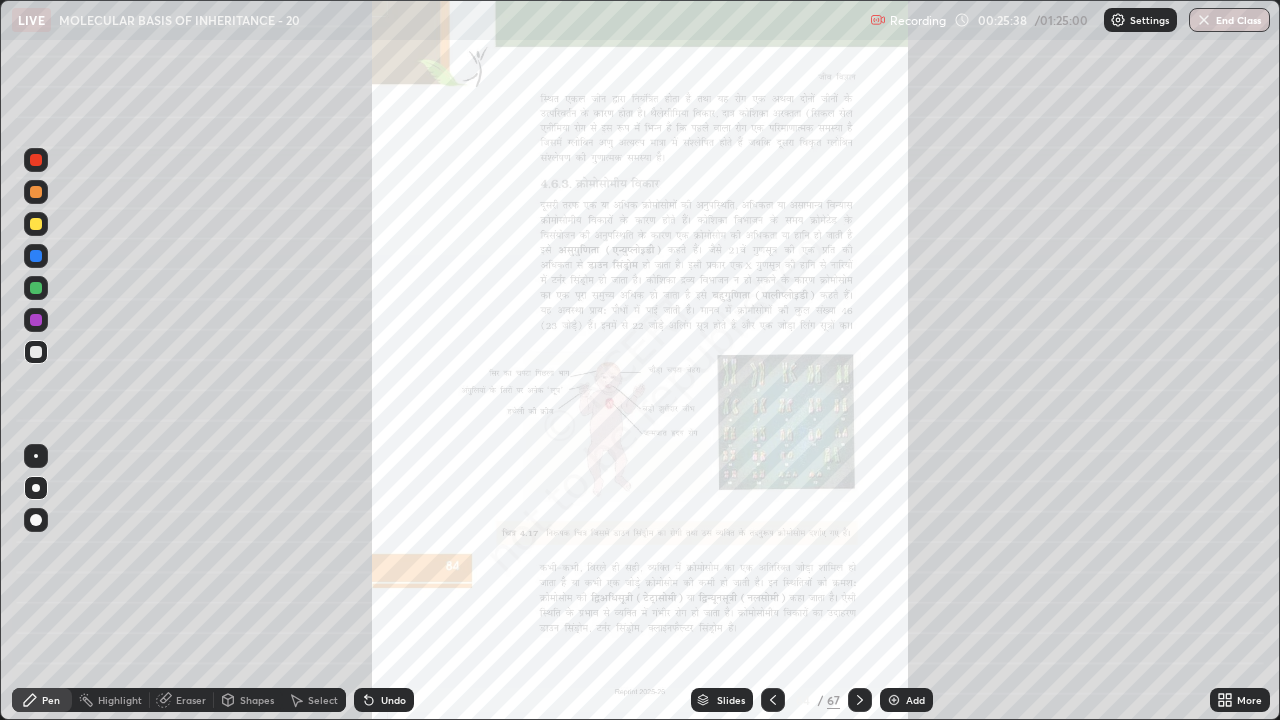 click 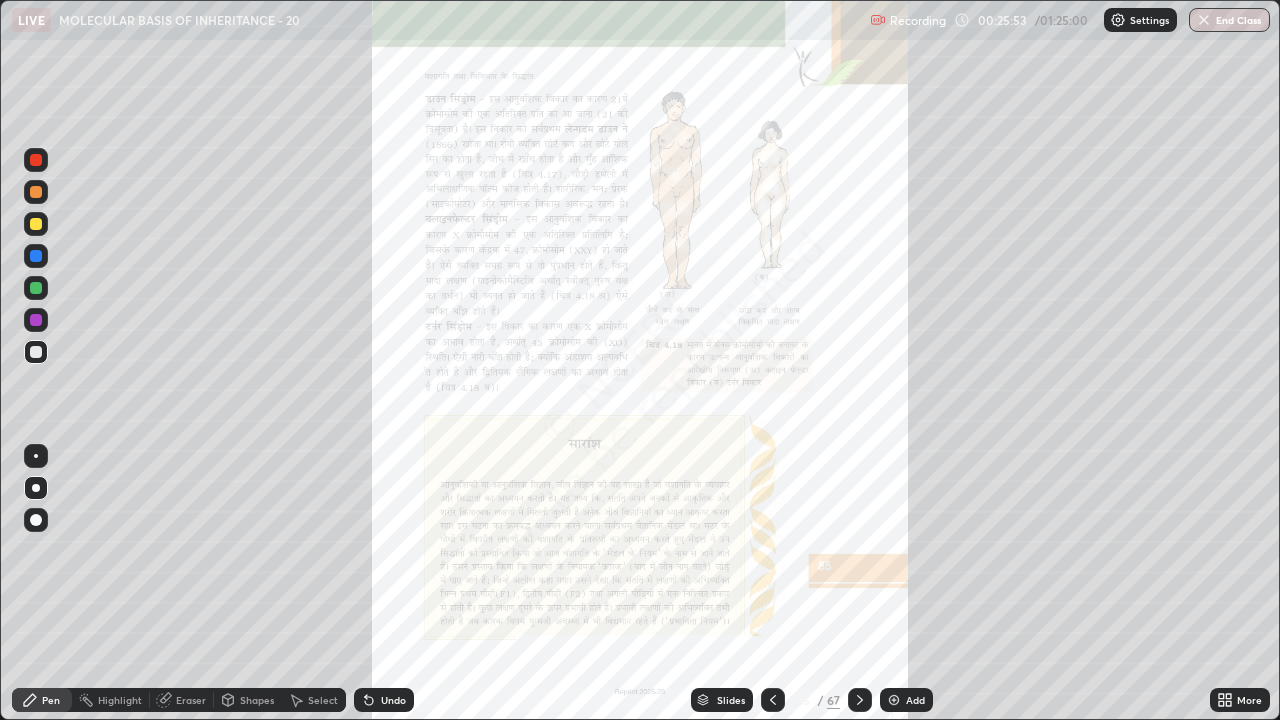 click 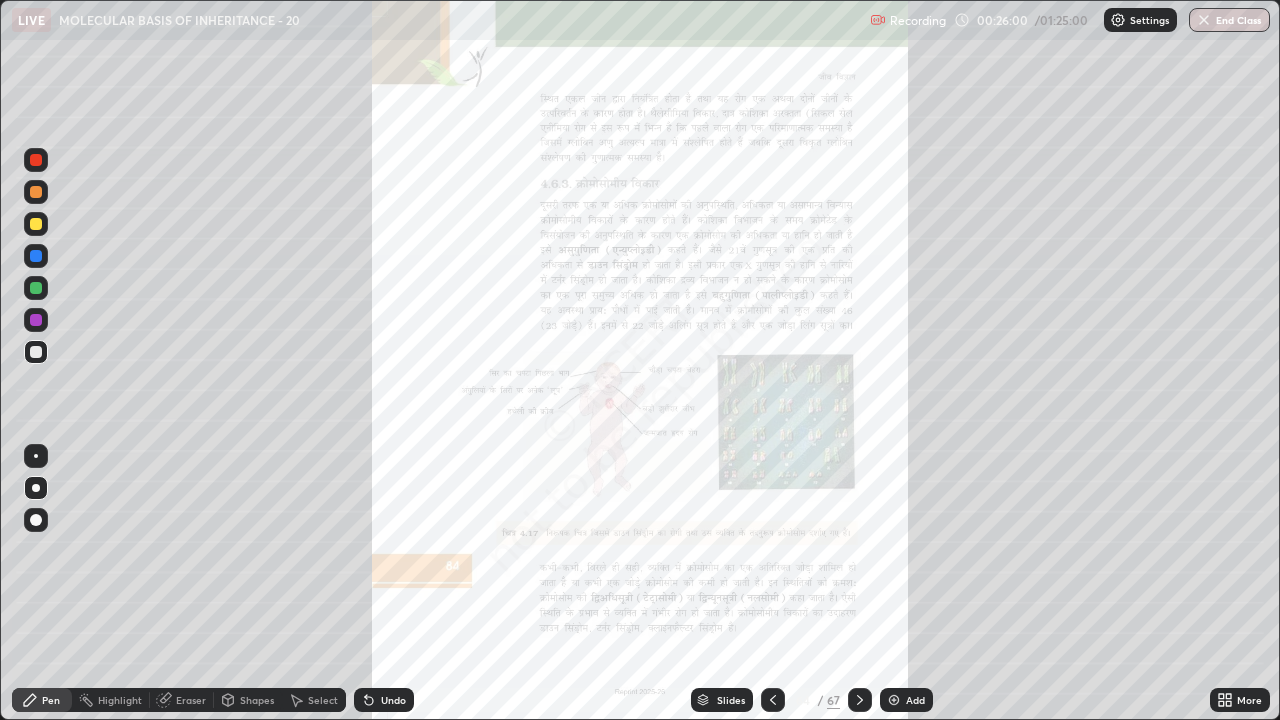 click 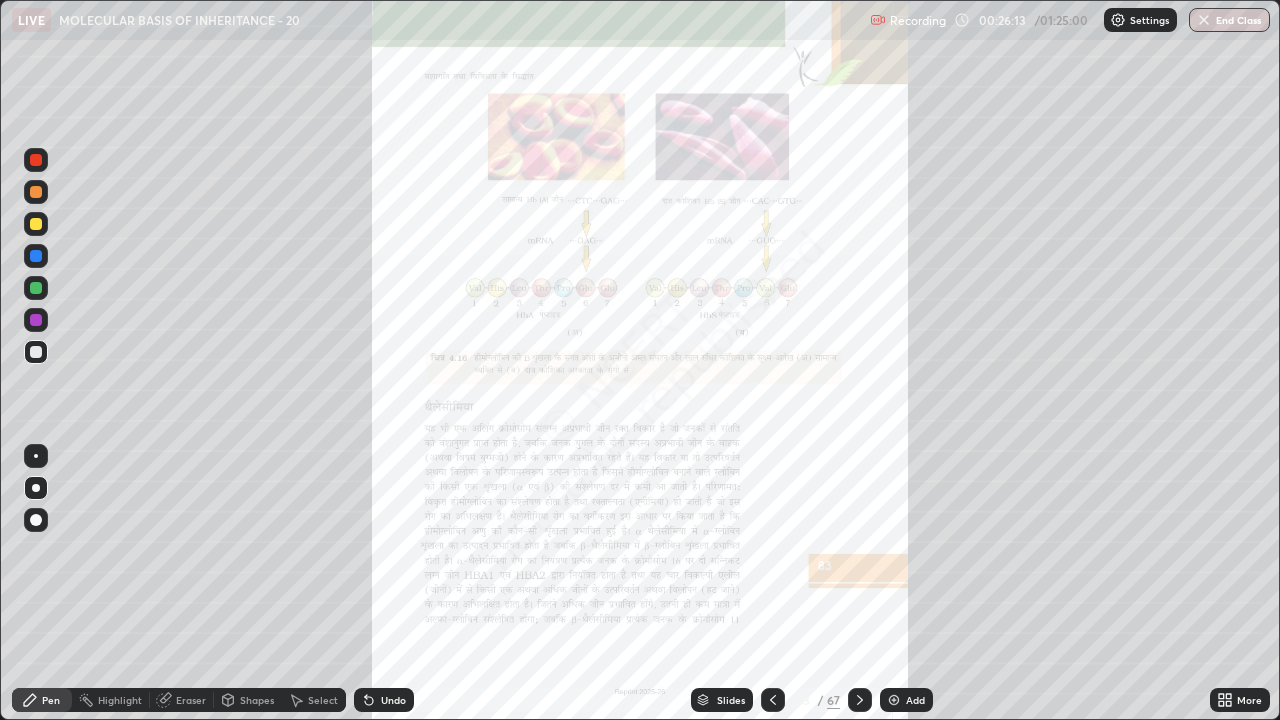 click 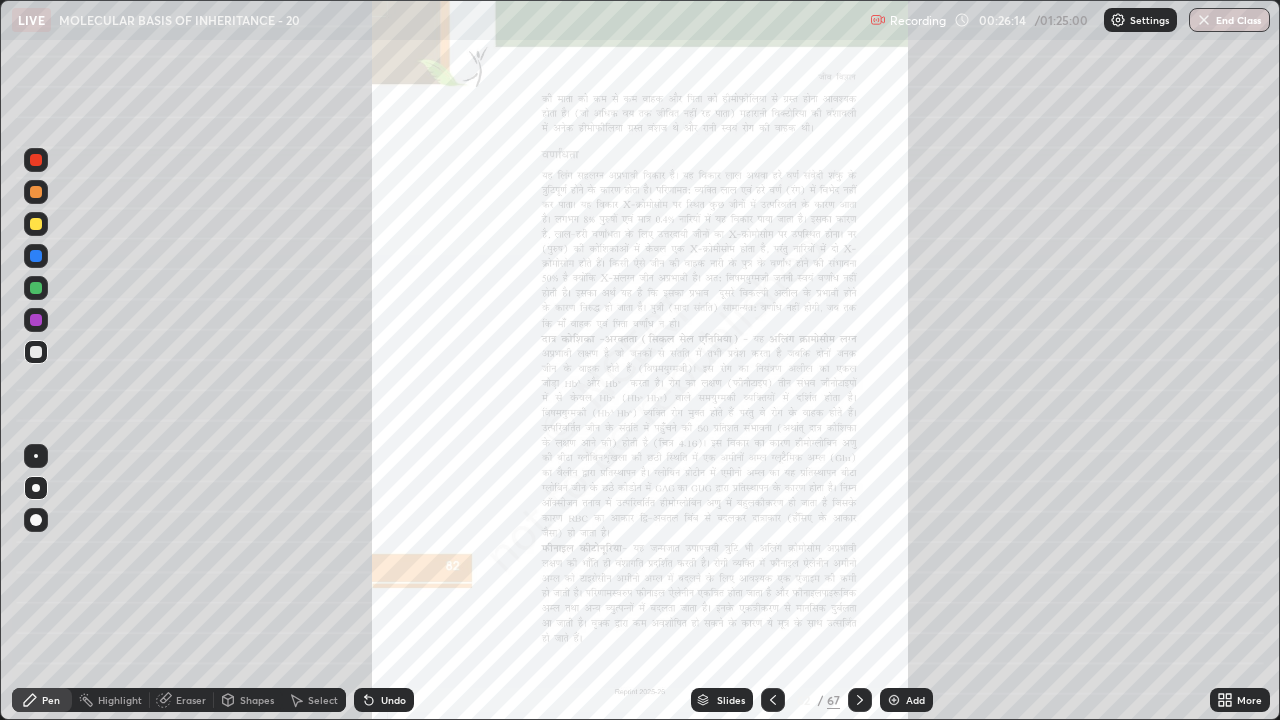 click 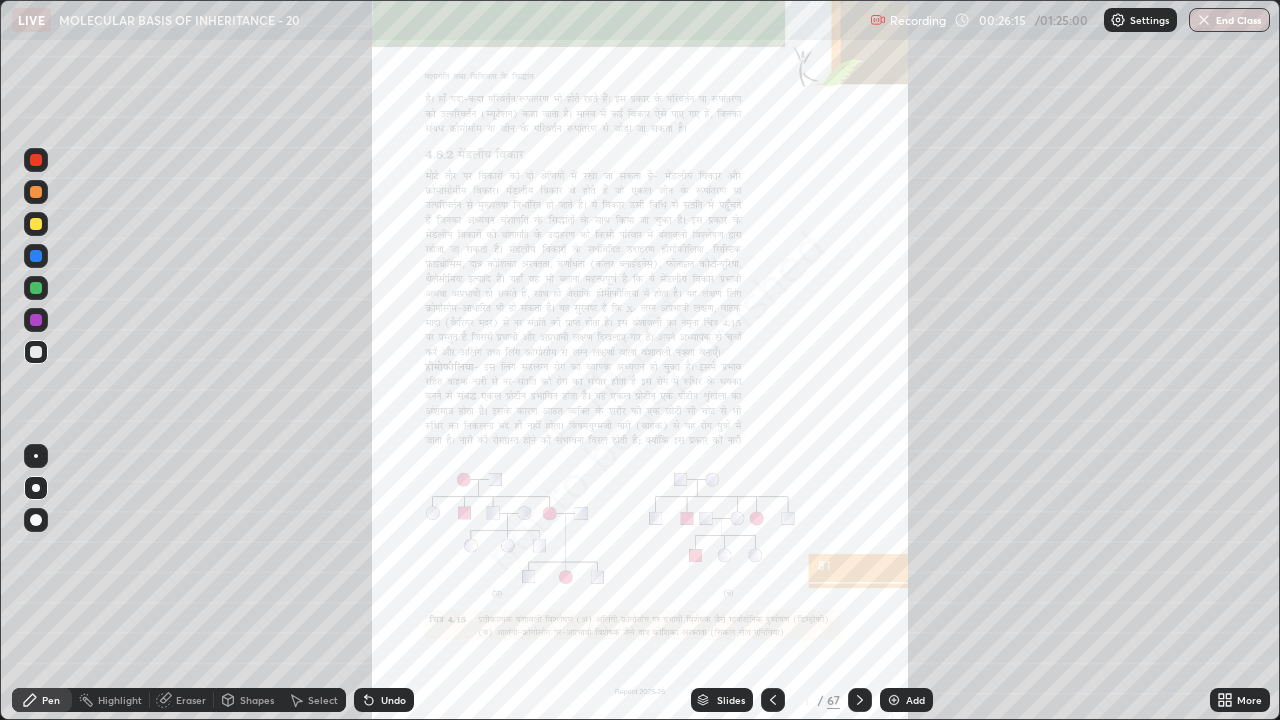 click 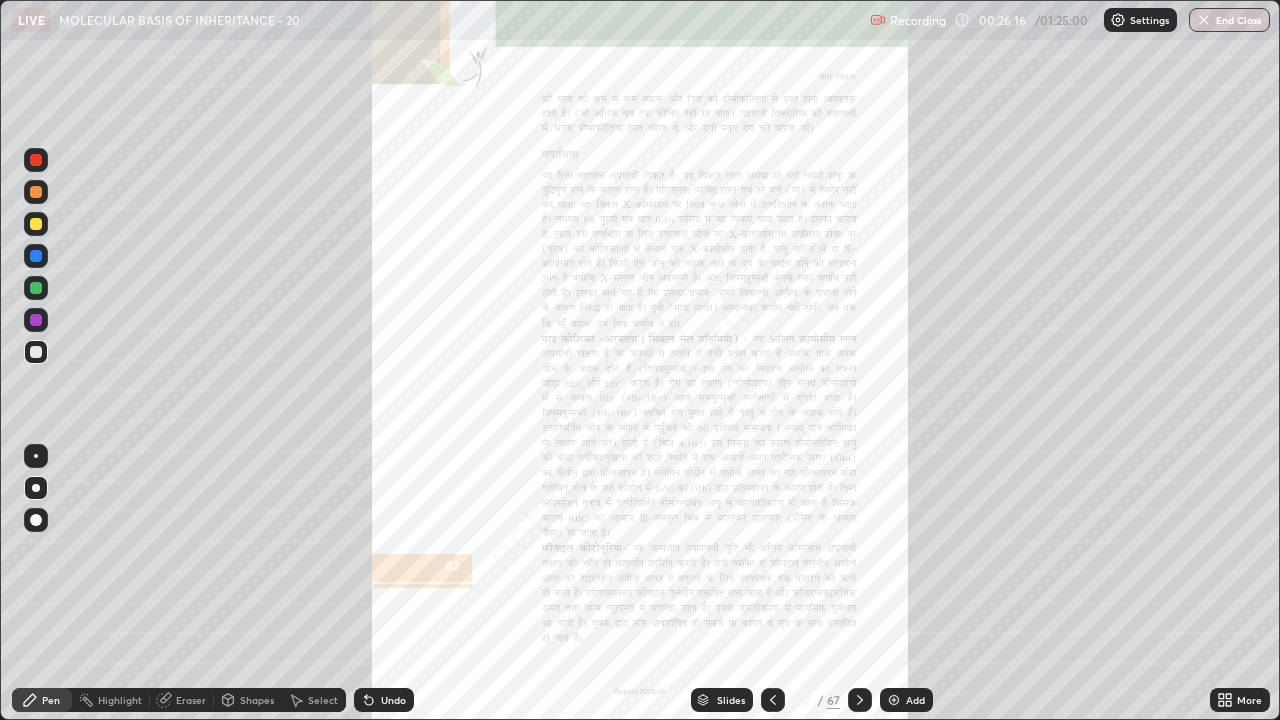 click 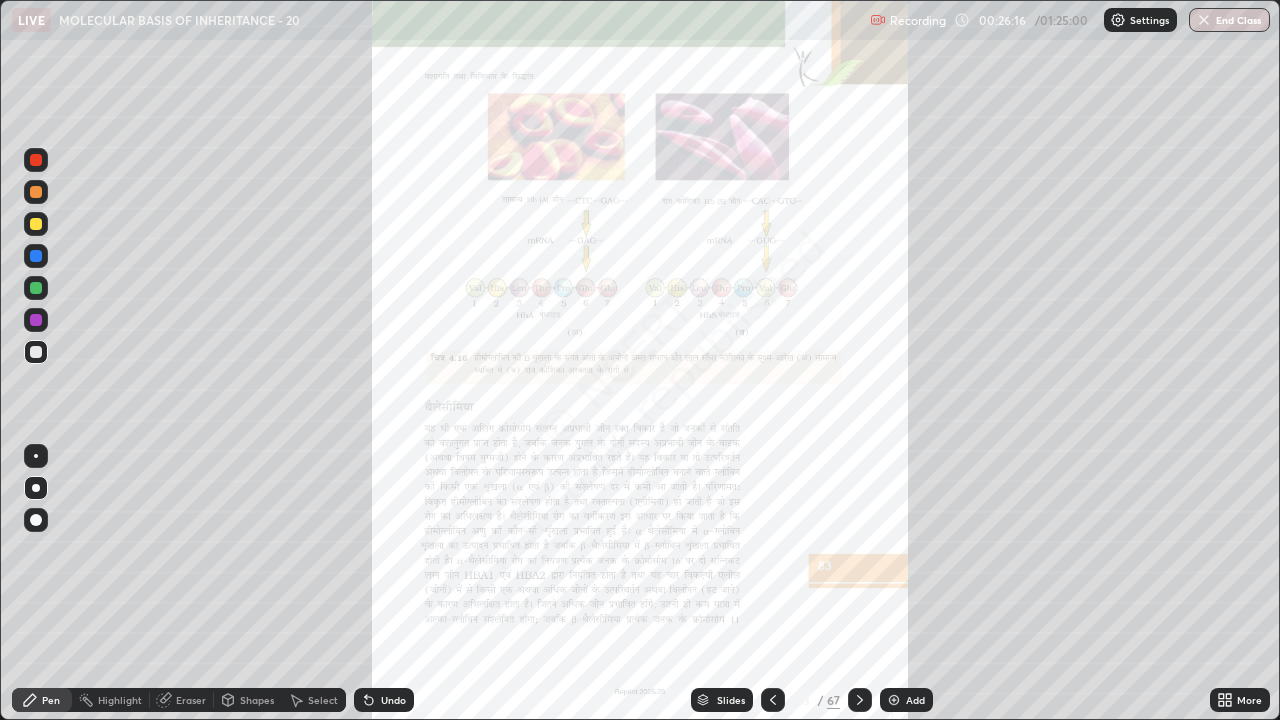 click 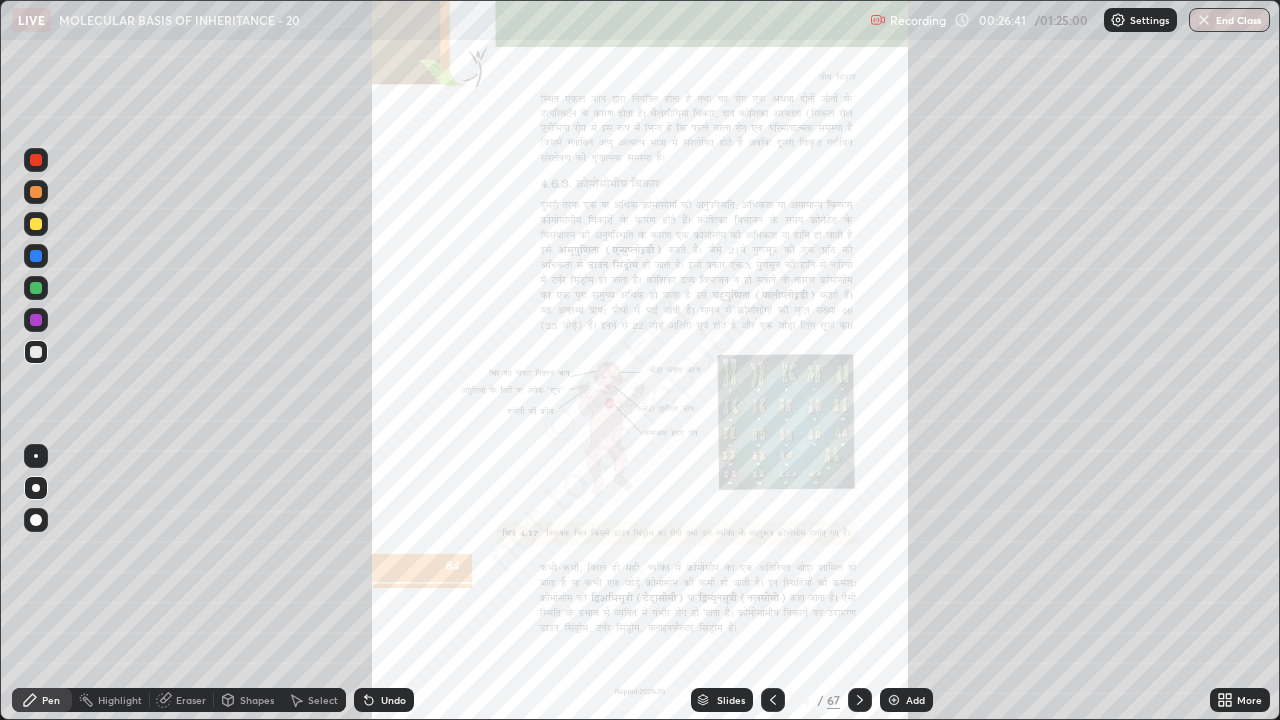 click on "Eraser" at bounding box center [182, 700] 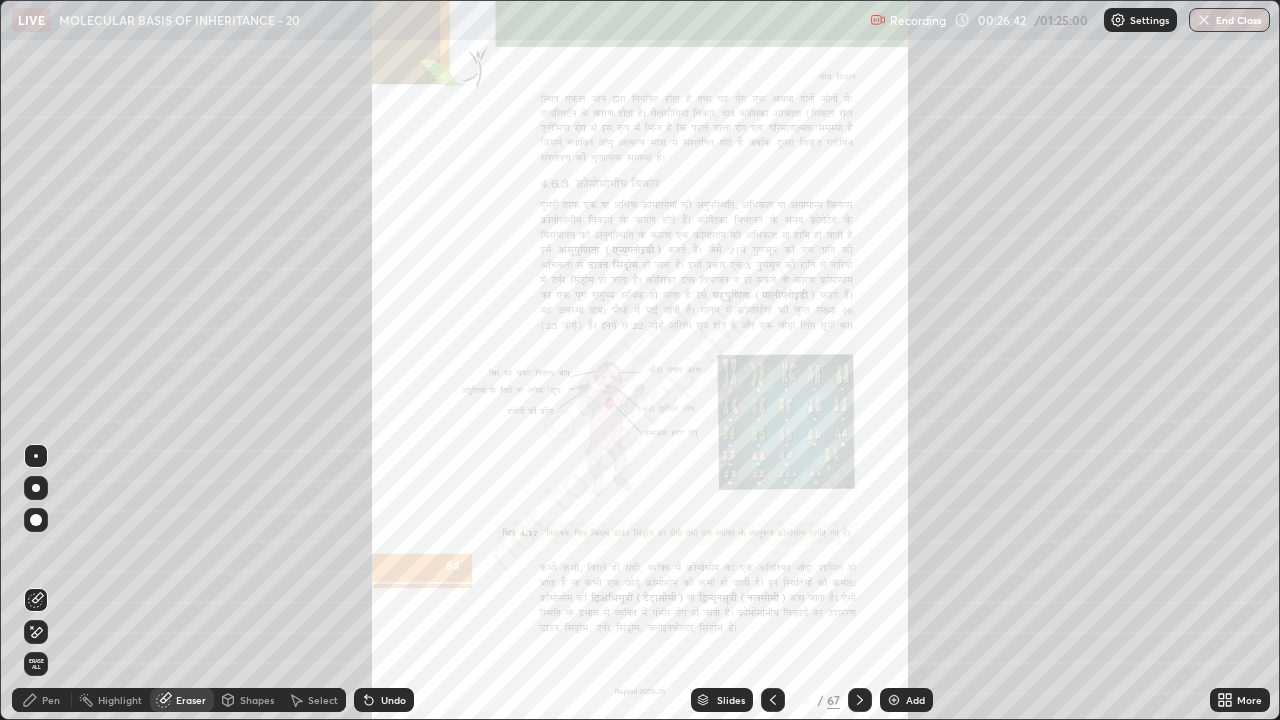 click 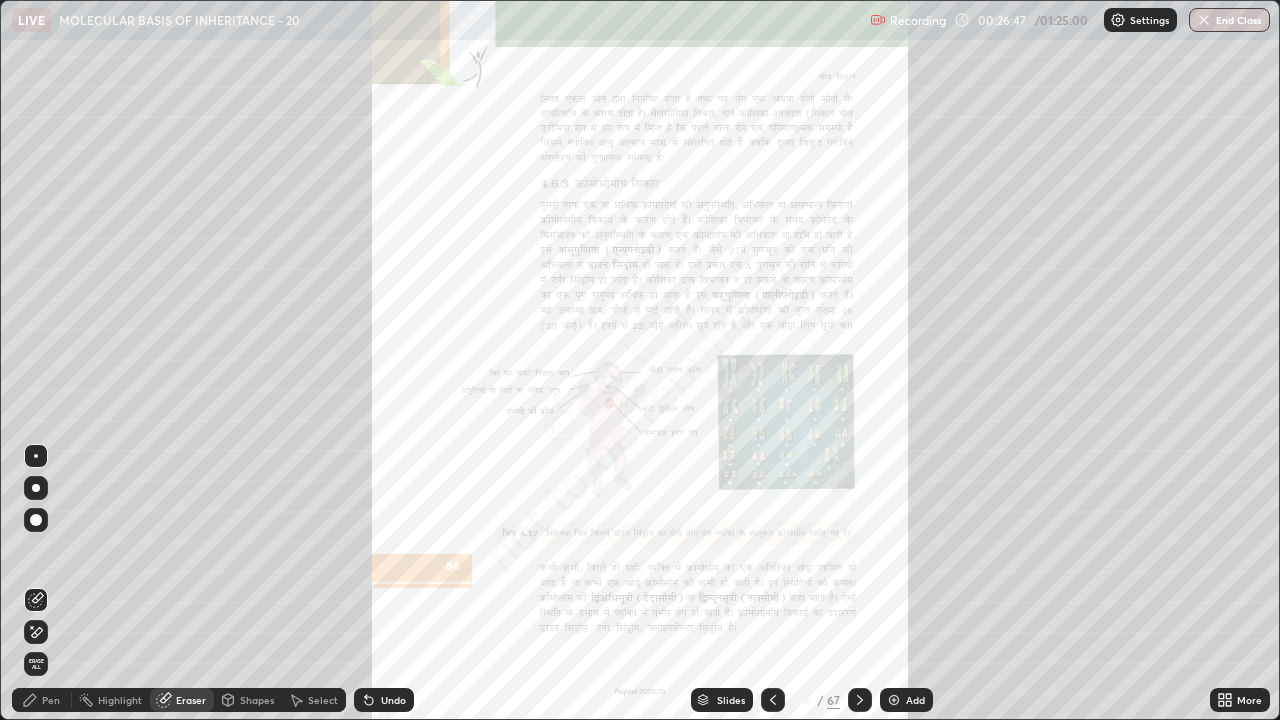 click on "Pen" at bounding box center (51, 700) 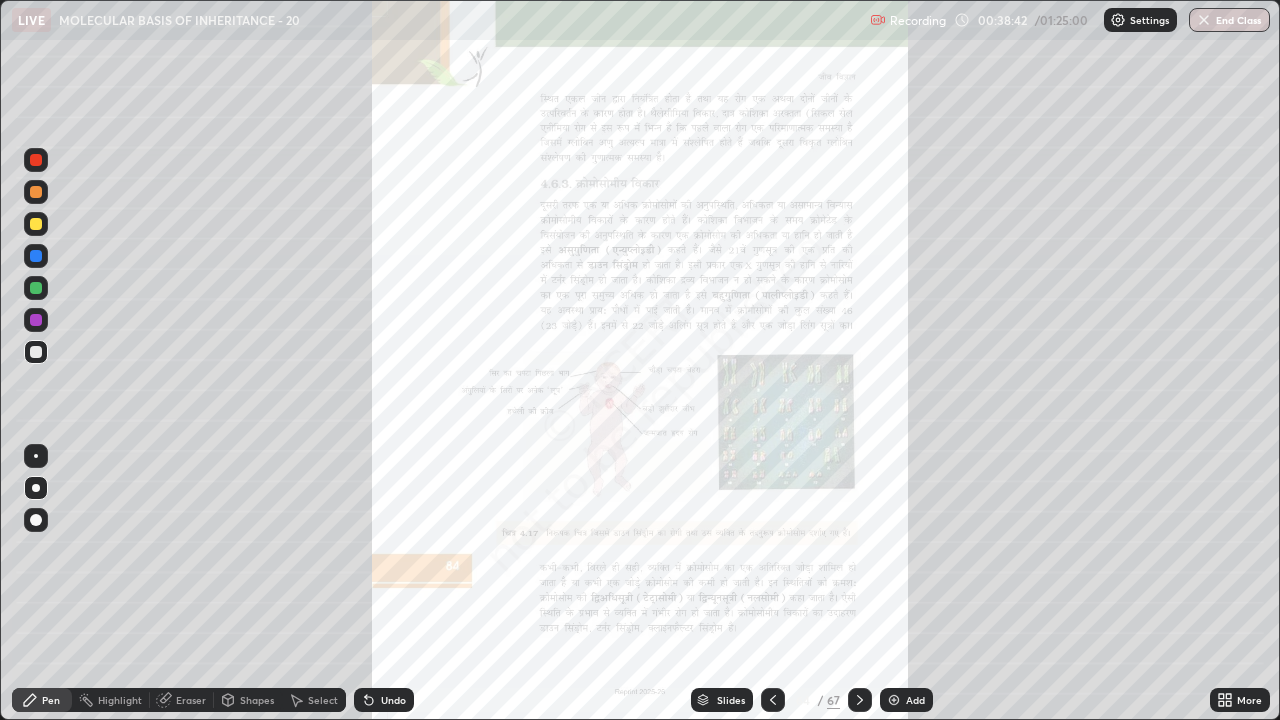 click on "Slides" at bounding box center [731, 700] 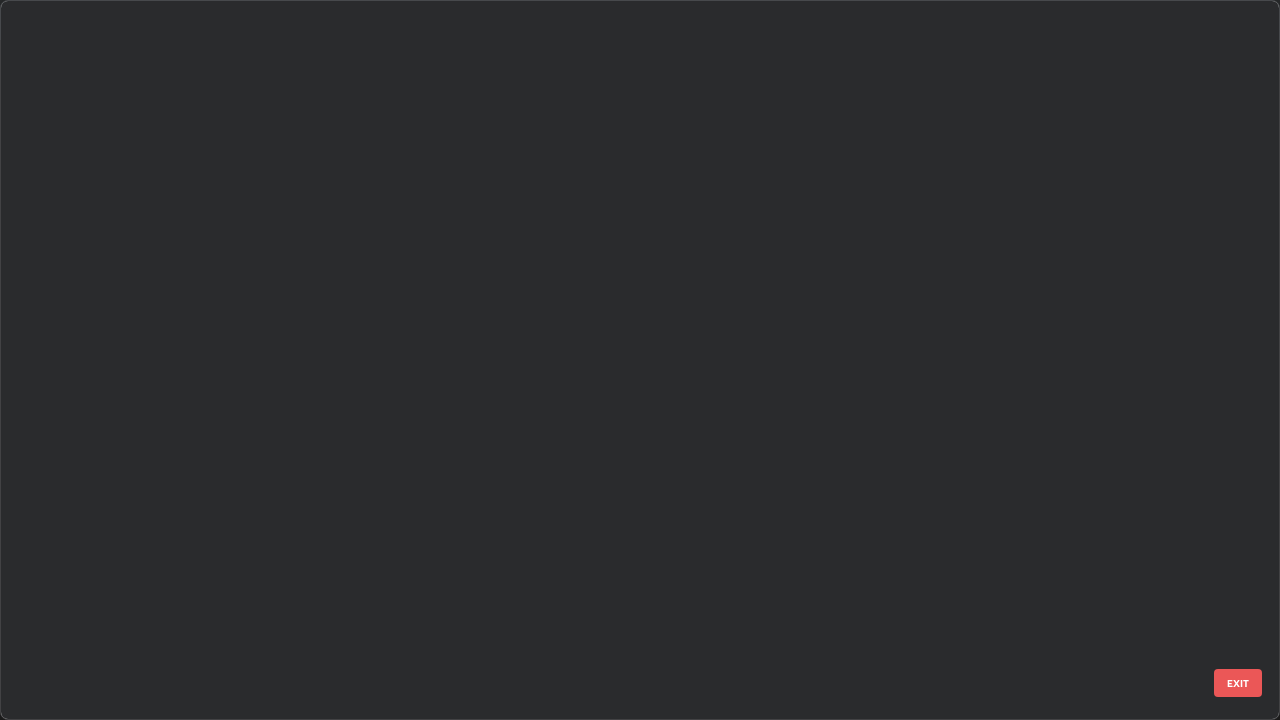scroll, scrollTop: 4223, scrollLeft: 0, axis: vertical 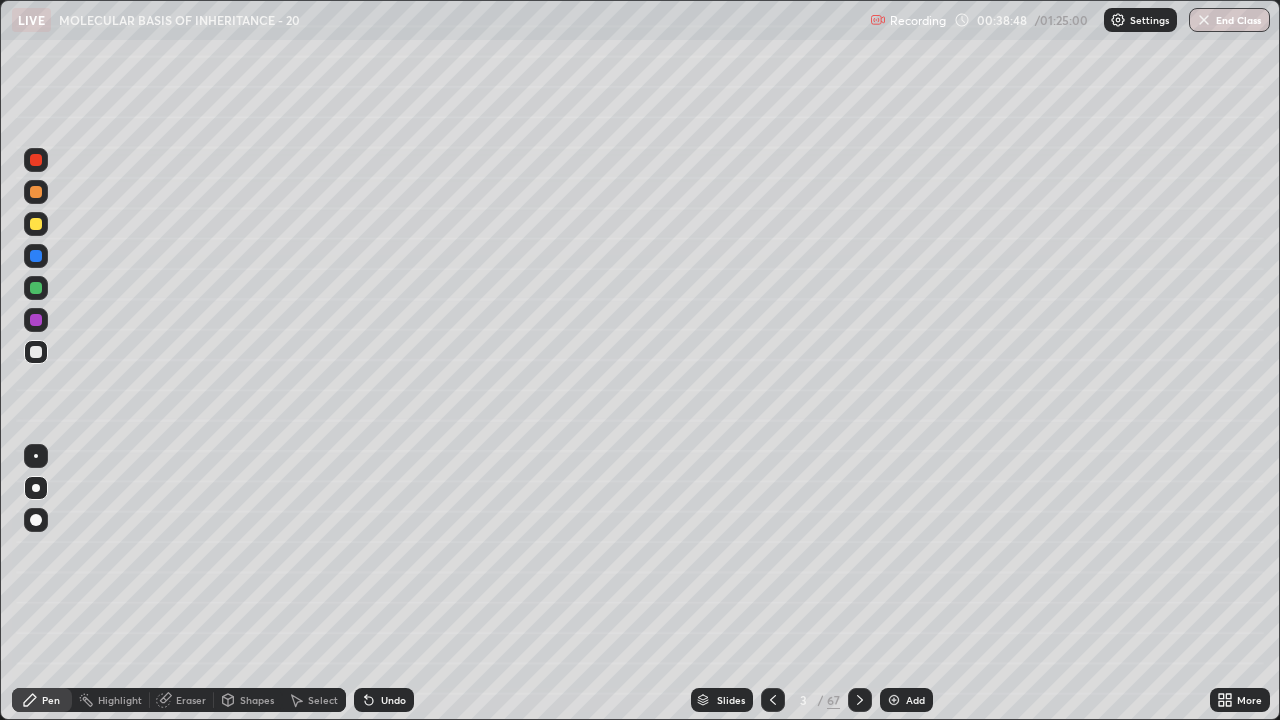 click 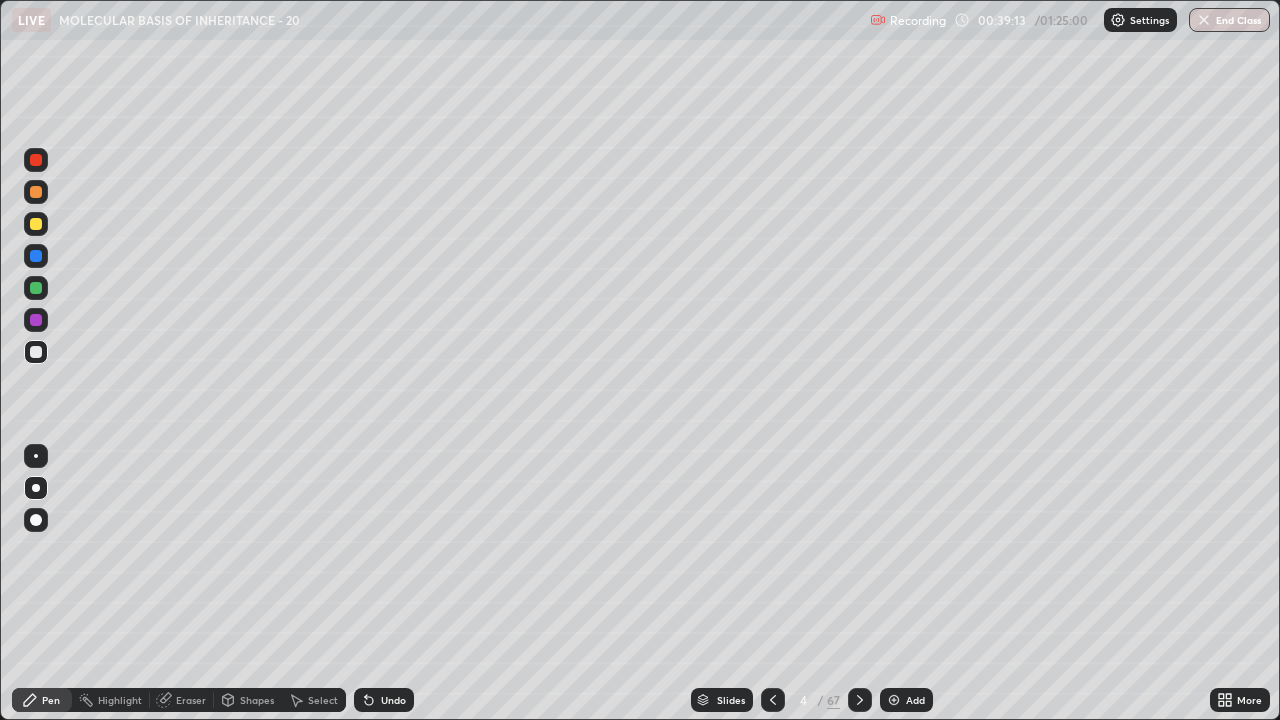 click 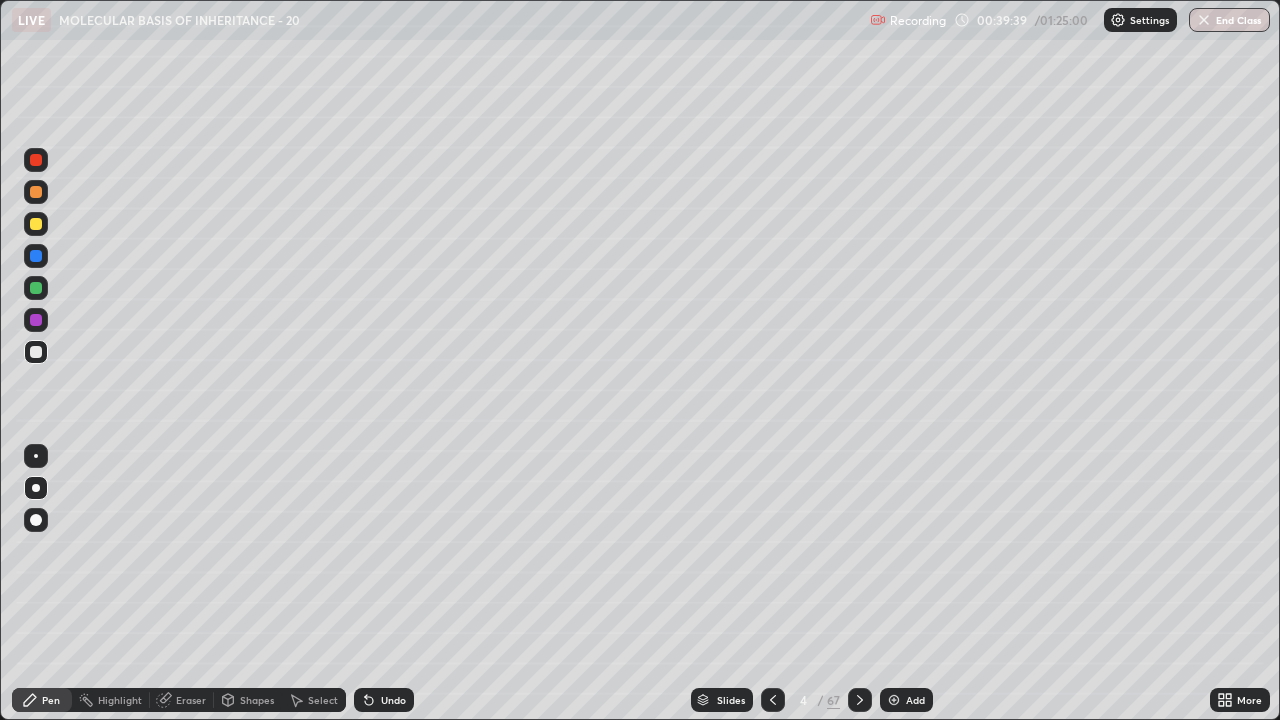 click at bounding box center (894, 700) 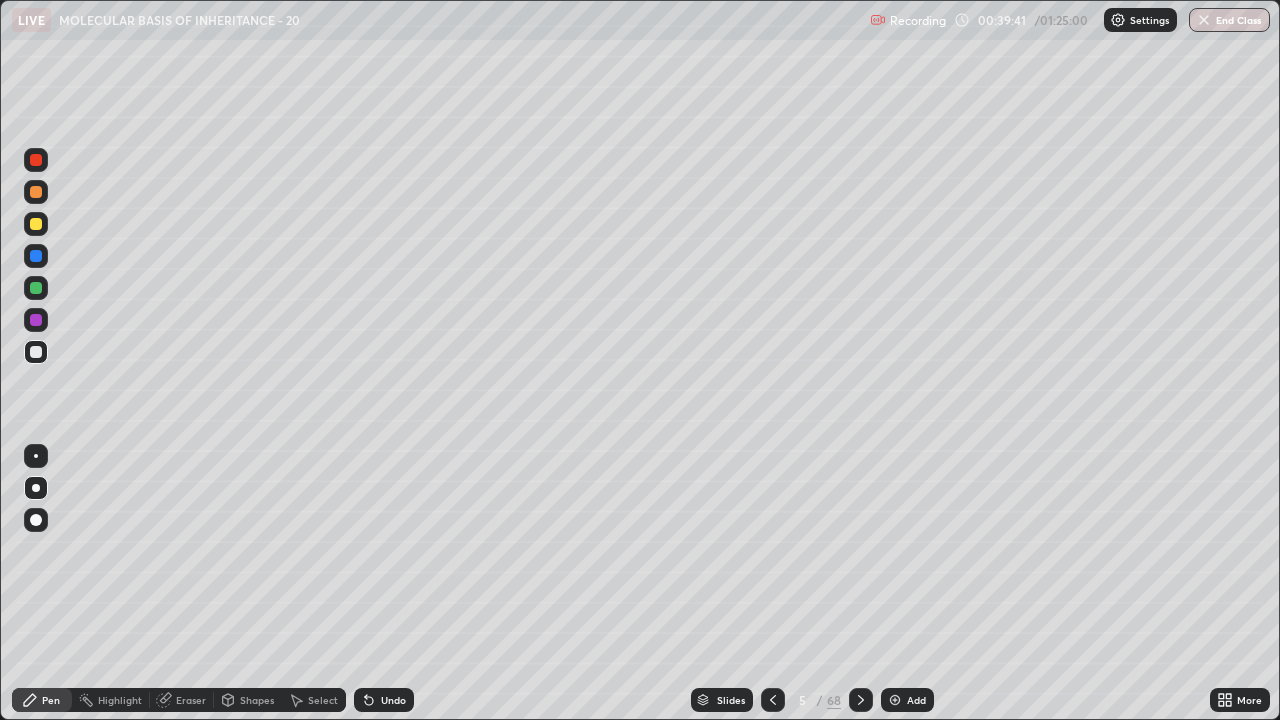 click at bounding box center [36, 288] 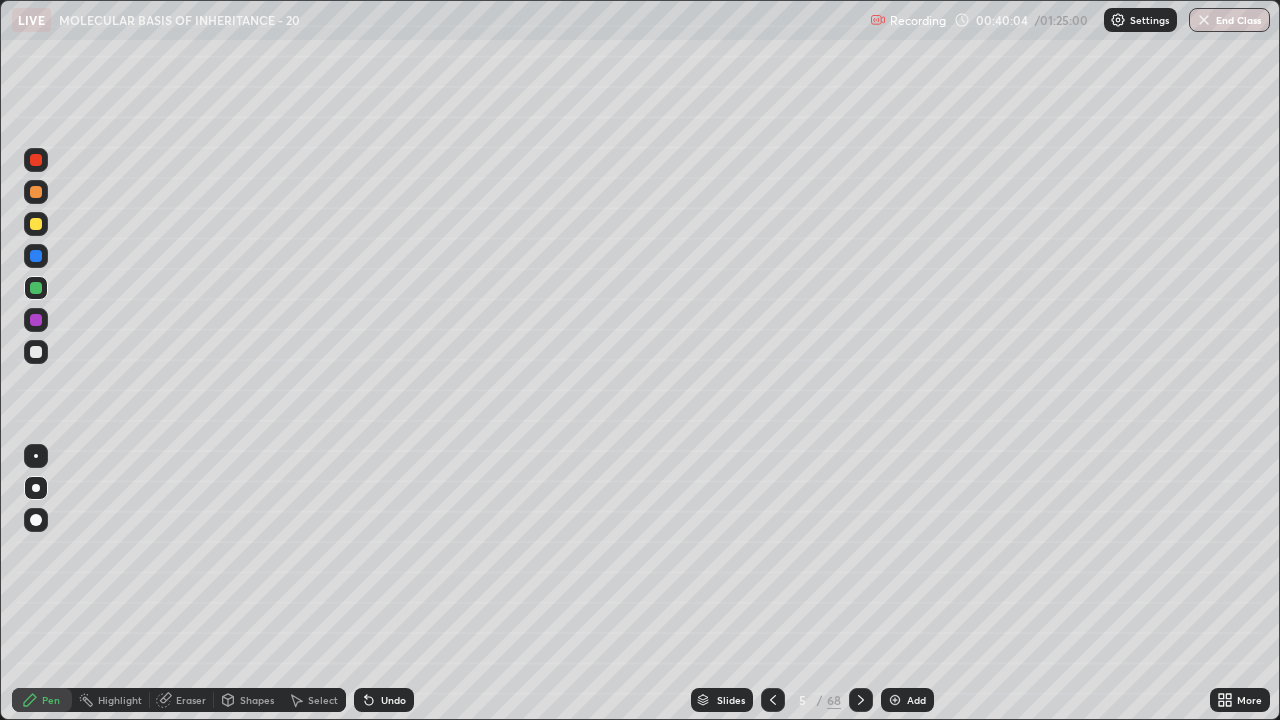 click on "Eraser" at bounding box center [191, 700] 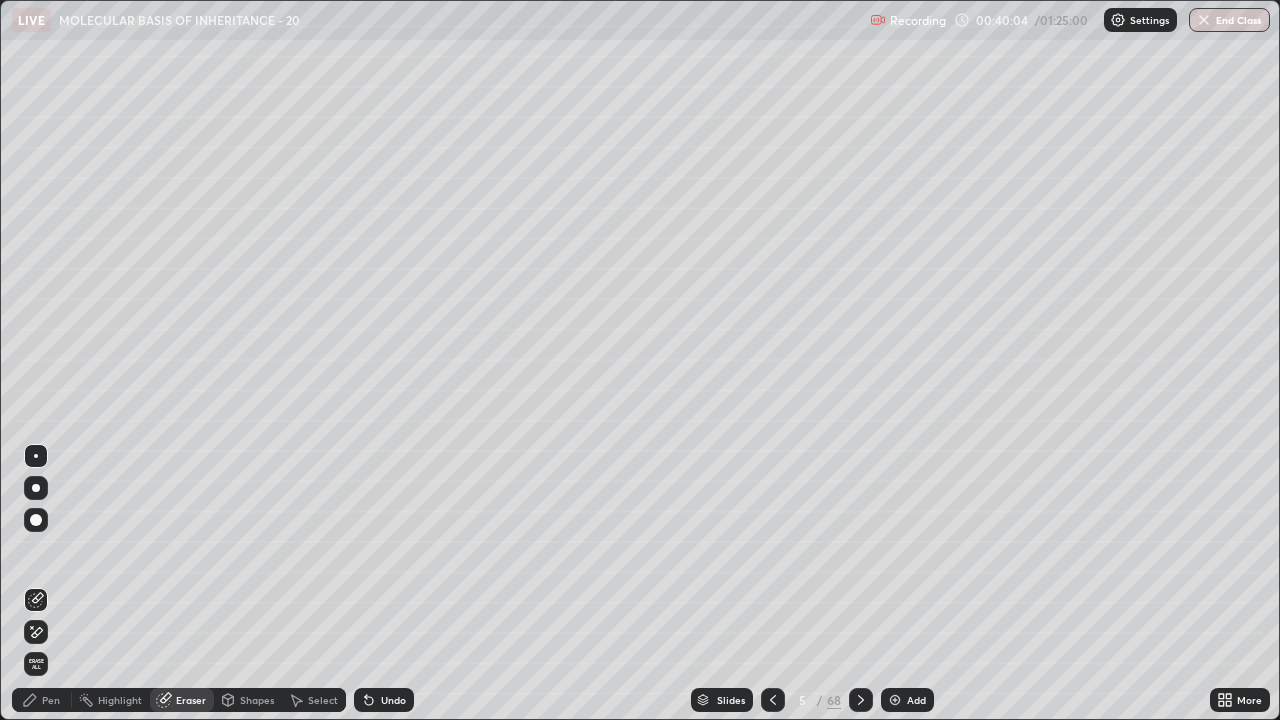 click at bounding box center (36, 600) 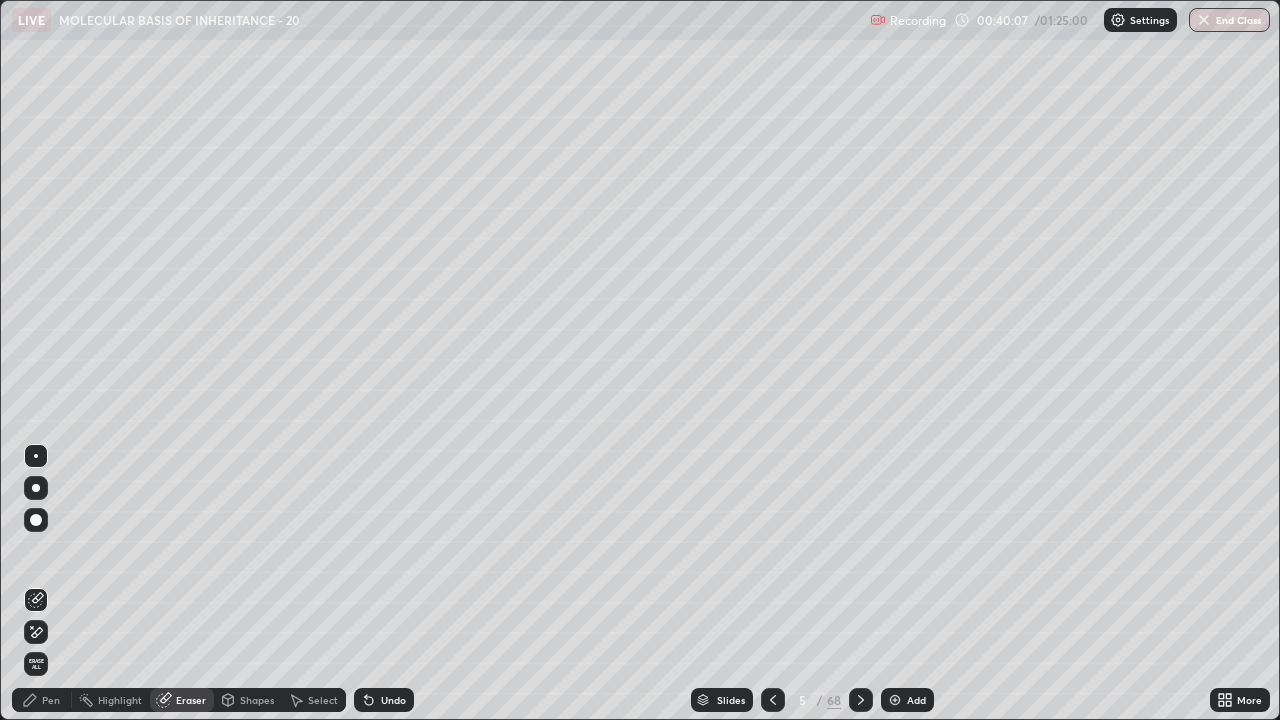 click on "Pen" at bounding box center [51, 700] 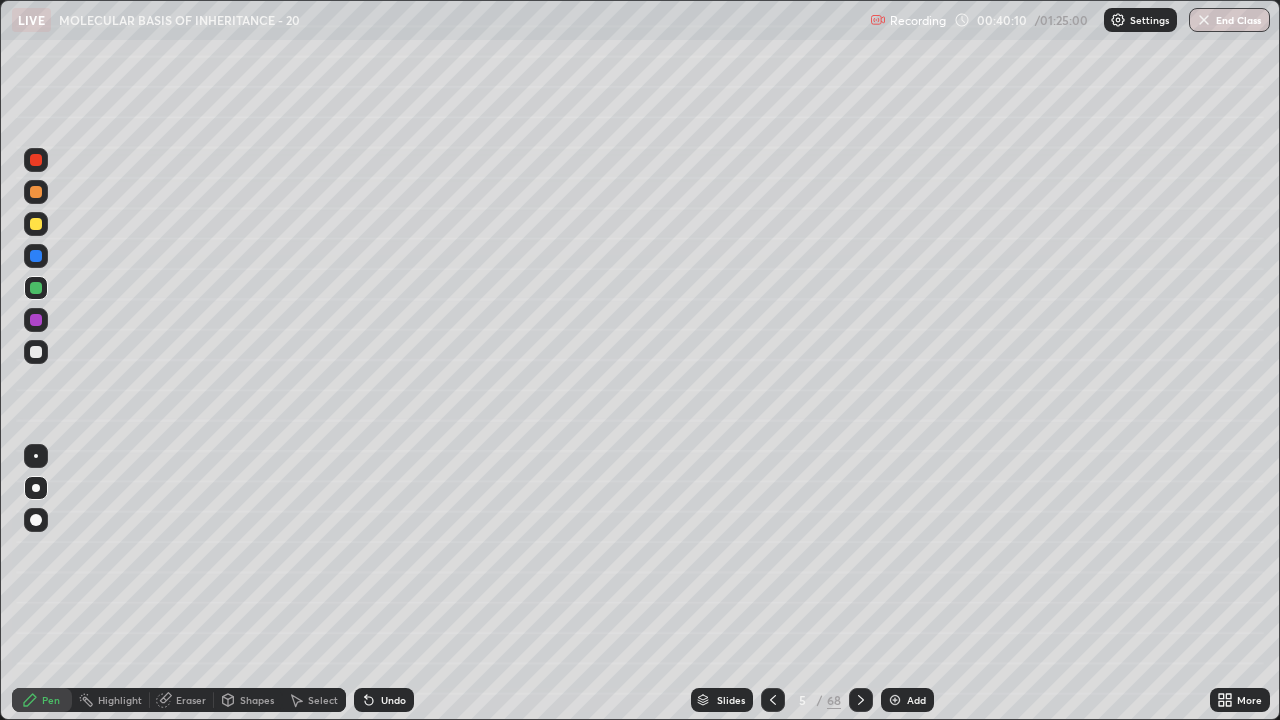 click 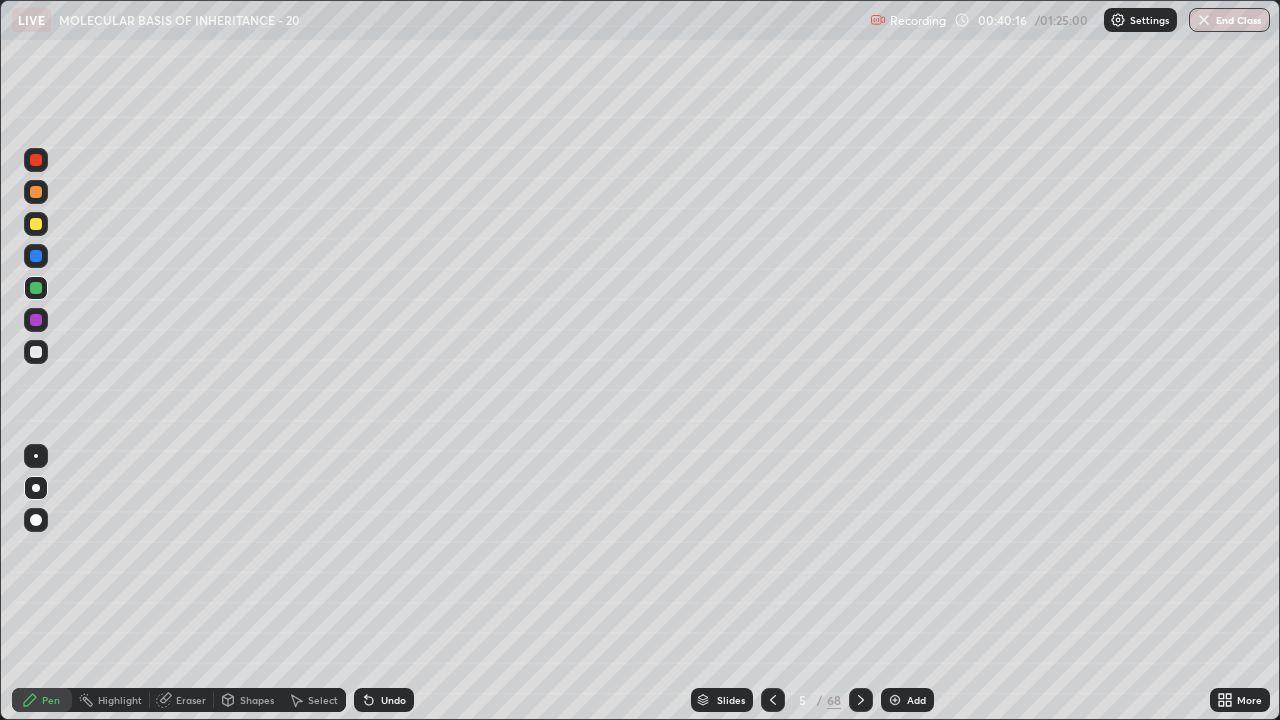 click on "Slides" at bounding box center (722, 700) 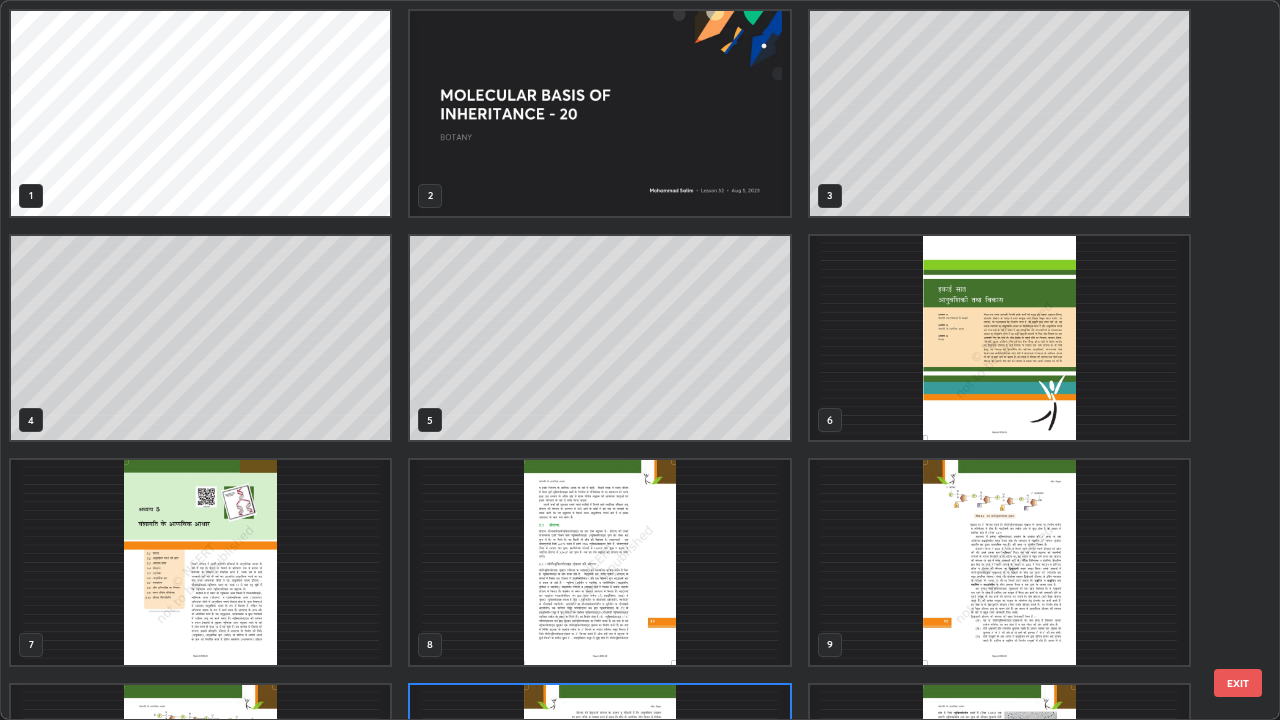 scroll, scrollTop: 180, scrollLeft: 0, axis: vertical 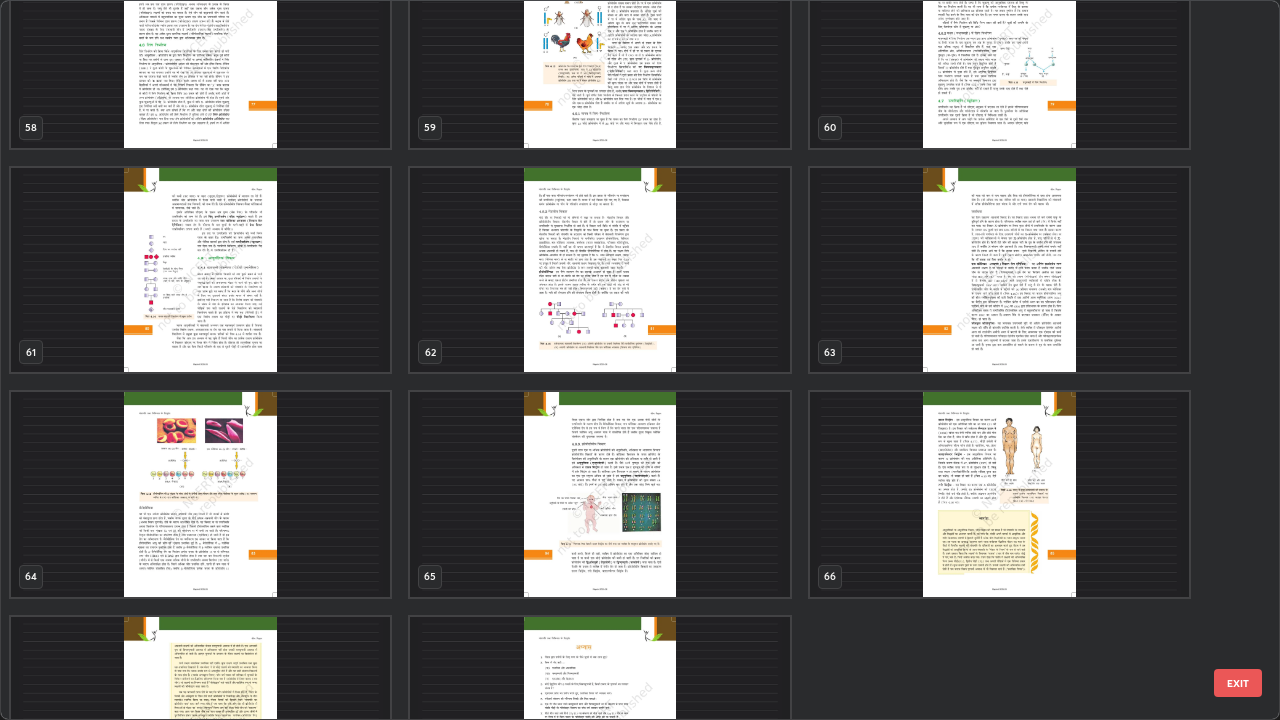 click at bounding box center (200, 270) 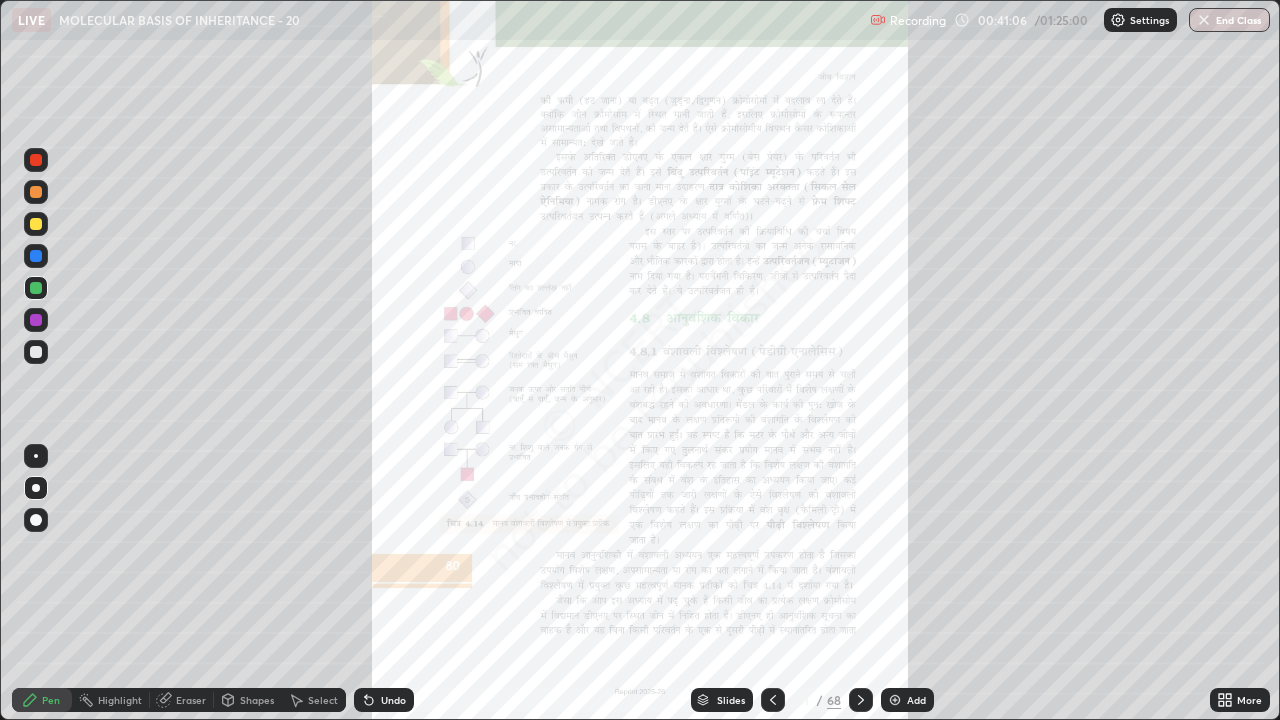 click 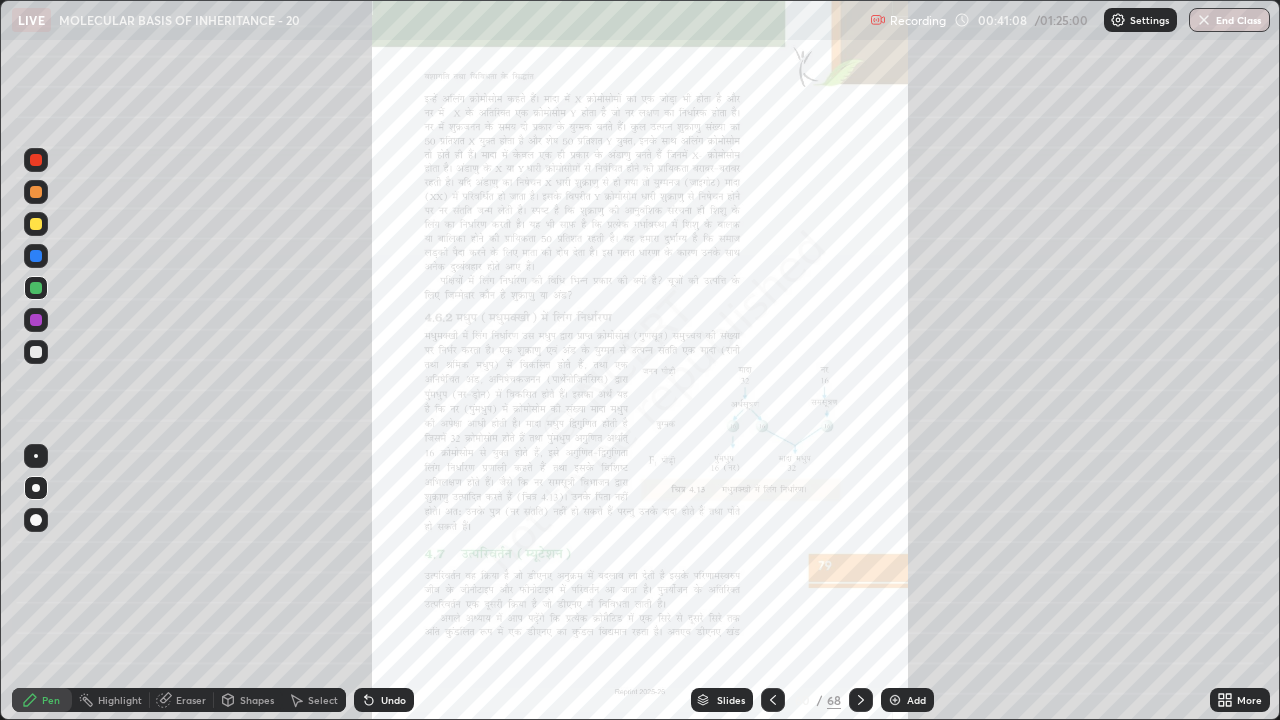 click 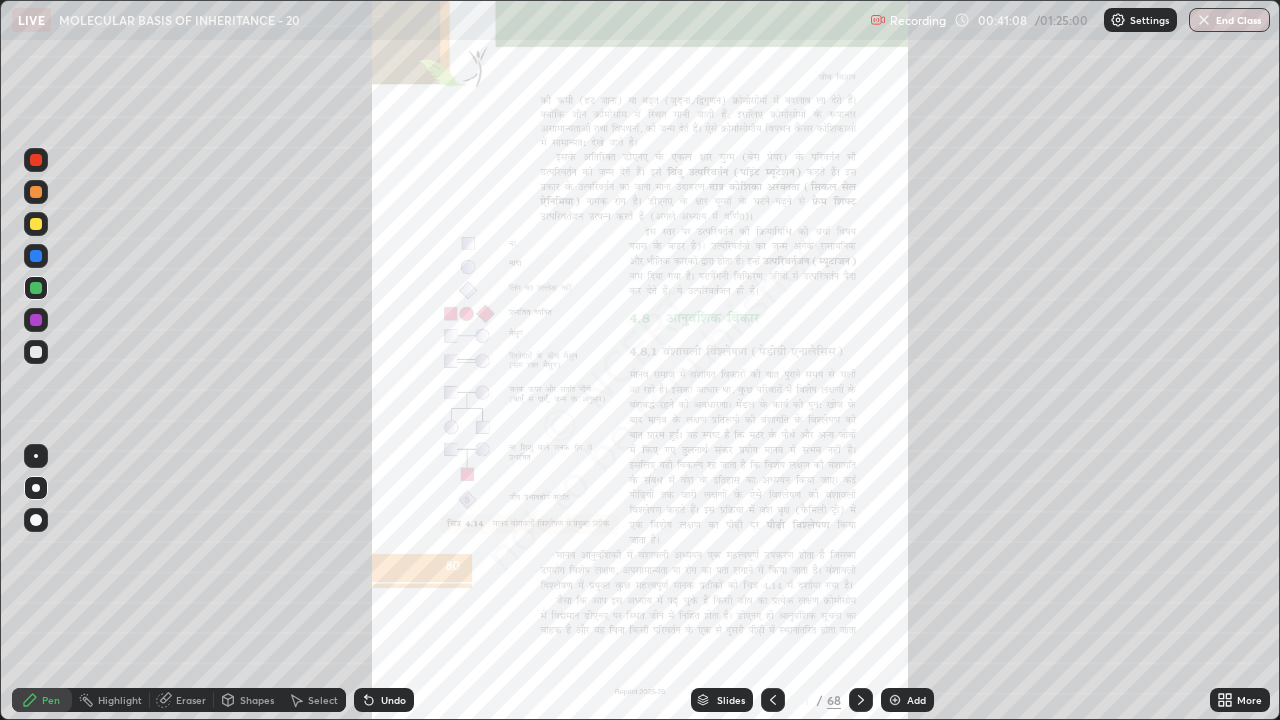 click 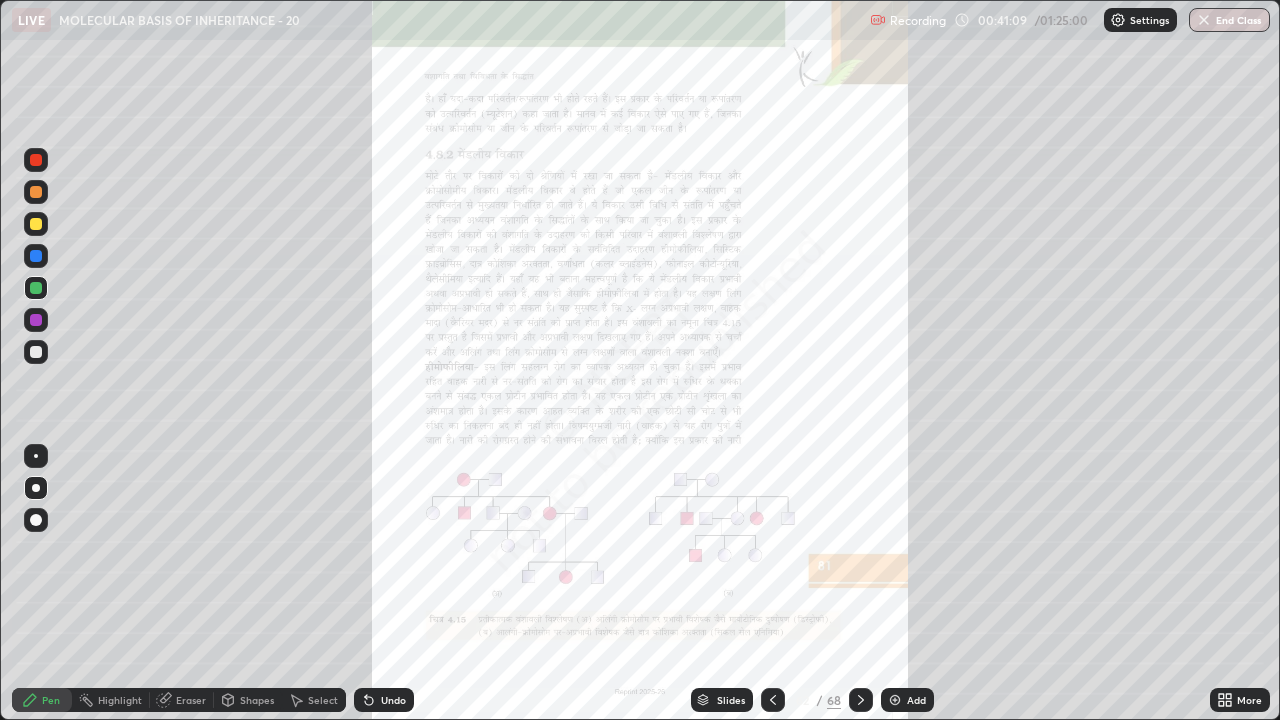 click at bounding box center [861, 700] 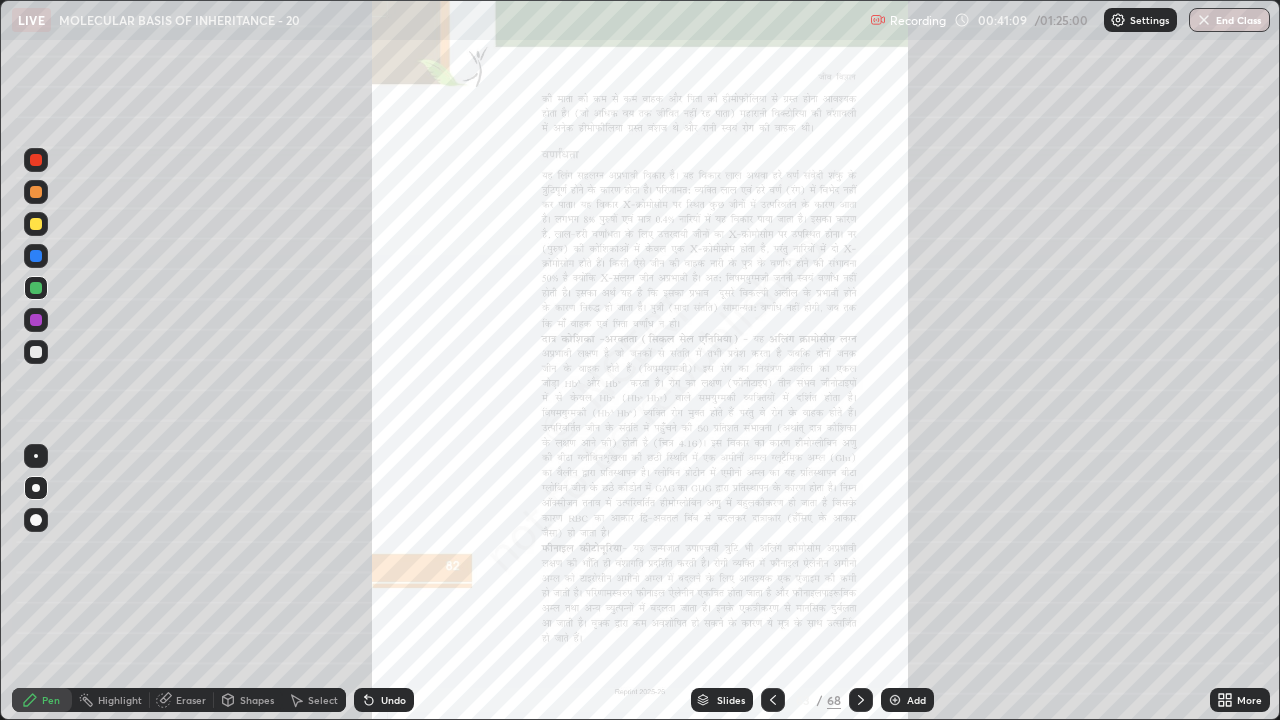 click at bounding box center (861, 700) 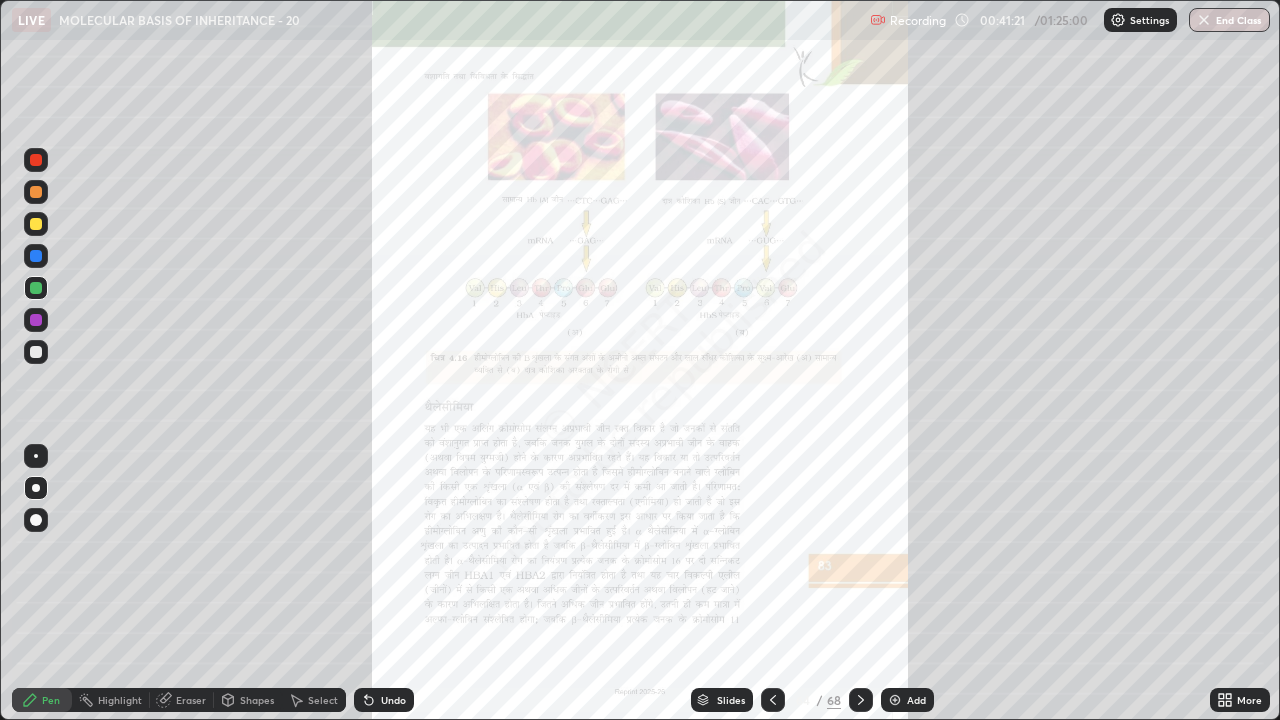 click 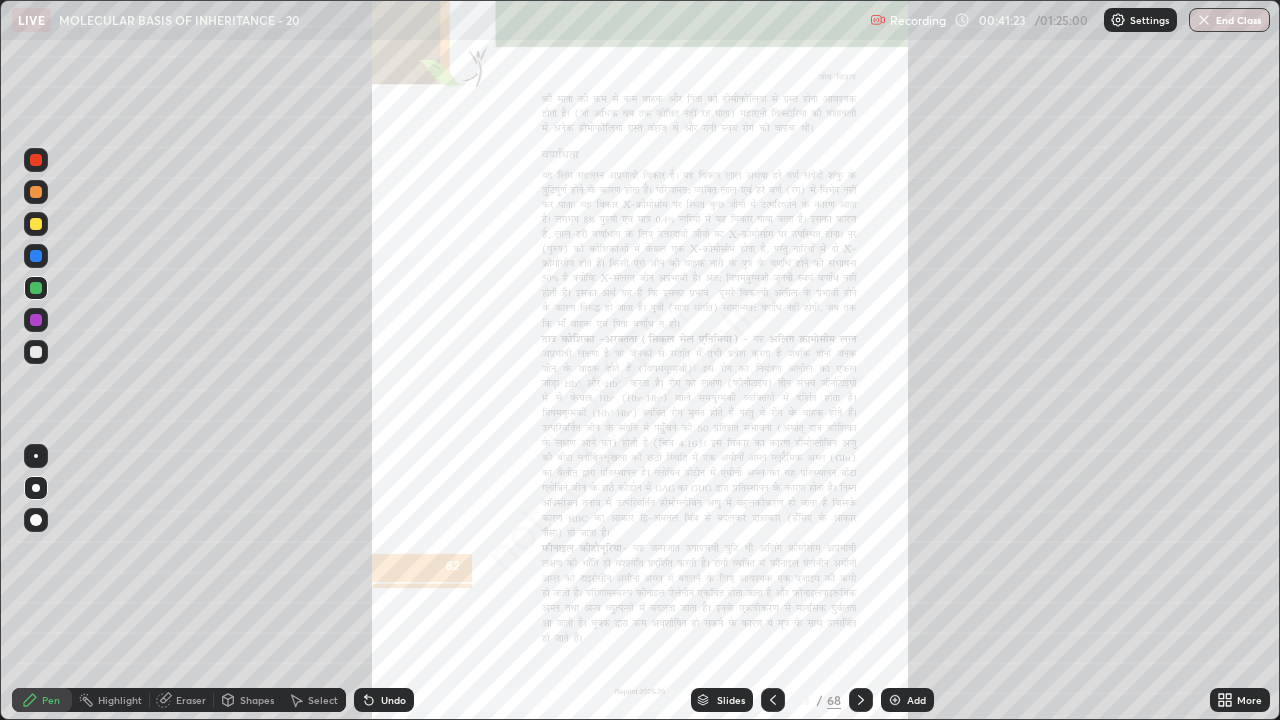 click 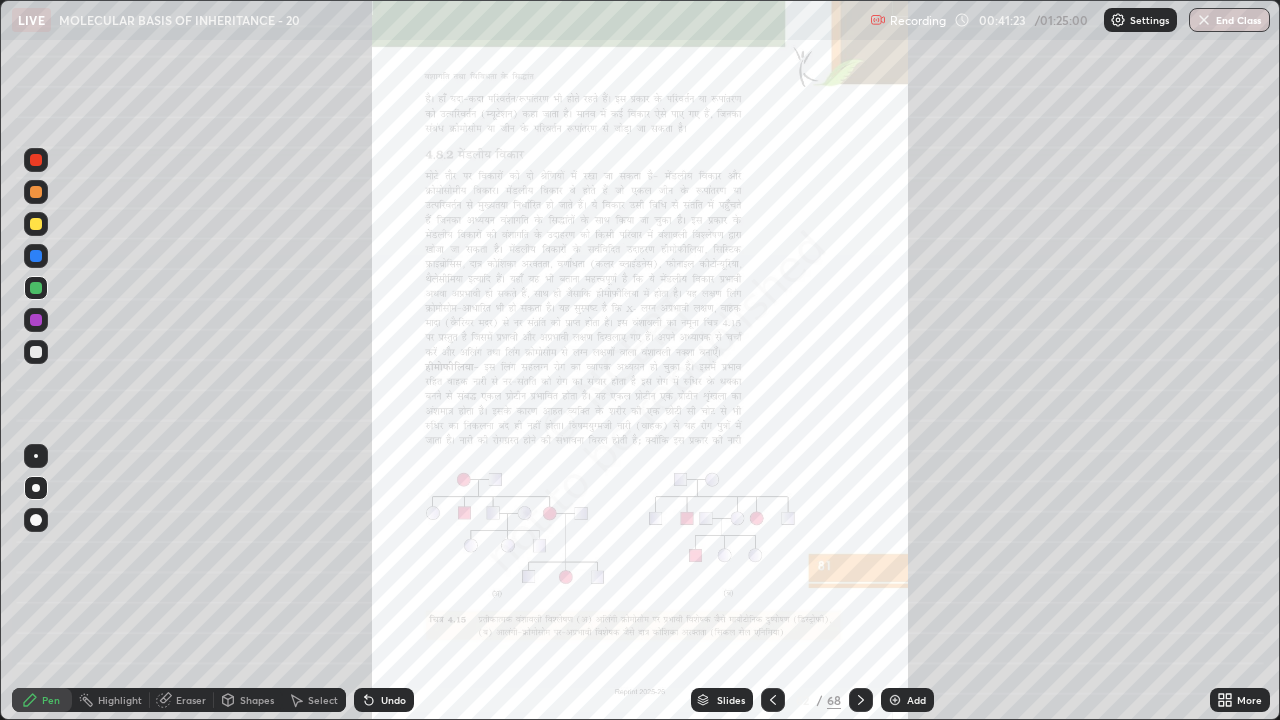 click 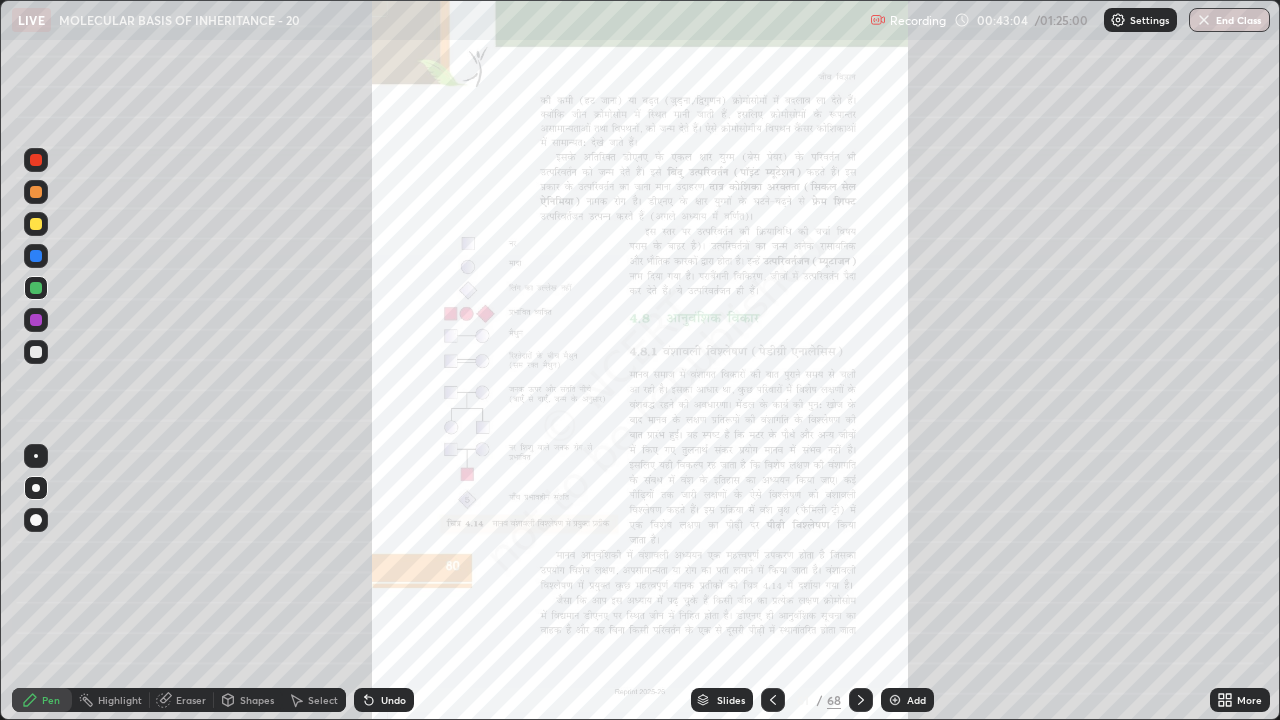 click on "Slides" at bounding box center [731, 700] 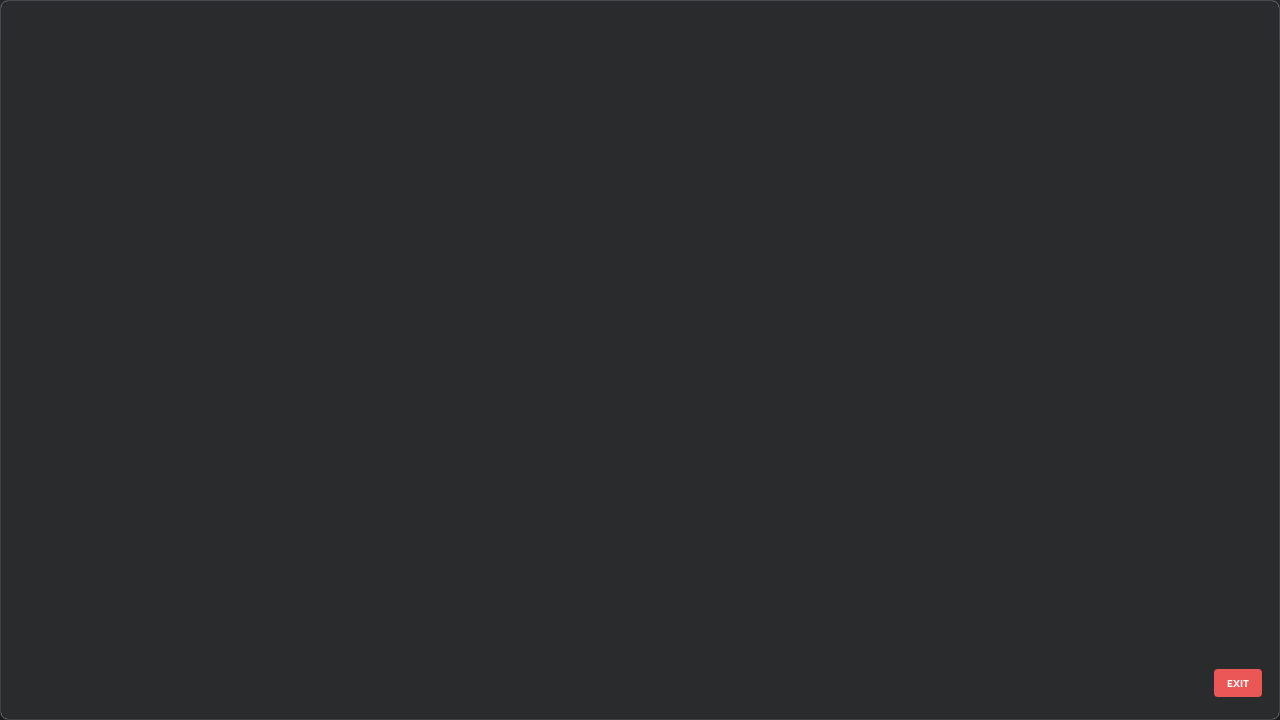 scroll, scrollTop: 3999, scrollLeft: 0, axis: vertical 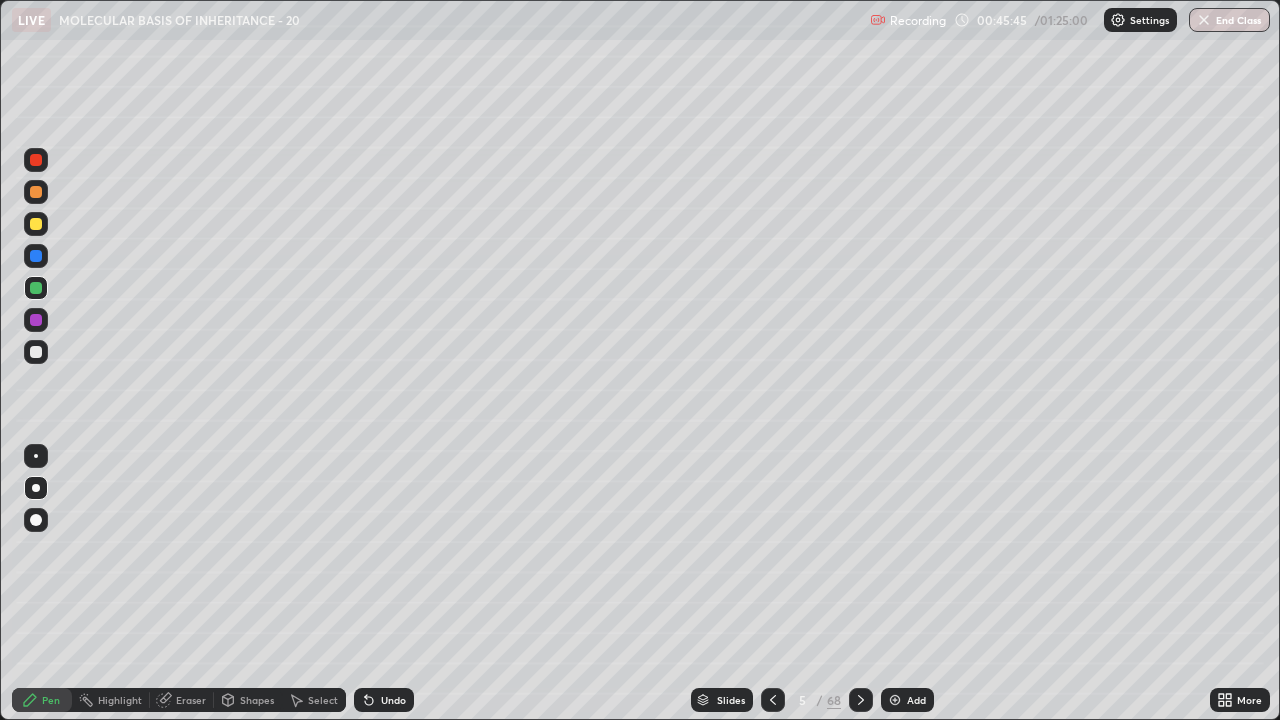 click at bounding box center (36, 352) 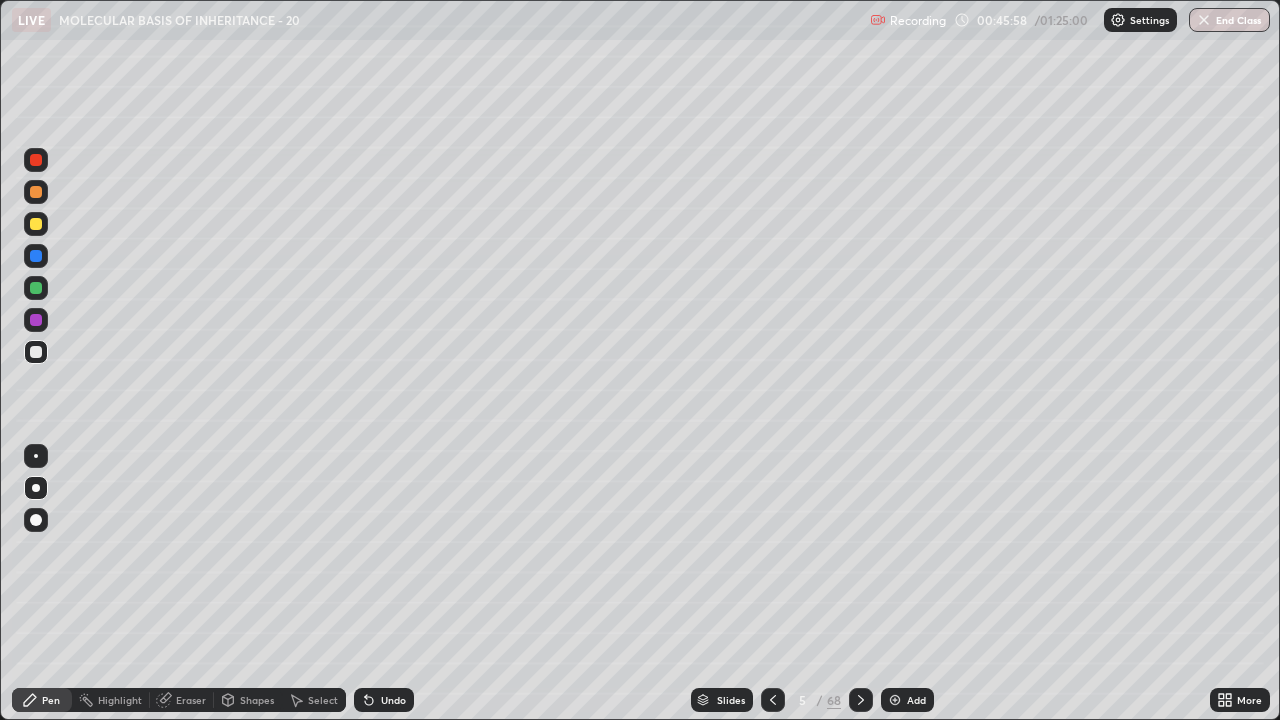 click 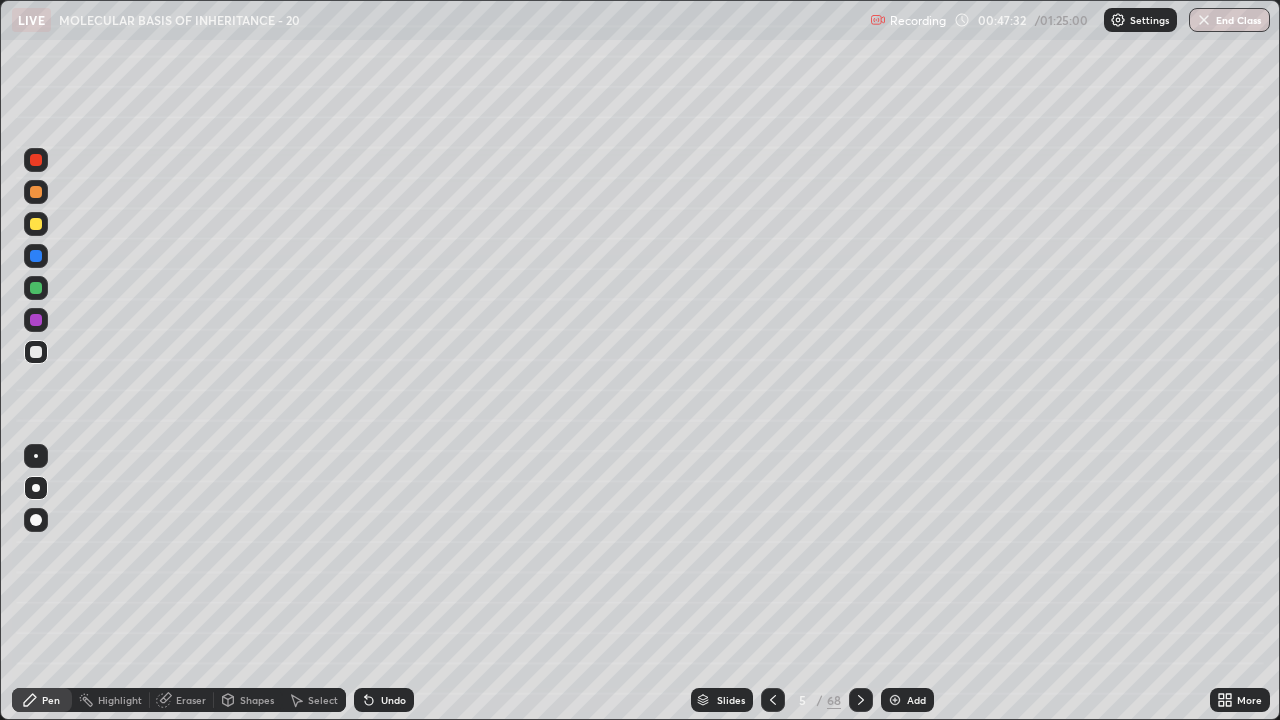 click on "Undo" at bounding box center (393, 700) 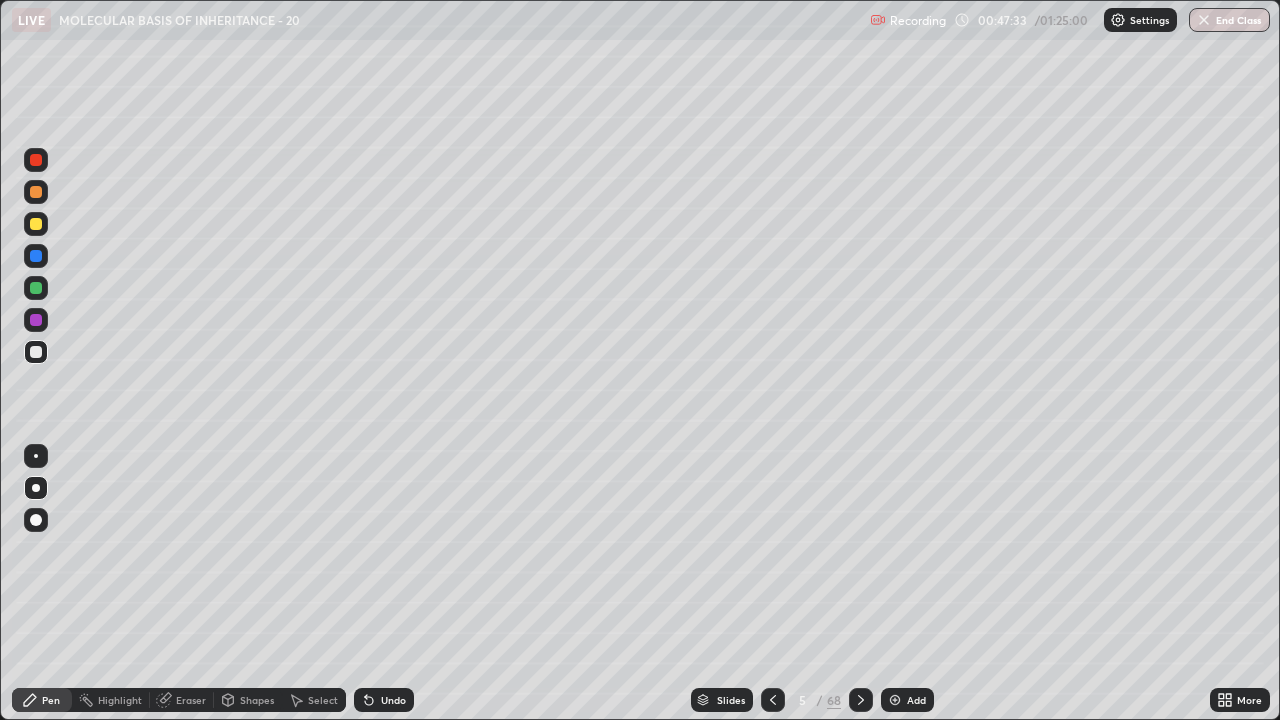 click 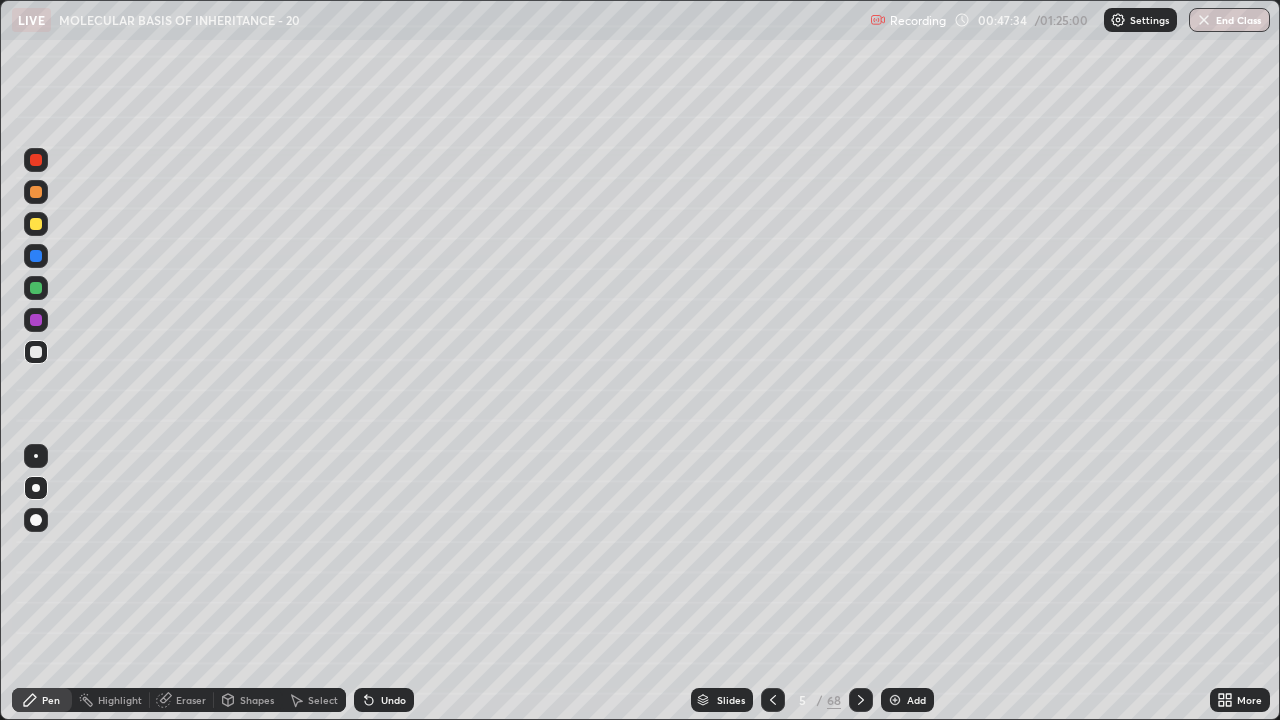 click on "Undo" at bounding box center (384, 700) 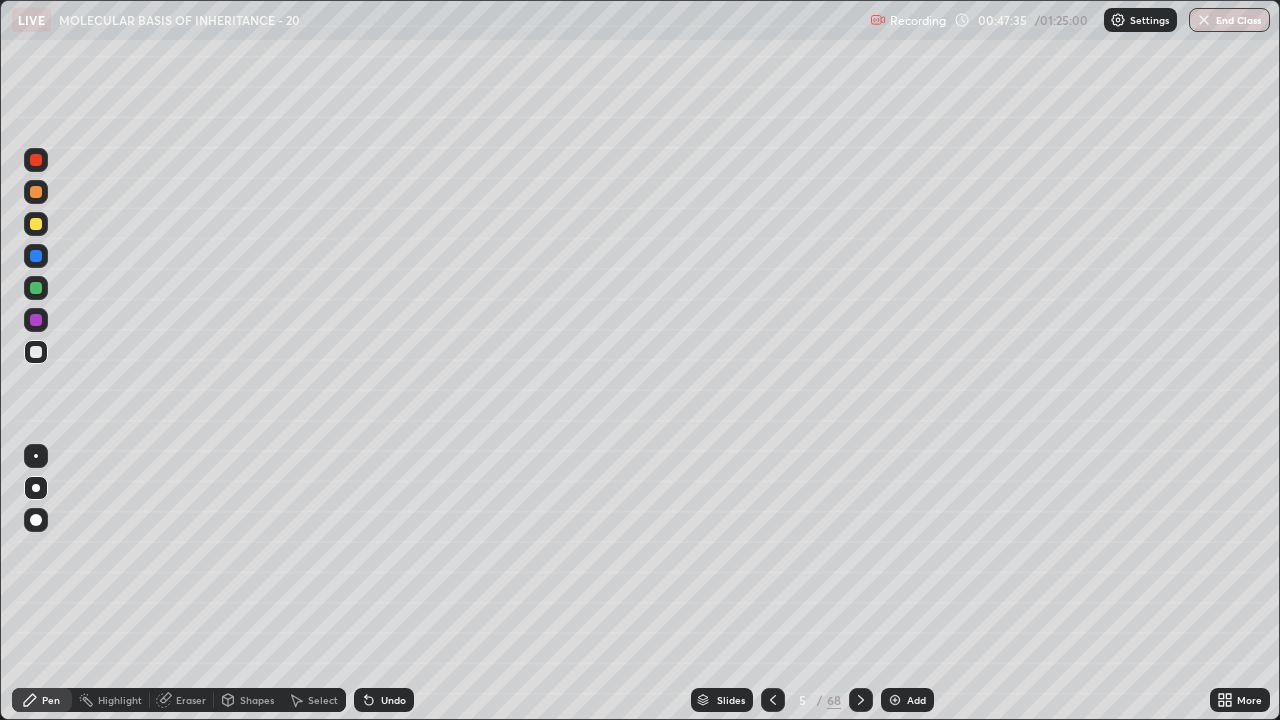 click on "Undo" at bounding box center [384, 700] 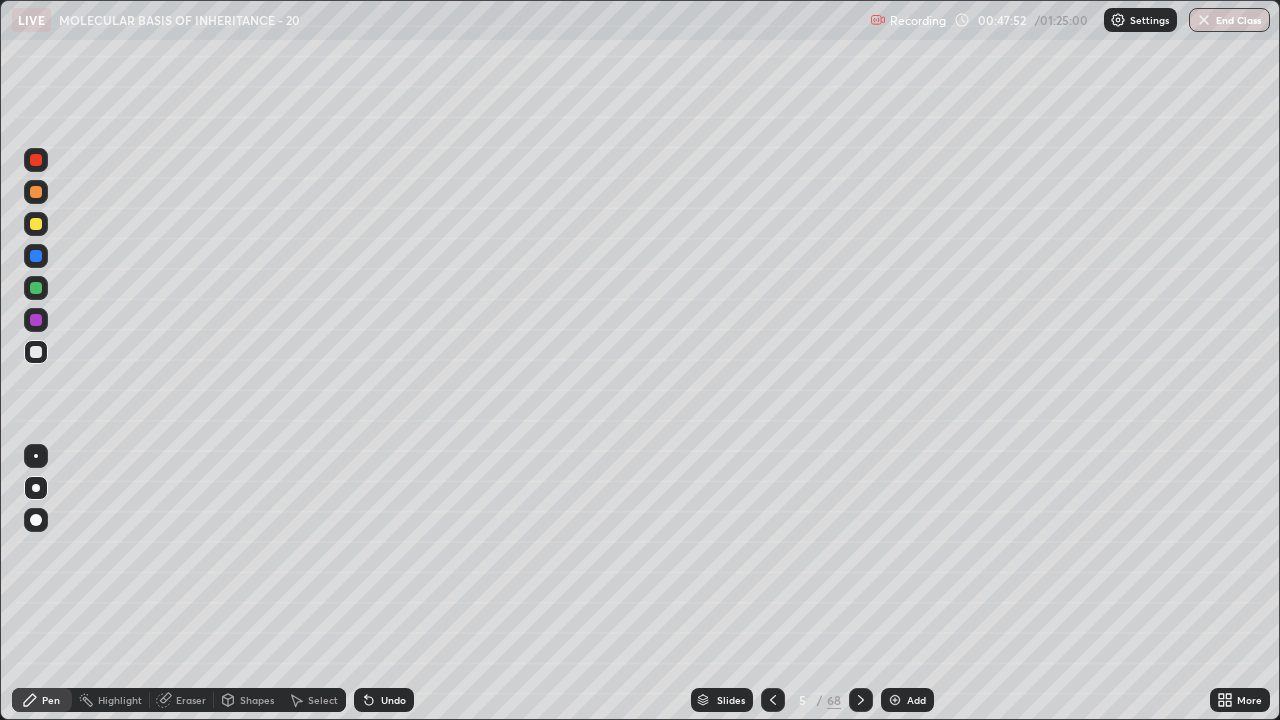 click on "Undo" at bounding box center (384, 700) 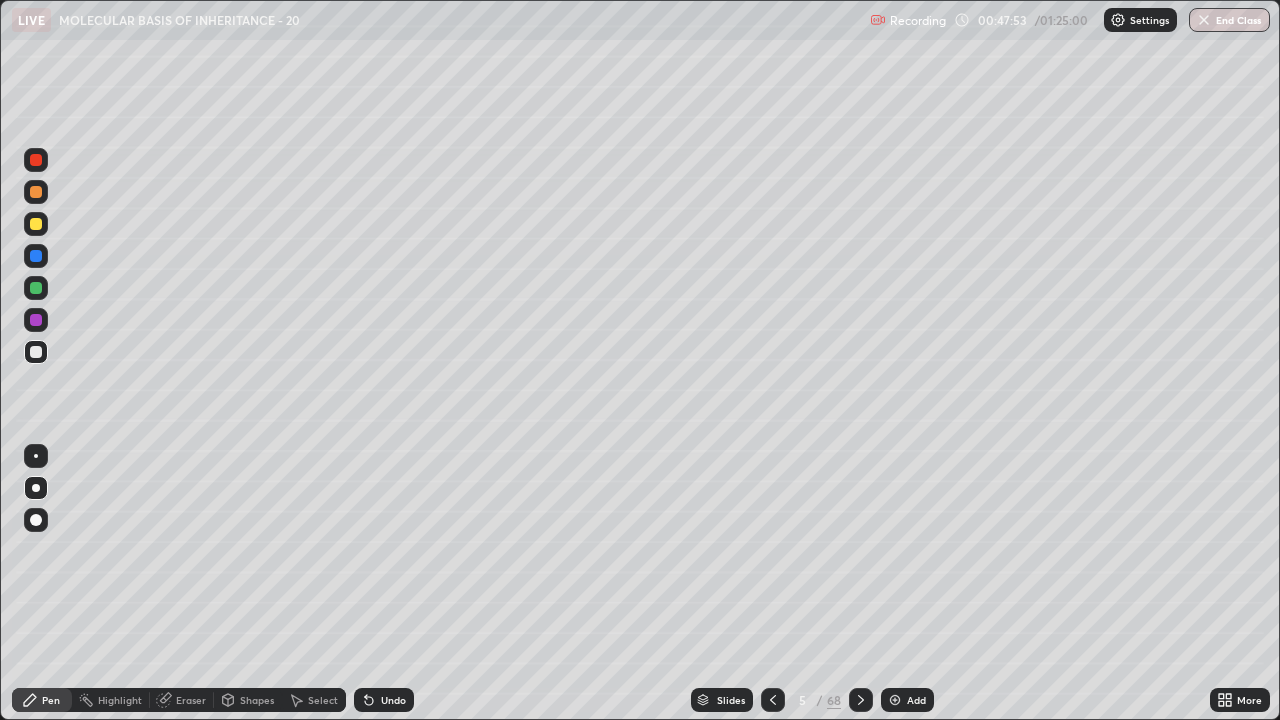 click 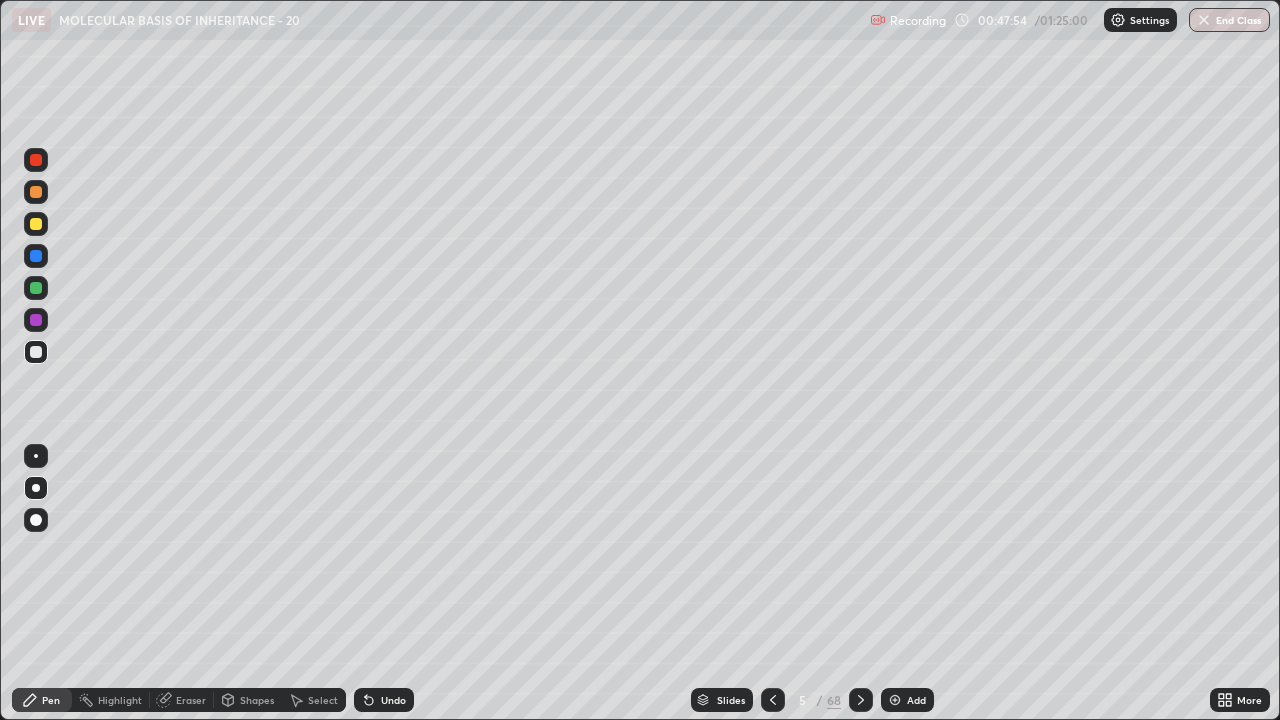 click 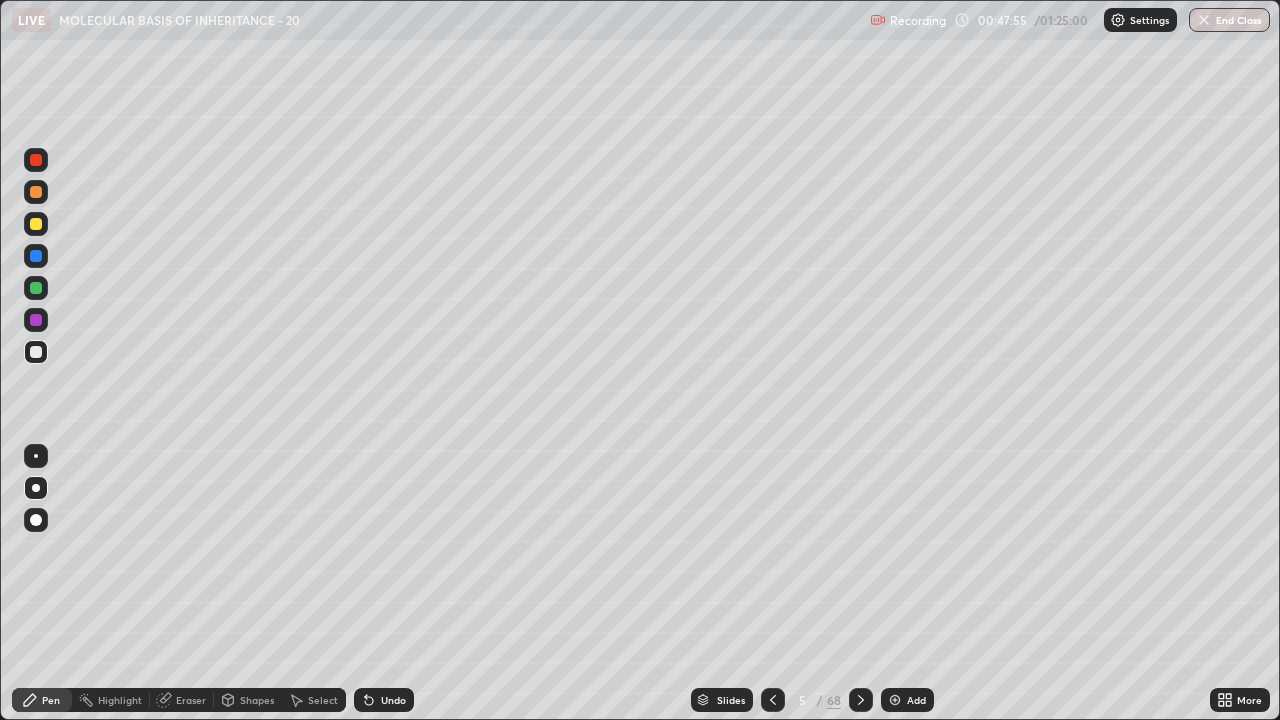 click 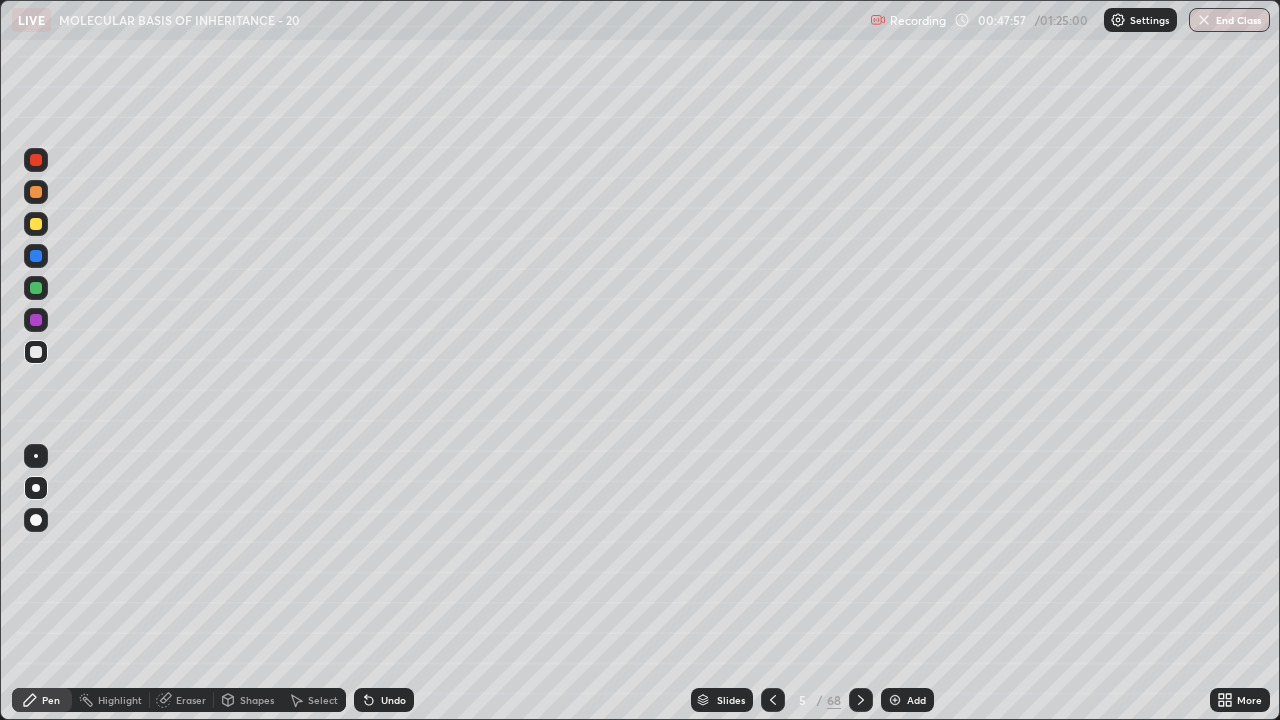 click 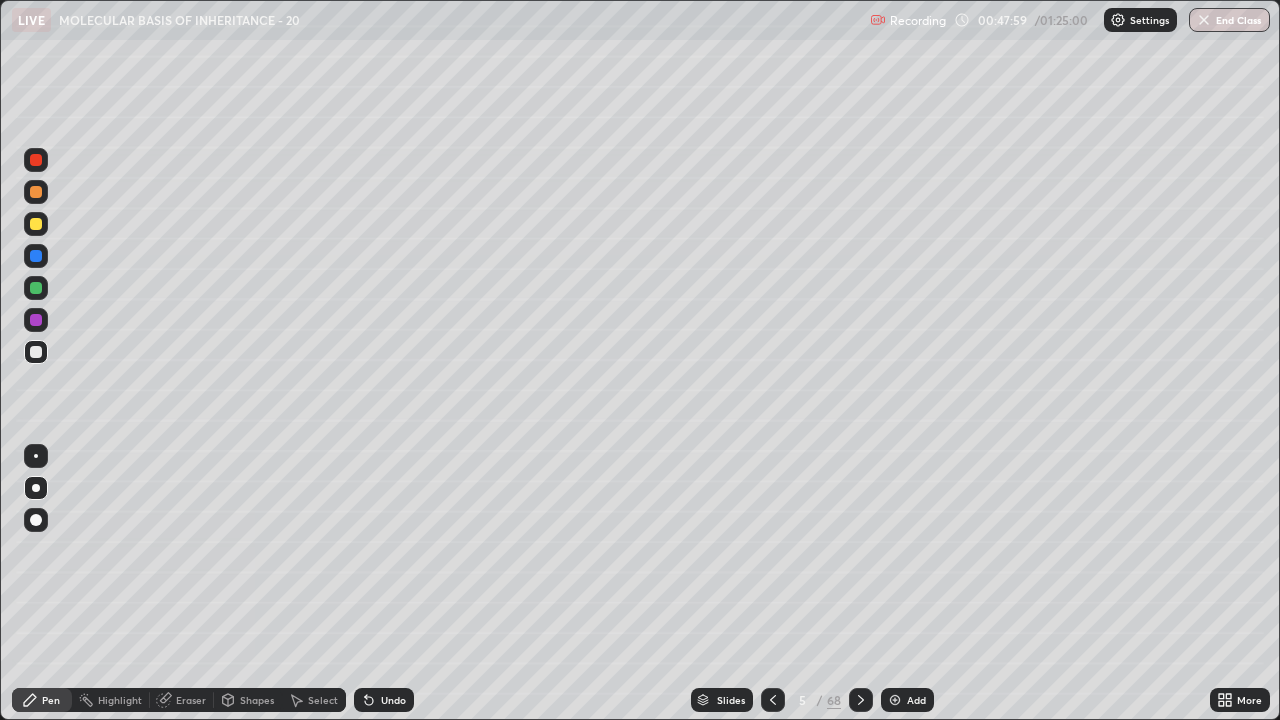 click 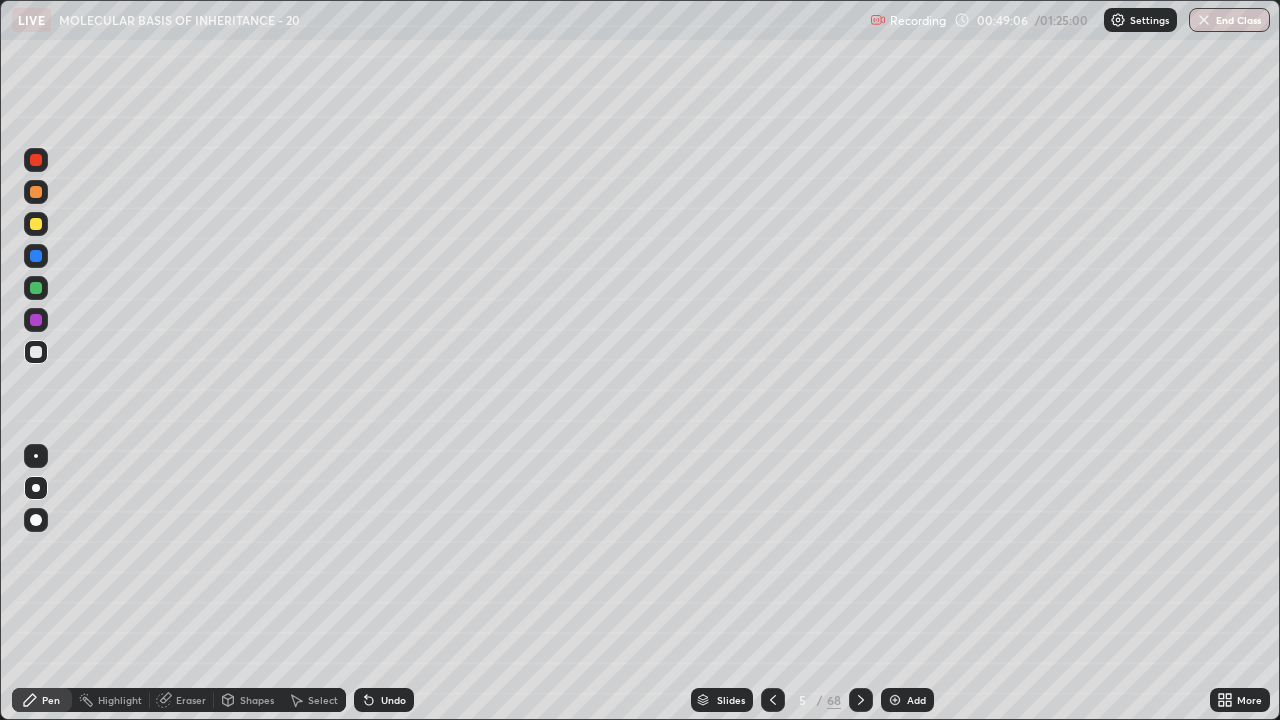 click on "Slides" at bounding box center (731, 700) 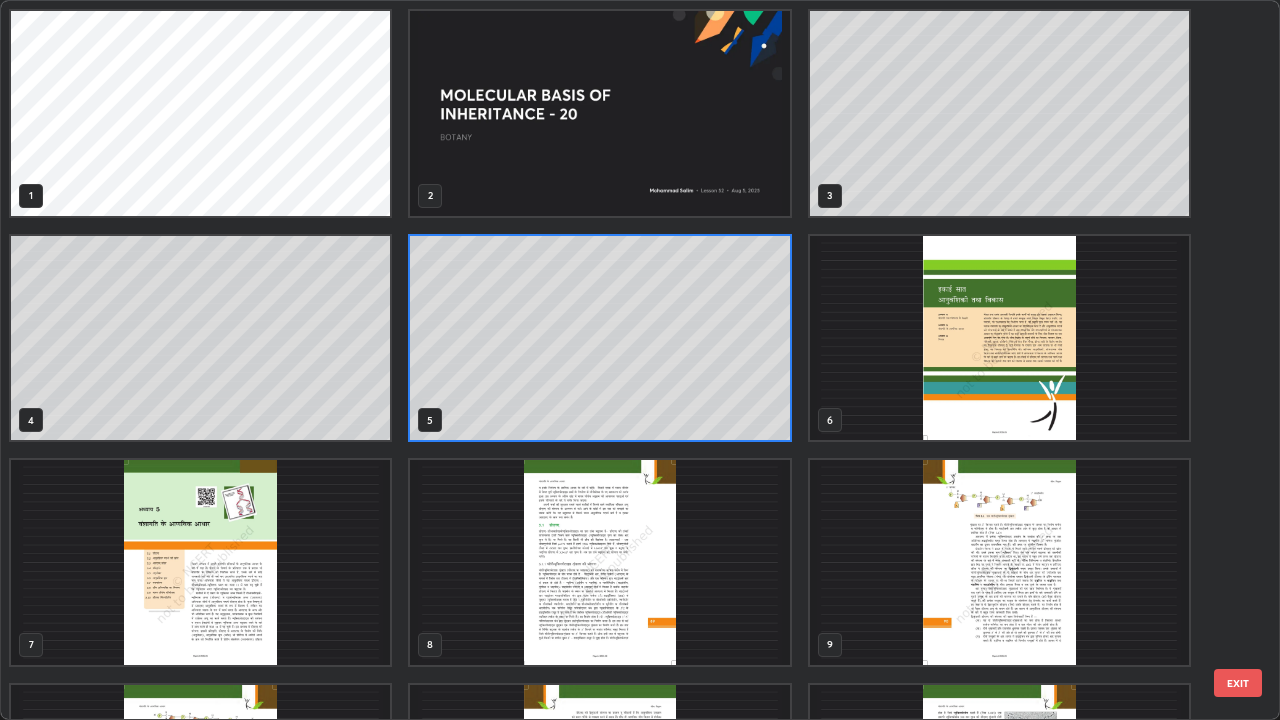 scroll, scrollTop: 7, scrollLeft: 11, axis: both 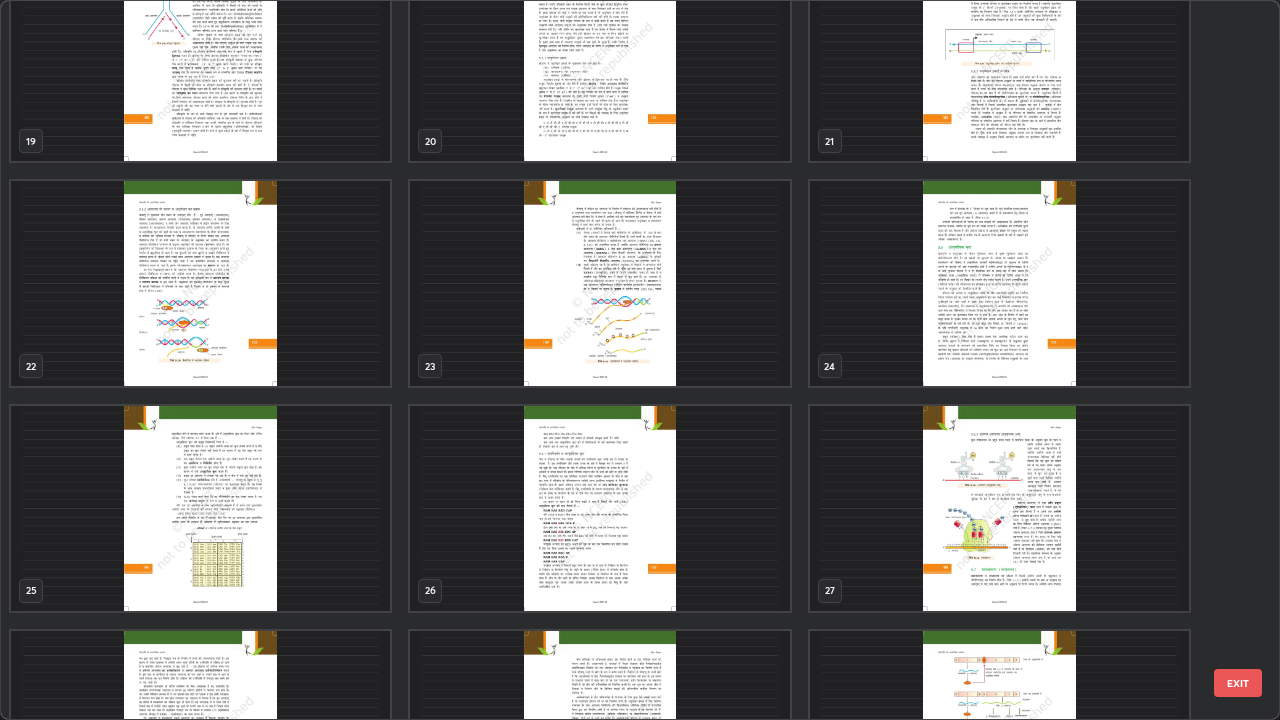 click at bounding box center [599, 508] 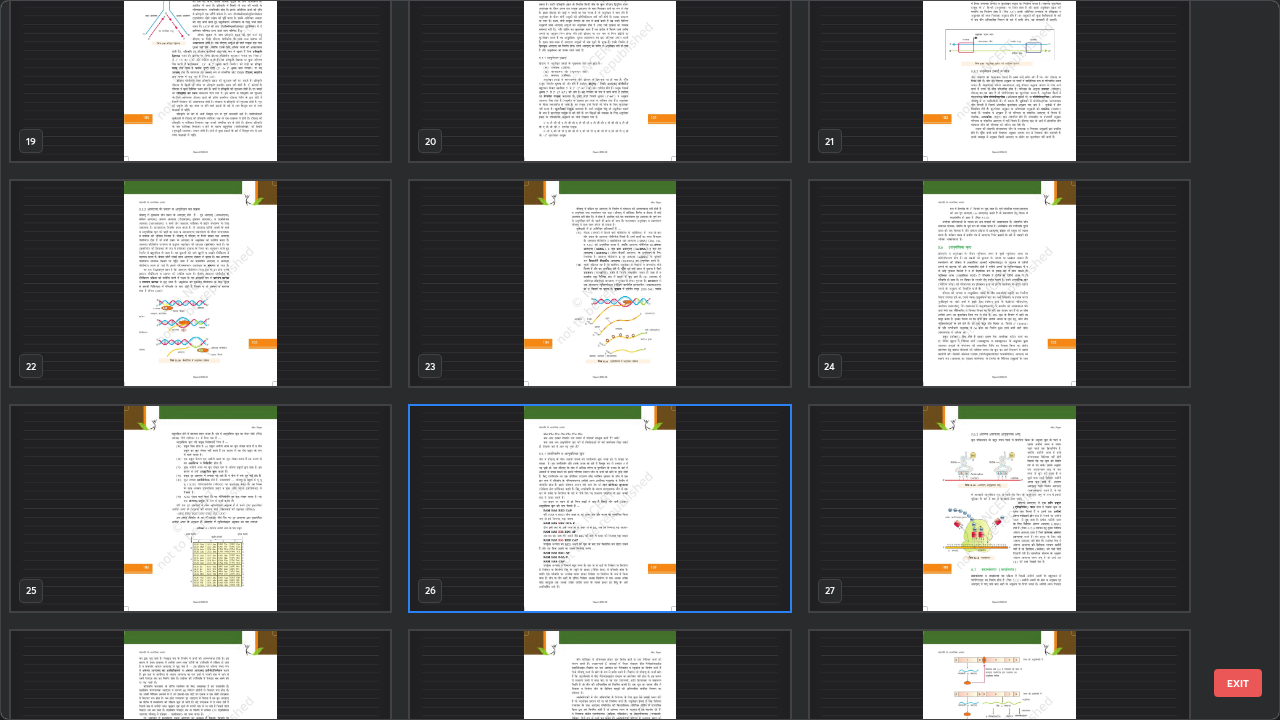 click at bounding box center [599, 508] 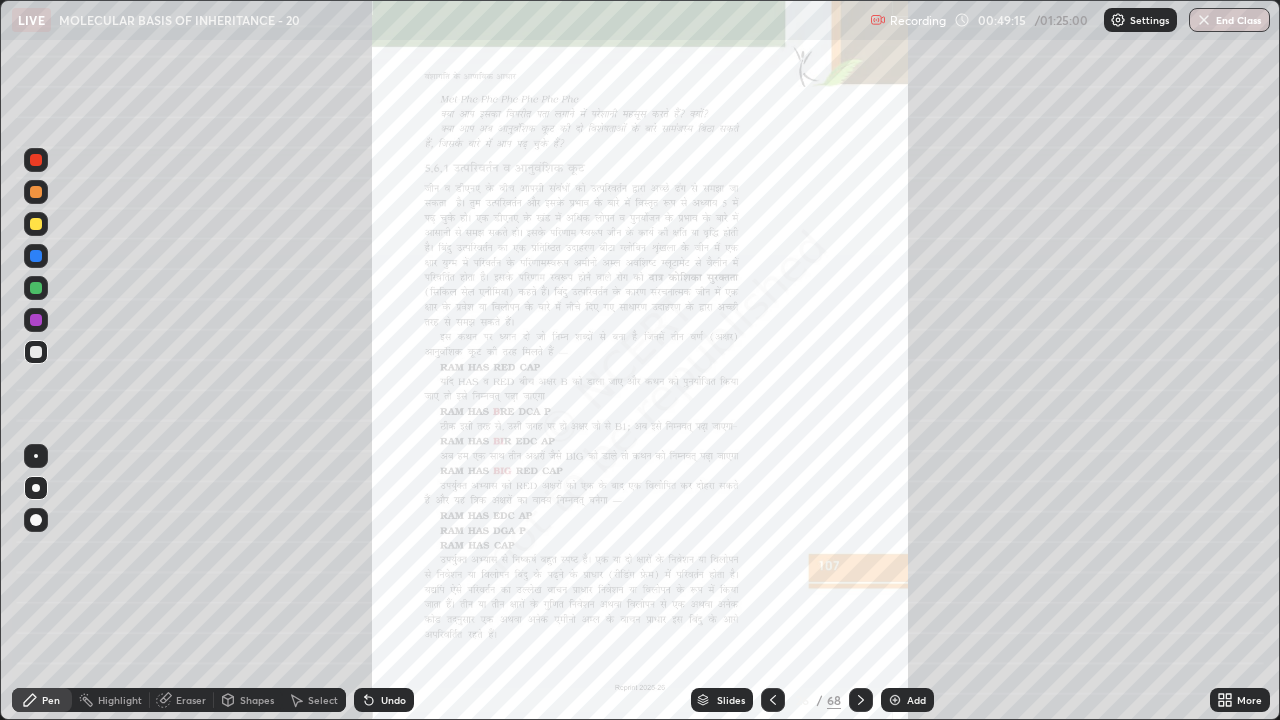 click at bounding box center (599, 508) 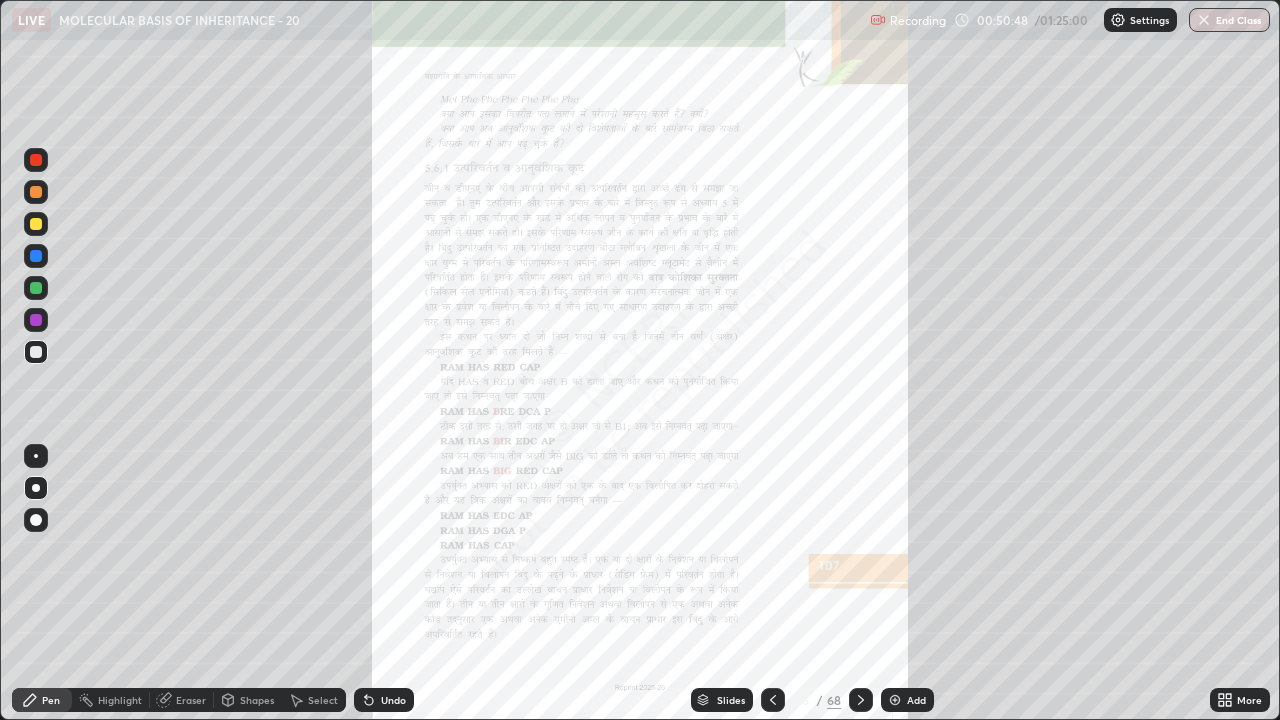 click on "Eraser" at bounding box center [191, 700] 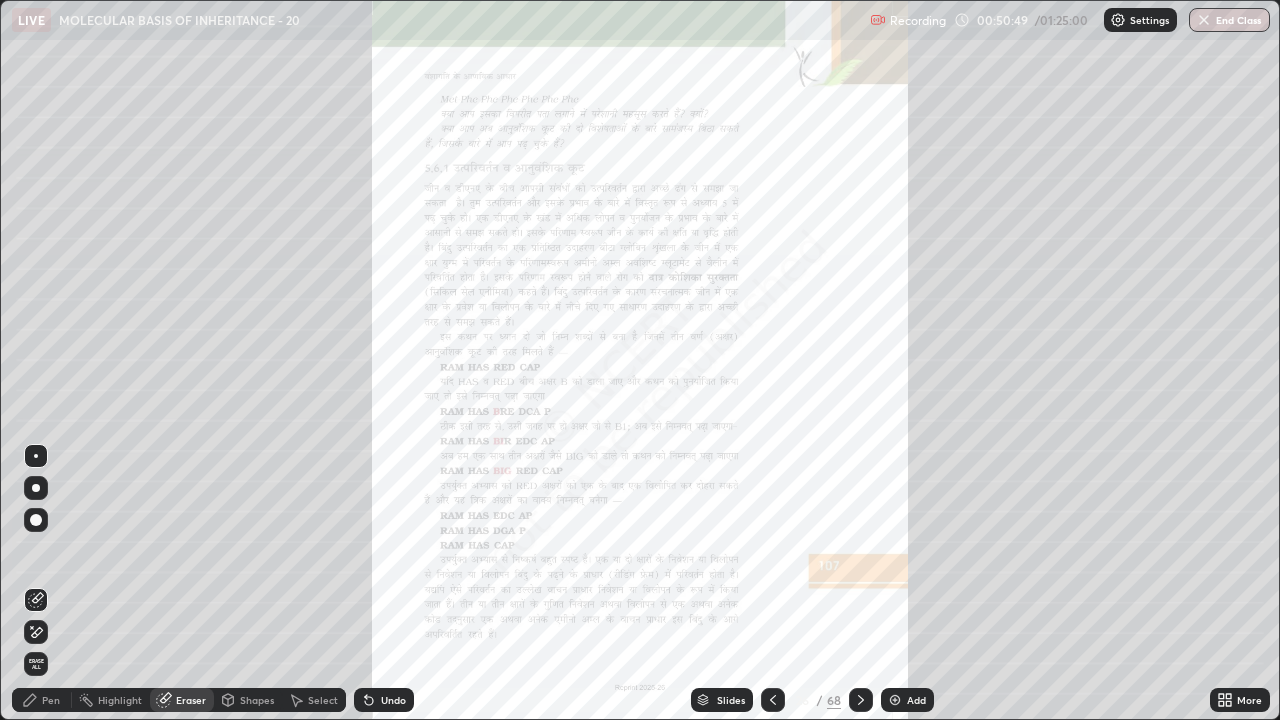 click 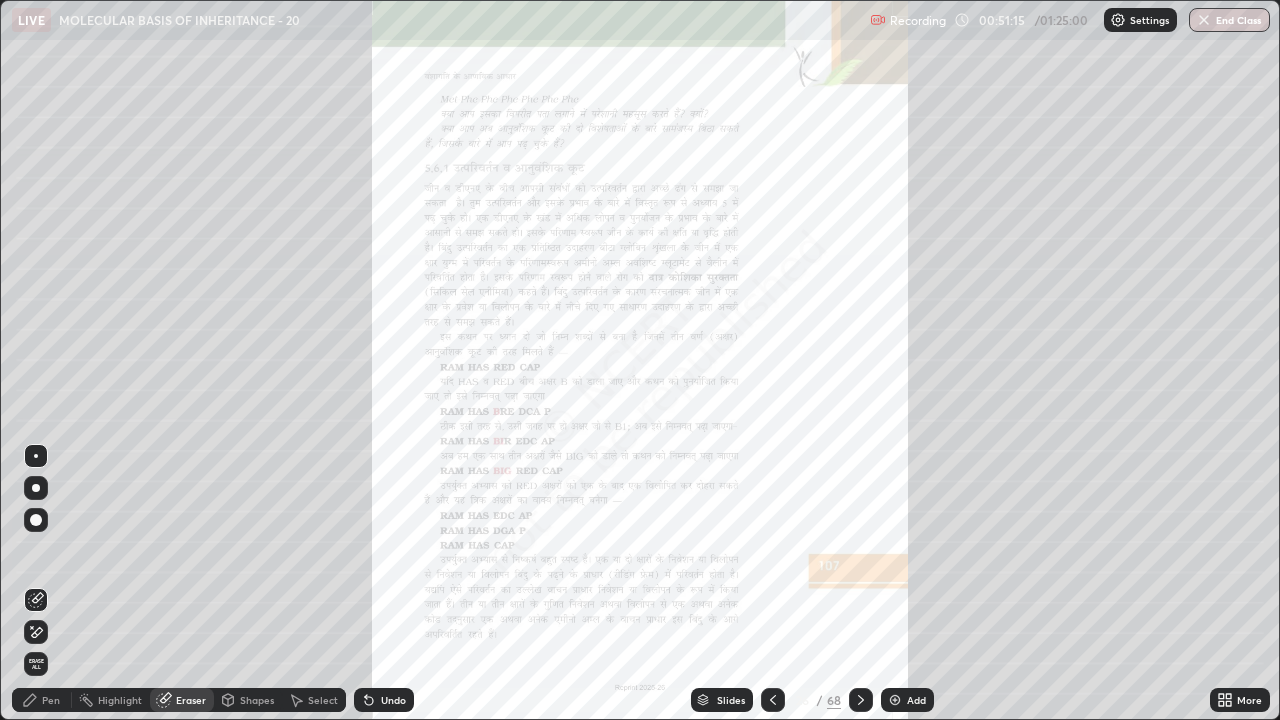 click 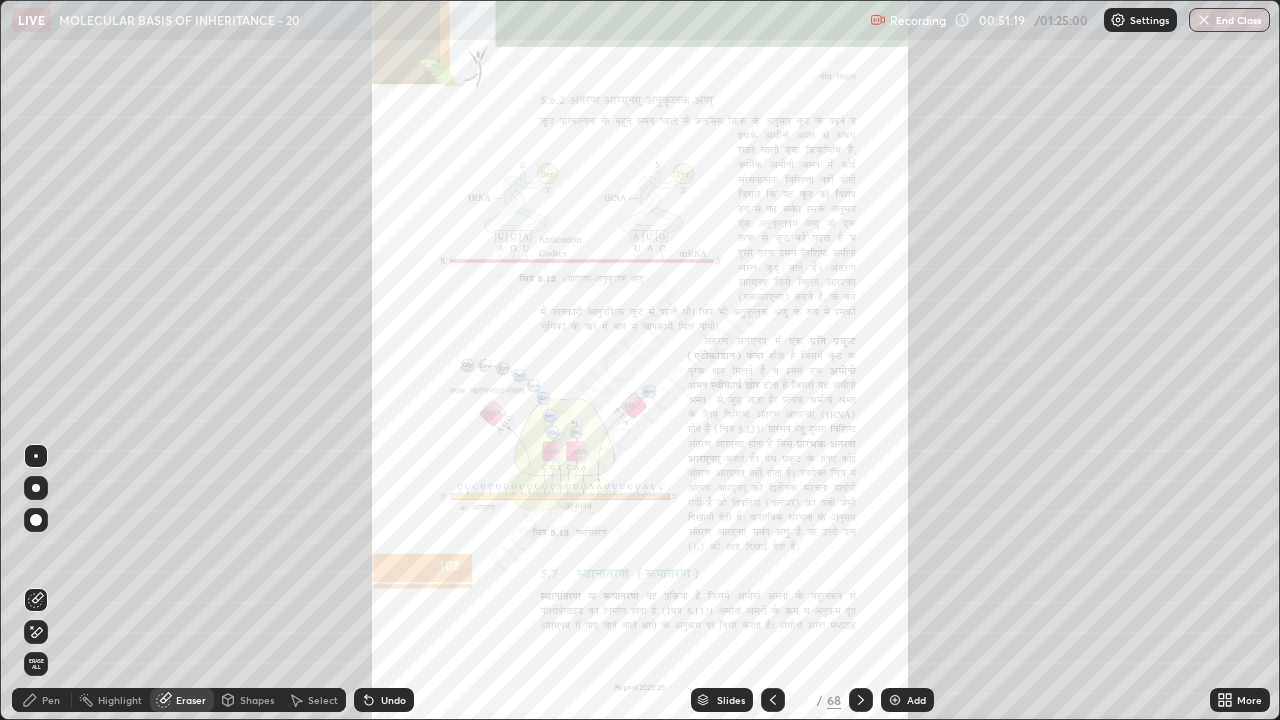 click at bounding box center [773, 700] 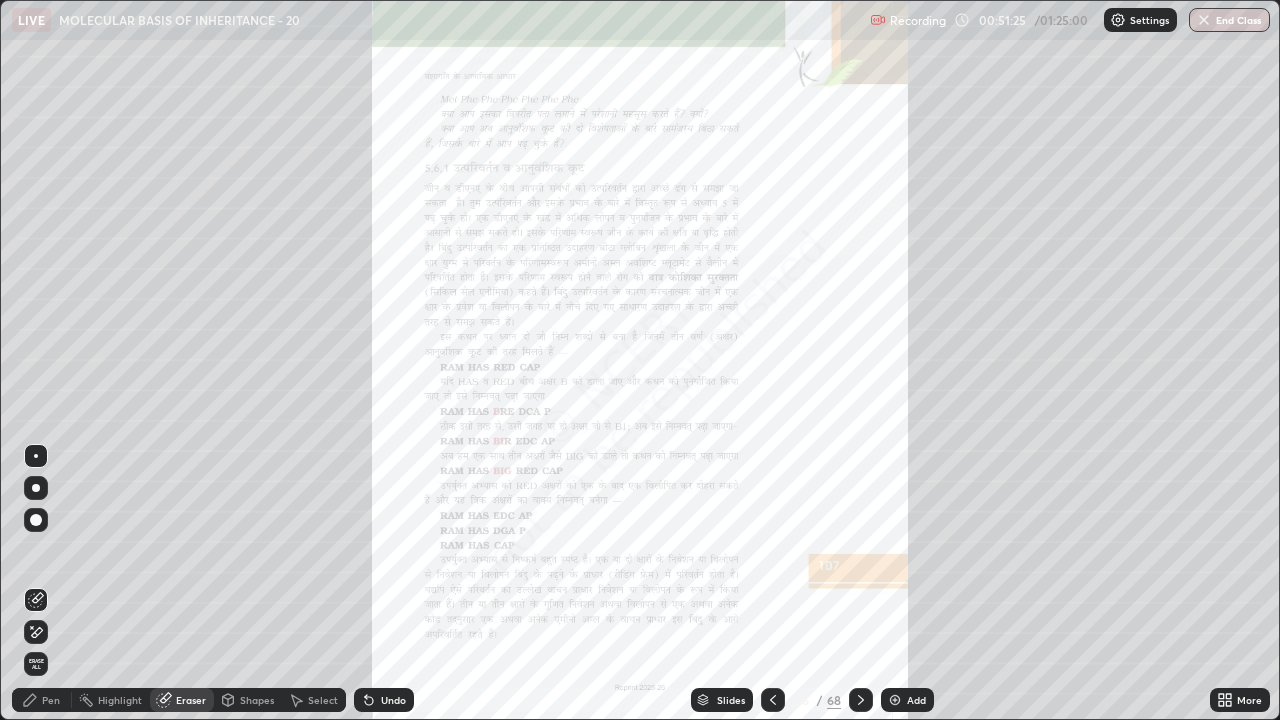 click 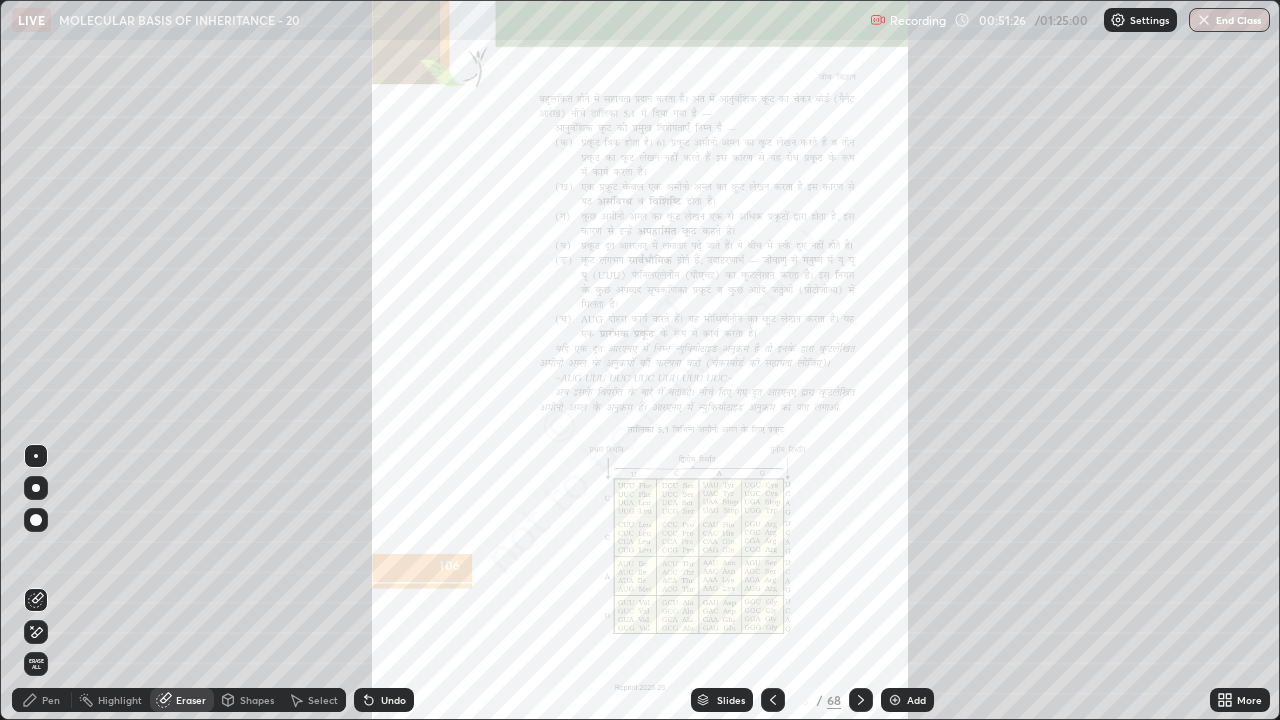 click 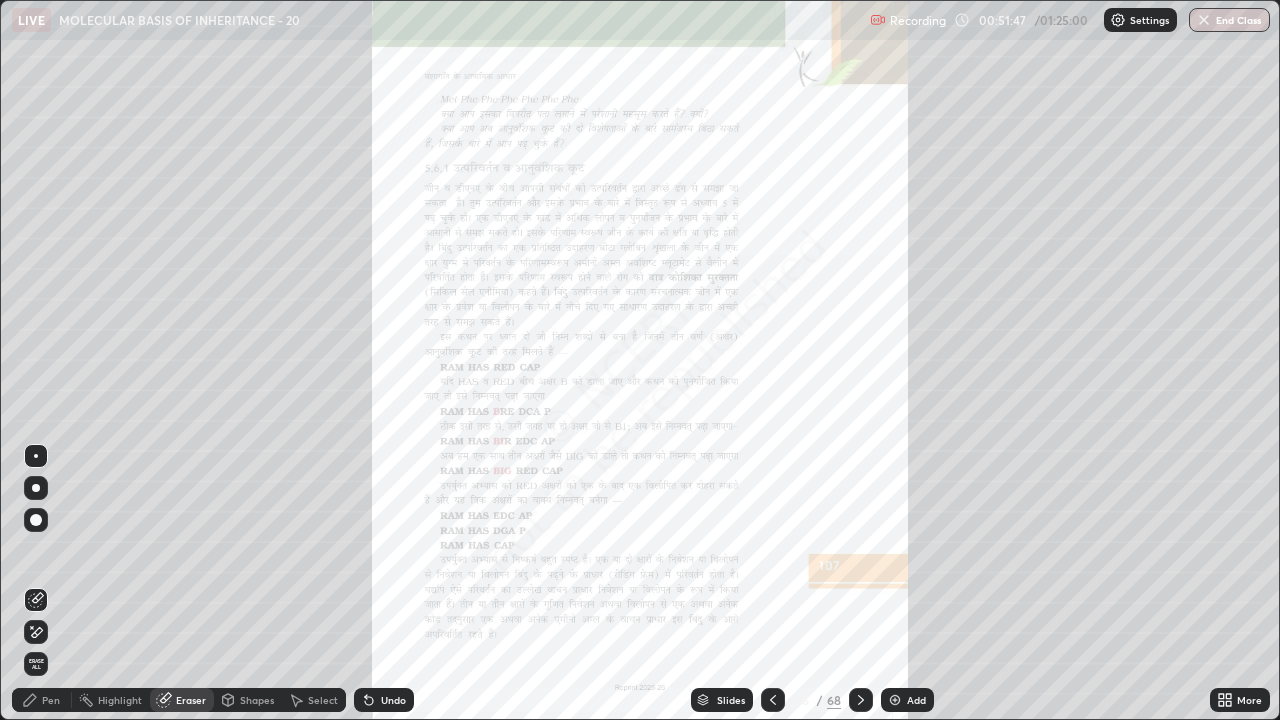 click on "Slides" at bounding box center [731, 700] 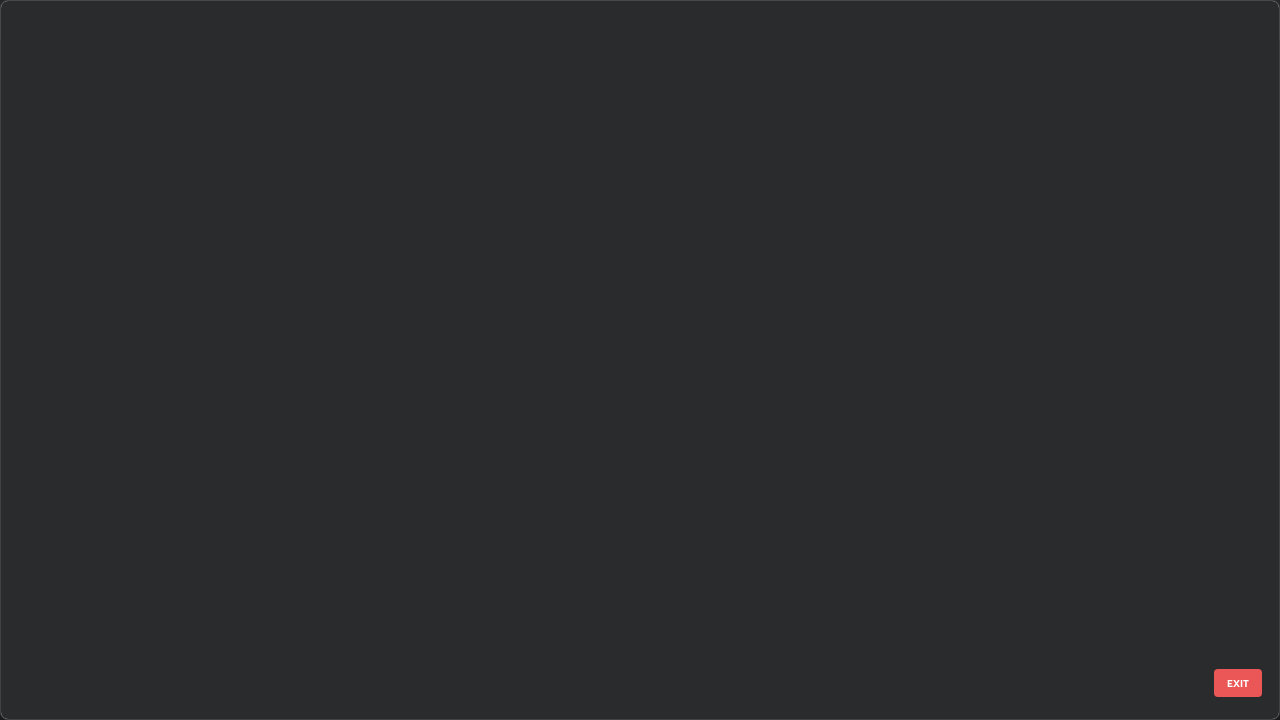 scroll, scrollTop: 1666, scrollLeft: 0, axis: vertical 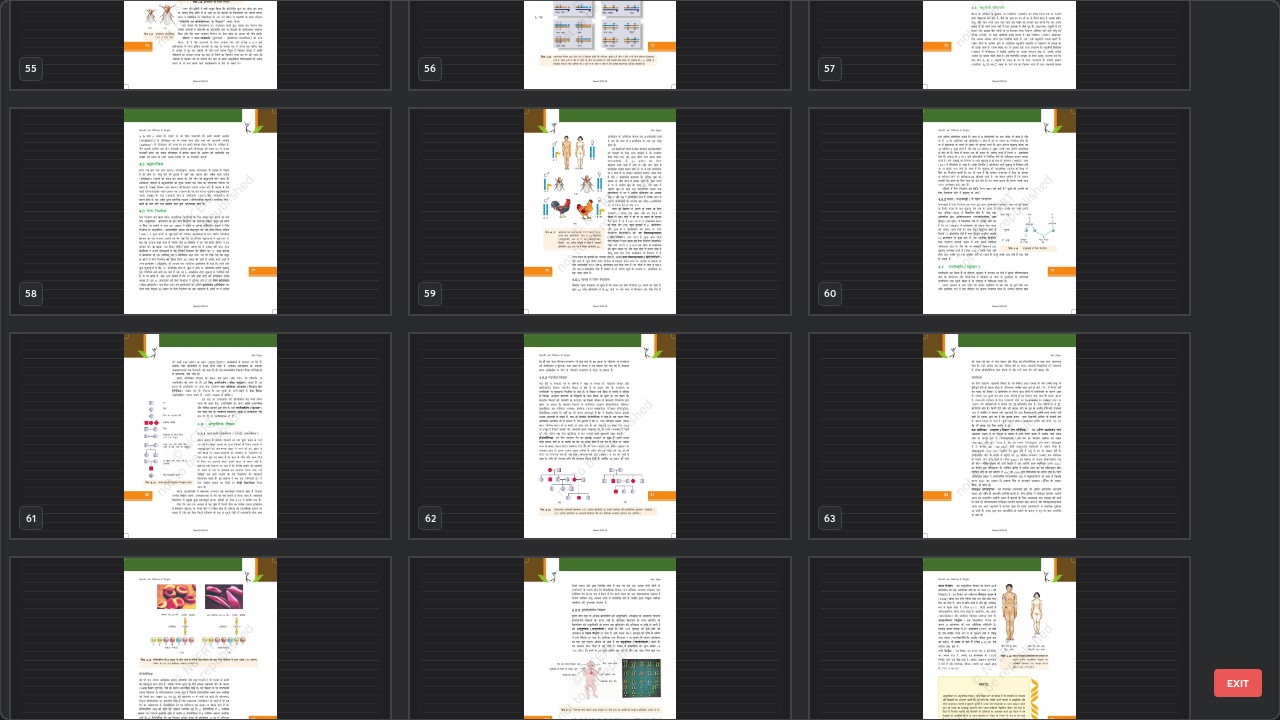 click at bounding box center [200, 436] 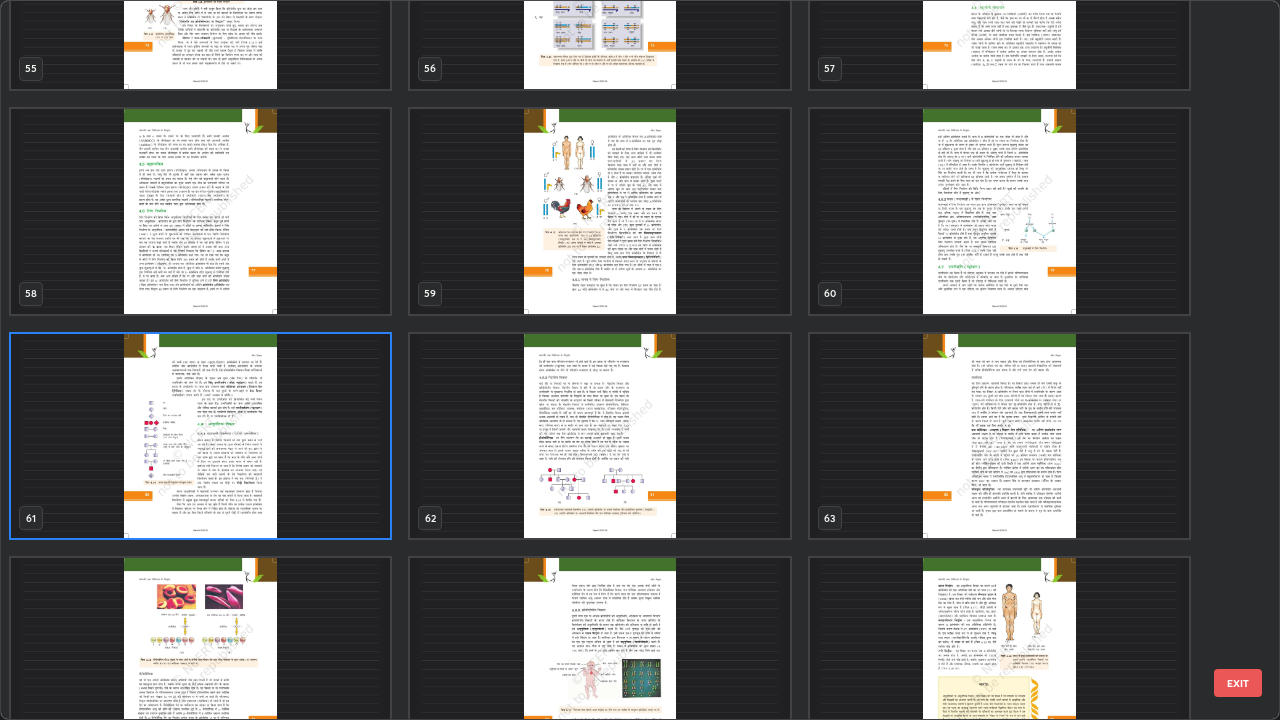 click at bounding box center [200, 436] 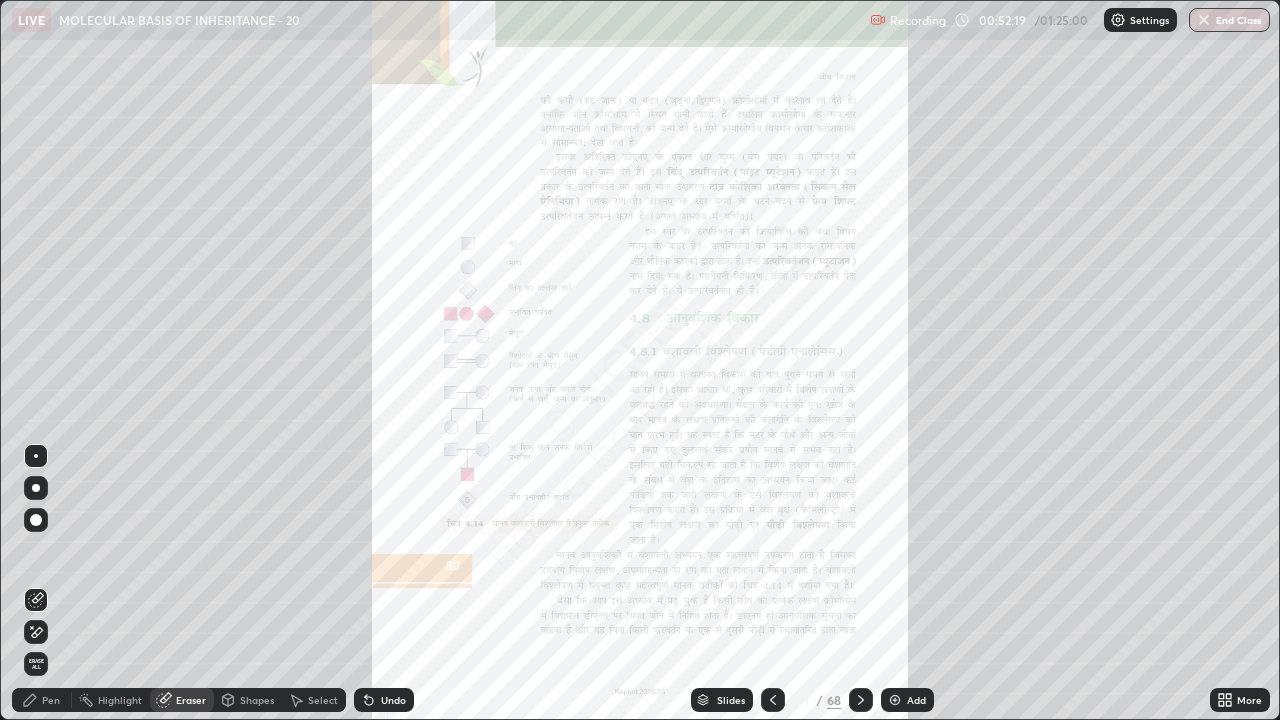 click on "Slides" at bounding box center [731, 700] 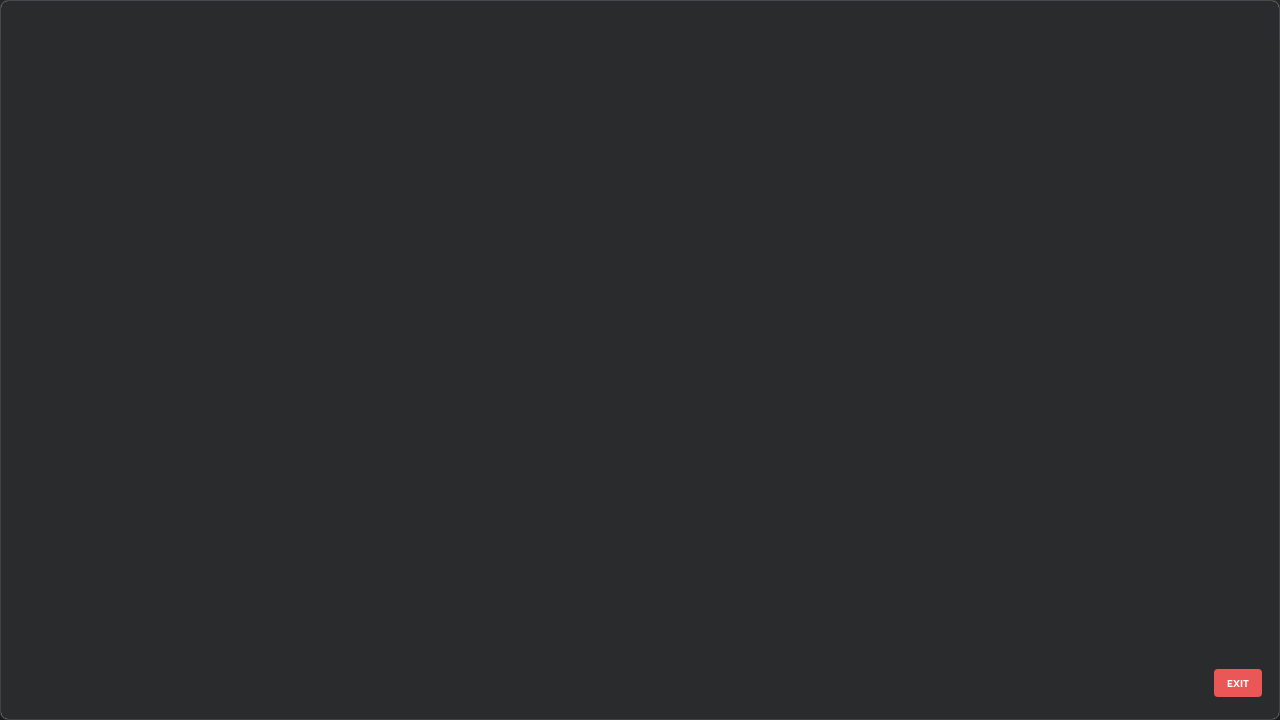 scroll, scrollTop: 3999, scrollLeft: 0, axis: vertical 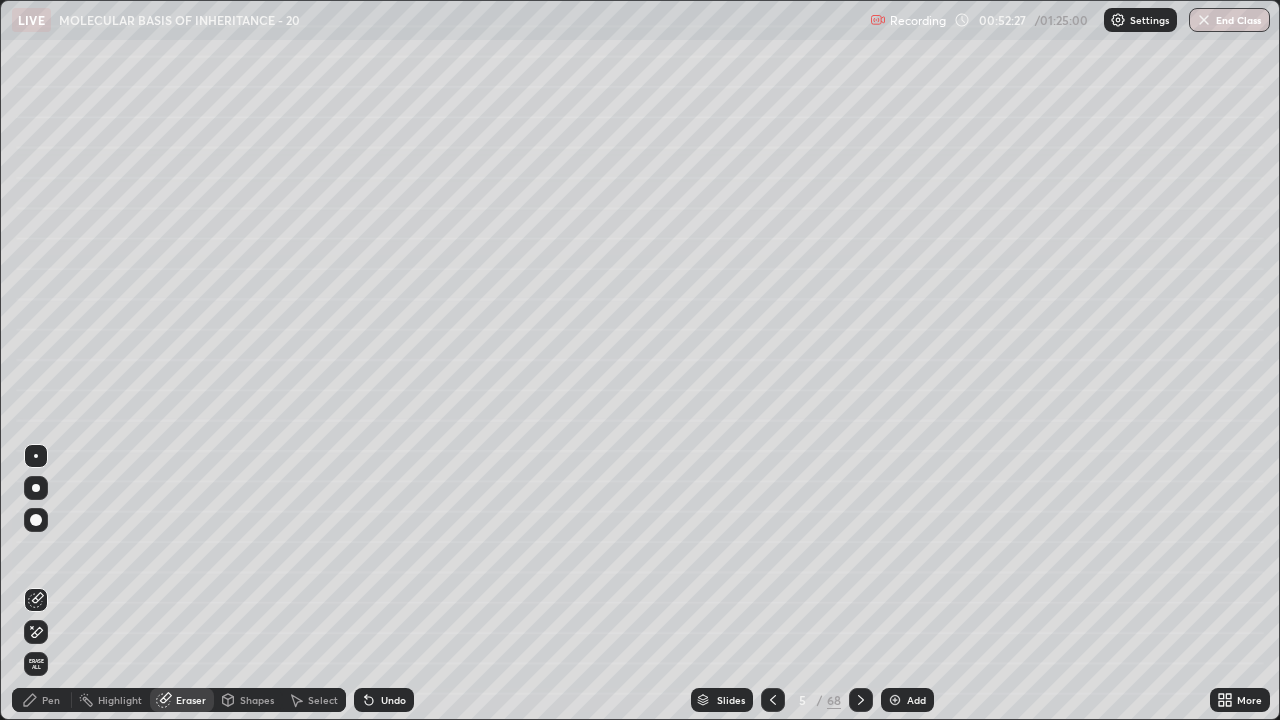 click at bounding box center [36, 488] 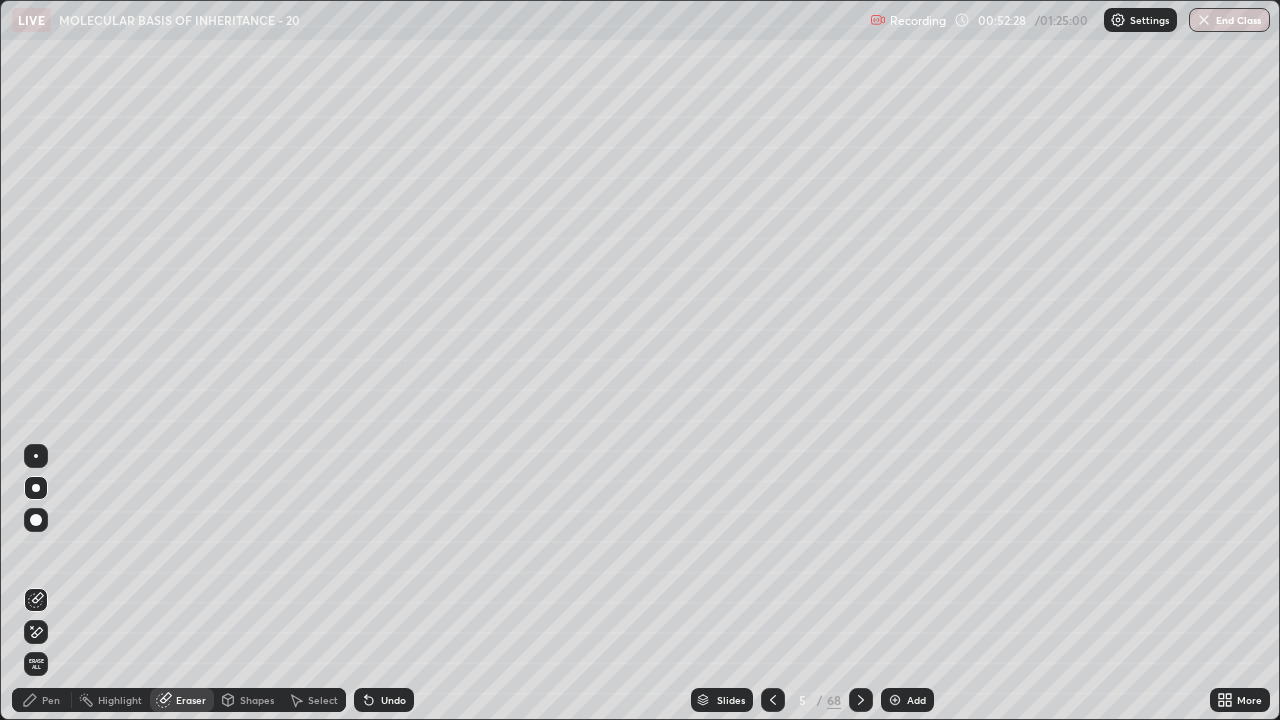 click on "Pen" at bounding box center (42, 700) 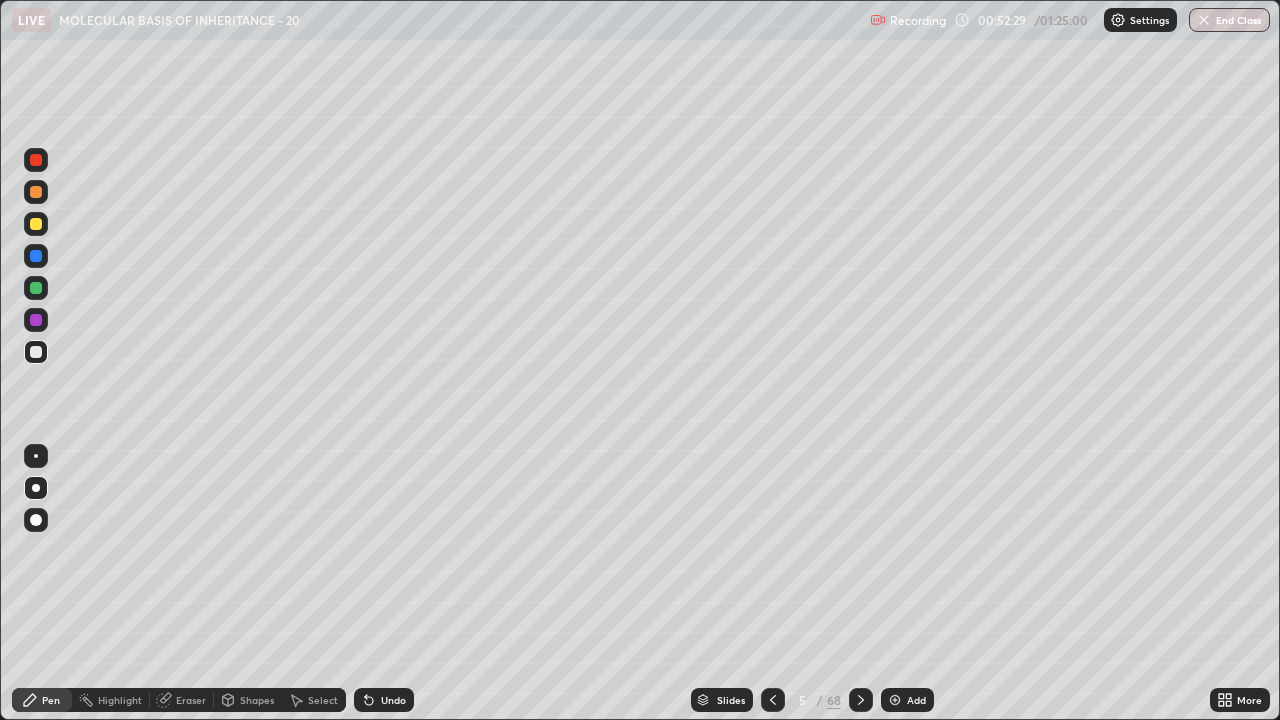 click at bounding box center (36, 456) 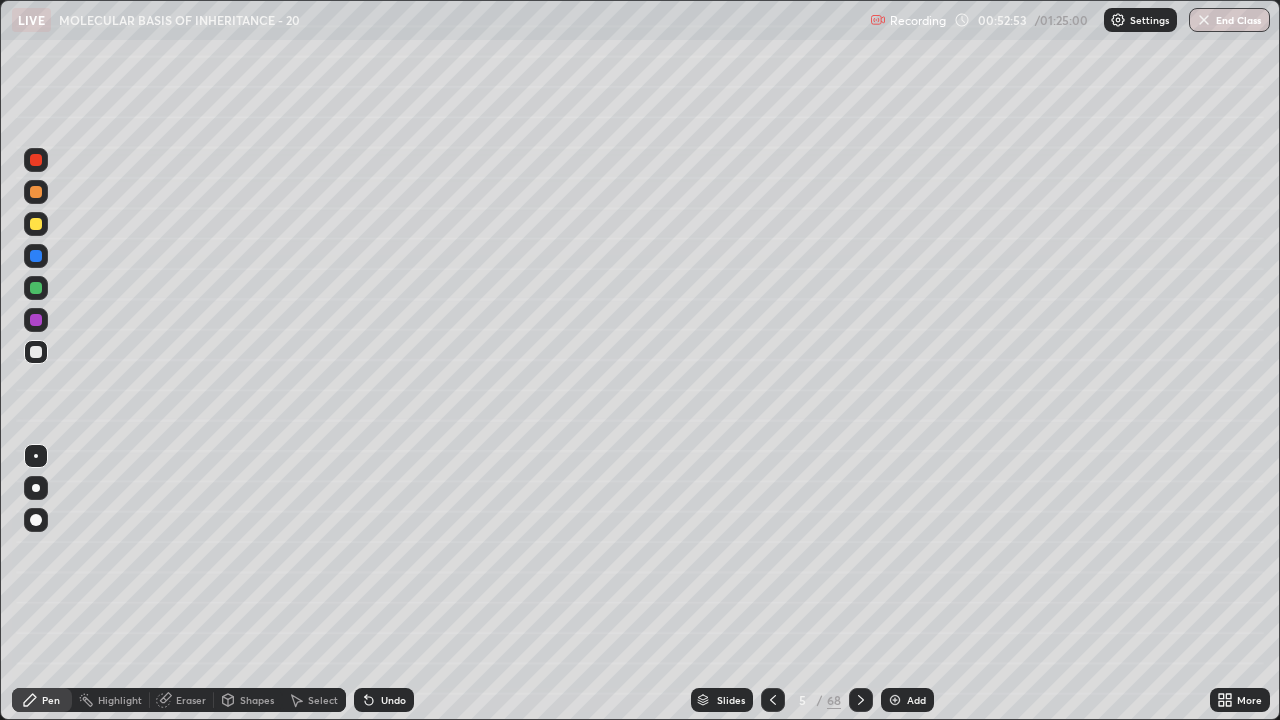 click on "Undo" at bounding box center (393, 700) 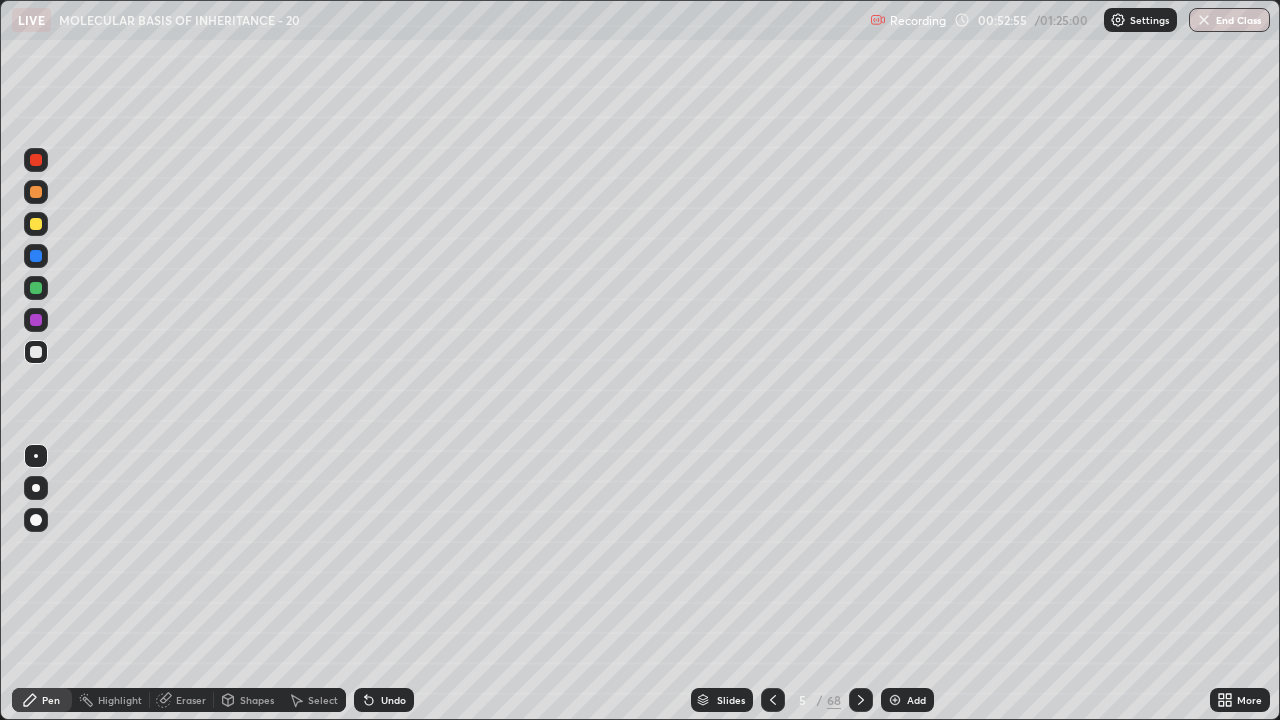 click on "Undo" at bounding box center (393, 700) 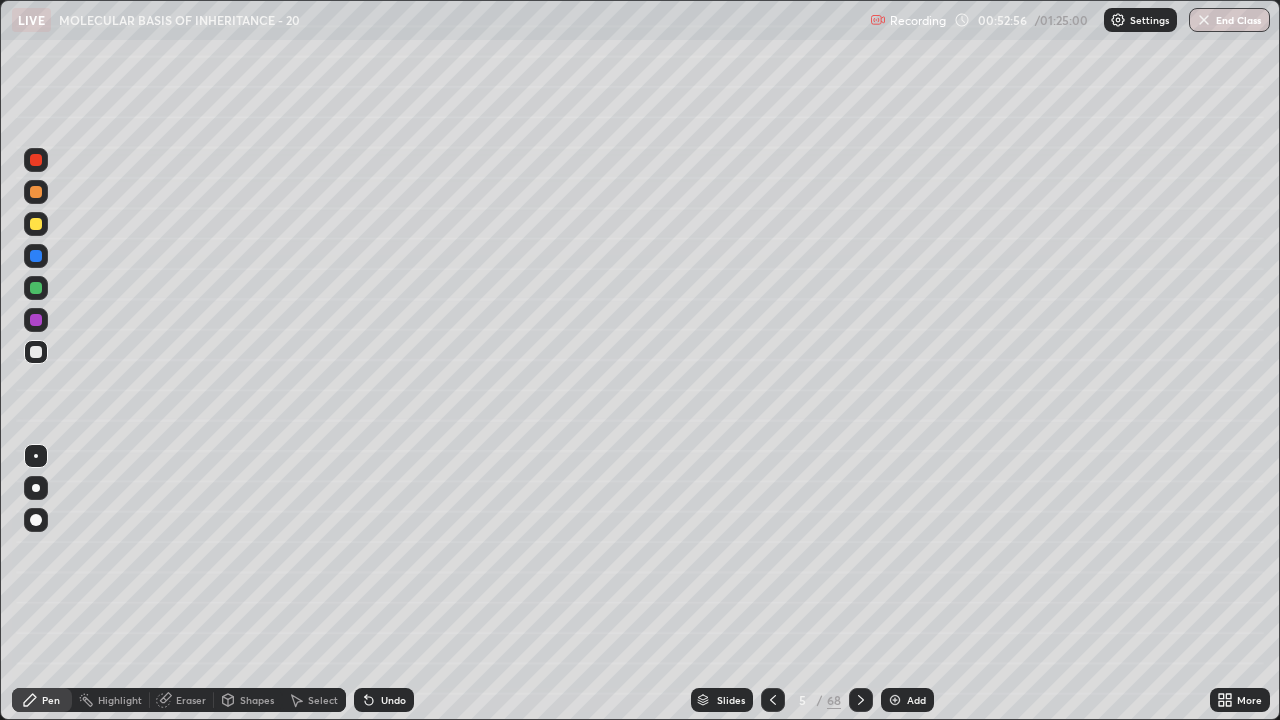 click on "Undo" at bounding box center [384, 700] 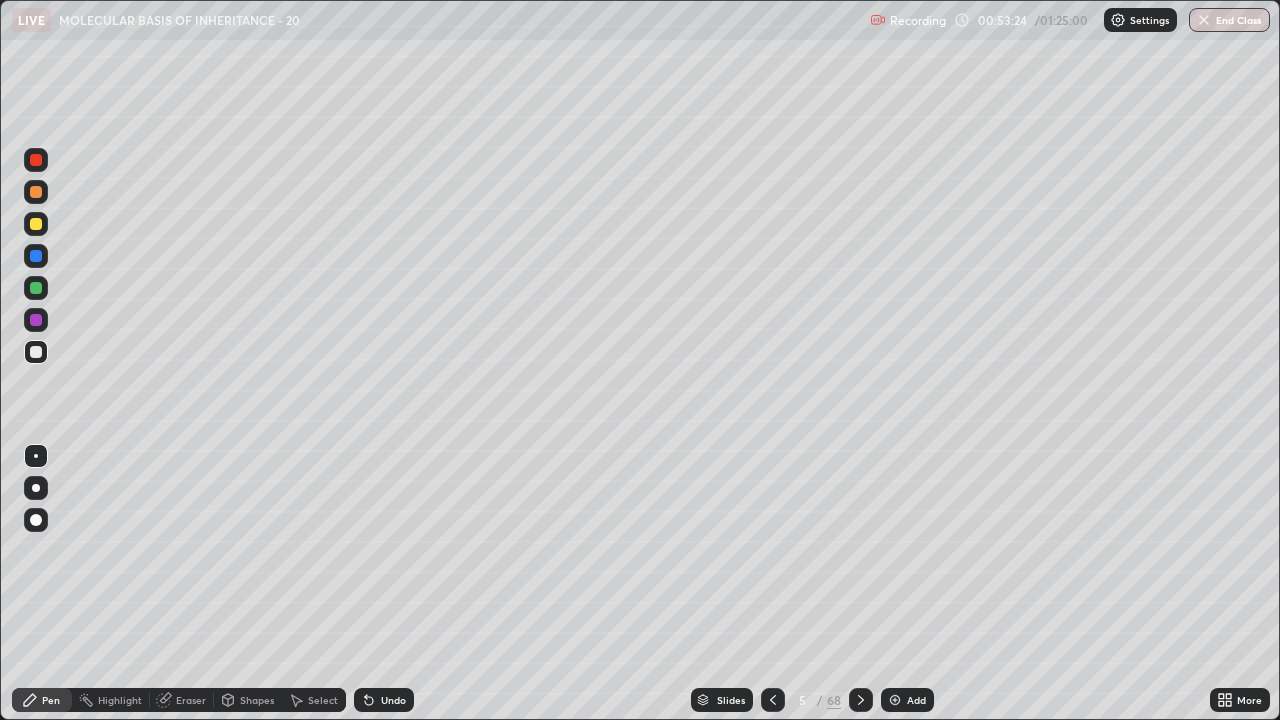 click at bounding box center (895, 700) 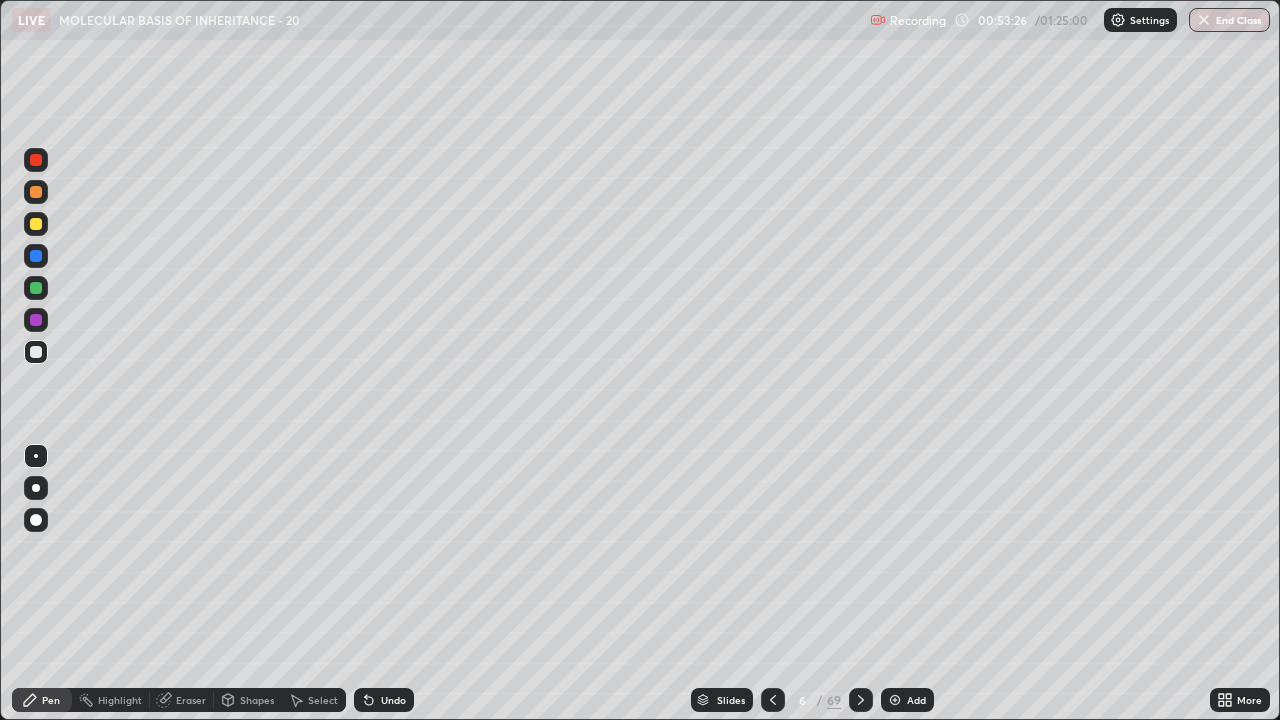 click at bounding box center [36, 352] 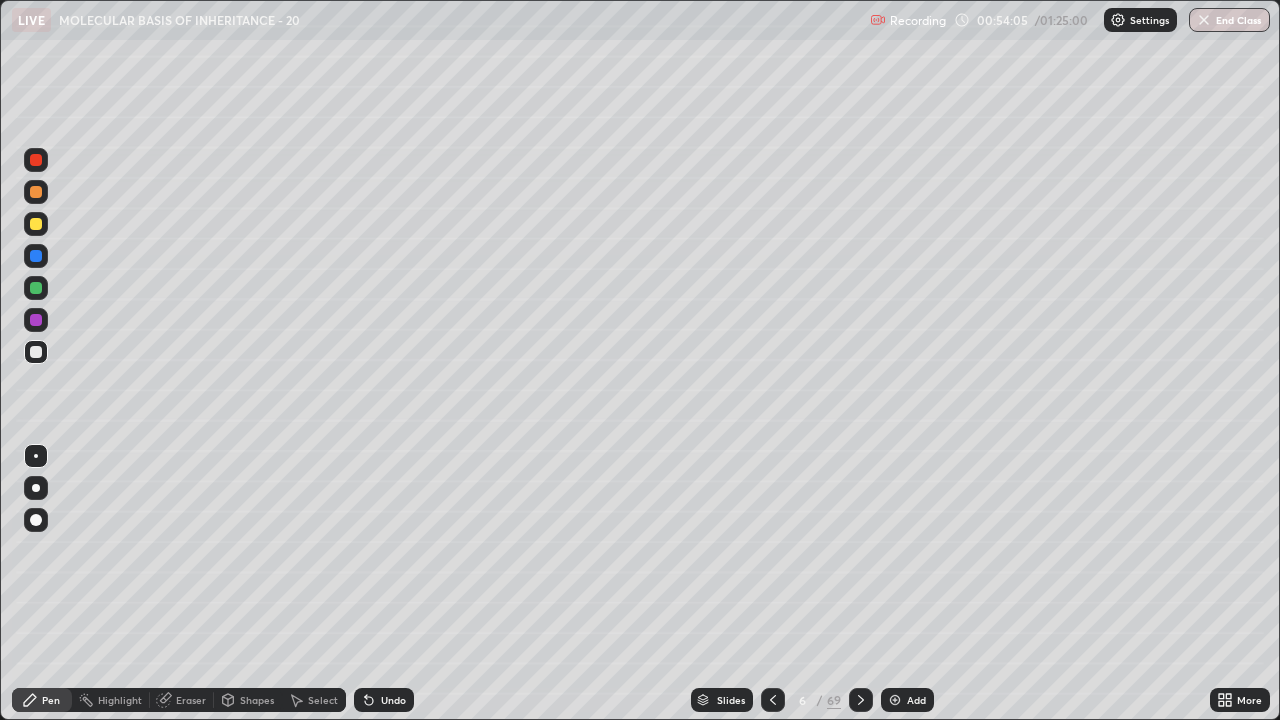 click 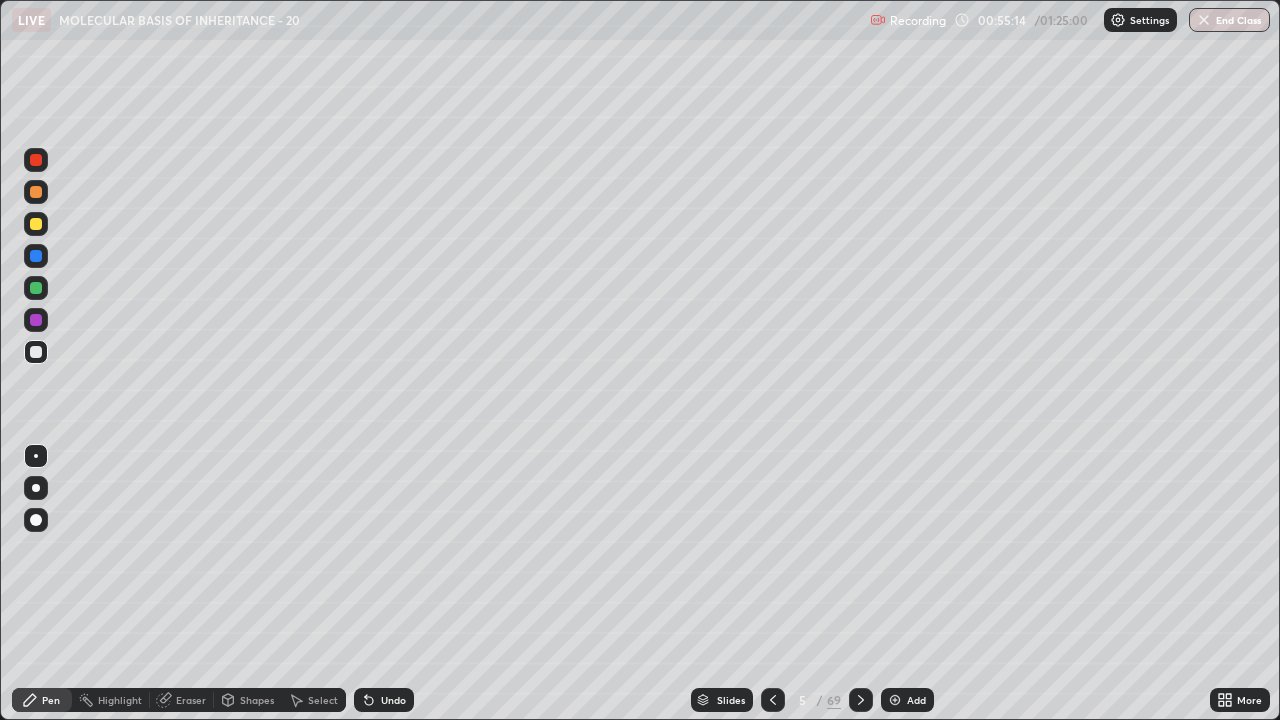 click on "Slides" at bounding box center (731, 700) 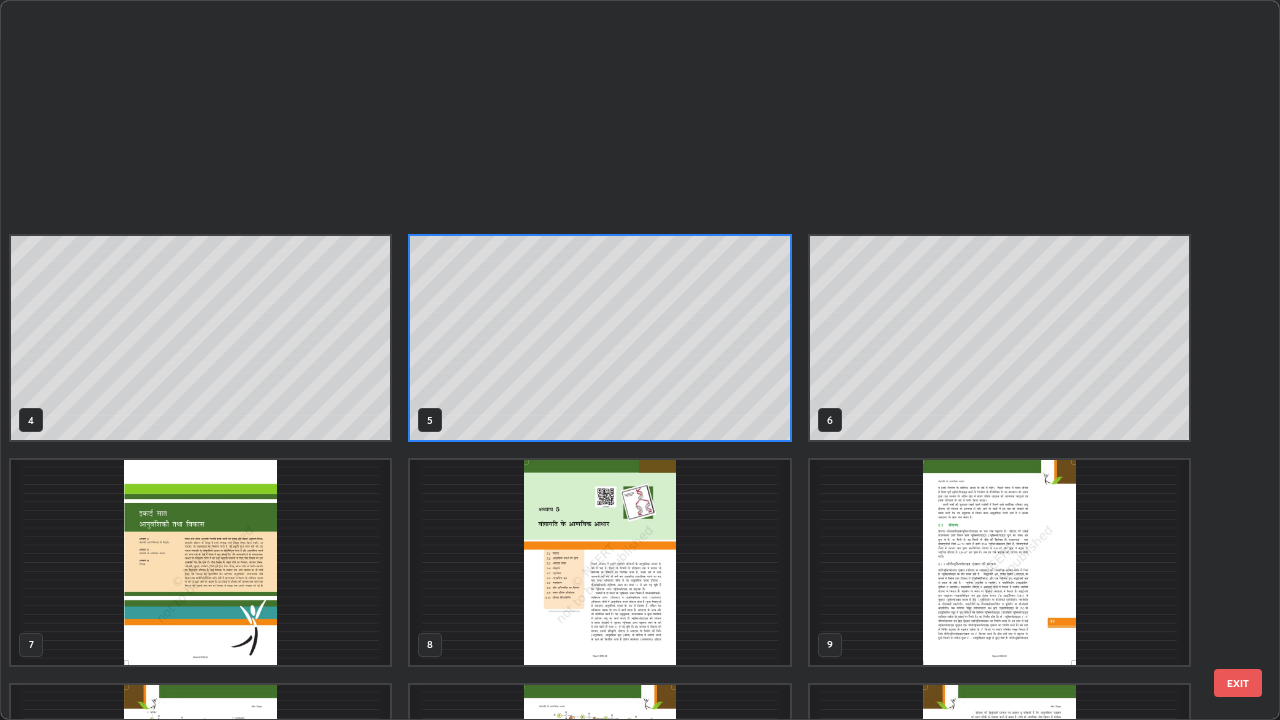 scroll, scrollTop: 588, scrollLeft: 0, axis: vertical 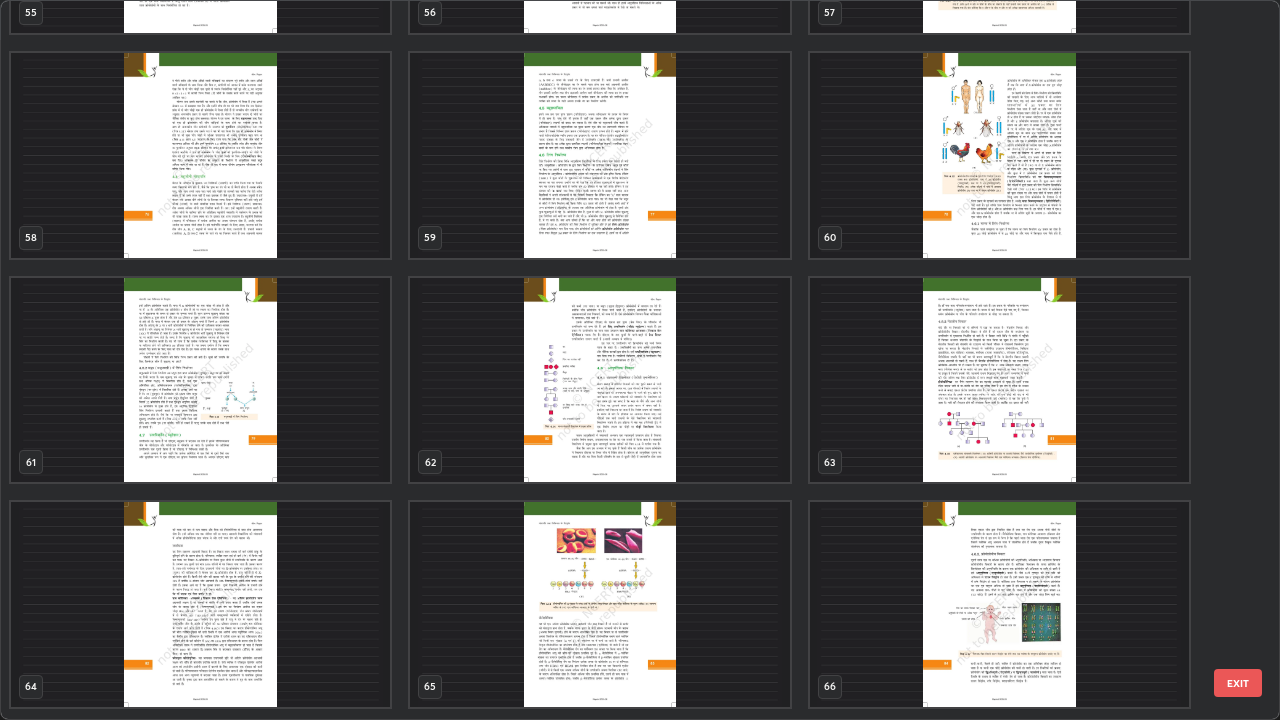 click at bounding box center (599, 380) 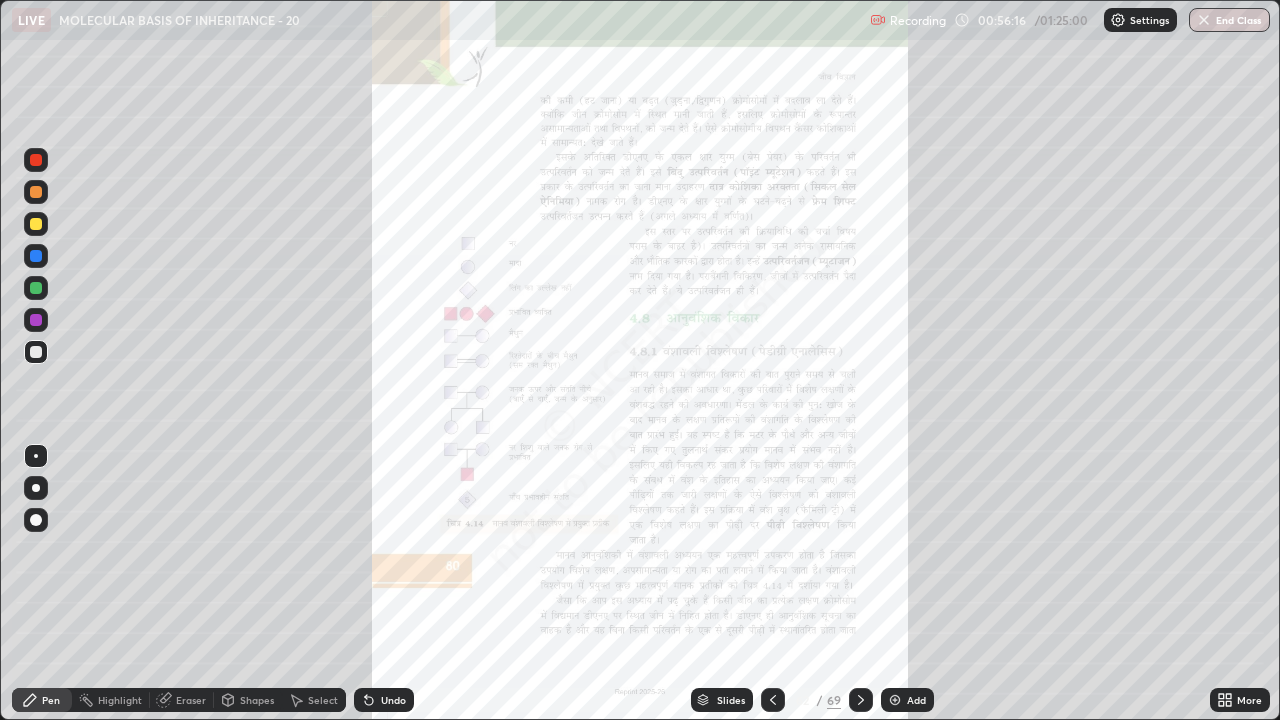 click on "Slides" at bounding box center [731, 700] 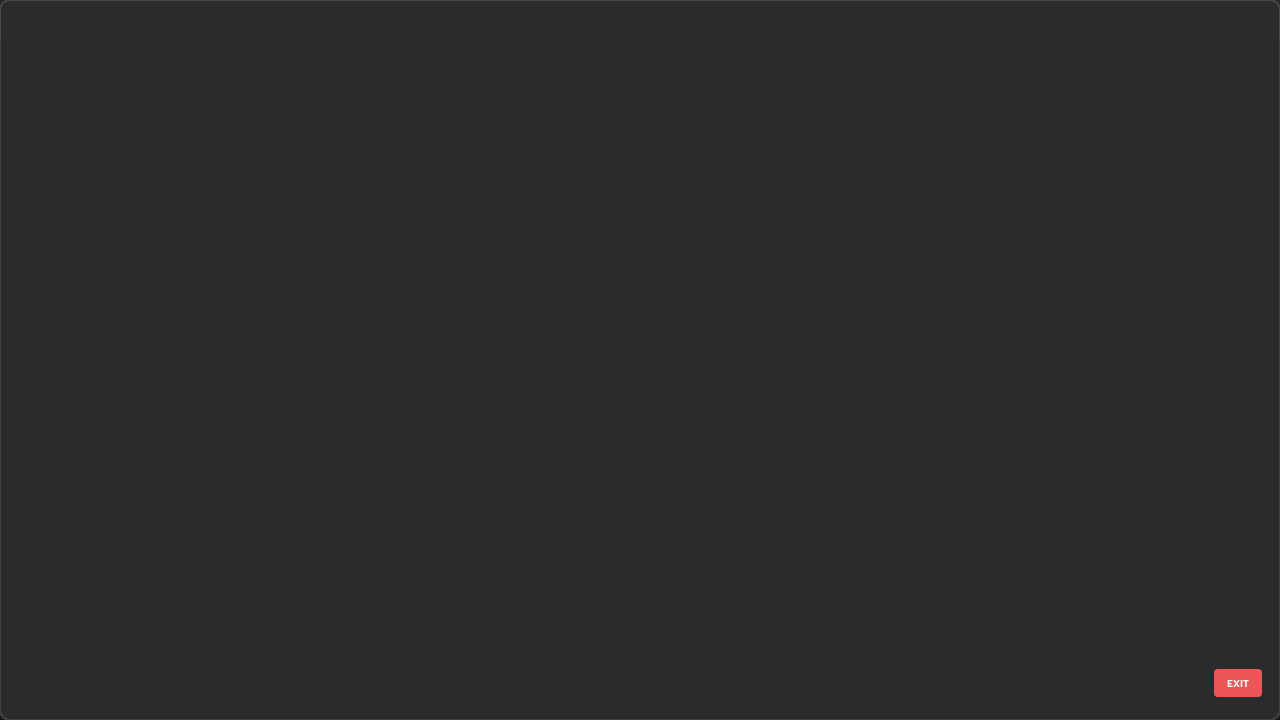 scroll, scrollTop: 3999, scrollLeft: 0, axis: vertical 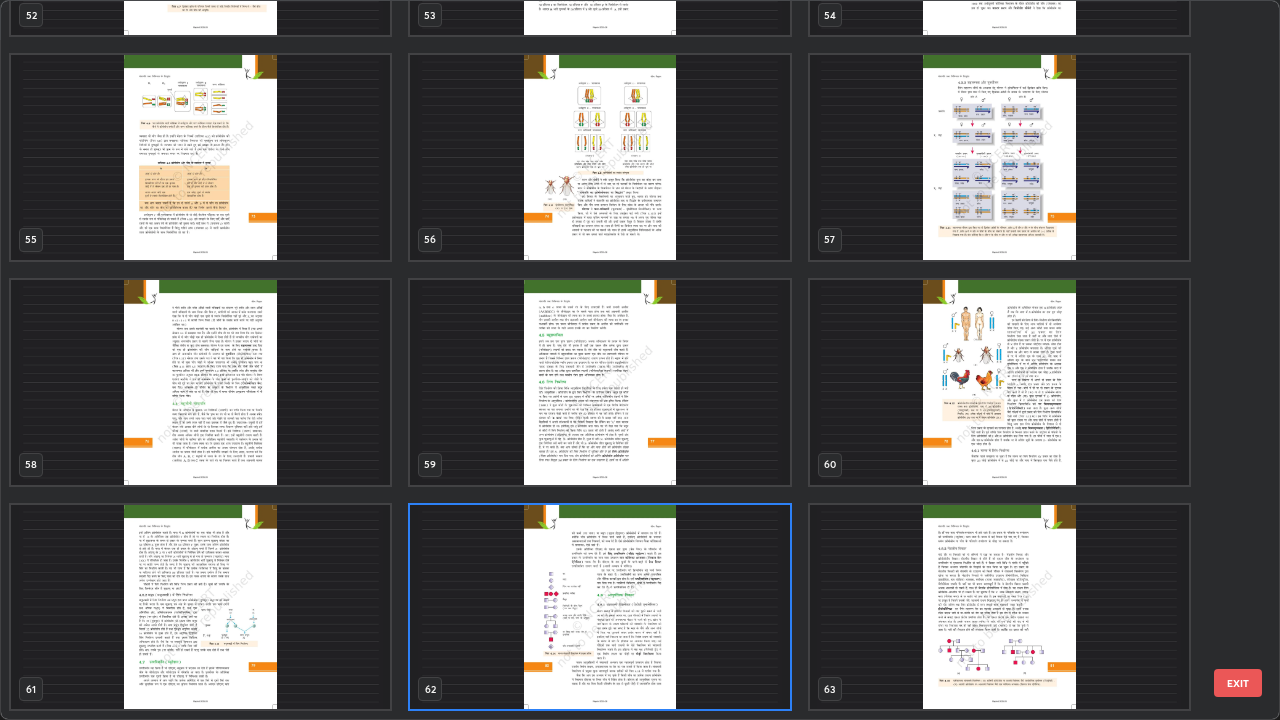 click at bounding box center (599, 607) 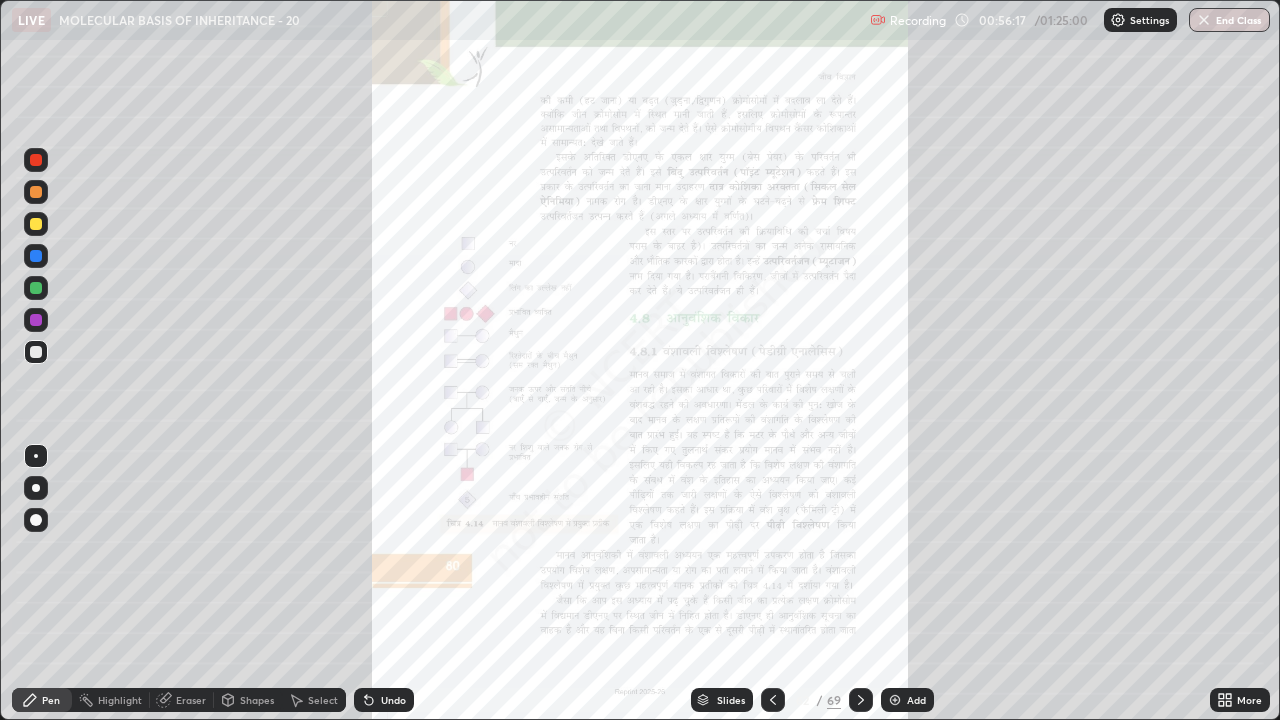 click at bounding box center [599, 607] 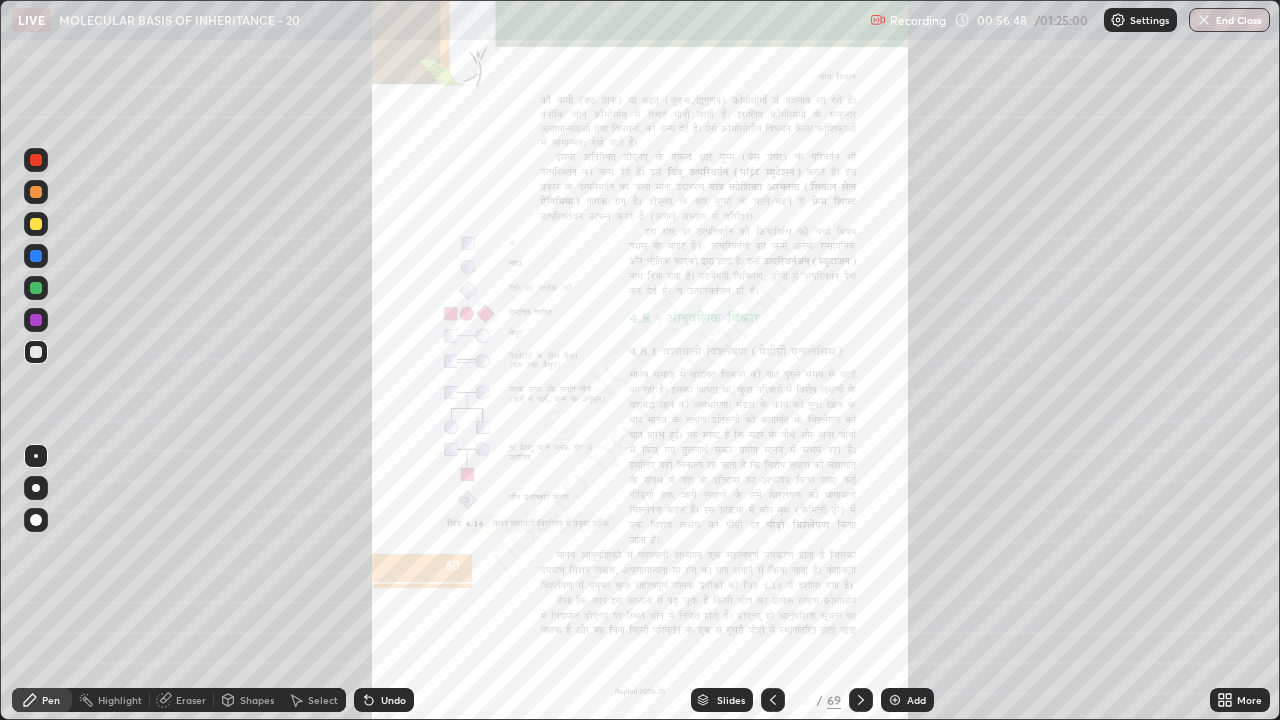 click on "Slides" at bounding box center [731, 700] 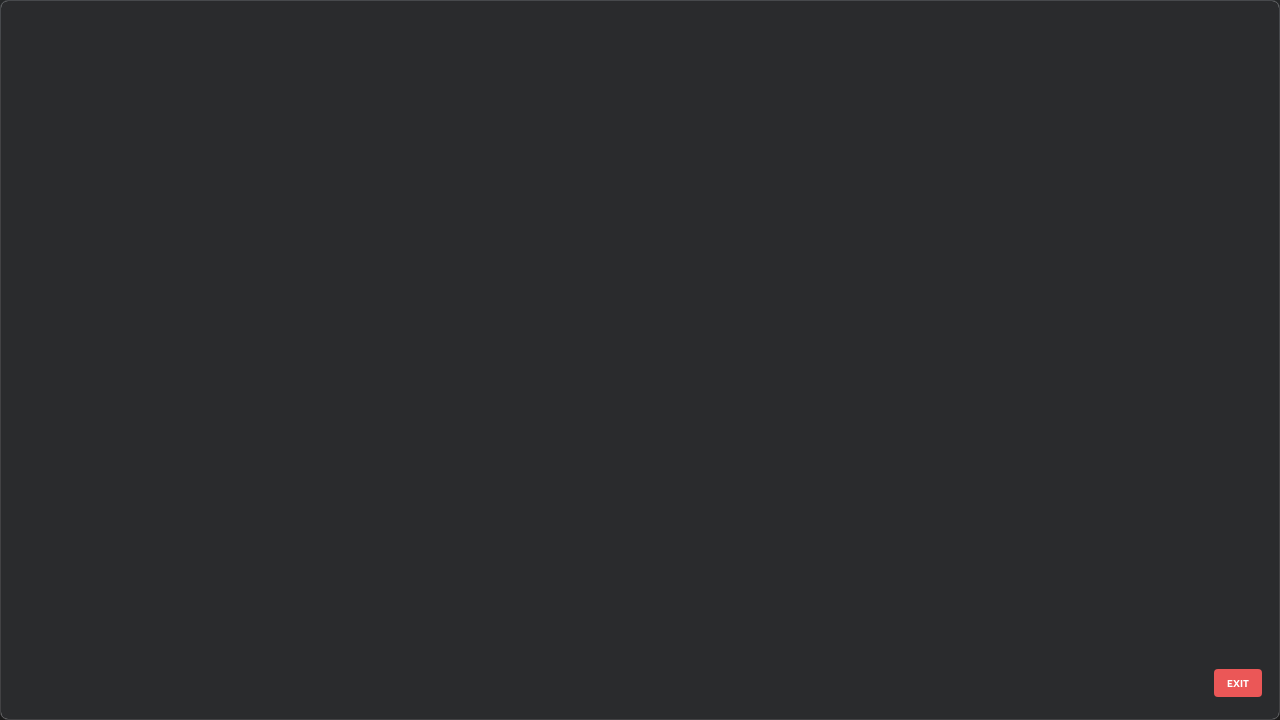 scroll, scrollTop: 3999, scrollLeft: 0, axis: vertical 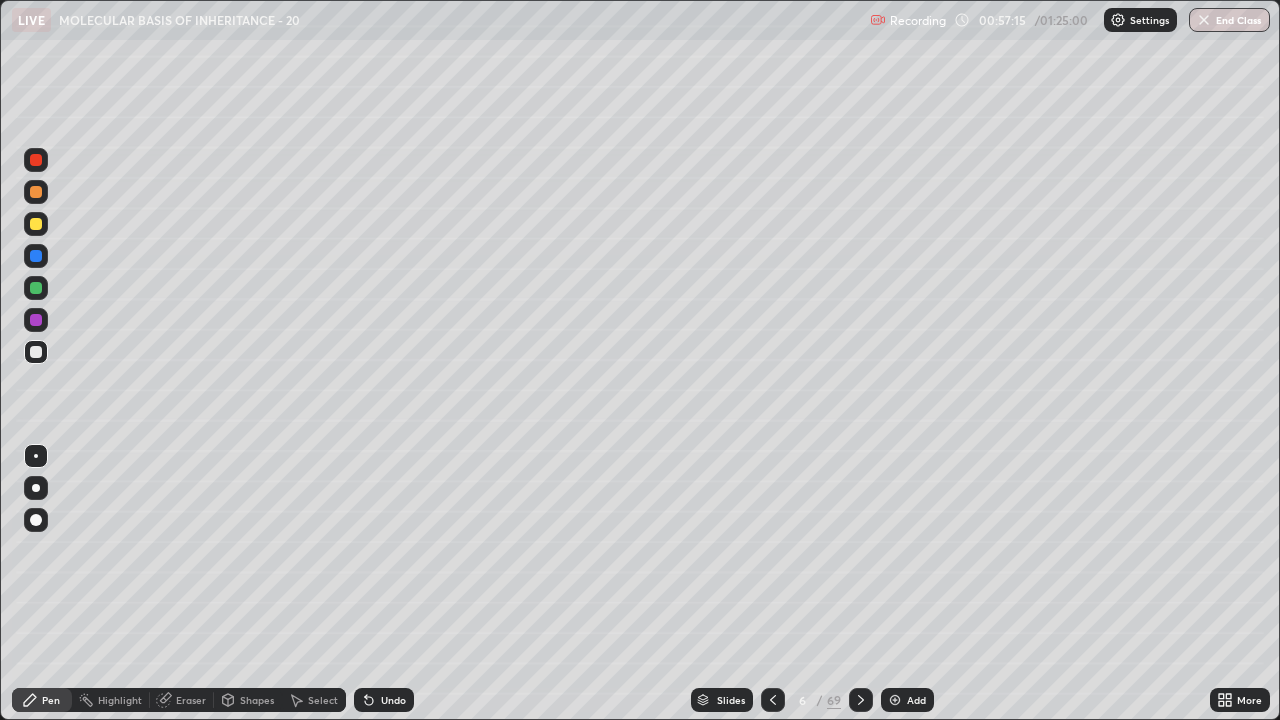 click on "Undo" at bounding box center [384, 700] 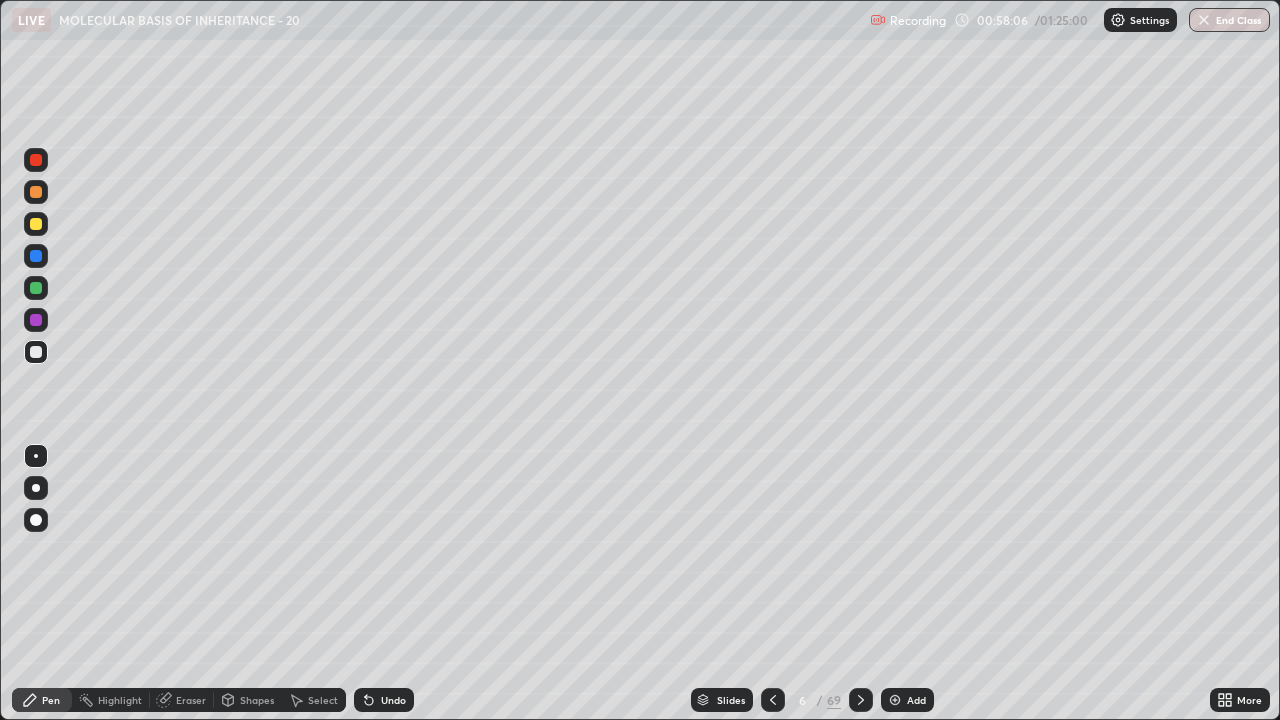 click 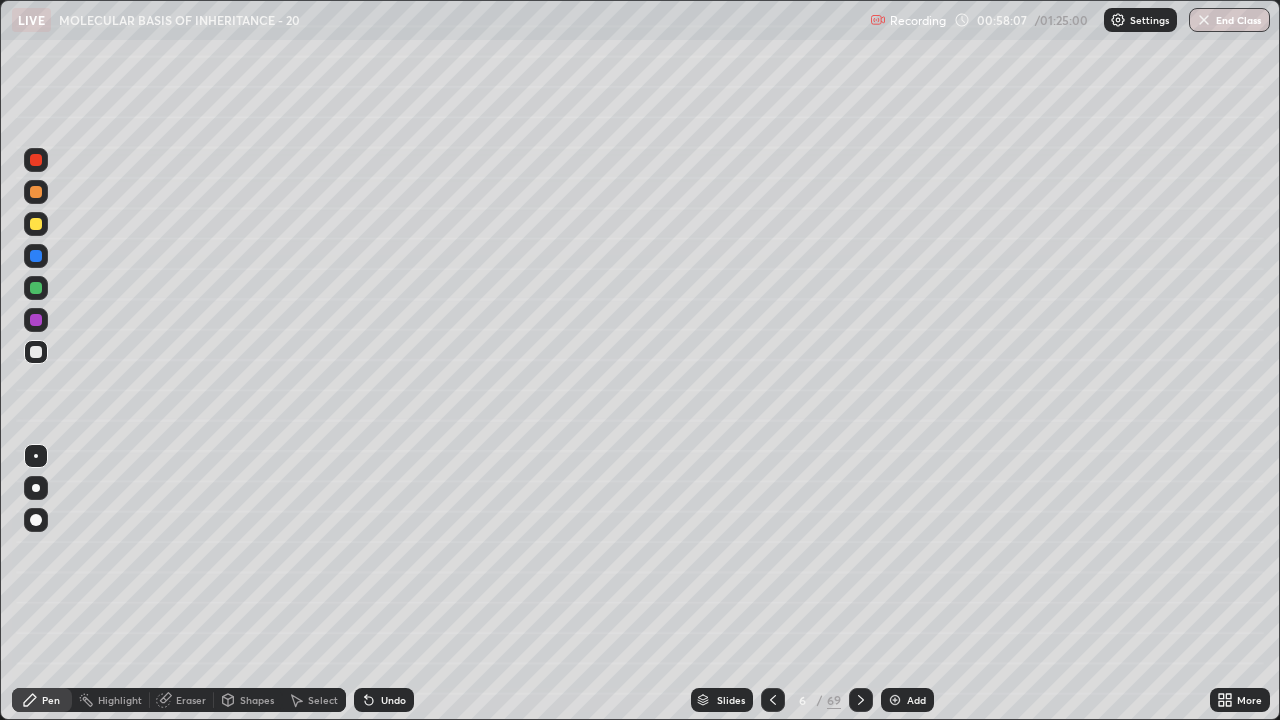 click on "Undo" at bounding box center (393, 700) 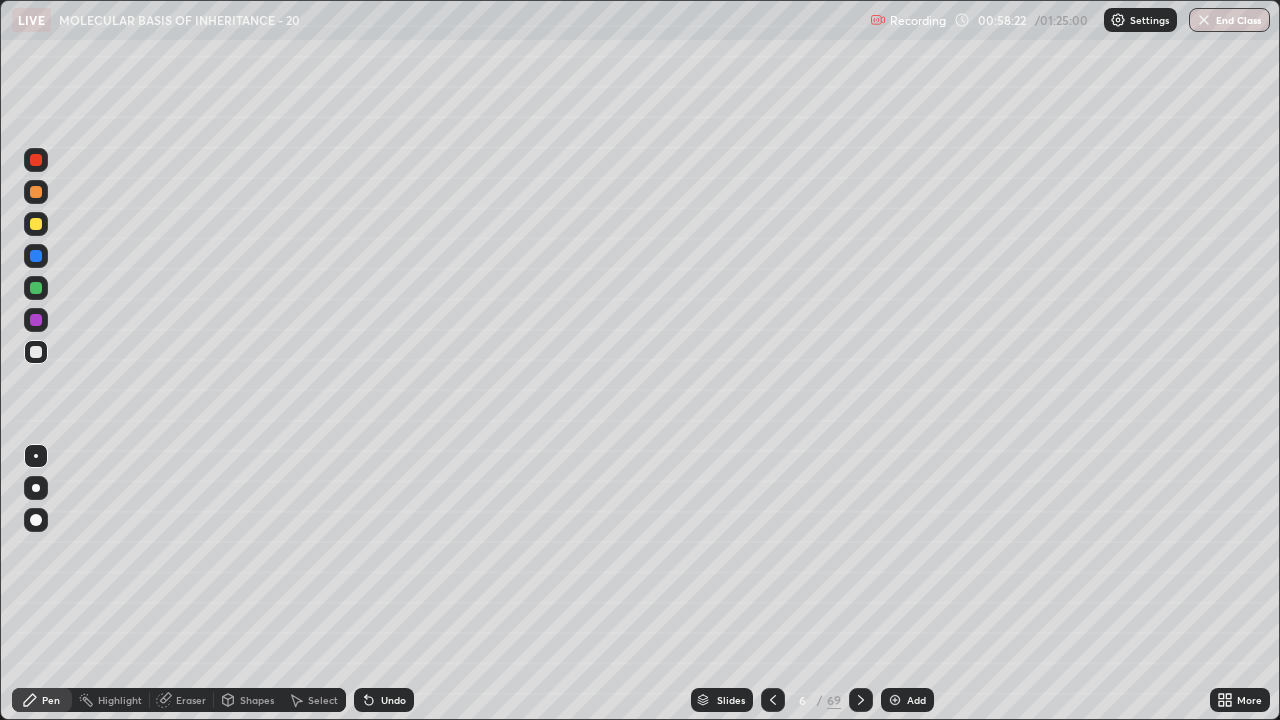 click on "Undo" at bounding box center [393, 700] 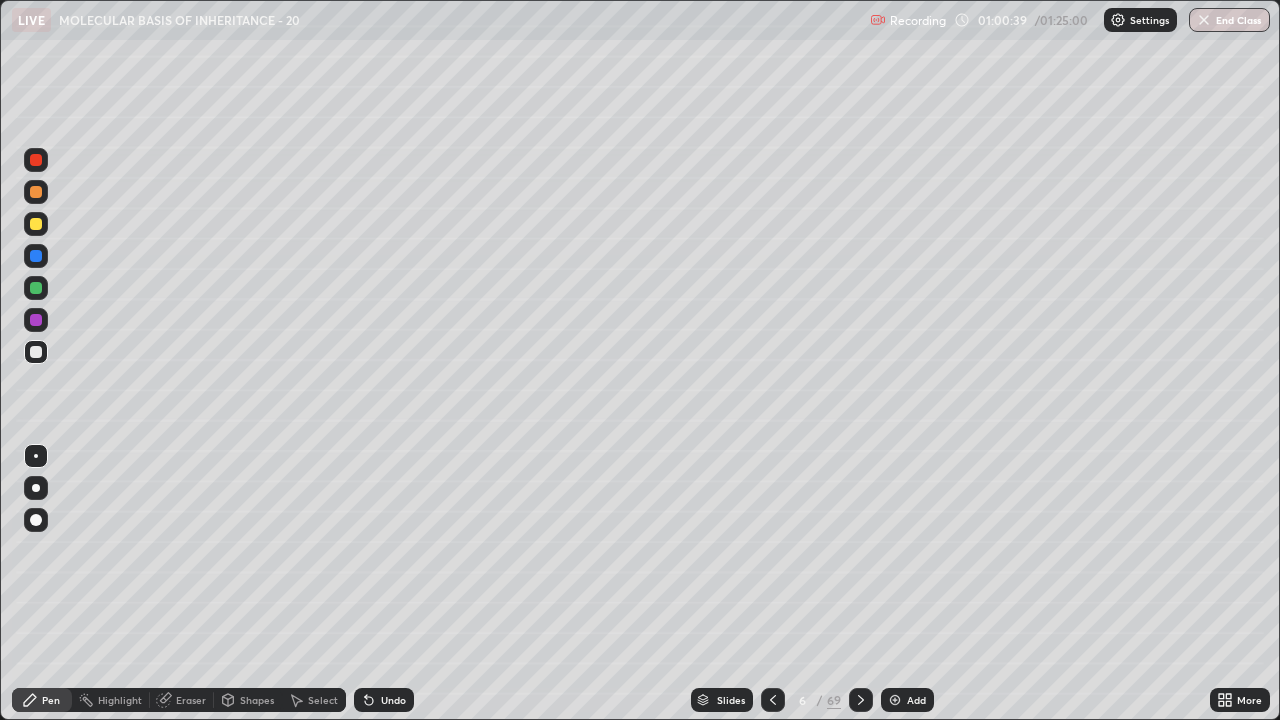 click on "Slides" at bounding box center [731, 700] 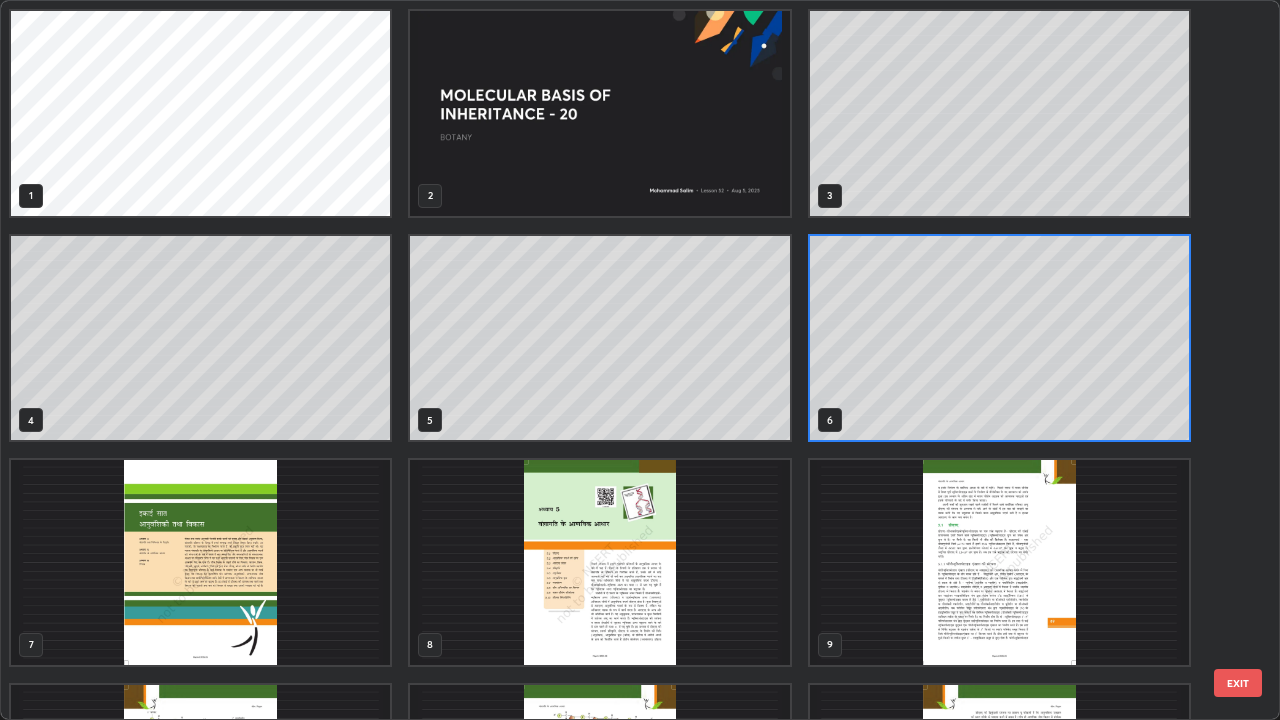 scroll, scrollTop: 7, scrollLeft: 11, axis: both 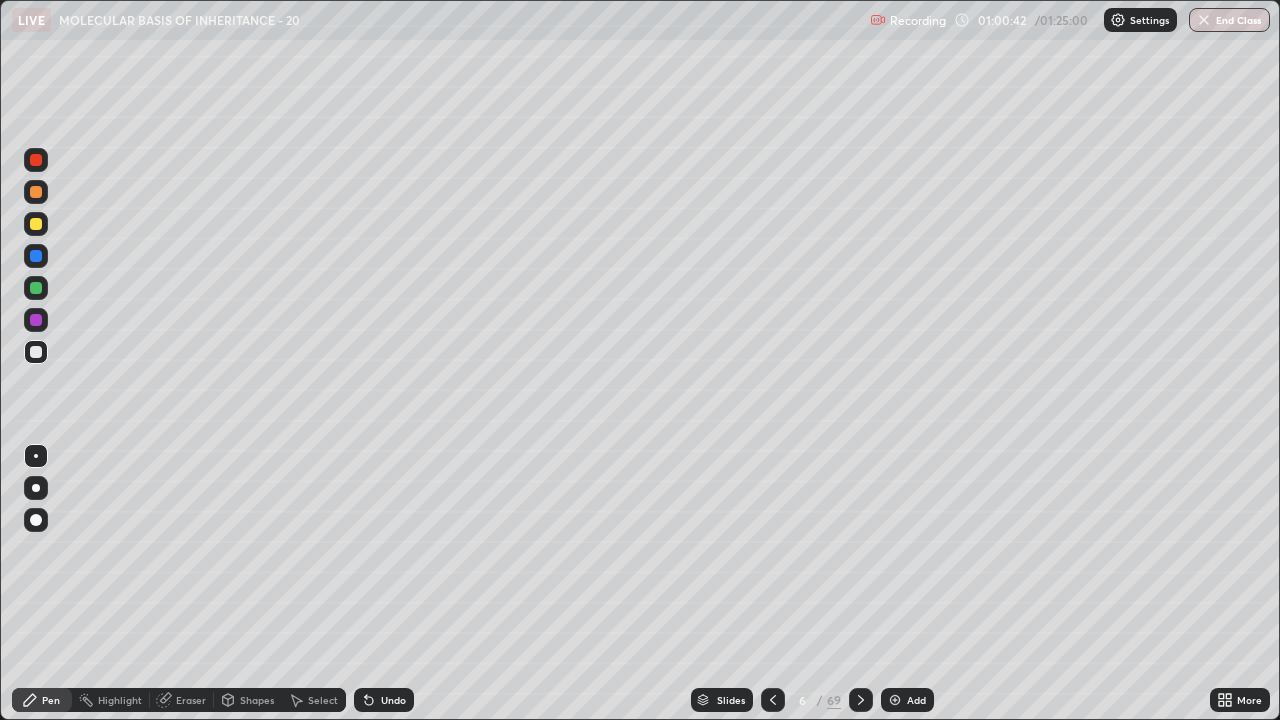 click at bounding box center (895, 700) 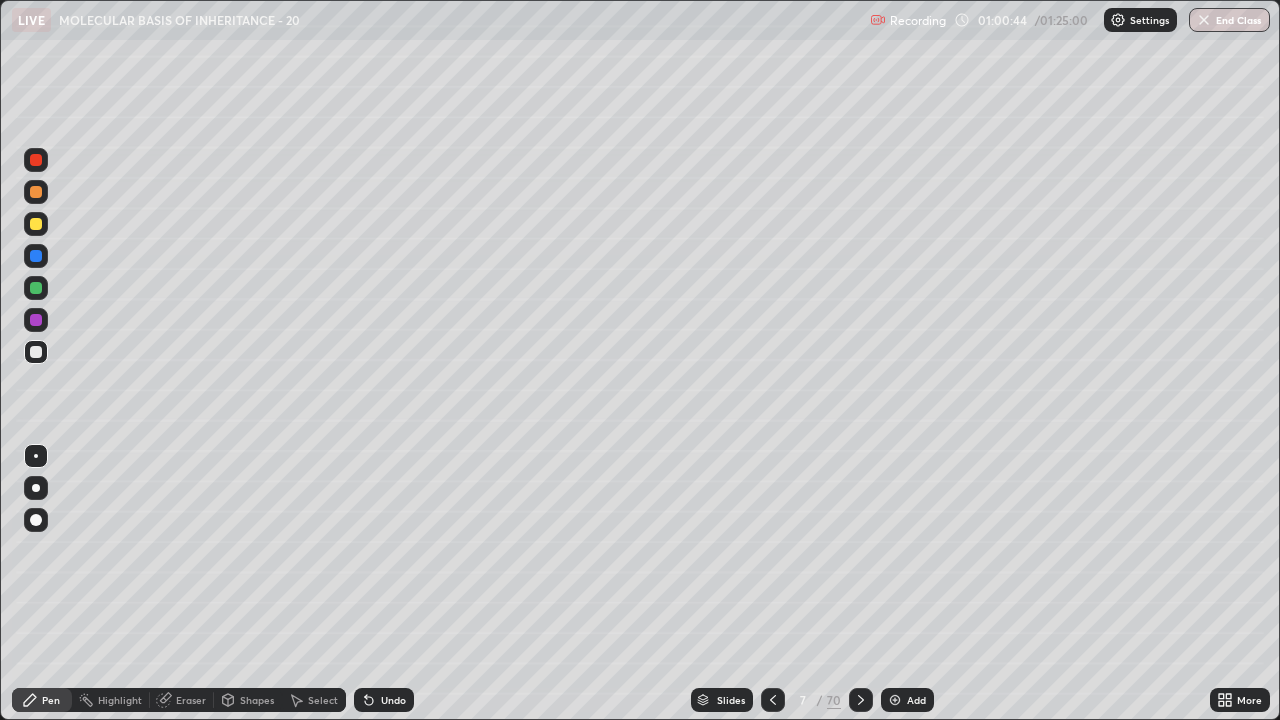 click at bounding box center (36, 320) 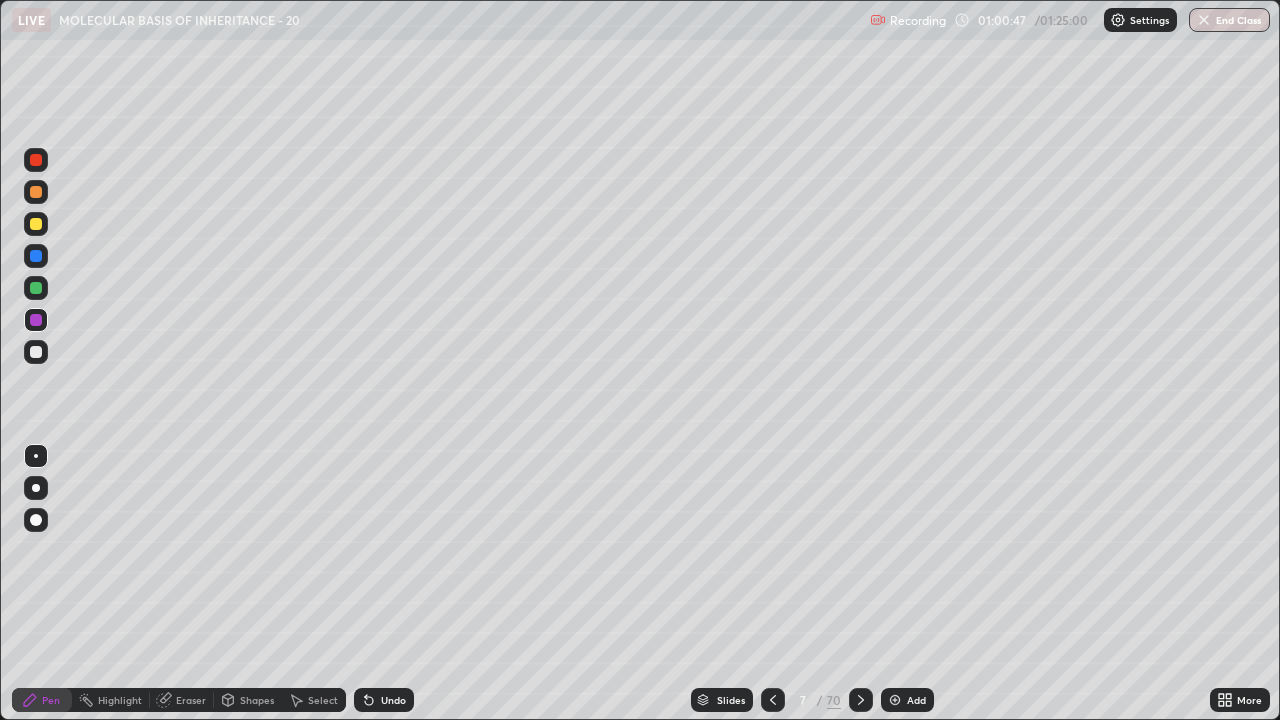 click at bounding box center (36, 520) 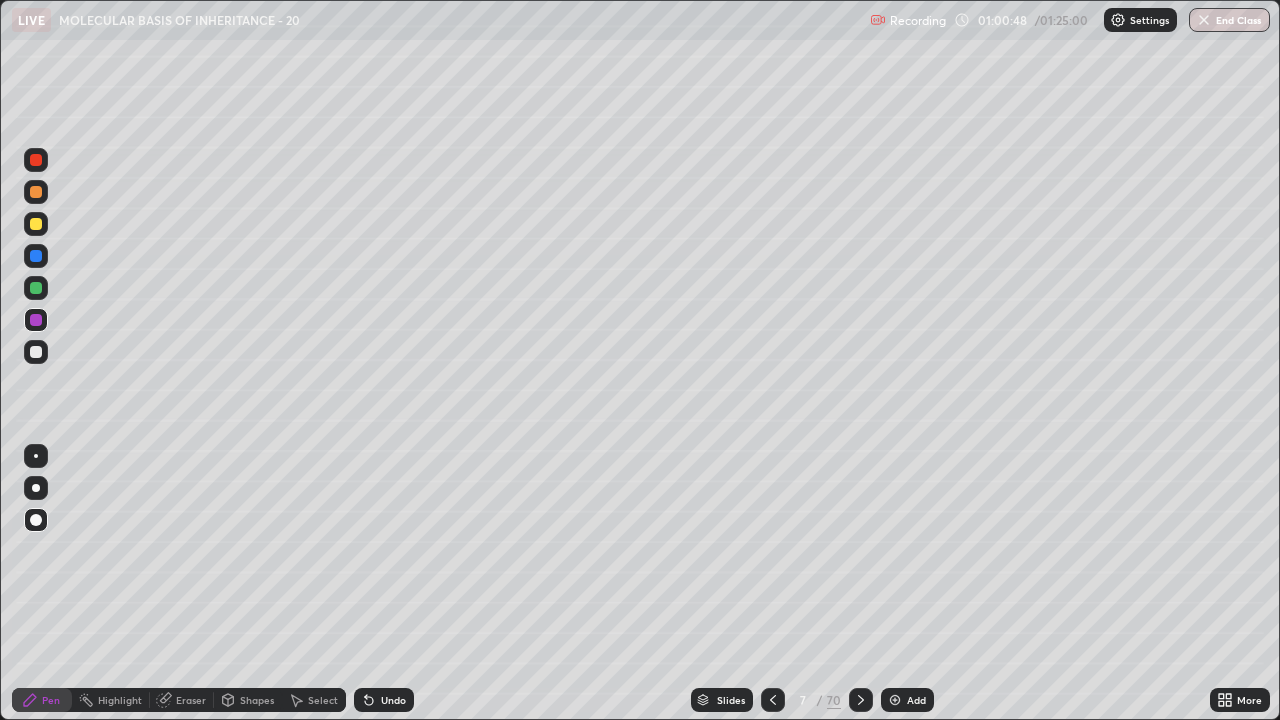 click at bounding box center [36, 488] 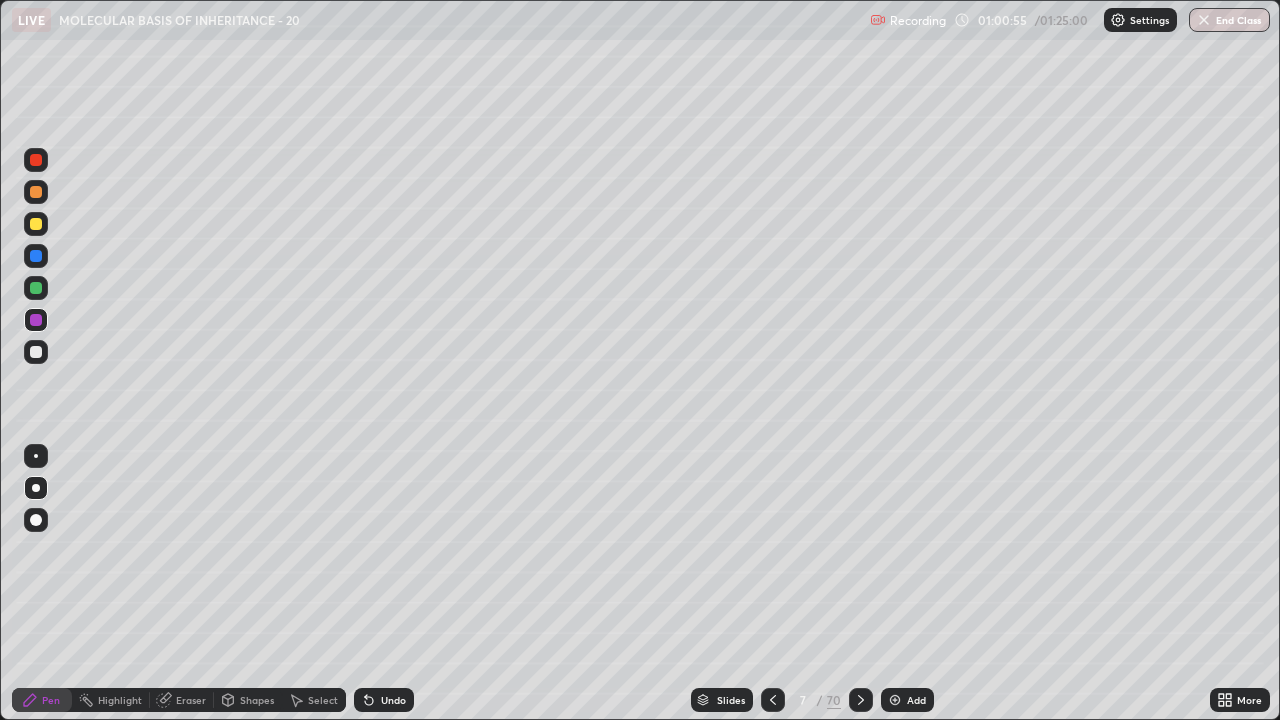 click 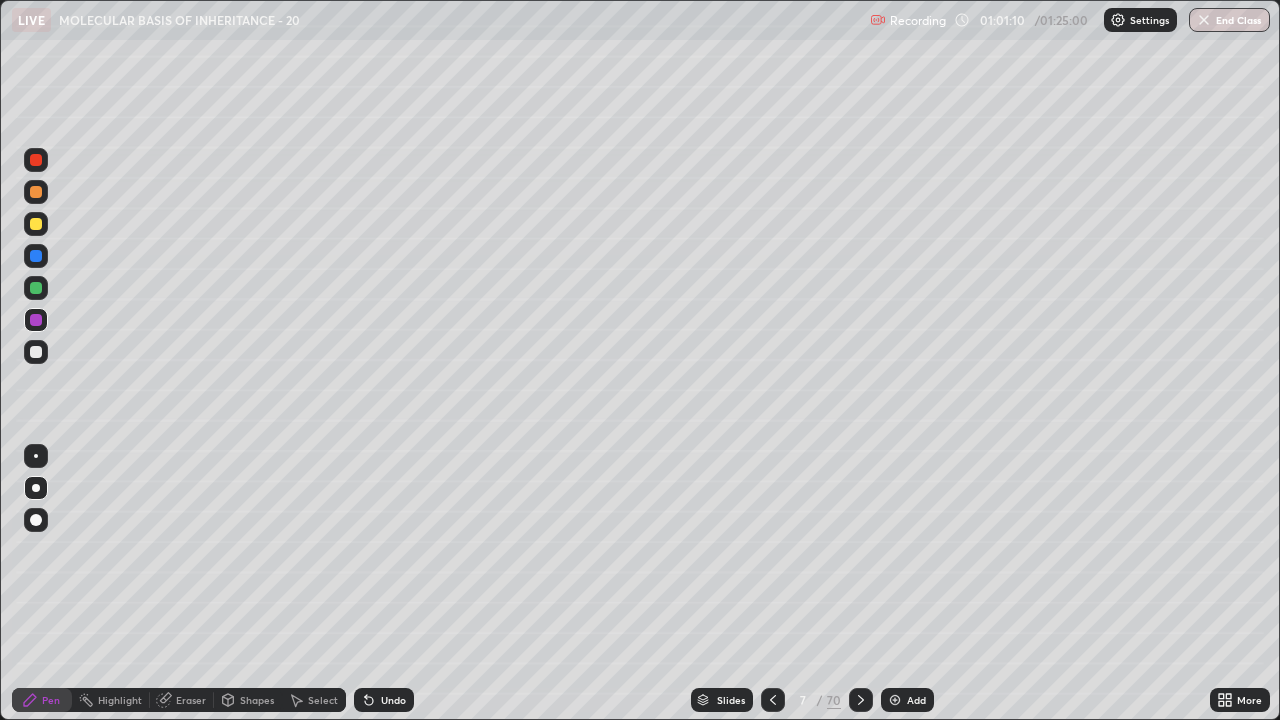 click at bounding box center [36, 352] 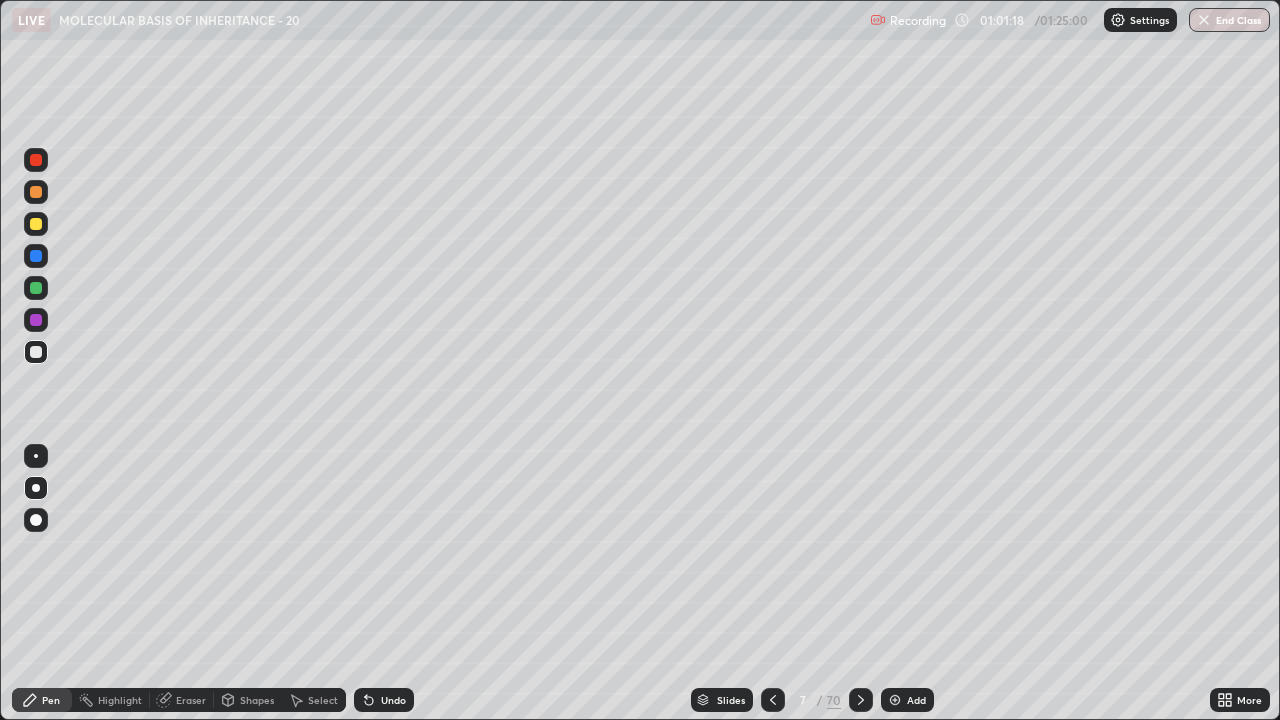 click 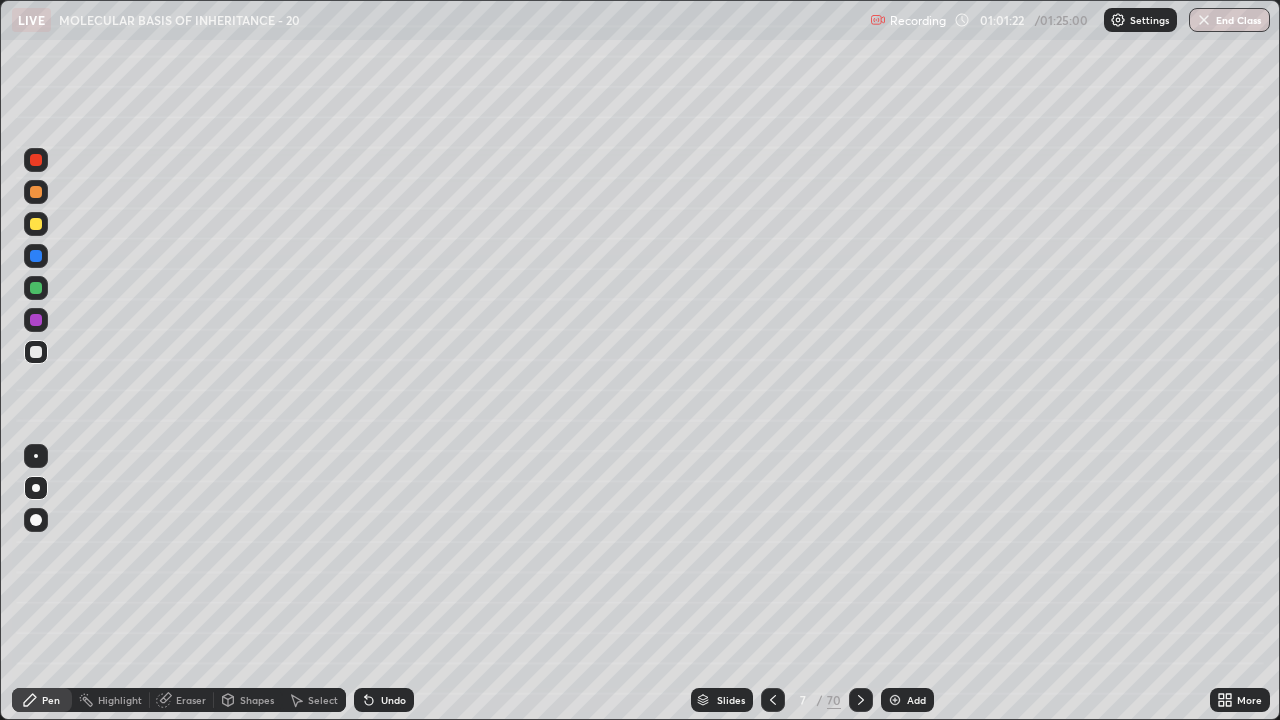 click 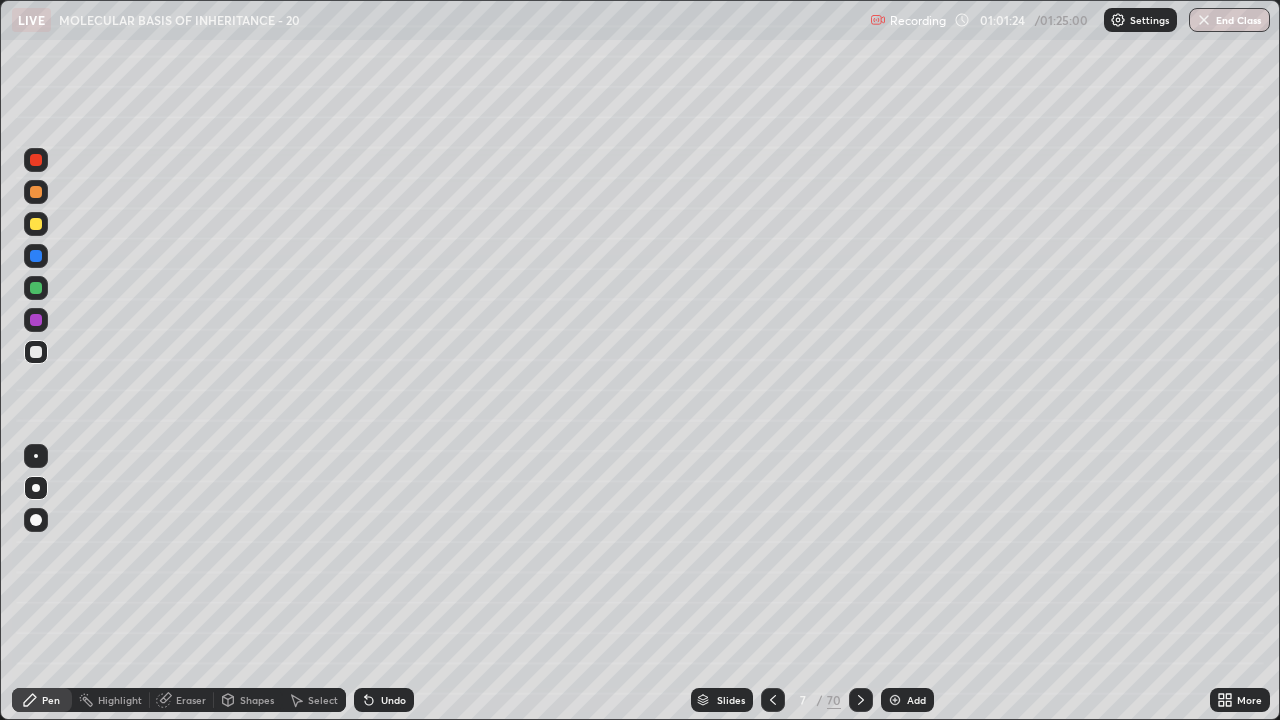 click on "Undo" at bounding box center (384, 700) 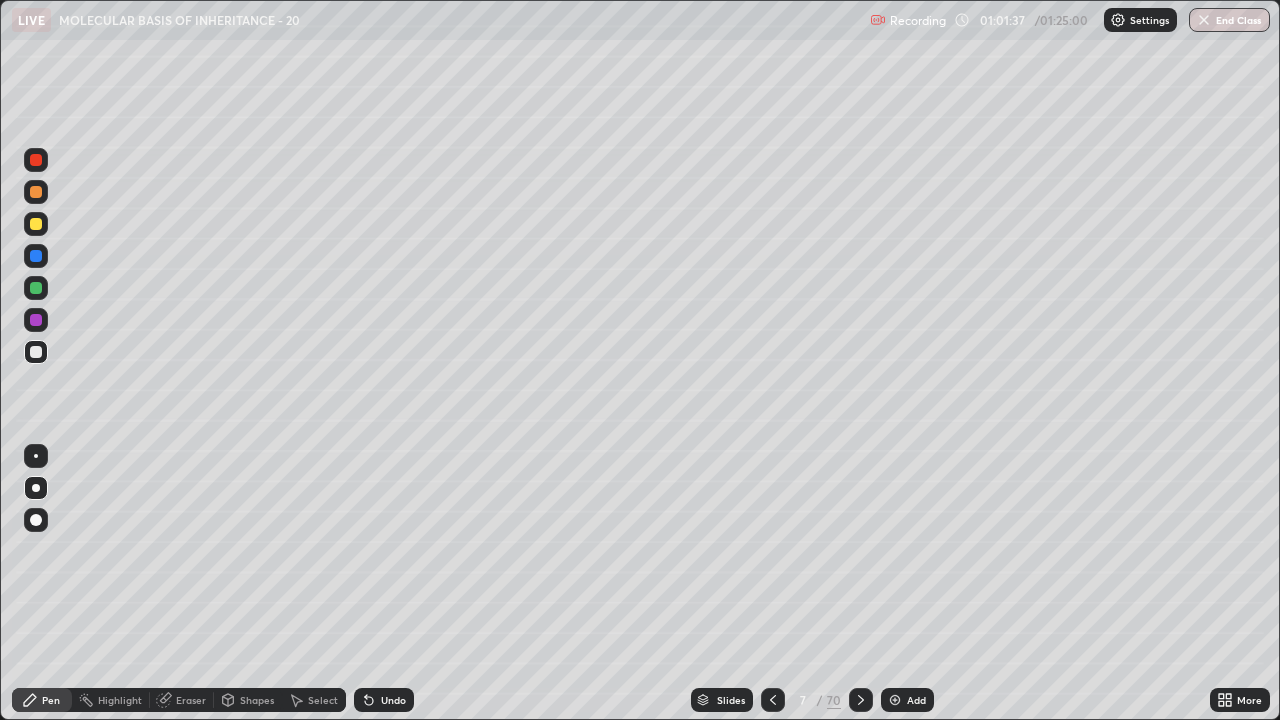 click on "Undo" at bounding box center [384, 700] 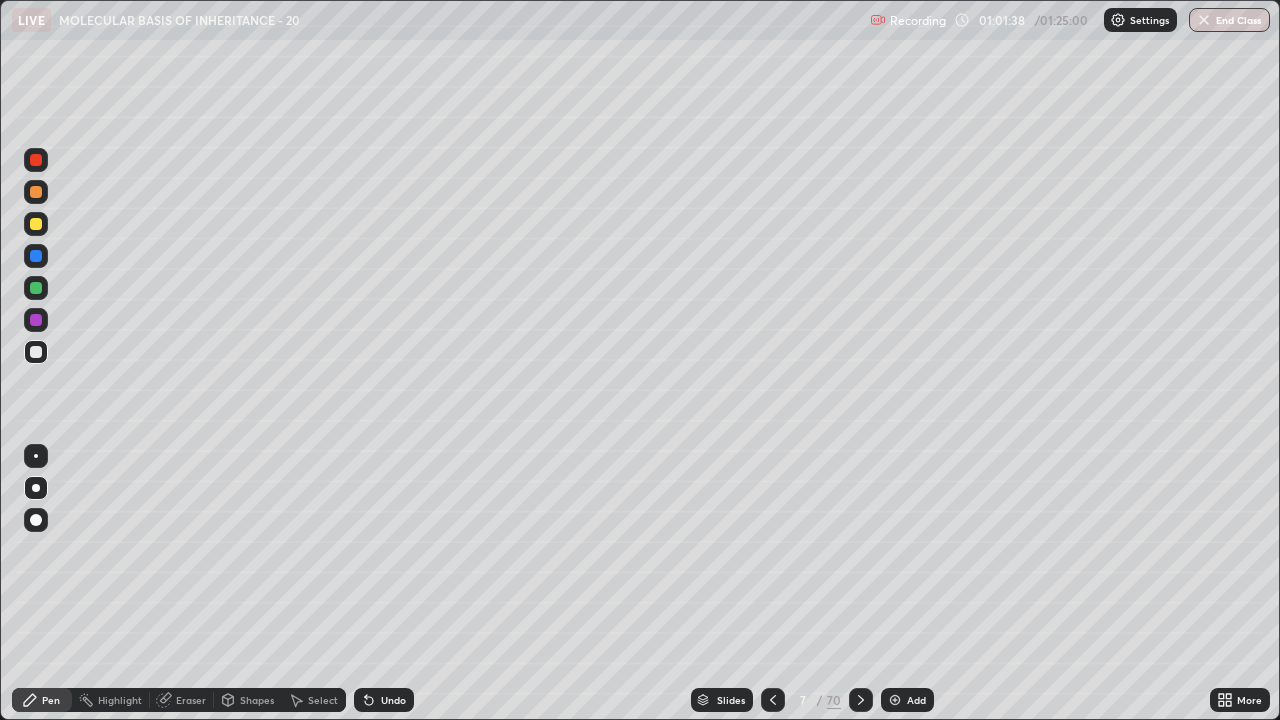 click on "Undo" at bounding box center (393, 700) 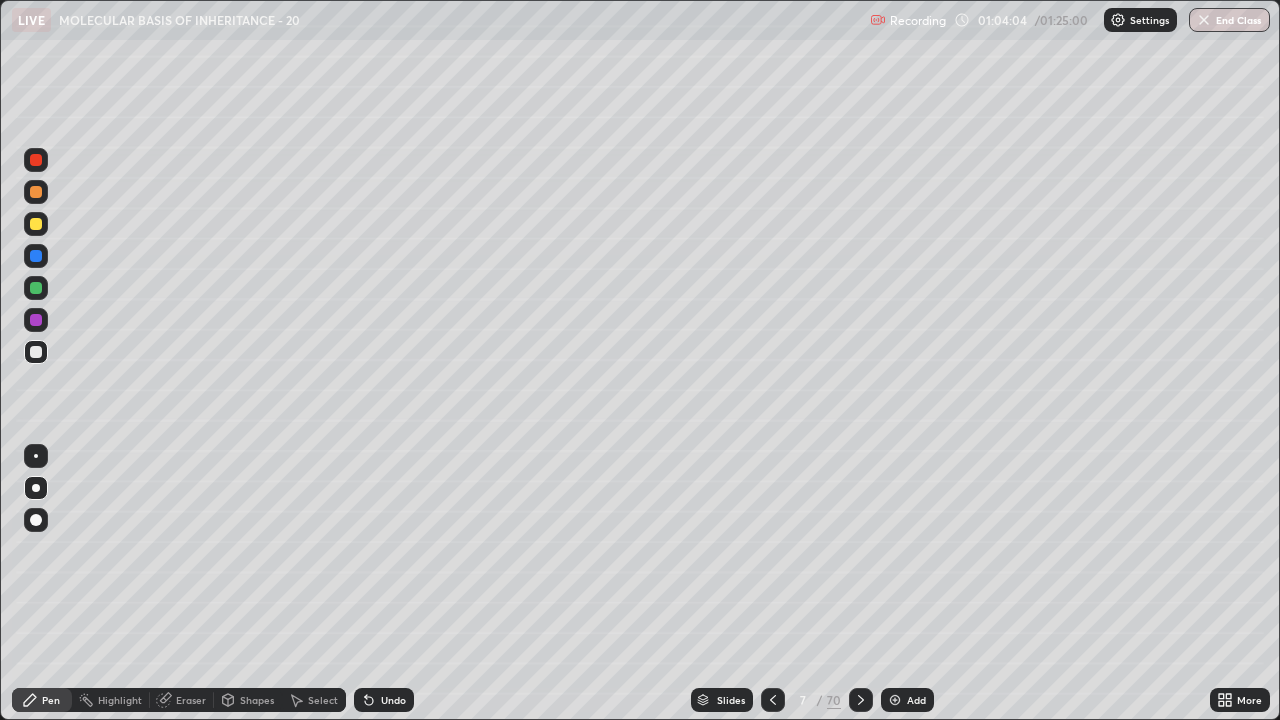 click on "Undo" at bounding box center [393, 700] 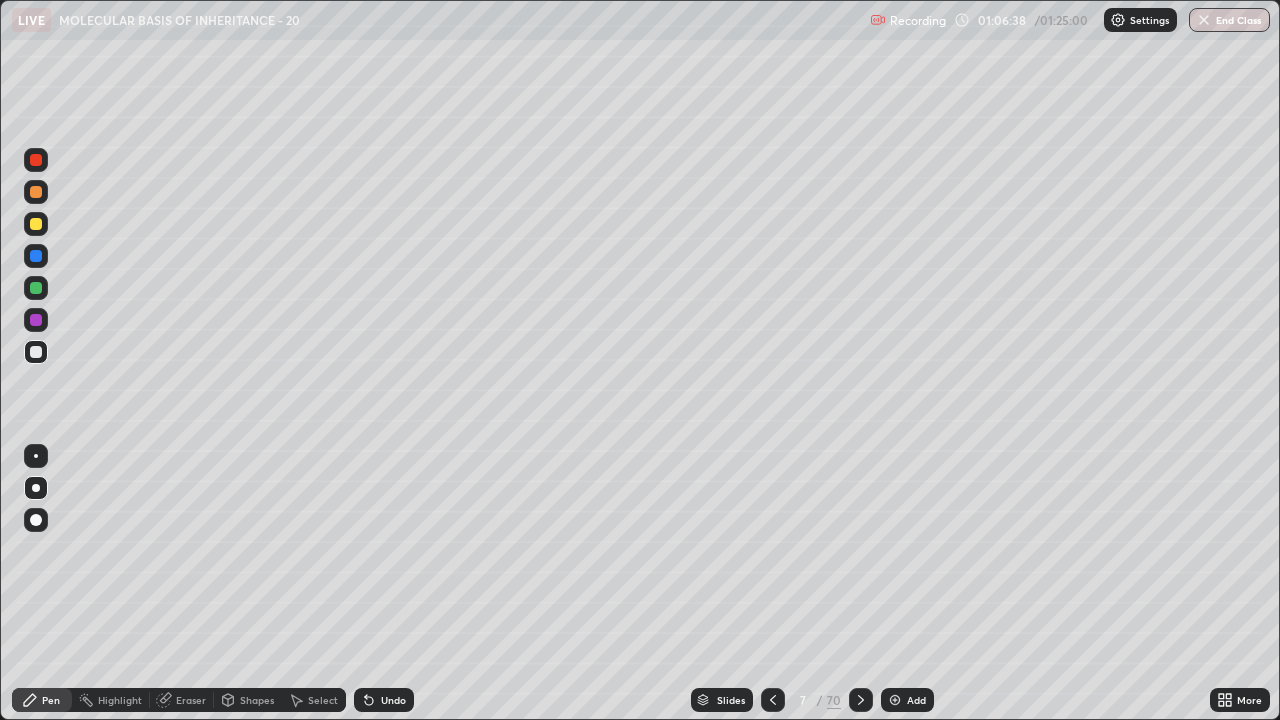 click 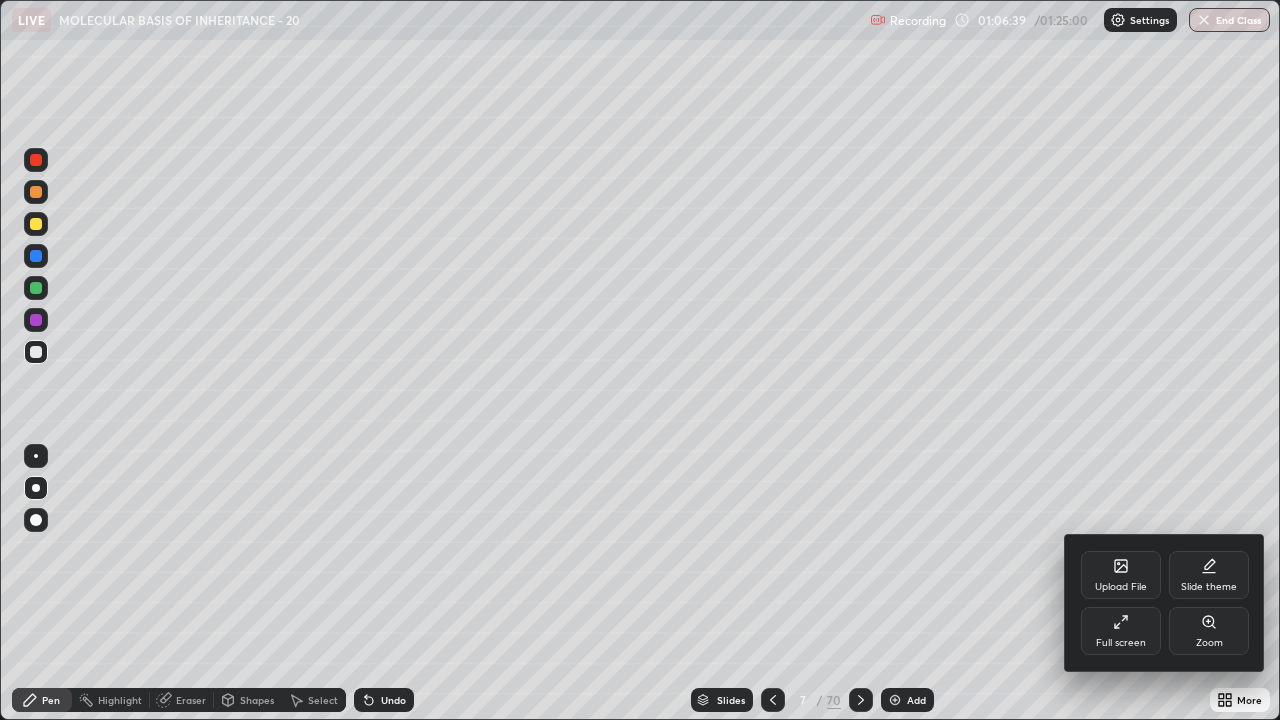 click 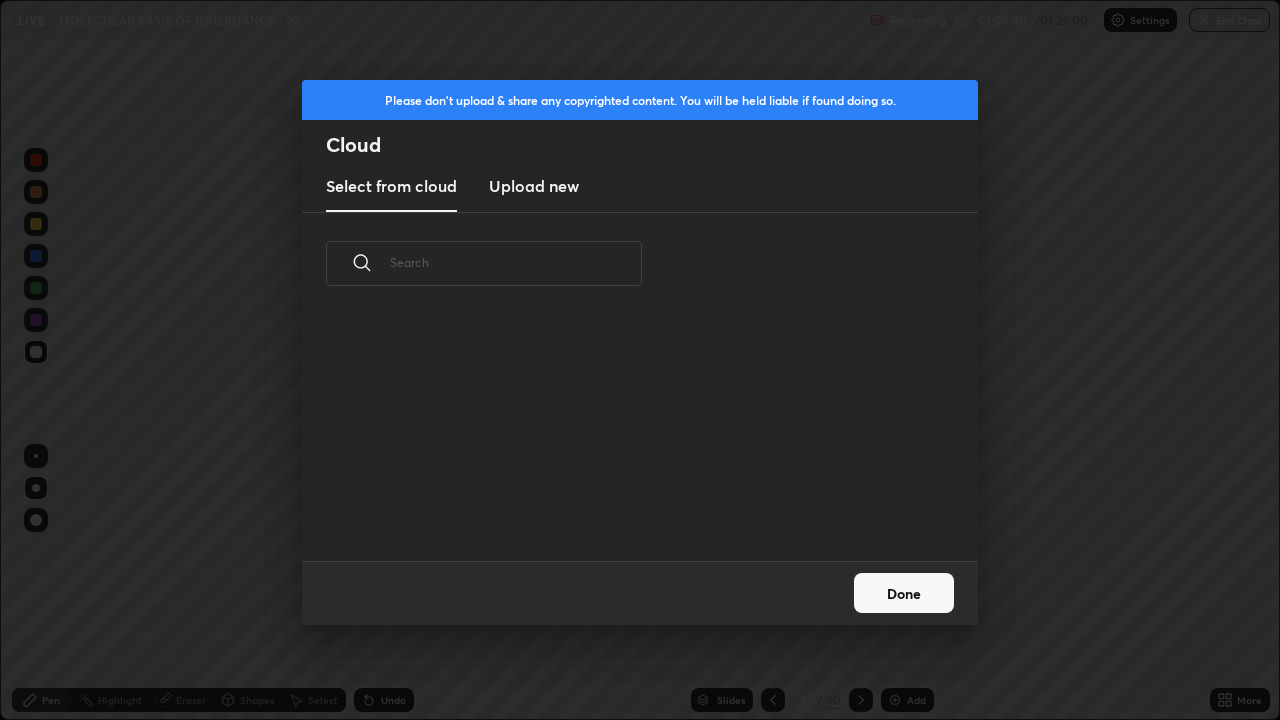 scroll, scrollTop: 7, scrollLeft: 11, axis: both 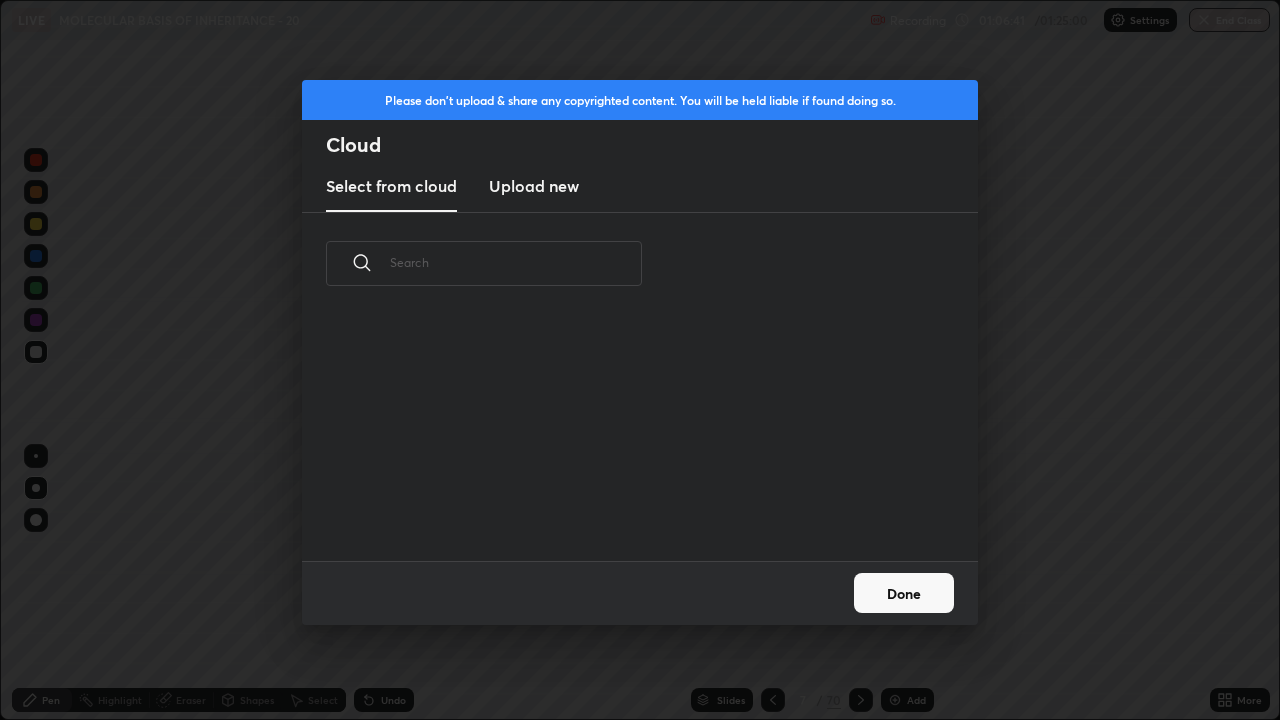 click on "Upload new" at bounding box center [534, 186] 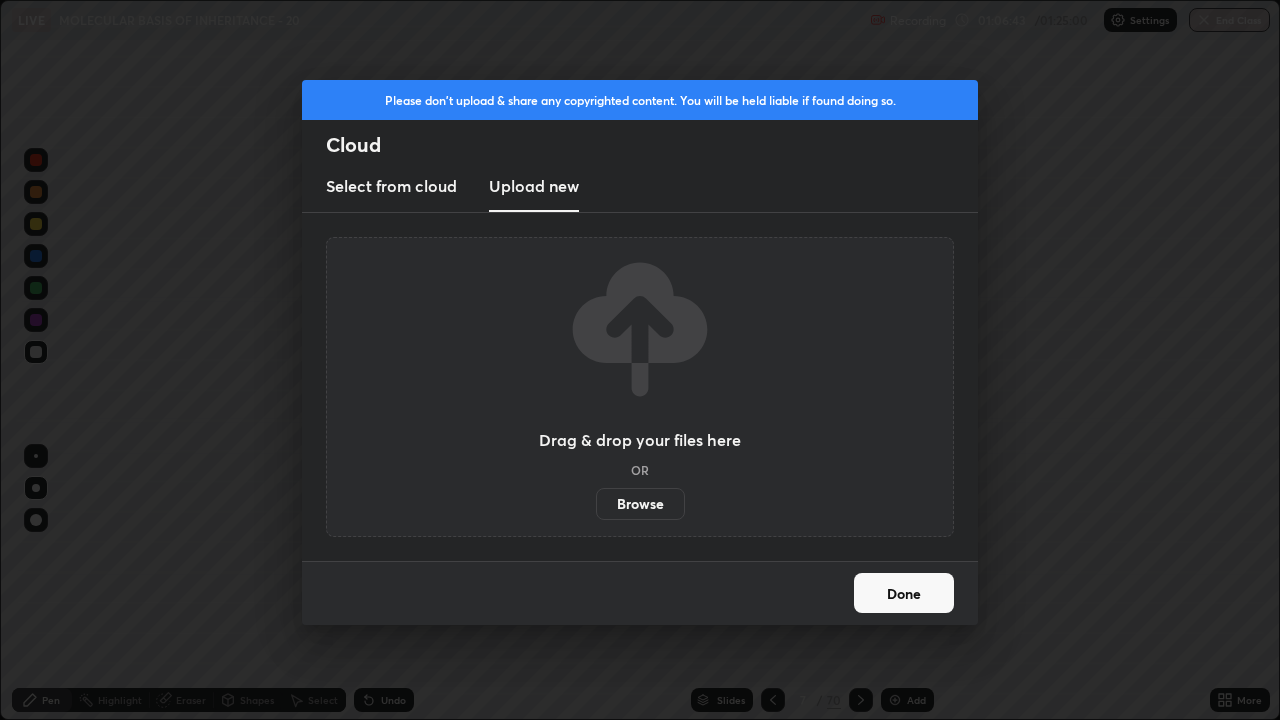 click on "Browse" at bounding box center [640, 504] 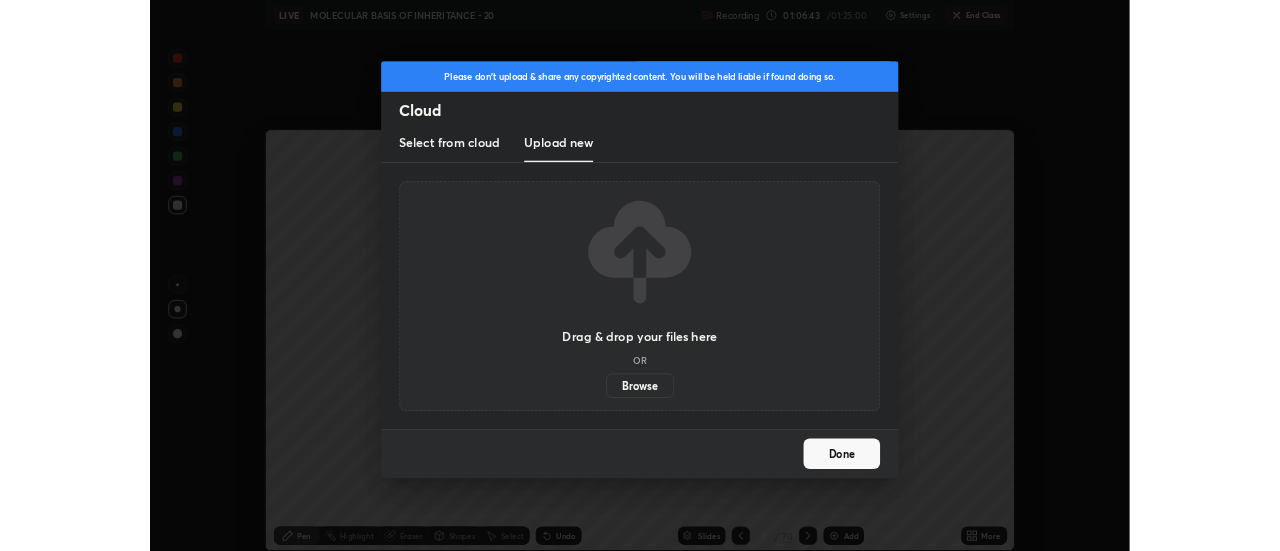 scroll, scrollTop: 551, scrollLeft: 1280, axis: both 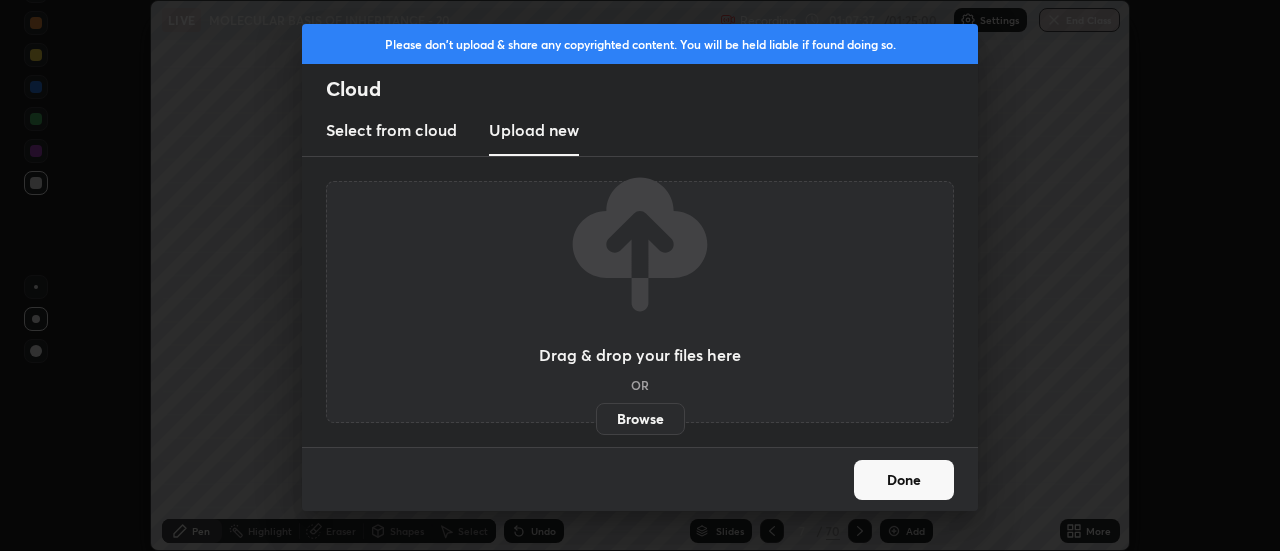 click on "Browse" at bounding box center [640, 419] 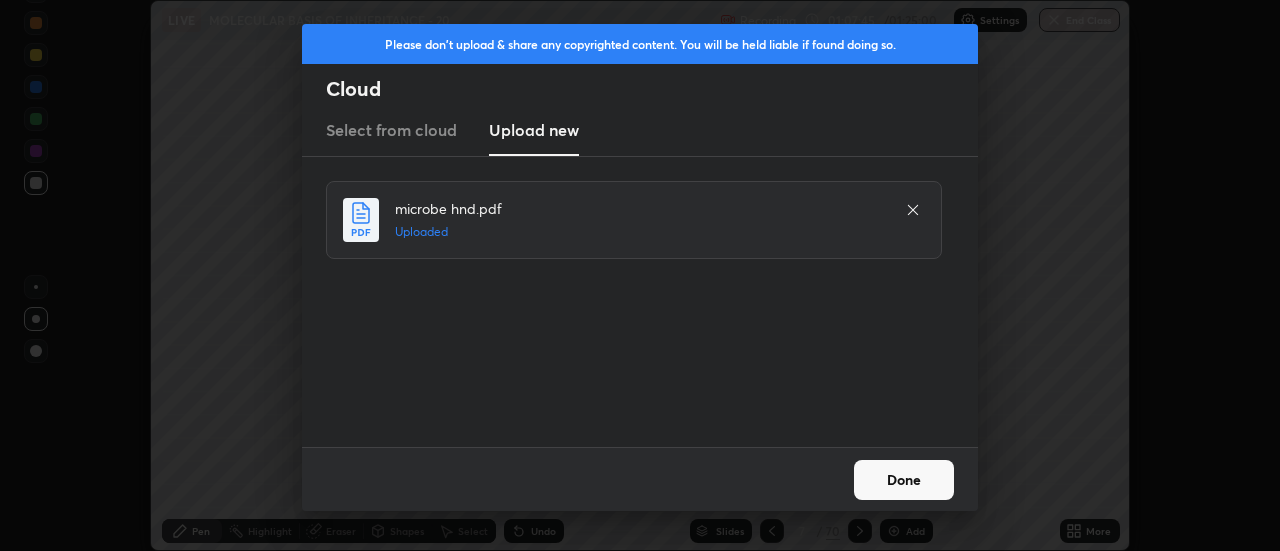 click on "Done" at bounding box center [904, 480] 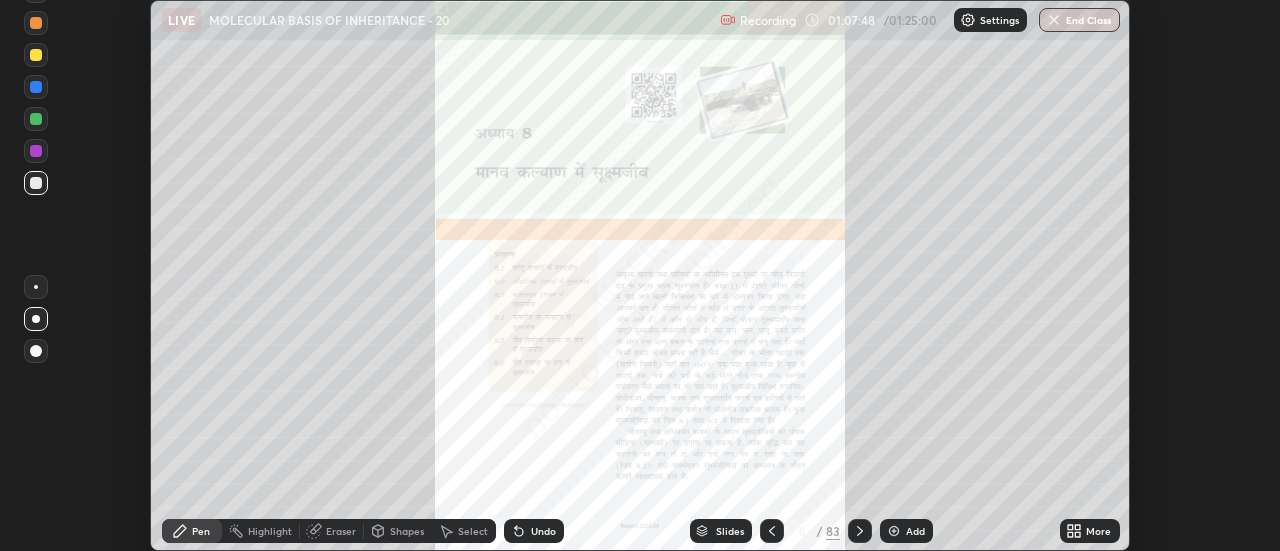 click on "More" at bounding box center (1098, 531) 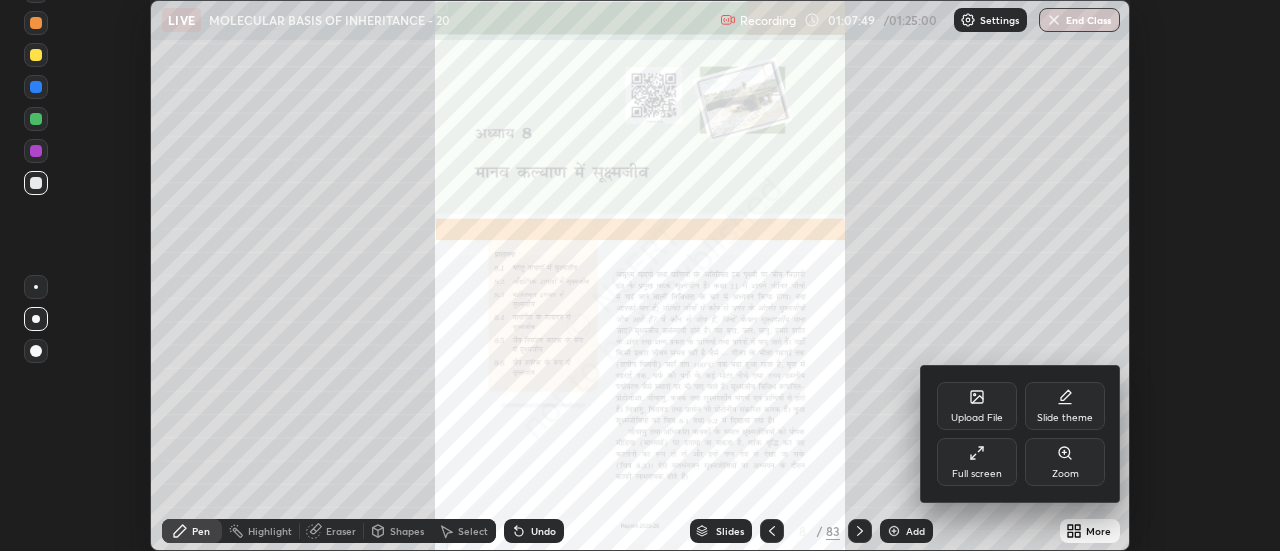 click on "Zoom" at bounding box center [1065, 462] 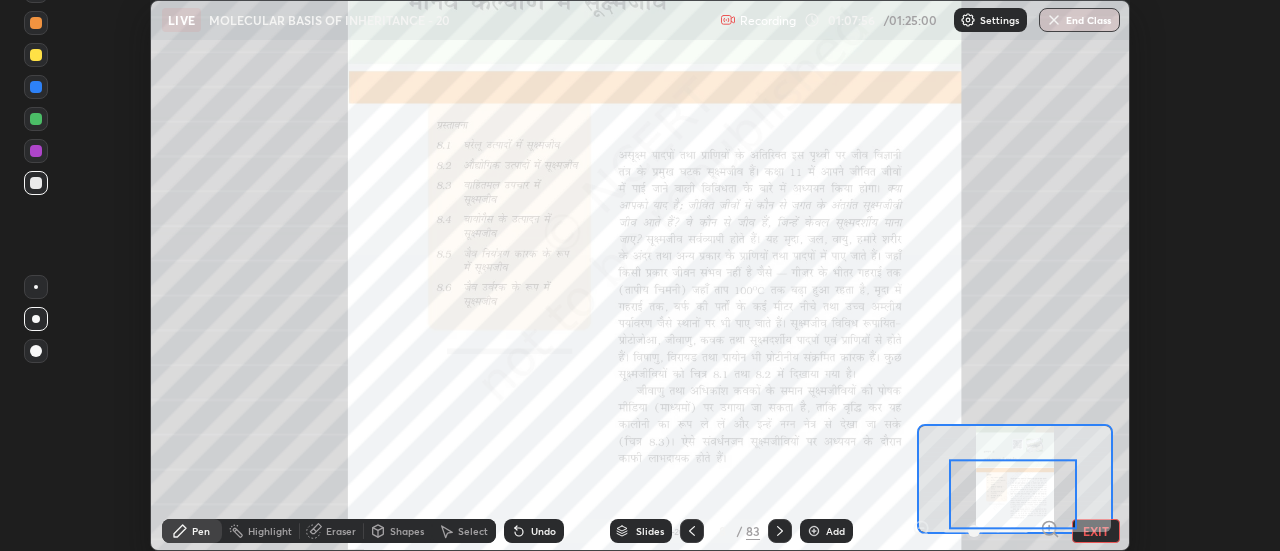 click at bounding box center [692, 531] 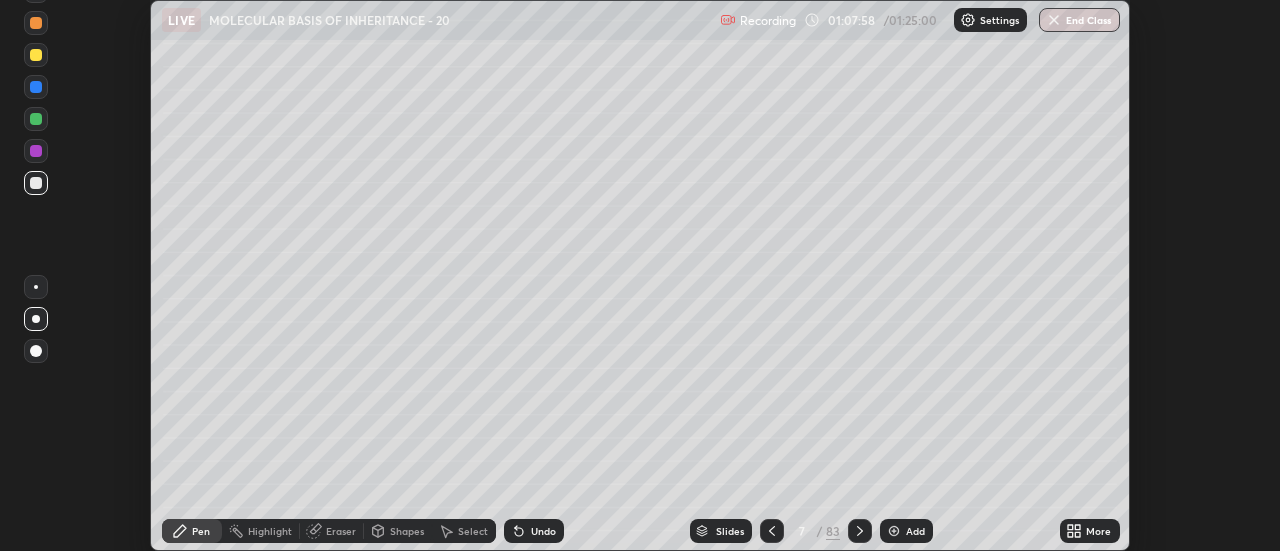 click on "More" at bounding box center [1090, 531] 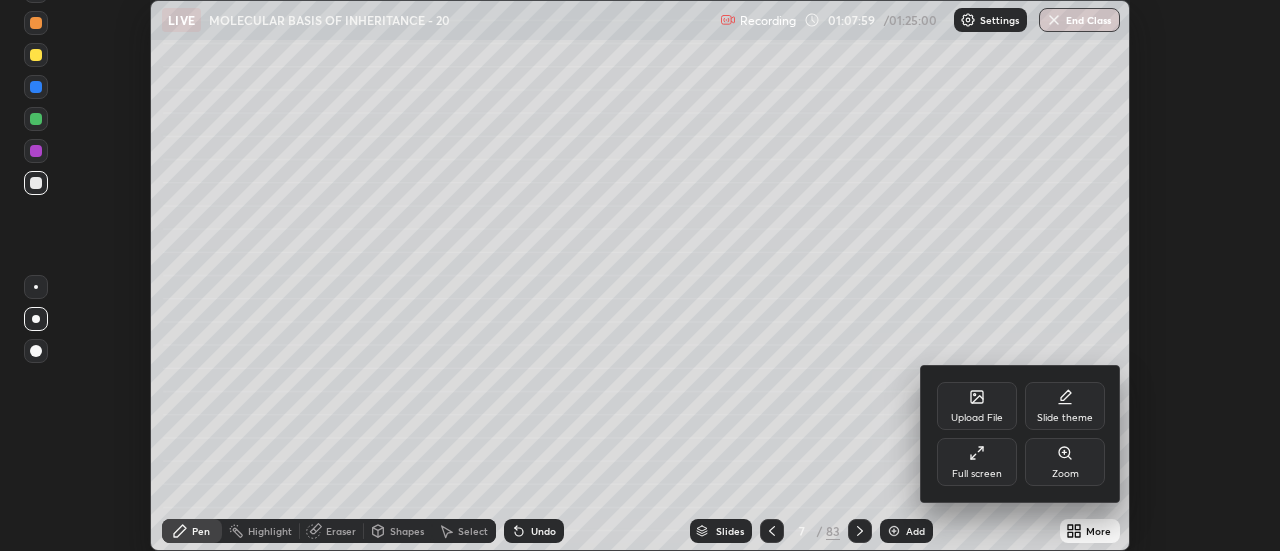 click 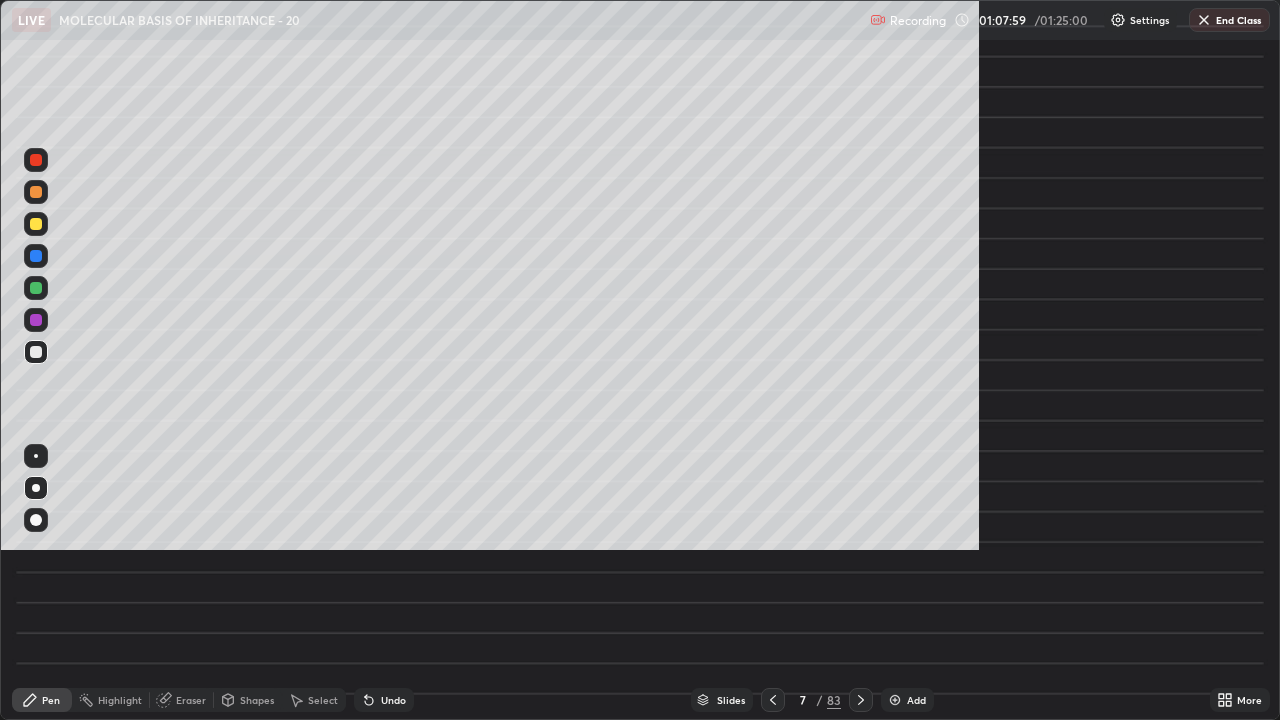 scroll, scrollTop: 99280, scrollLeft: 98720, axis: both 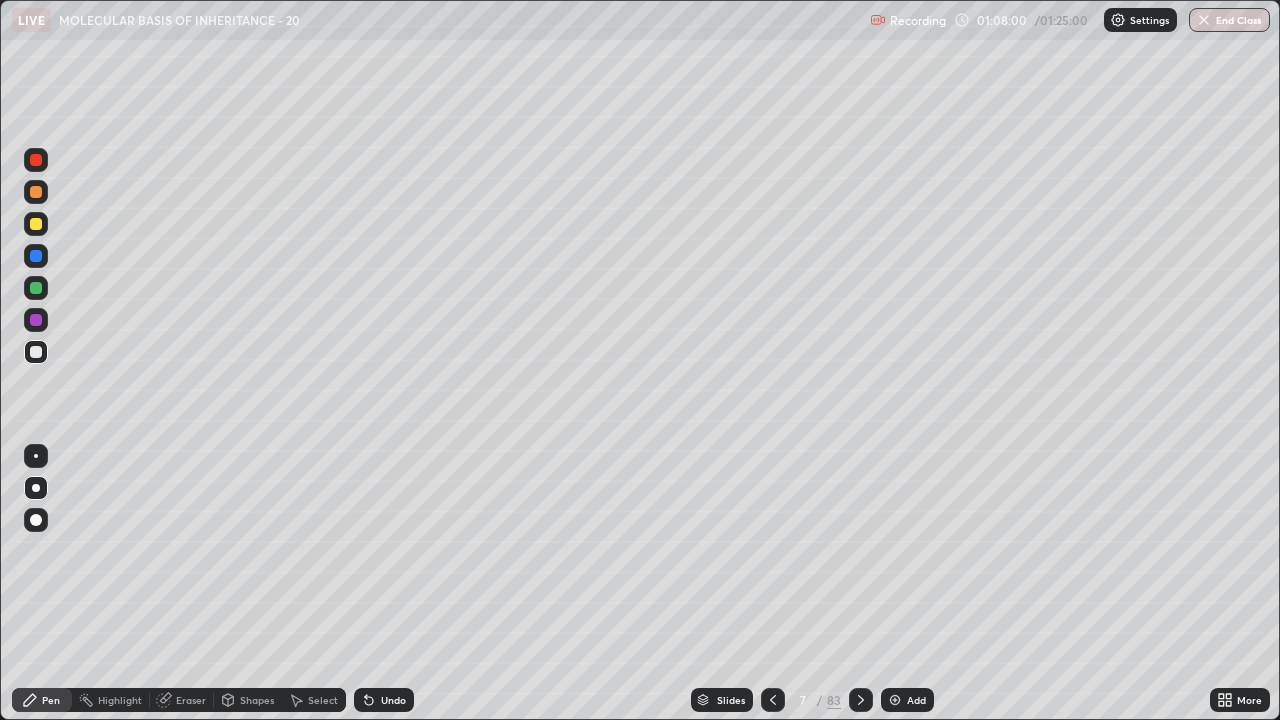 click 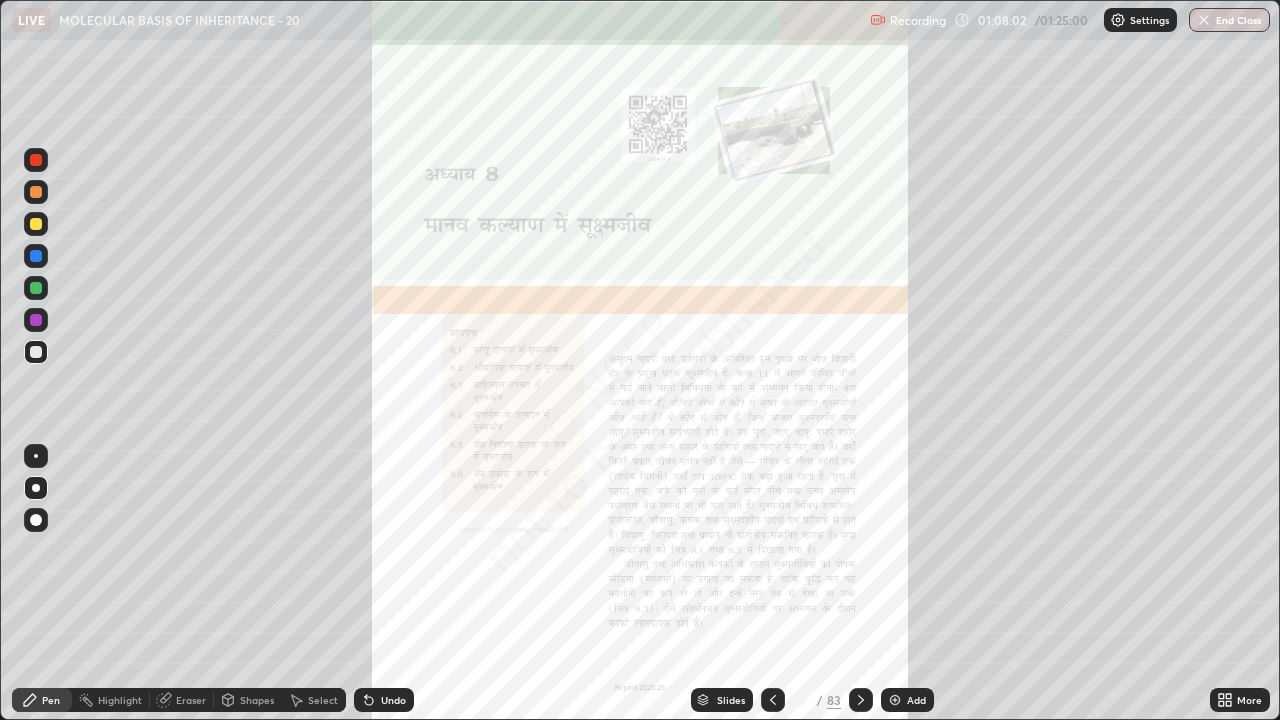click on "More" at bounding box center (1240, 700) 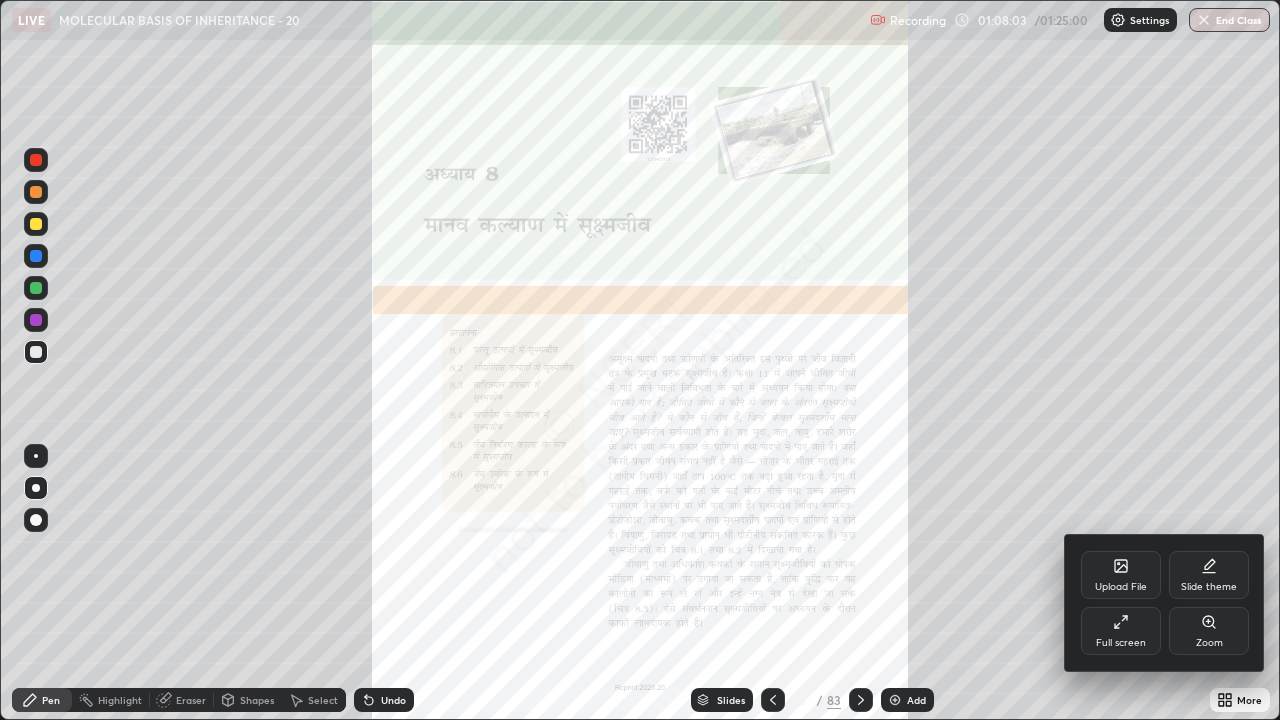 click 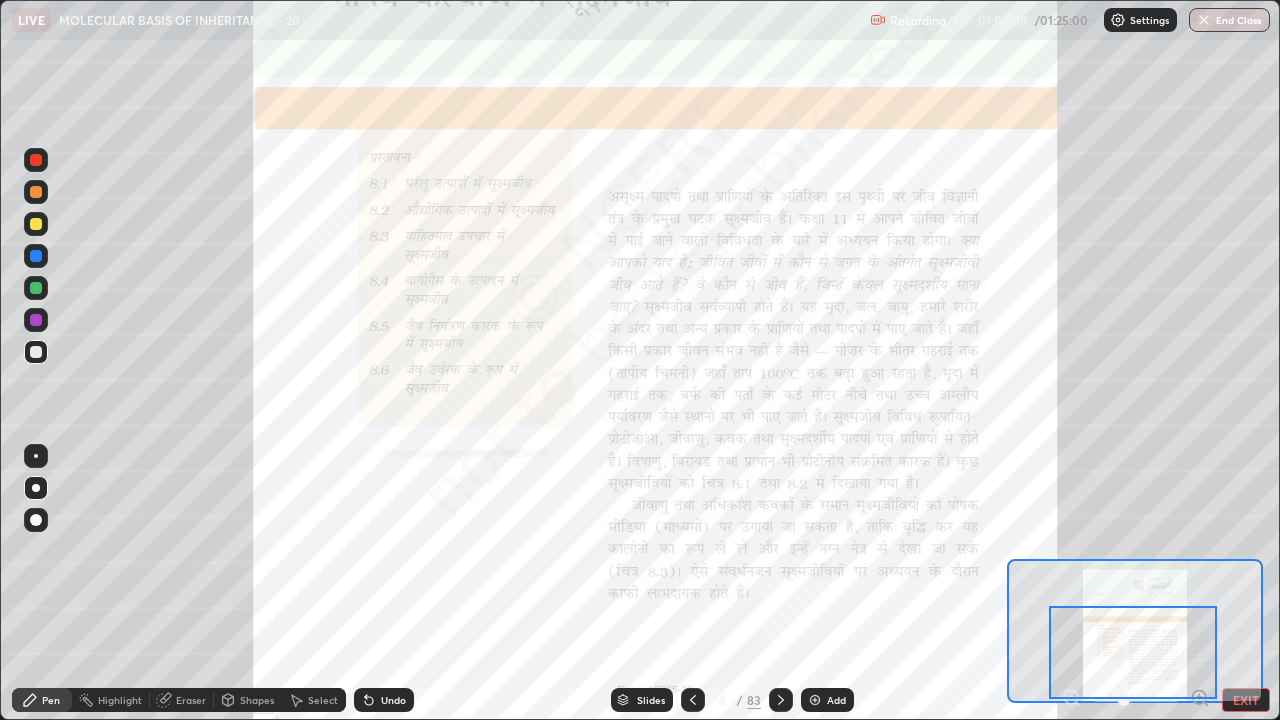 click at bounding box center (36, 352) 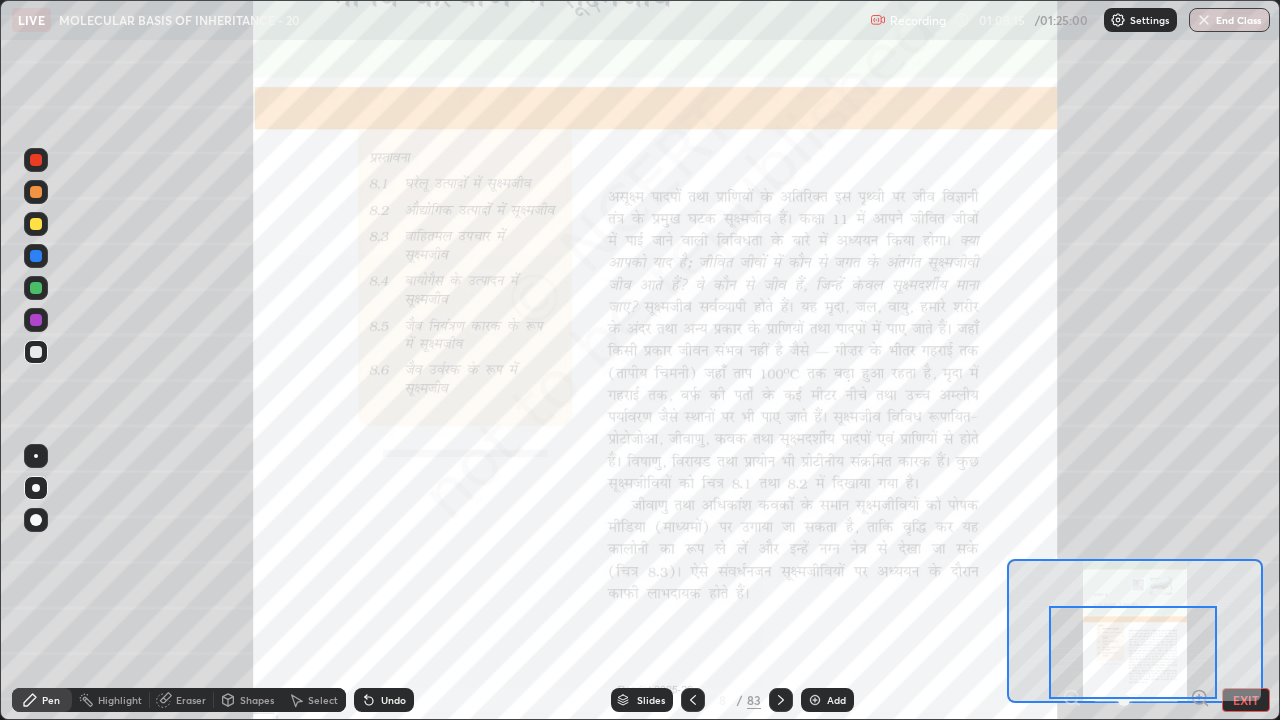 click at bounding box center [36, 320] 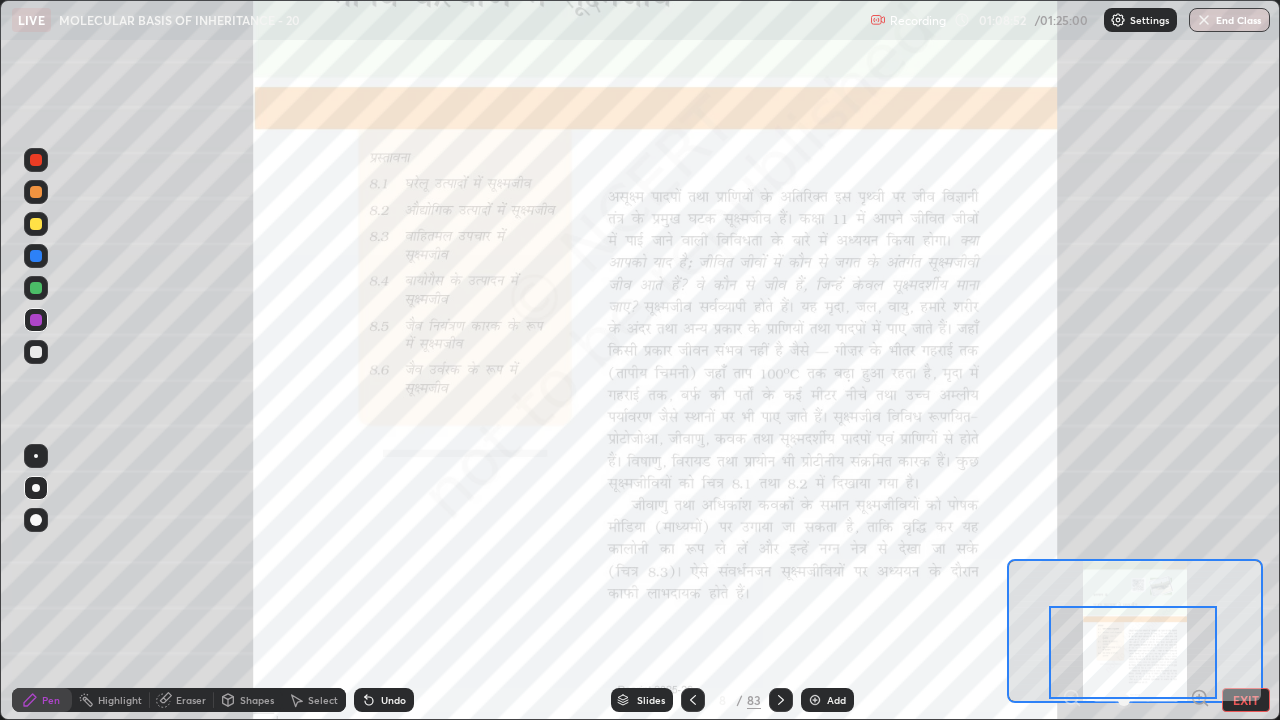 click on "Undo" at bounding box center [393, 700] 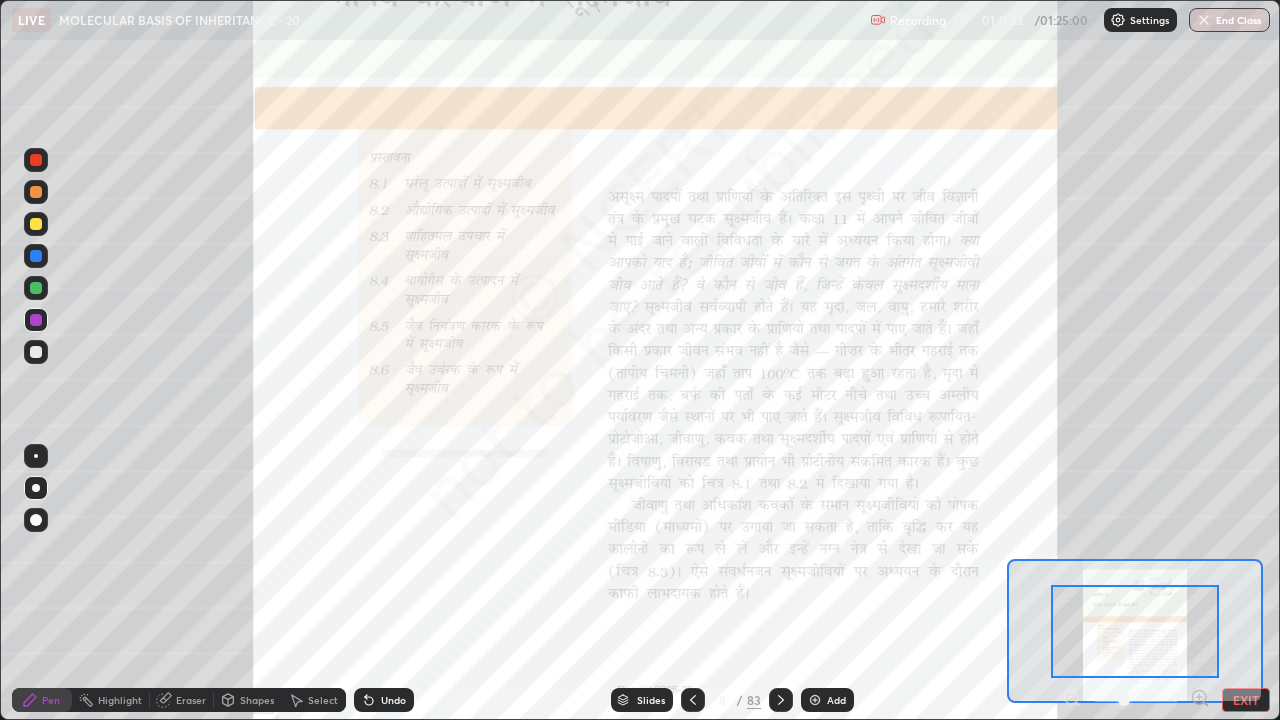 click 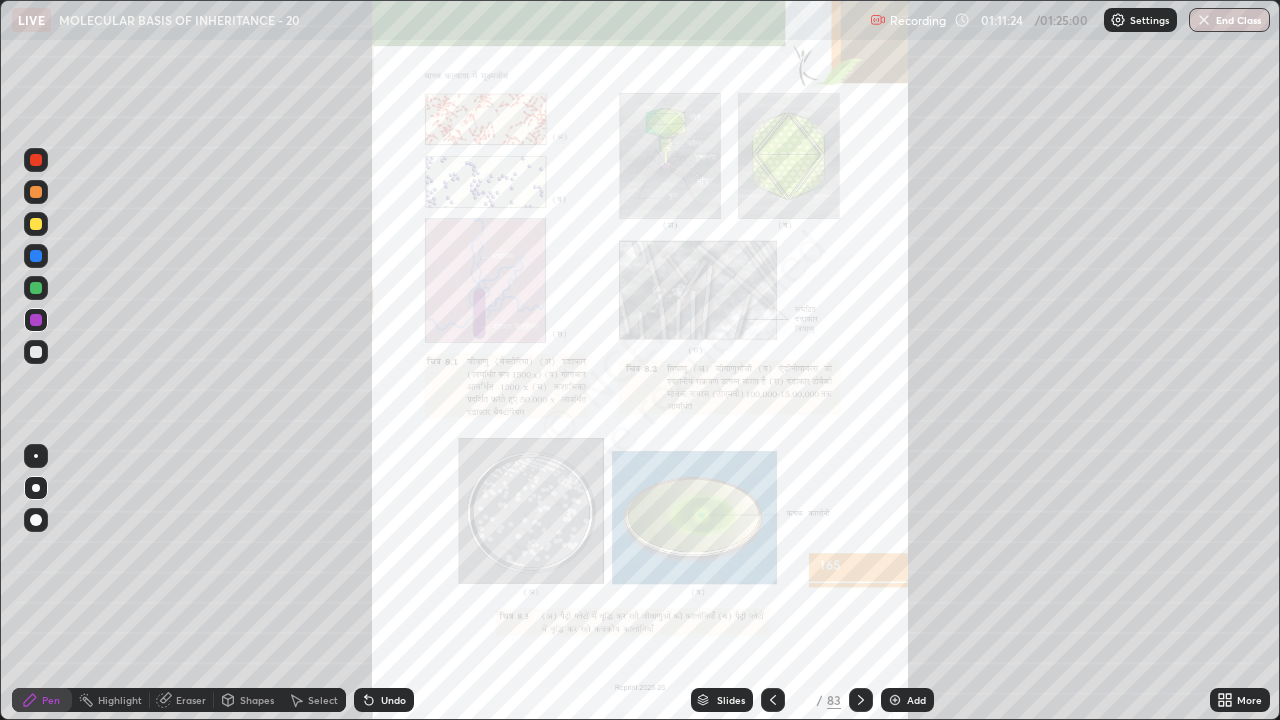 click 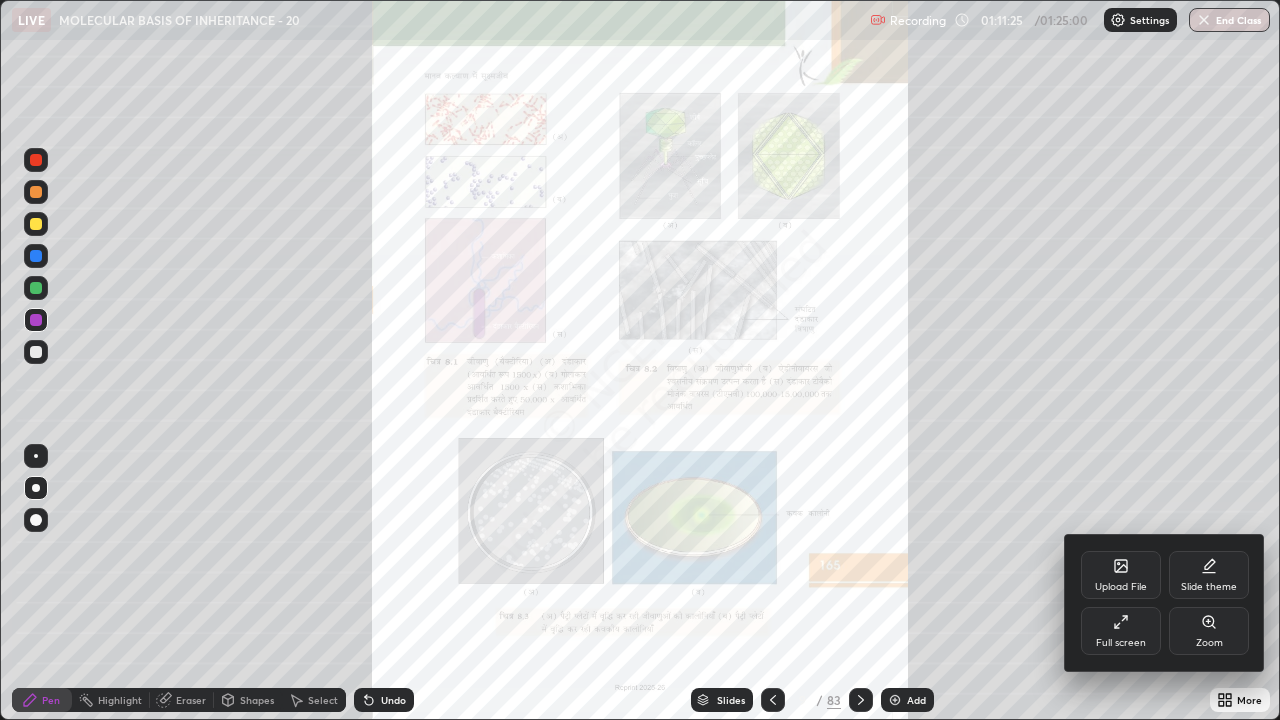 click on "Zoom" at bounding box center [1209, 631] 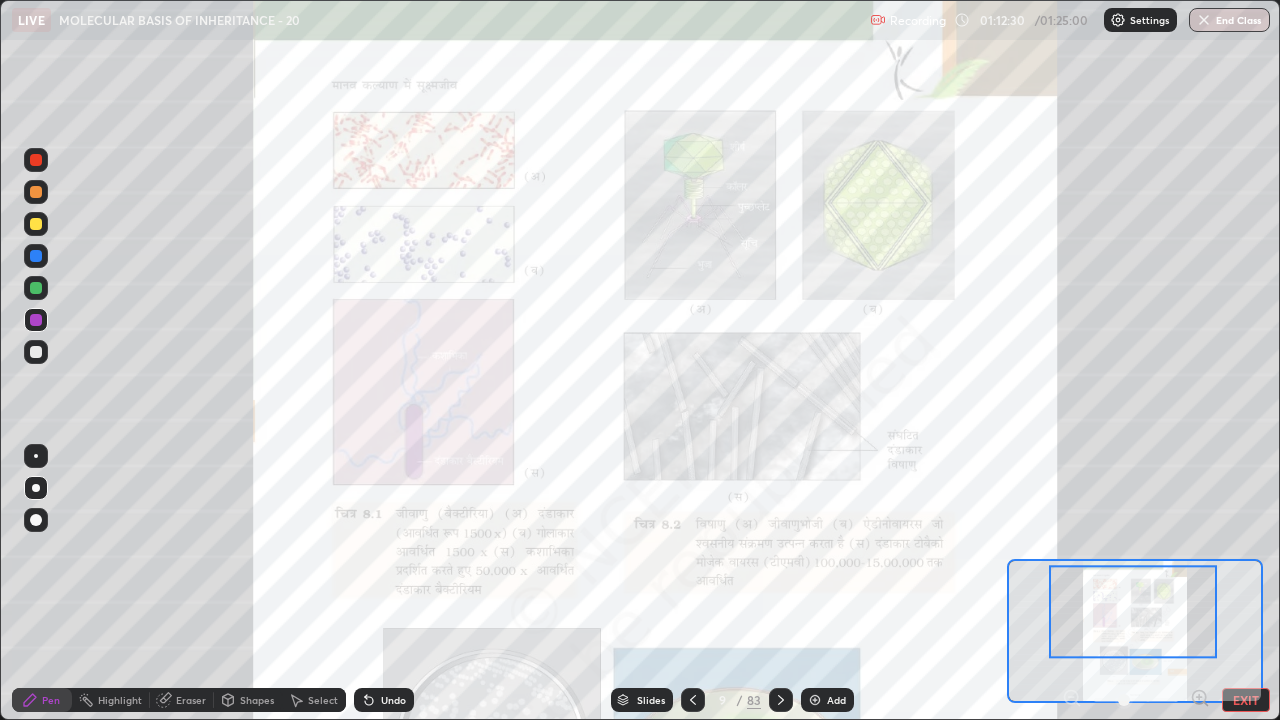 click 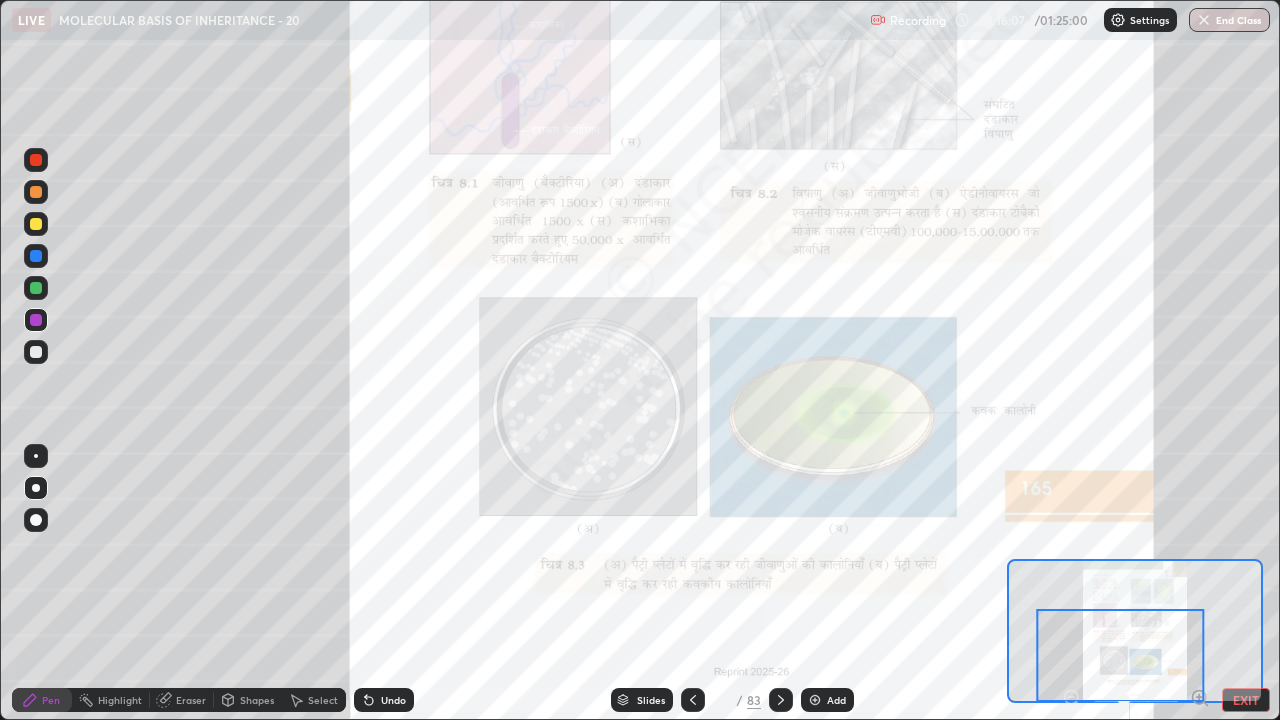 click 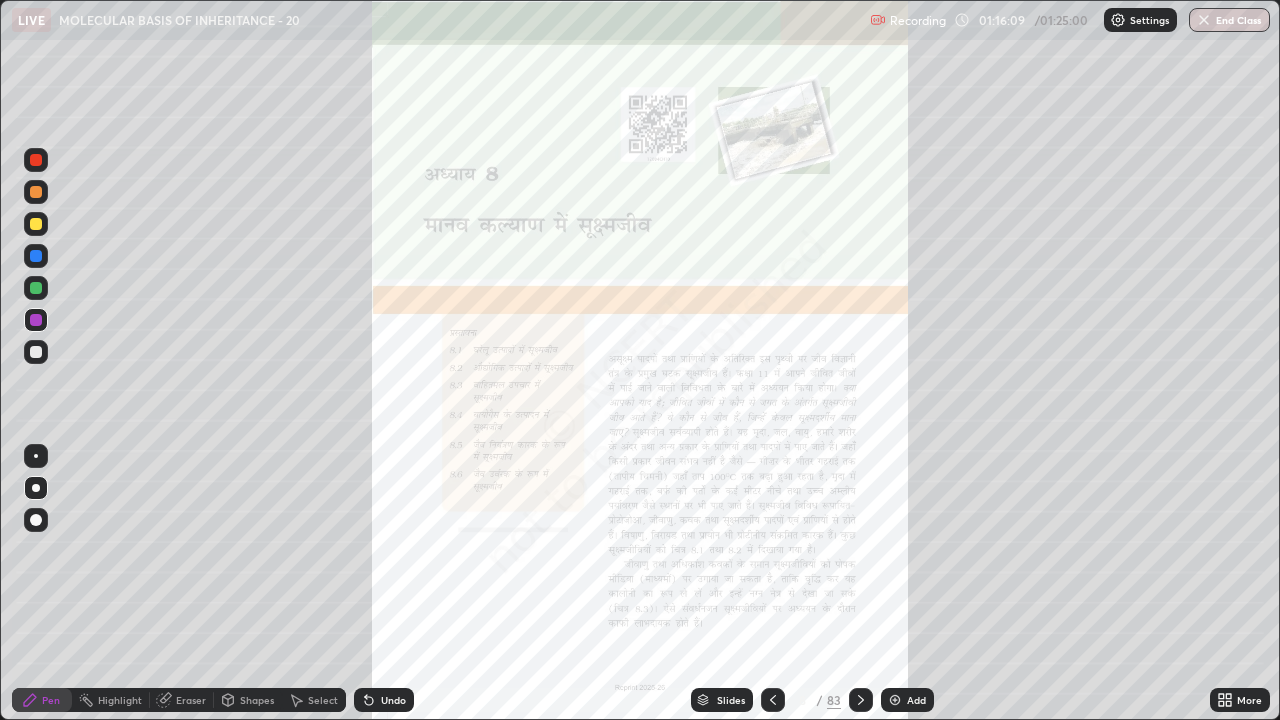 click 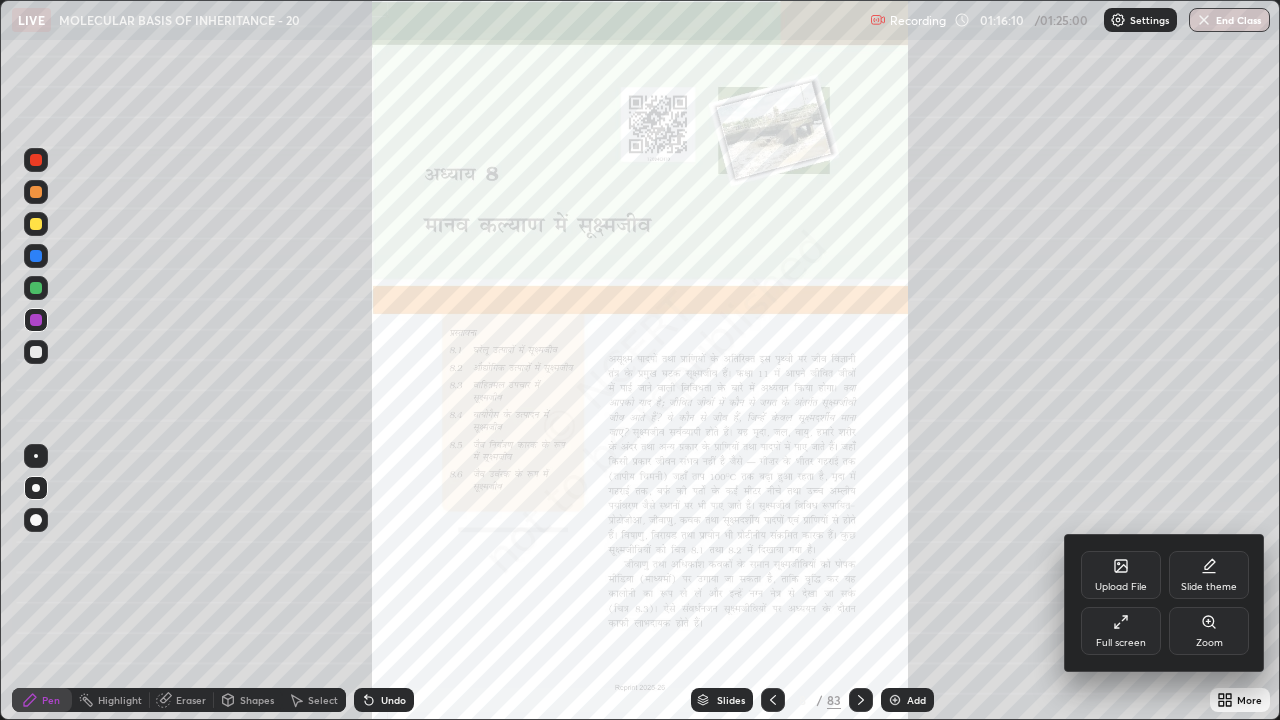 click on "Zoom" at bounding box center (1209, 631) 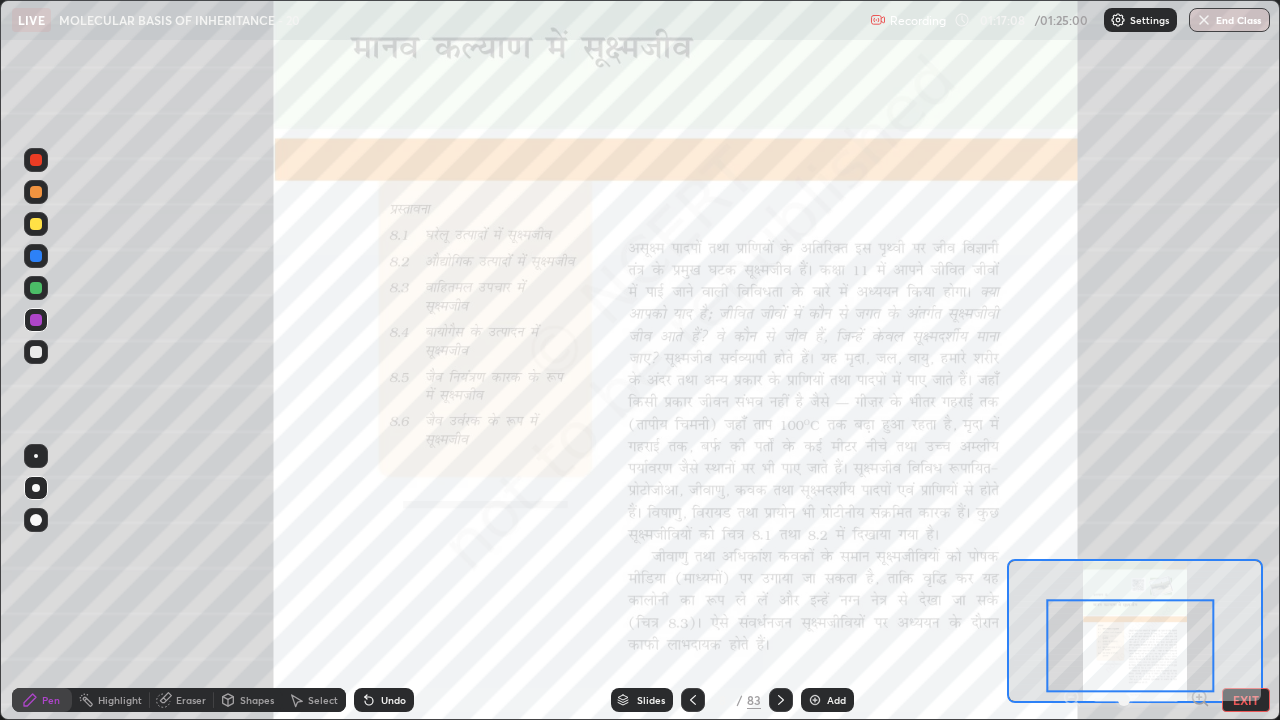 click 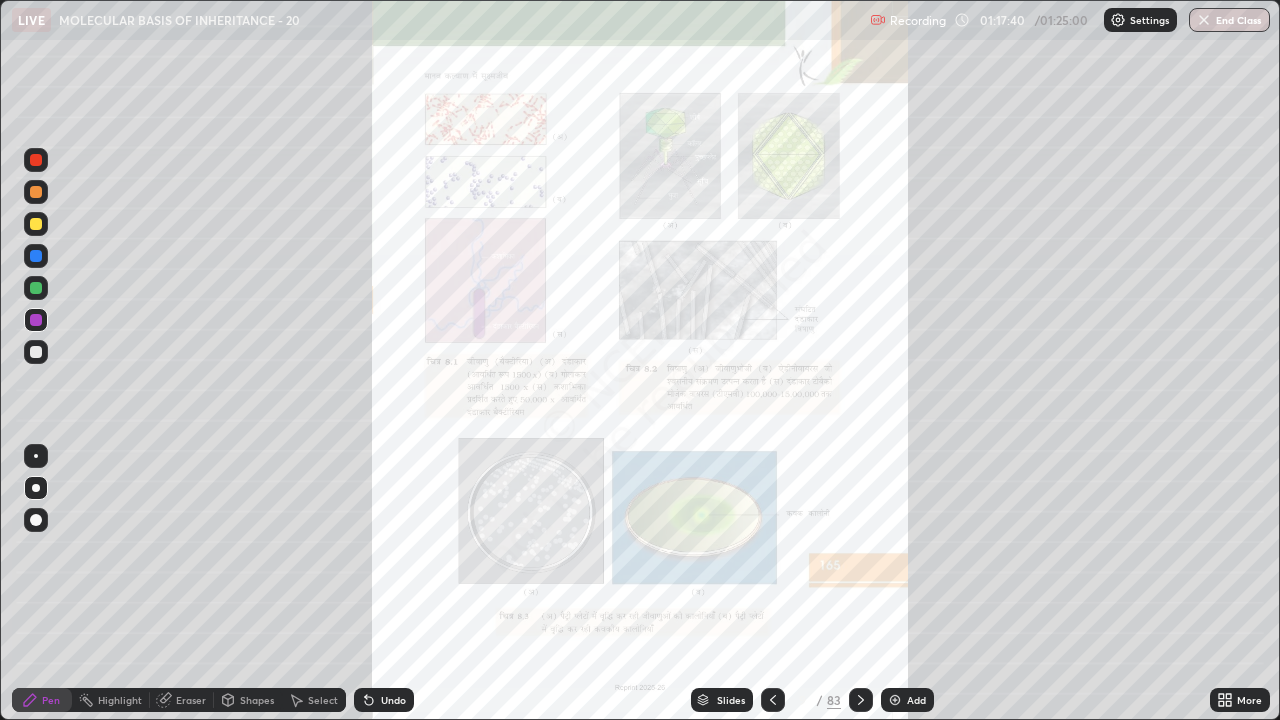 click 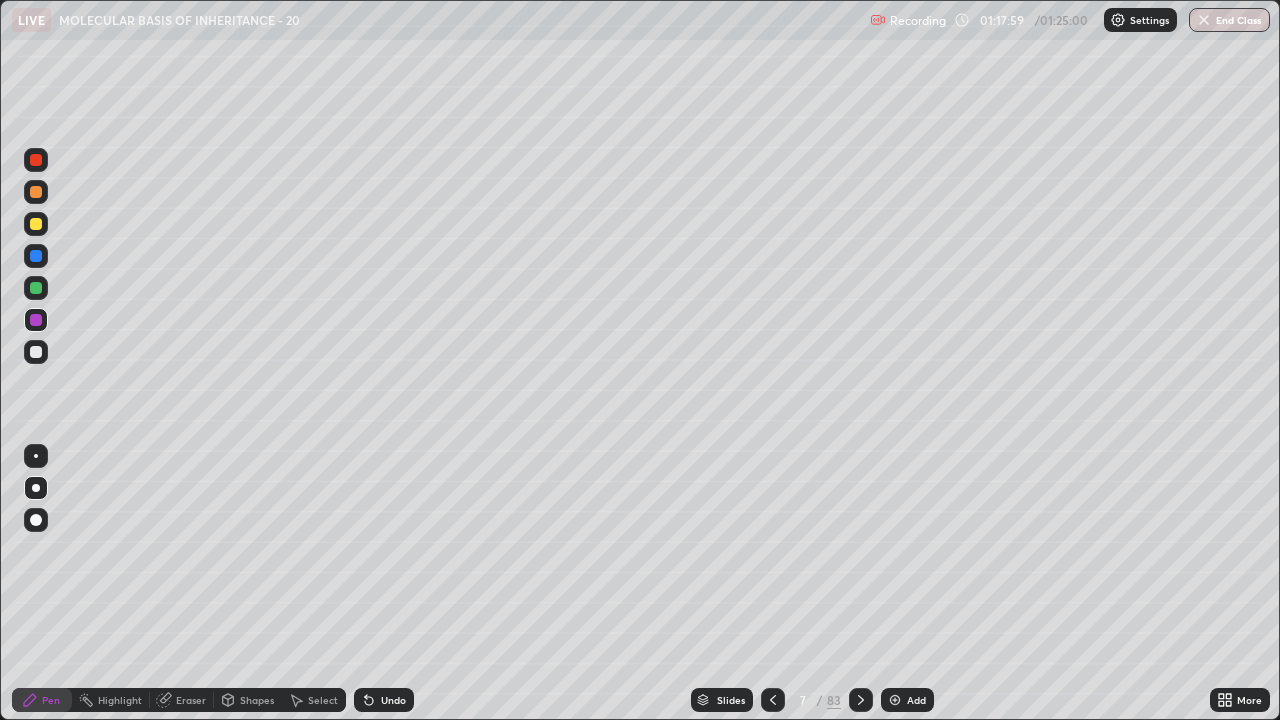 click at bounding box center (895, 700) 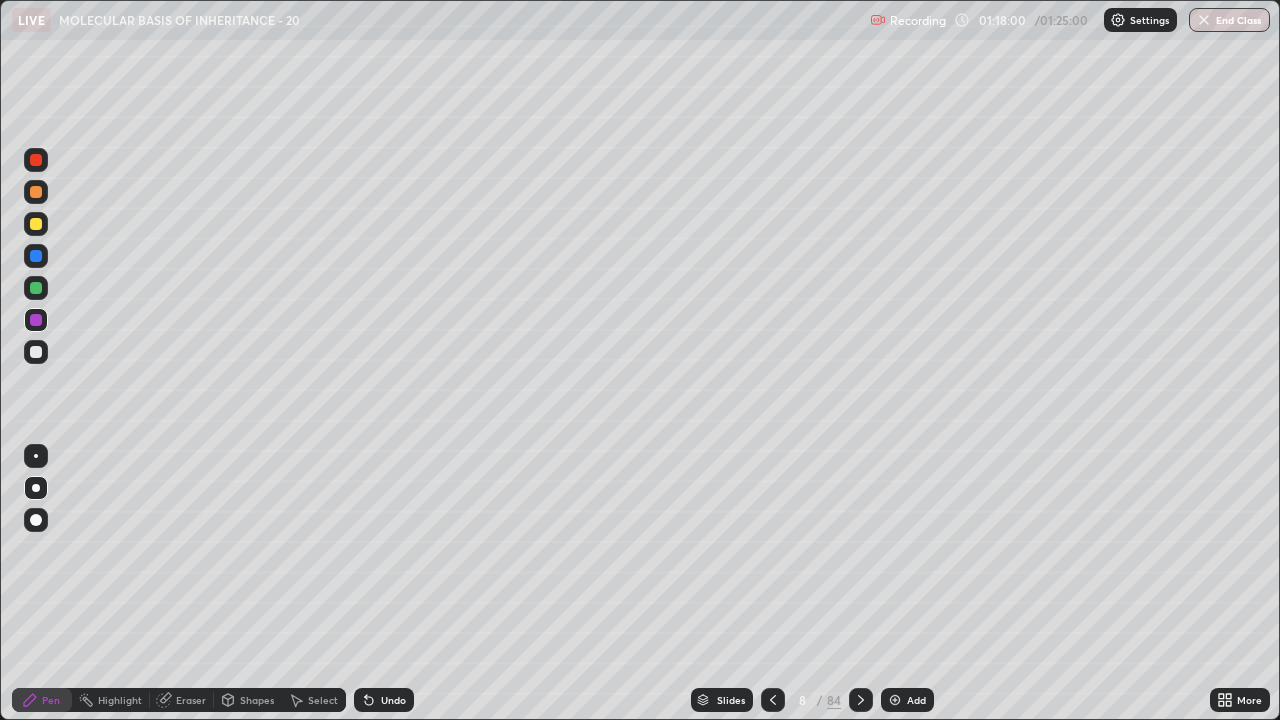 click at bounding box center (36, 352) 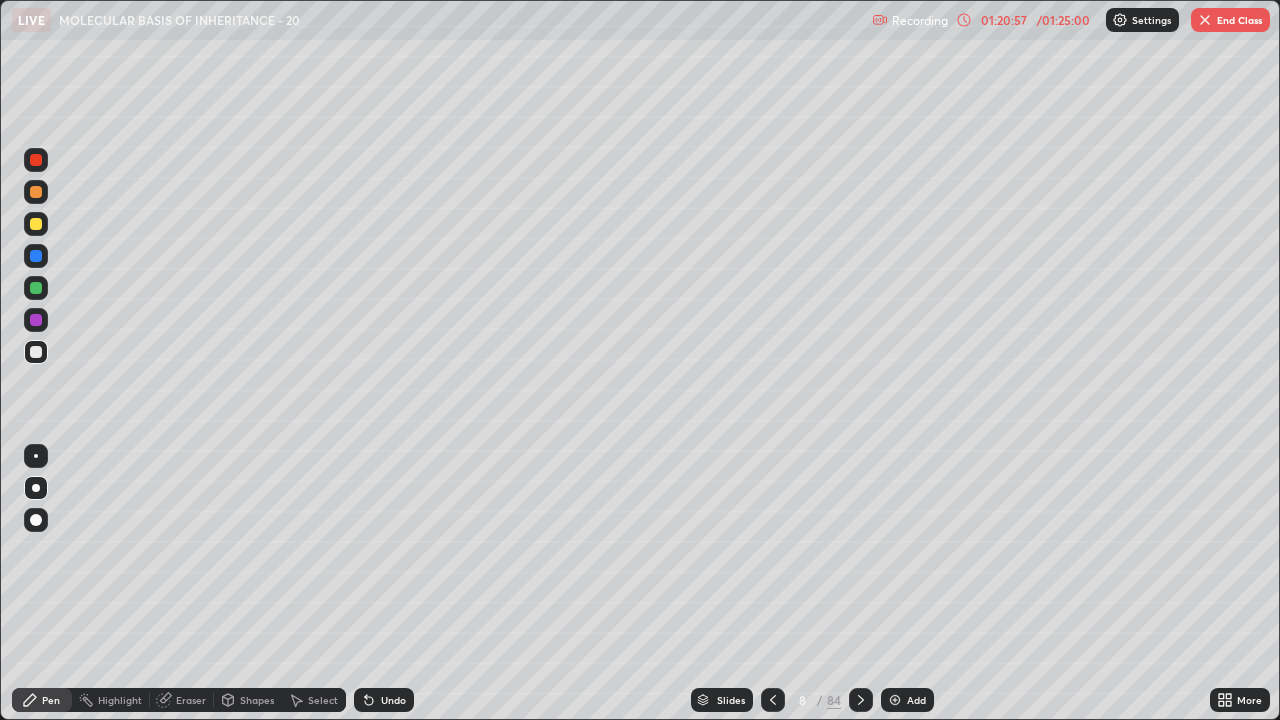click at bounding box center [861, 700] 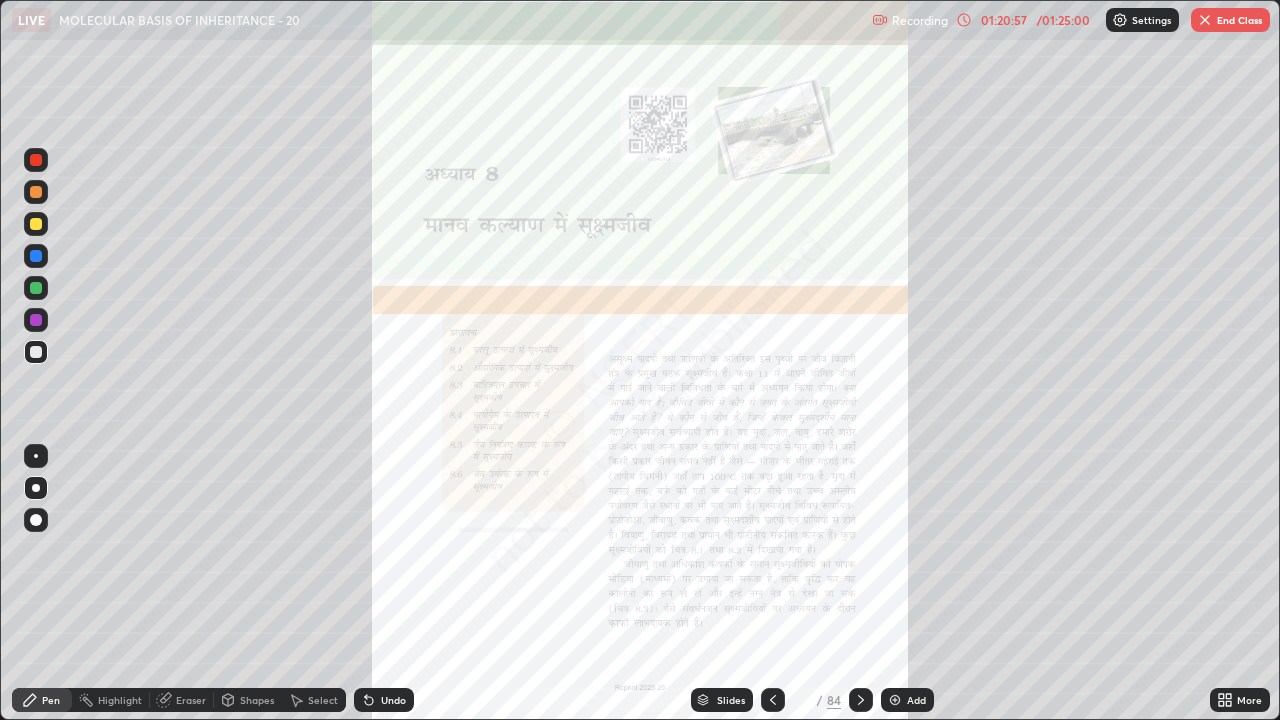 click 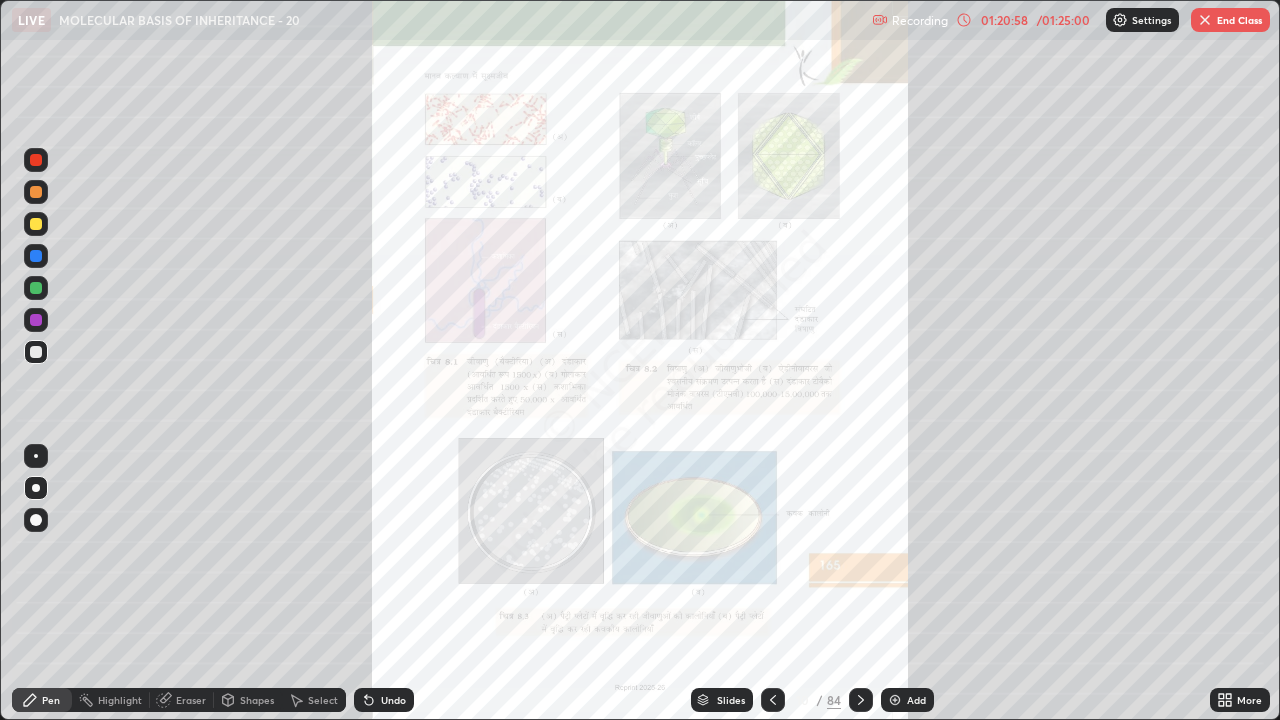 click 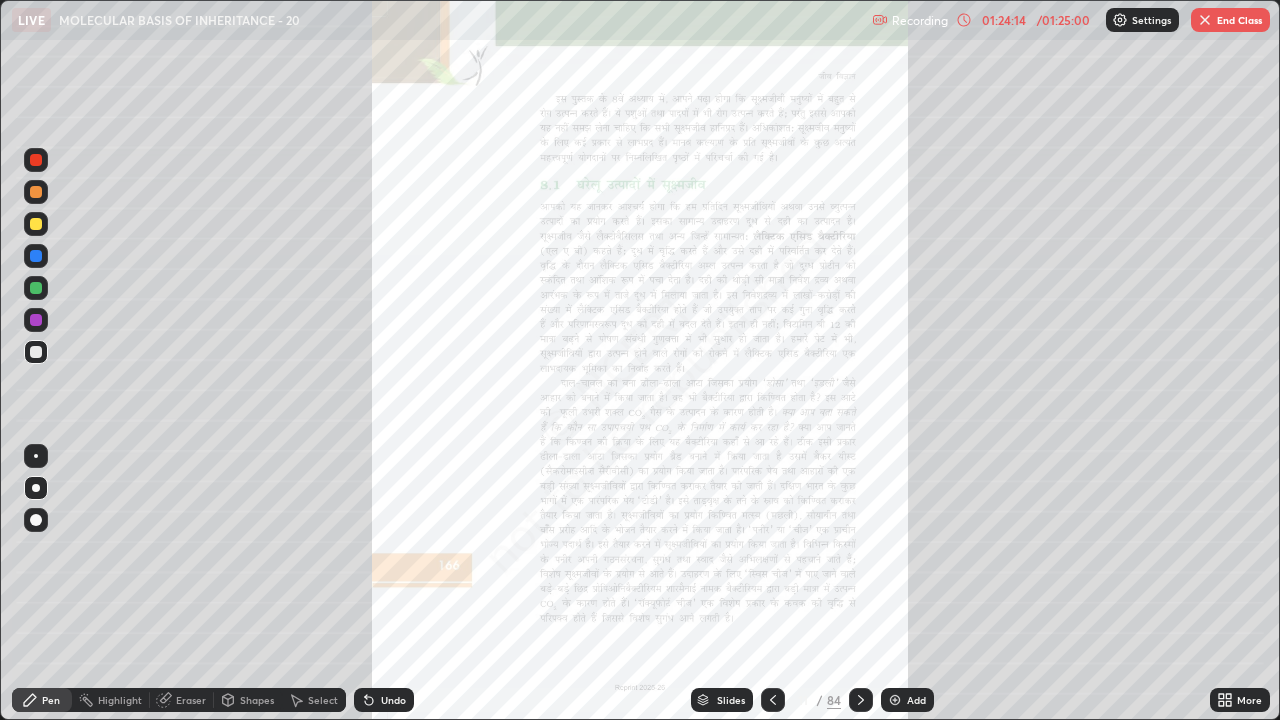 click 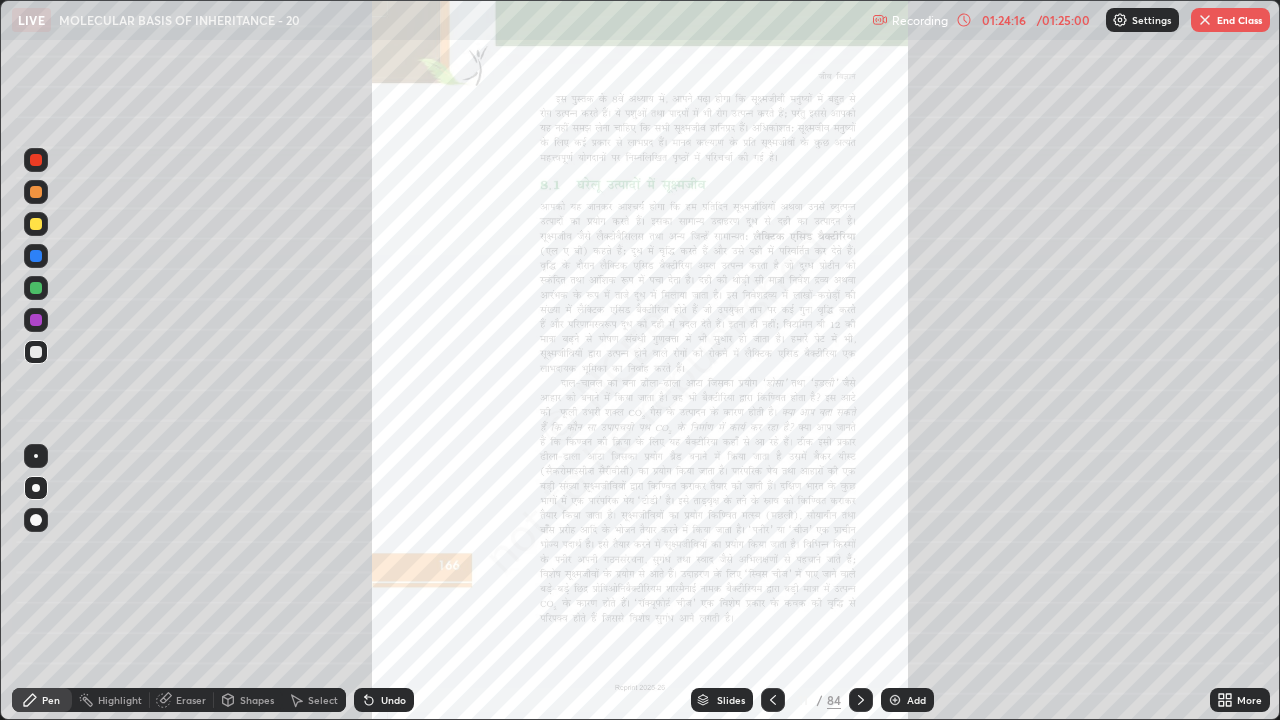 click 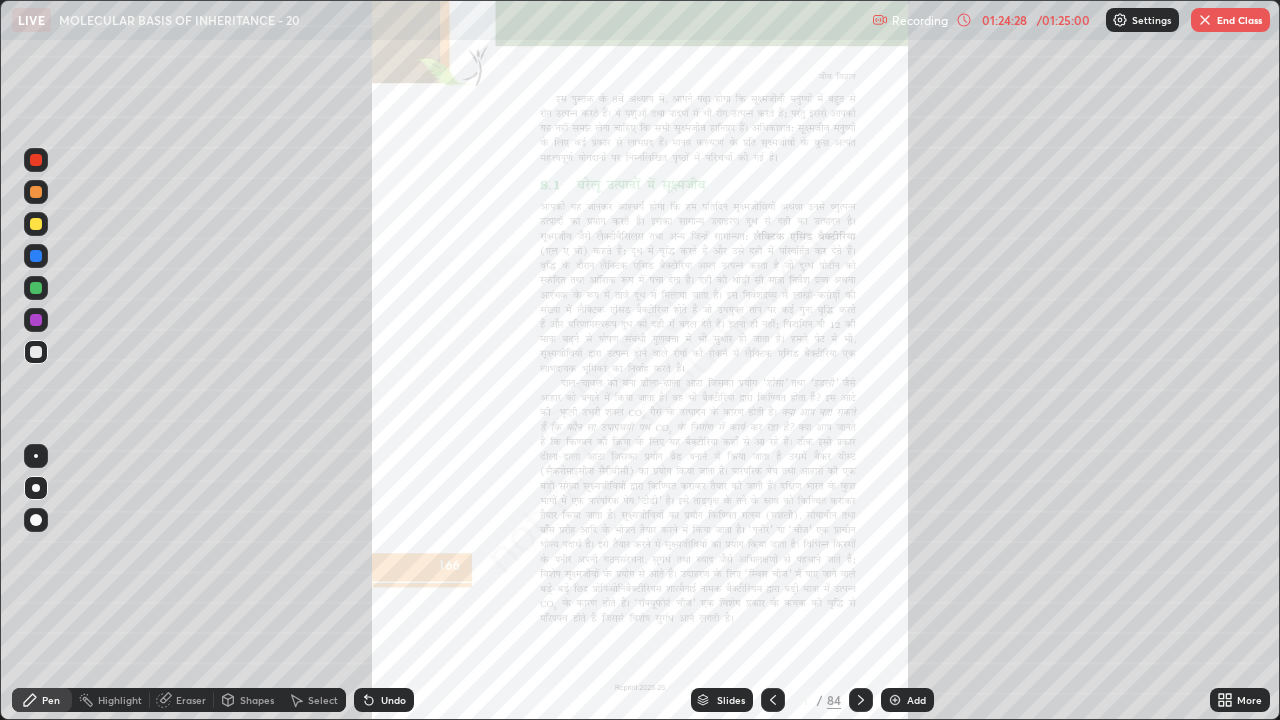click at bounding box center [36, 456] 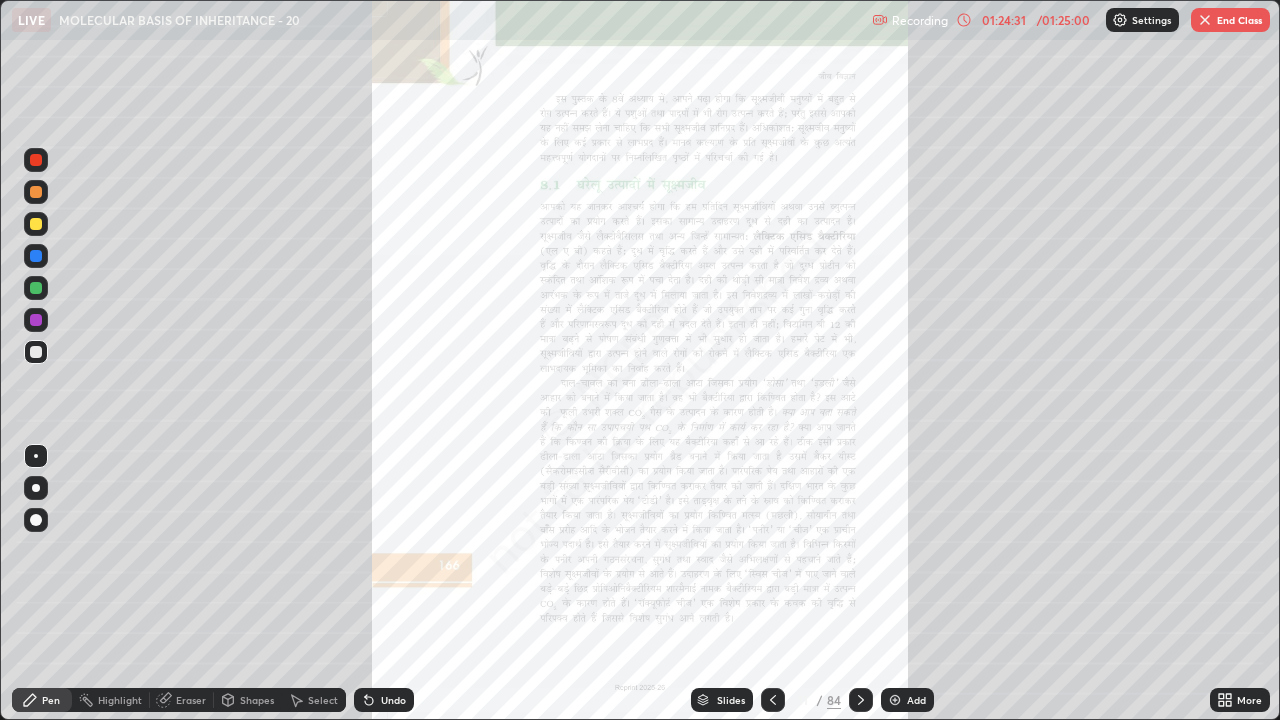click 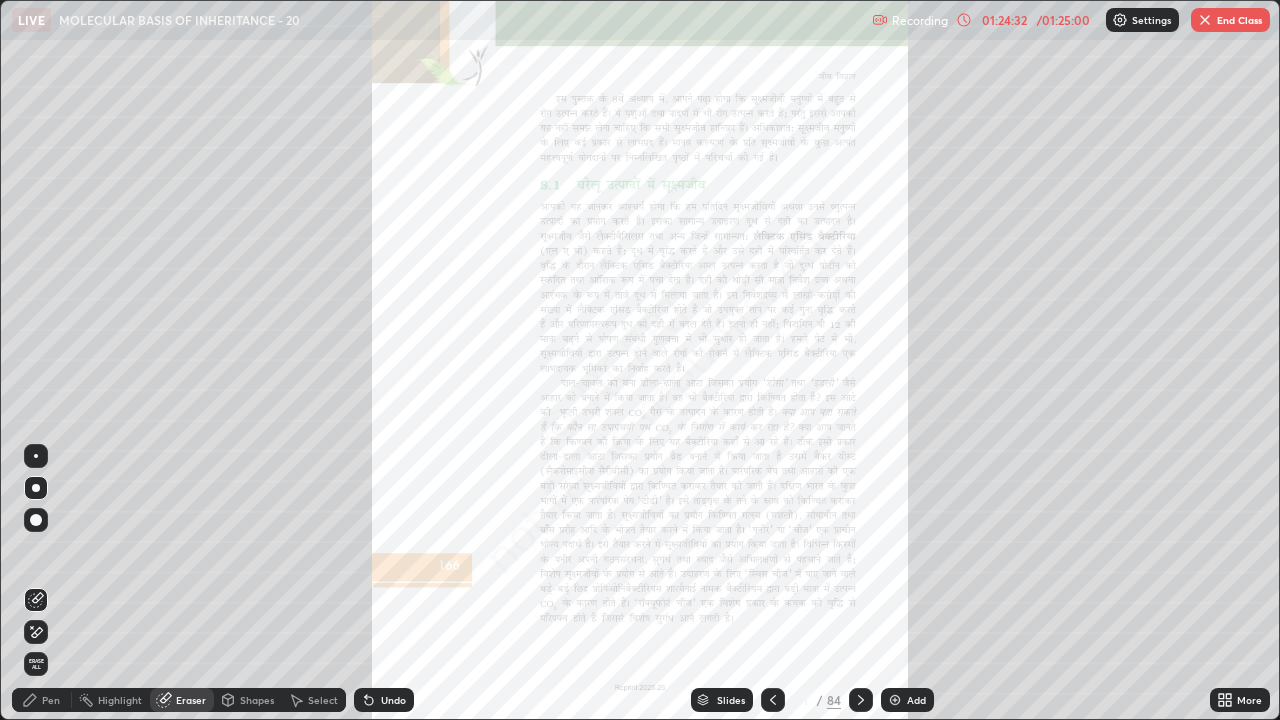 click at bounding box center [36, 456] 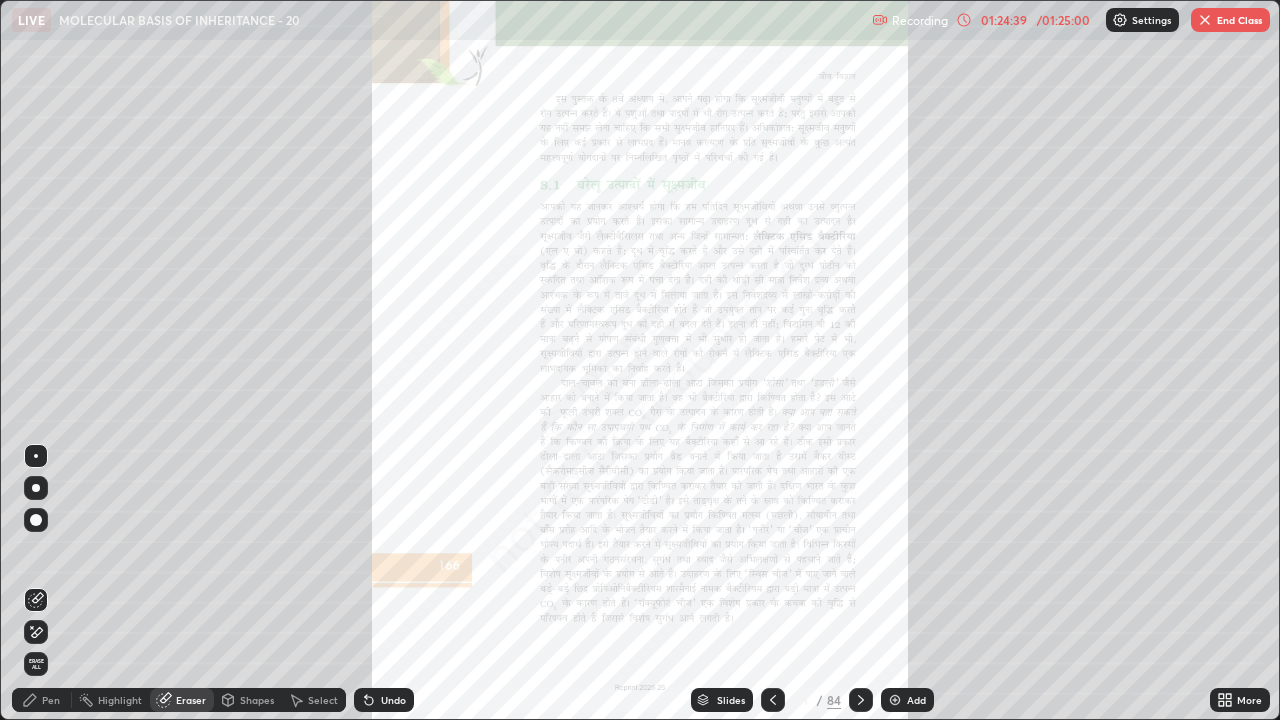 click 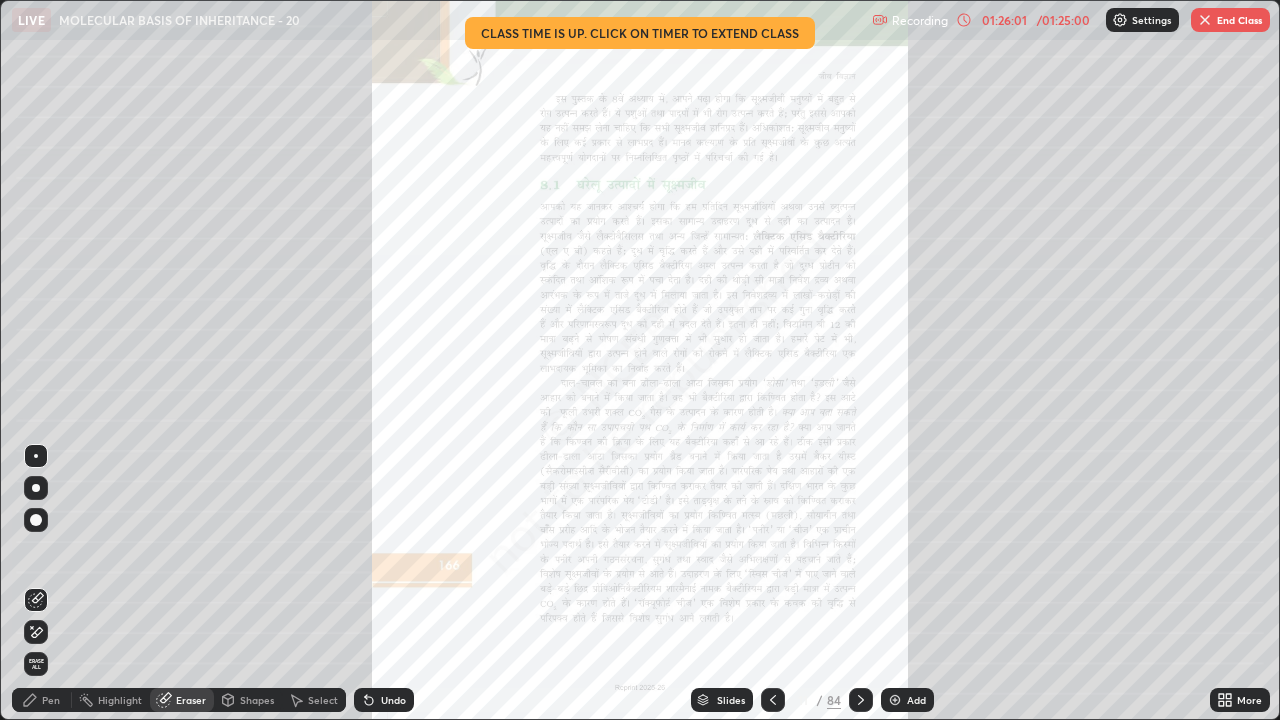 click 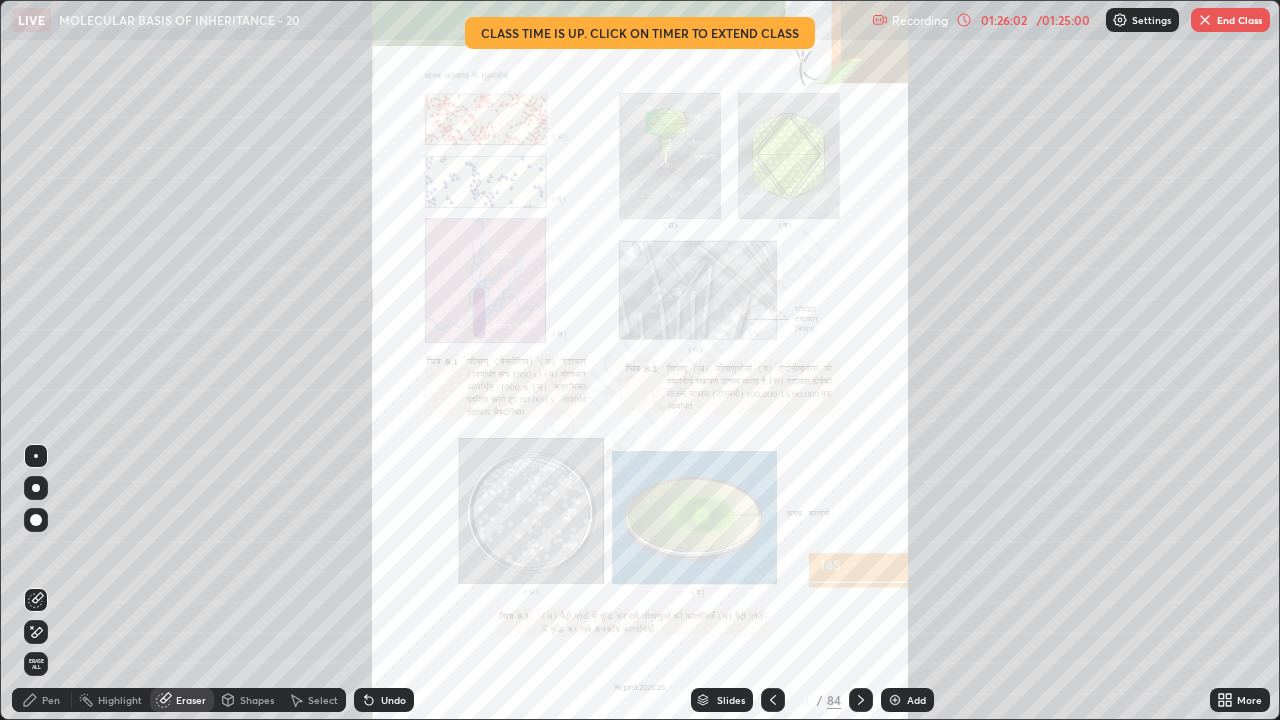 click 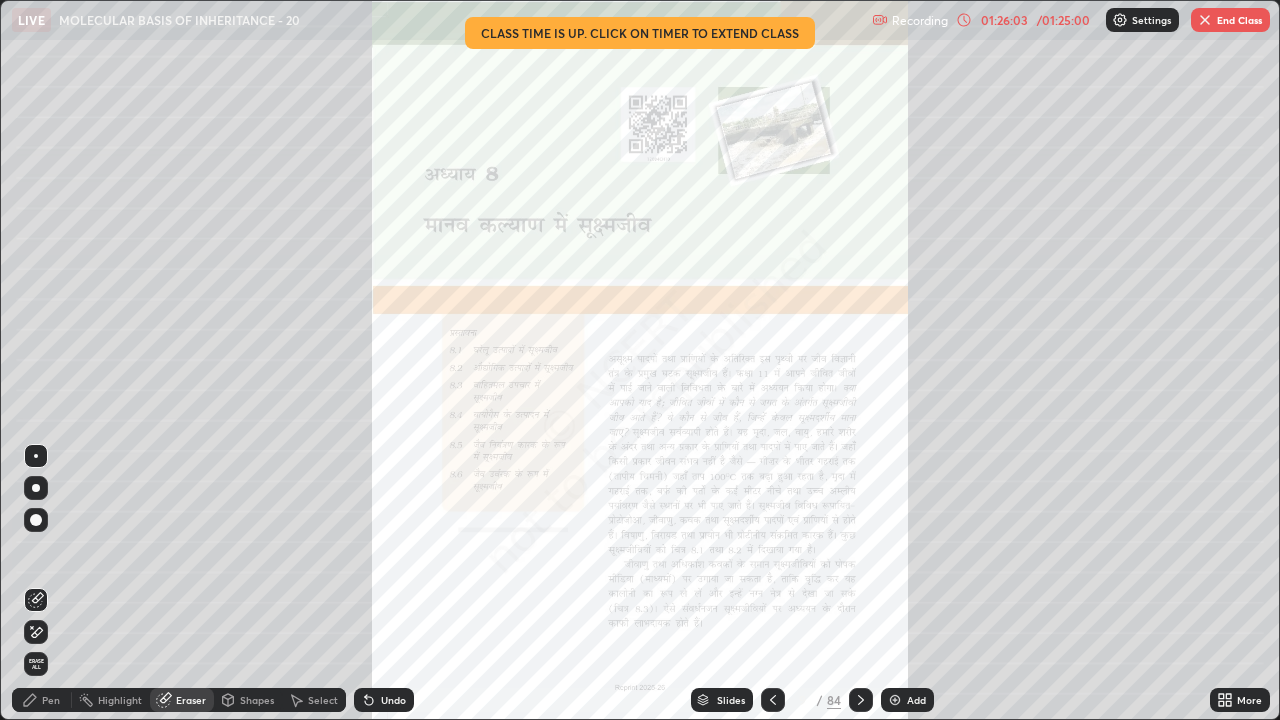 click 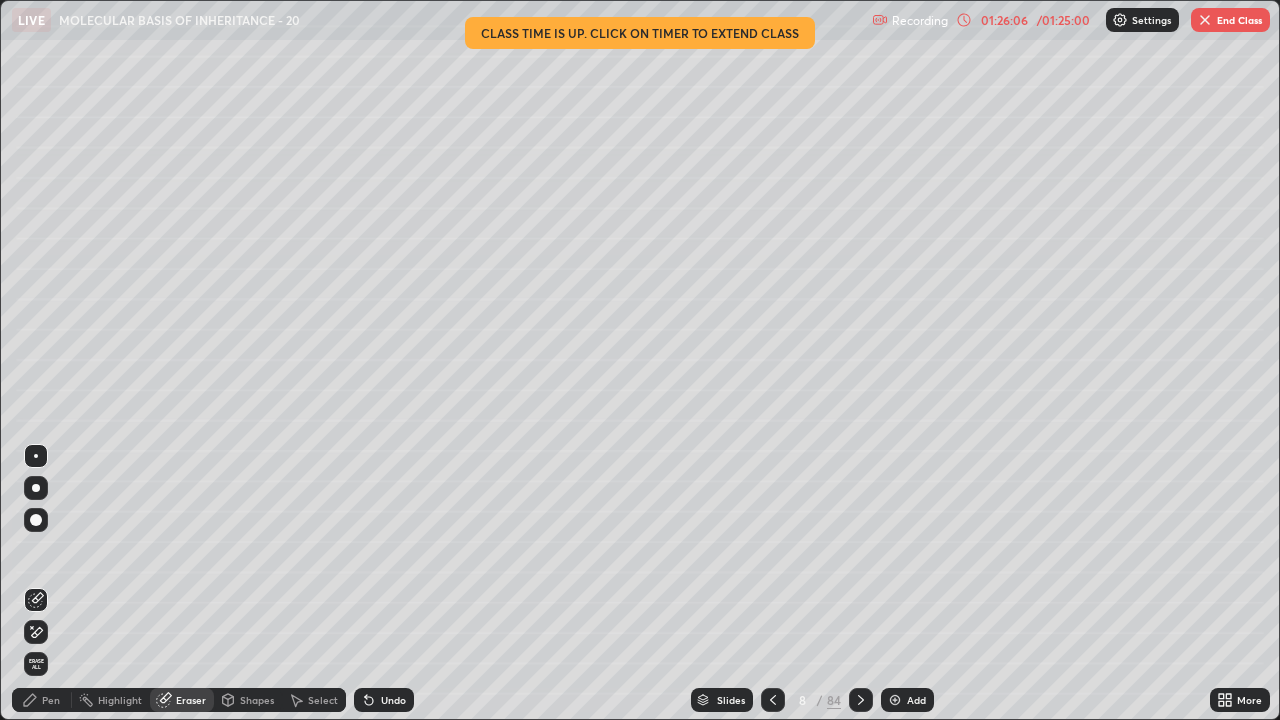 click on "Pen" at bounding box center [51, 700] 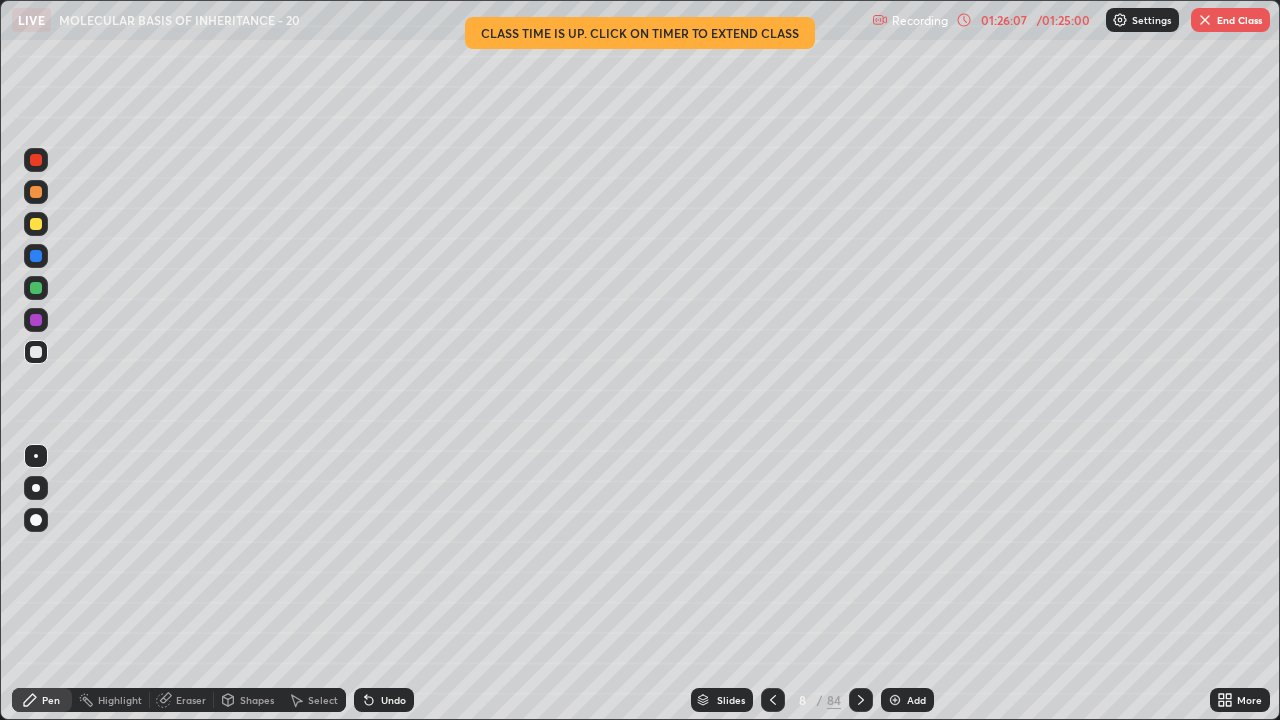 click at bounding box center [36, 352] 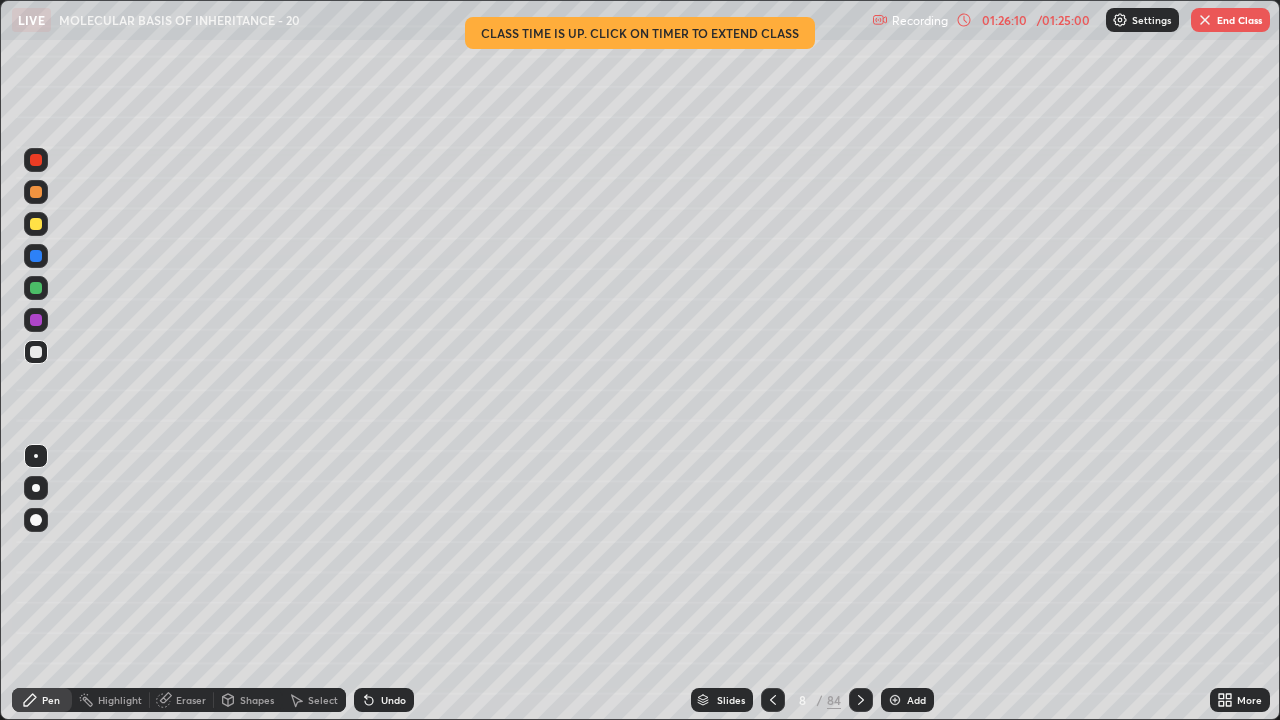 click at bounding box center [36, 488] 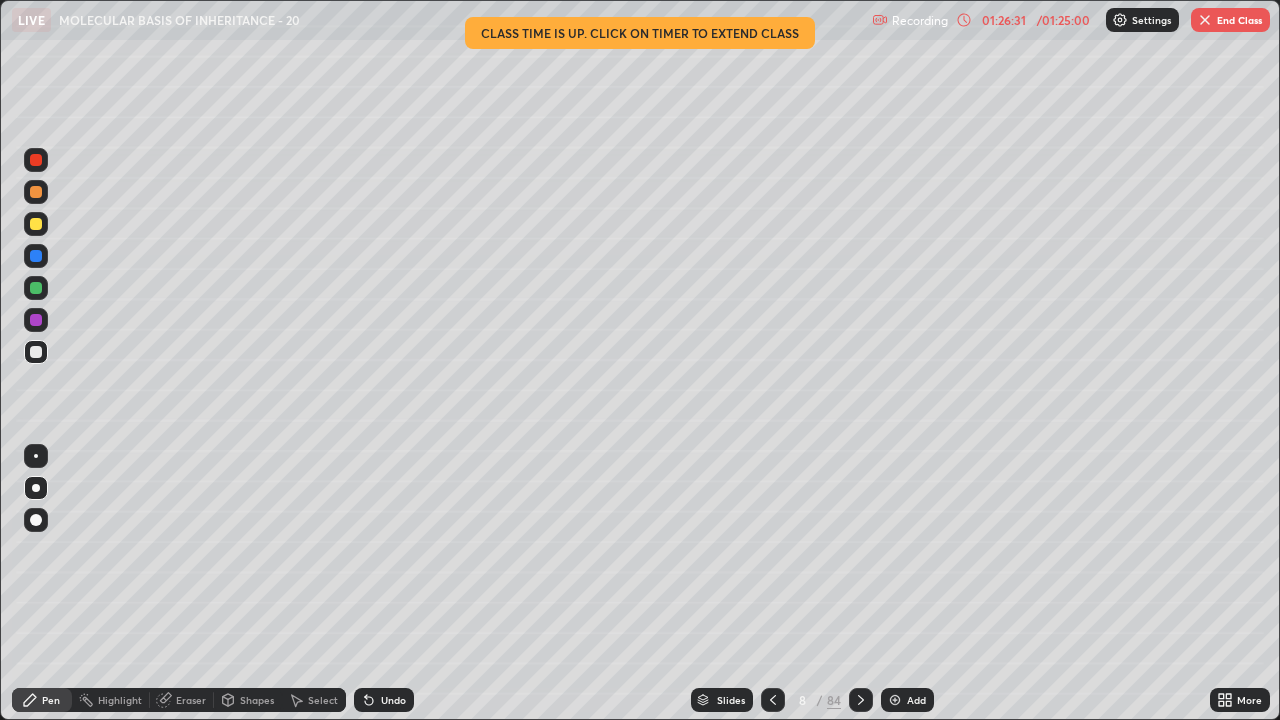 click 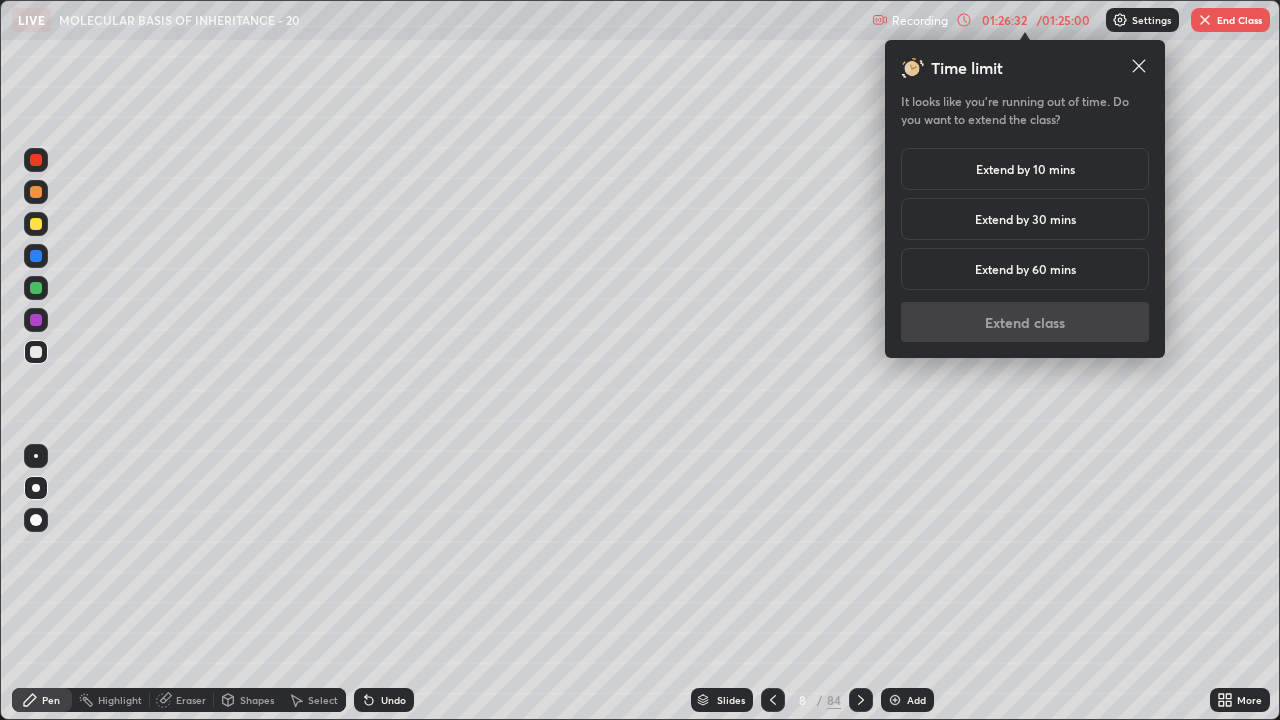 click on "Extend by 10 mins" at bounding box center (1025, 169) 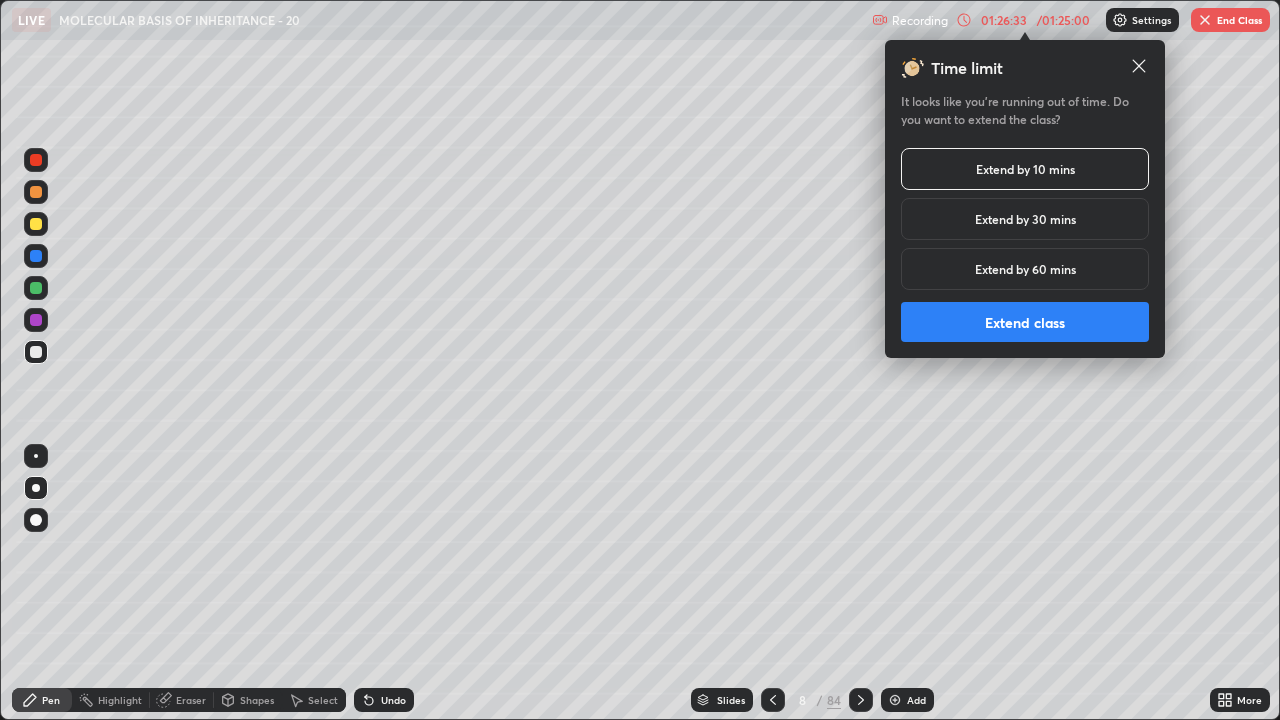 click on "Extend class" at bounding box center (1025, 322) 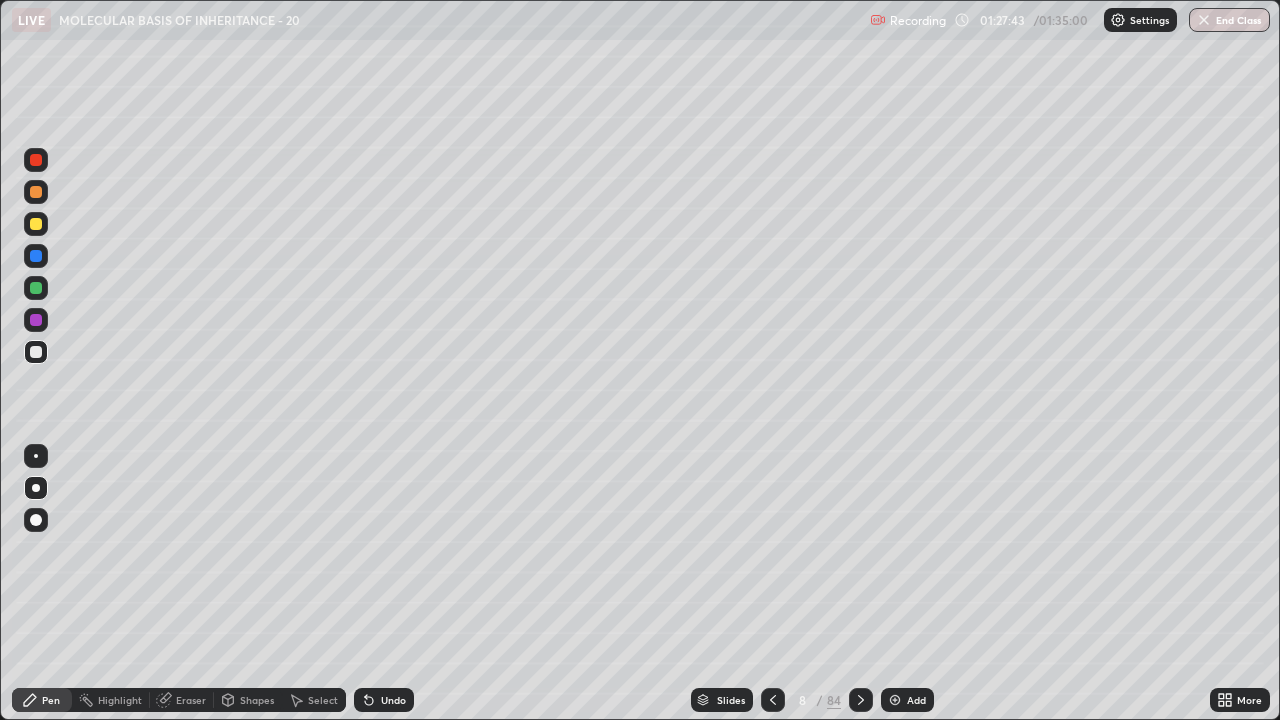 click at bounding box center [861, 700] 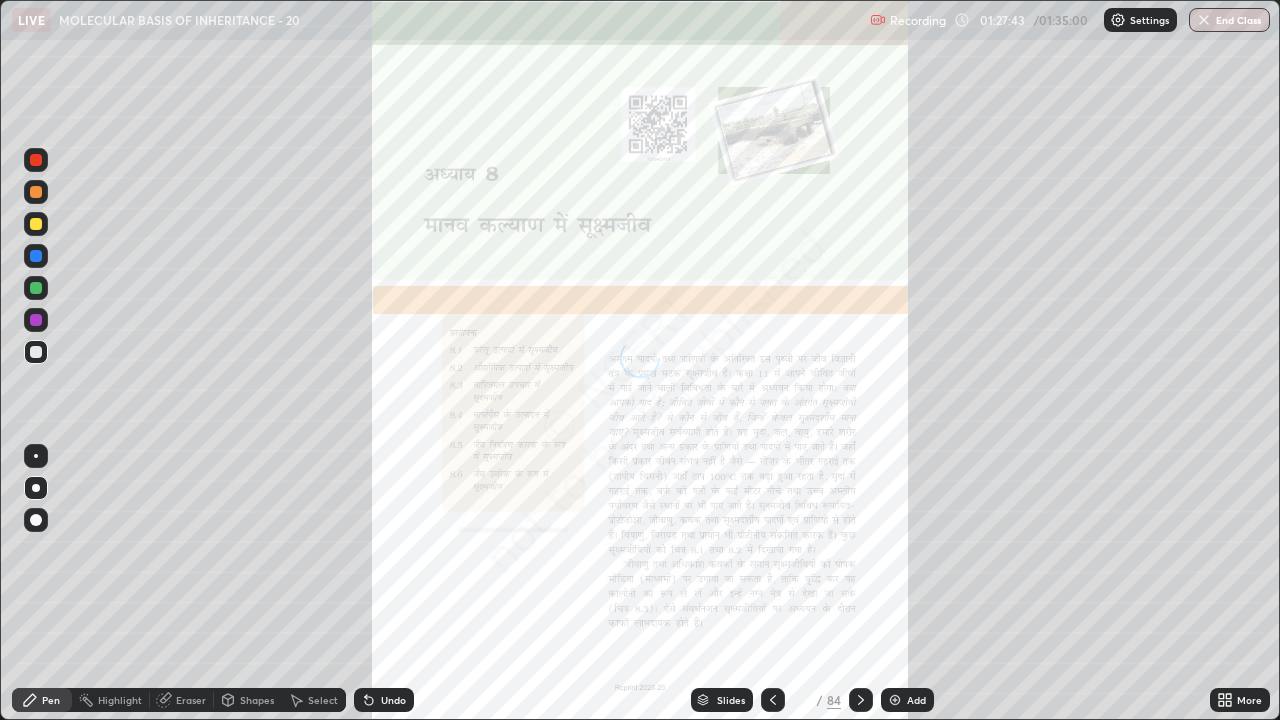 click at bounding box center (861, 700) 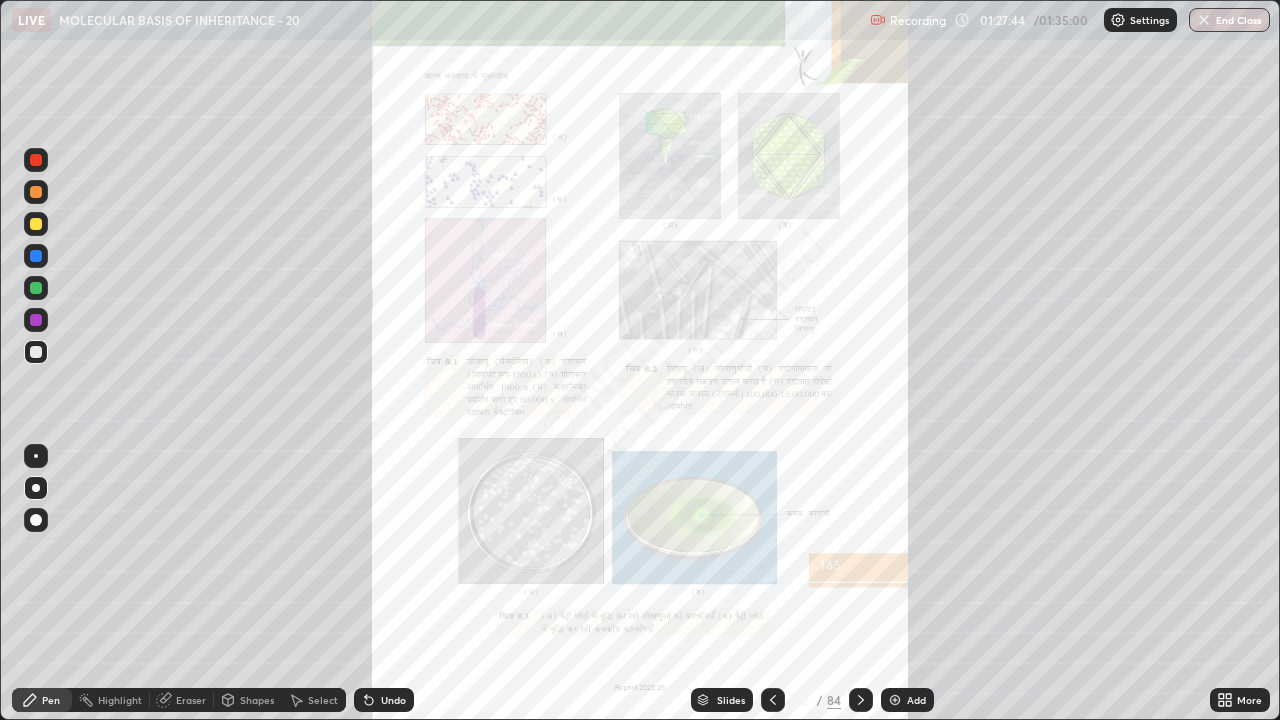 click 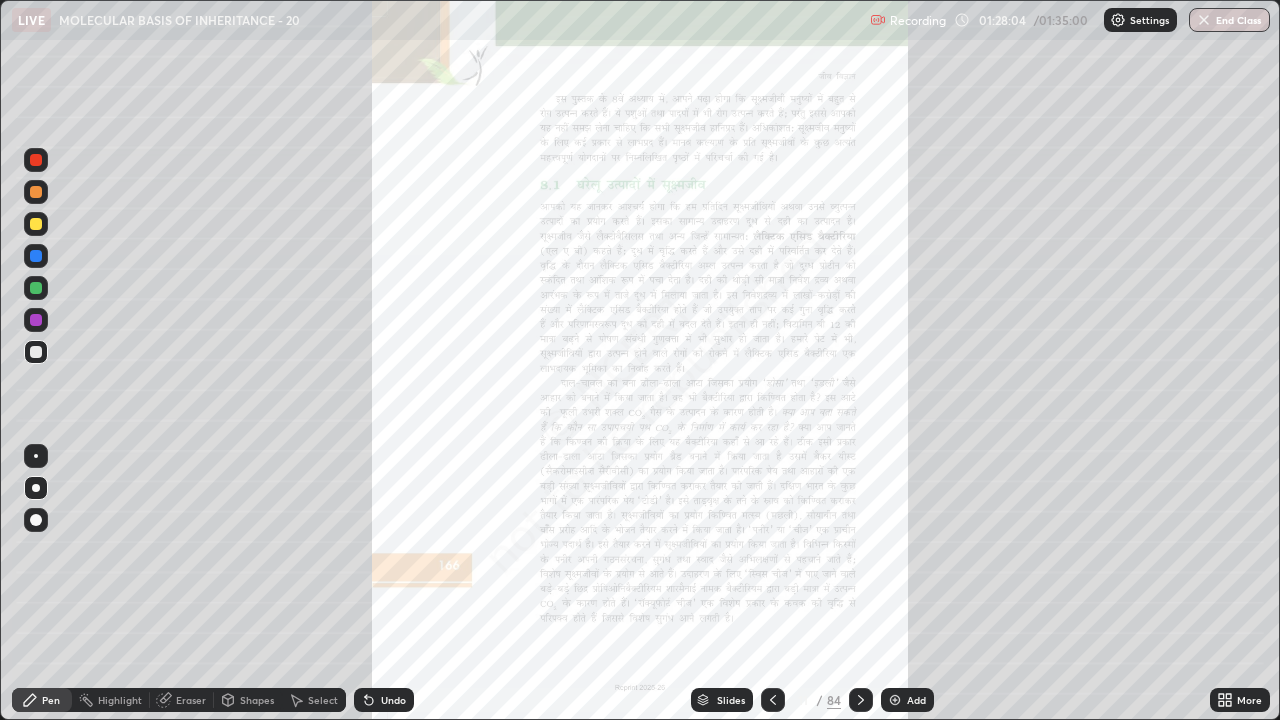 click 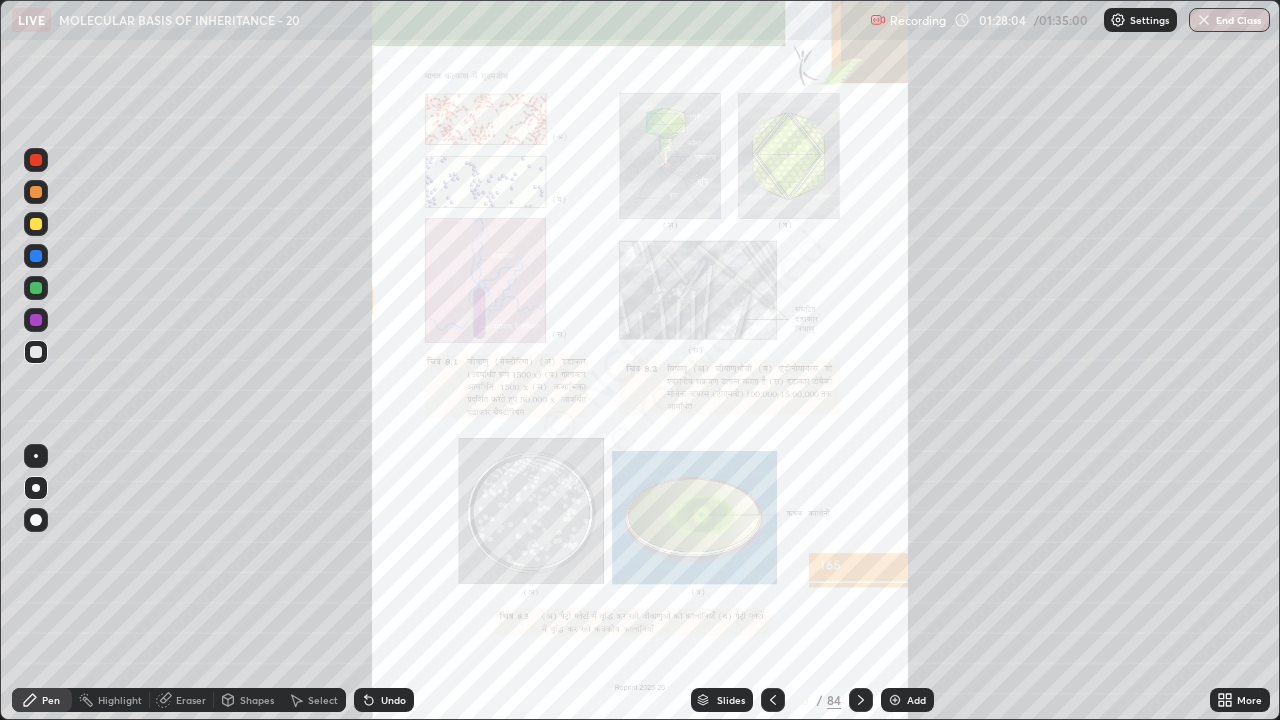click 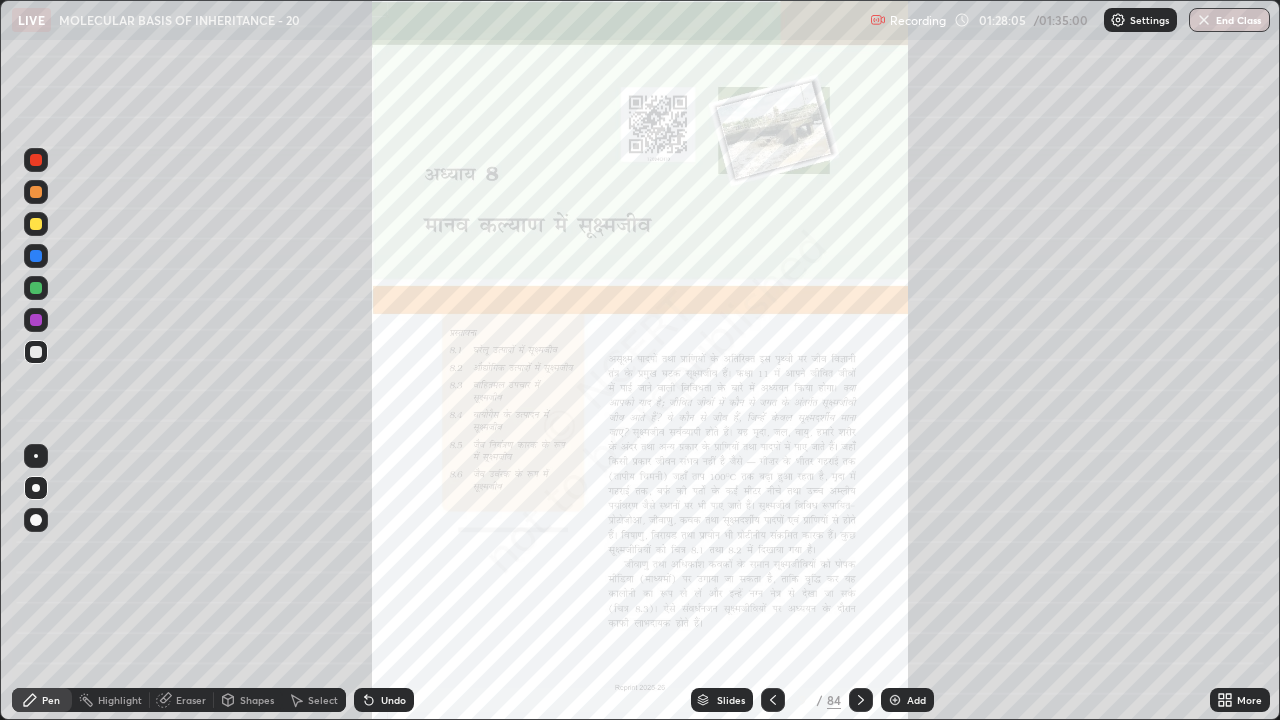 click 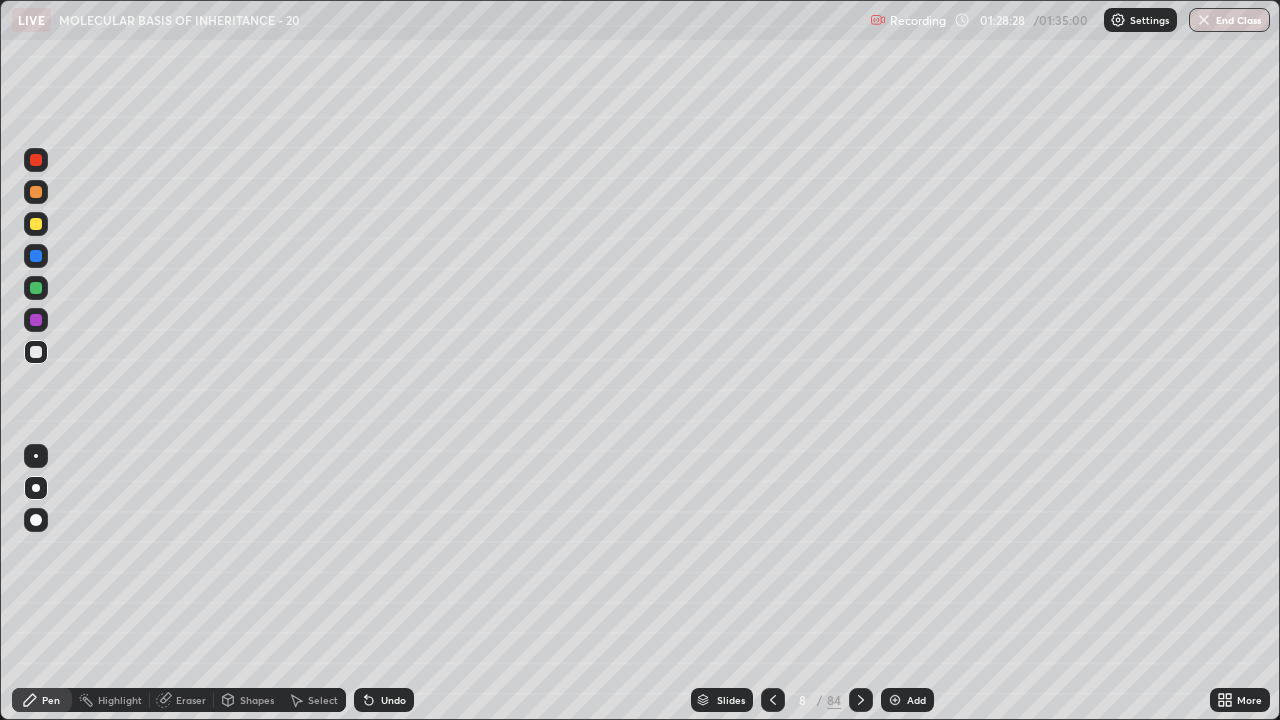 click on "Undo" at bounding box center (384, 700) 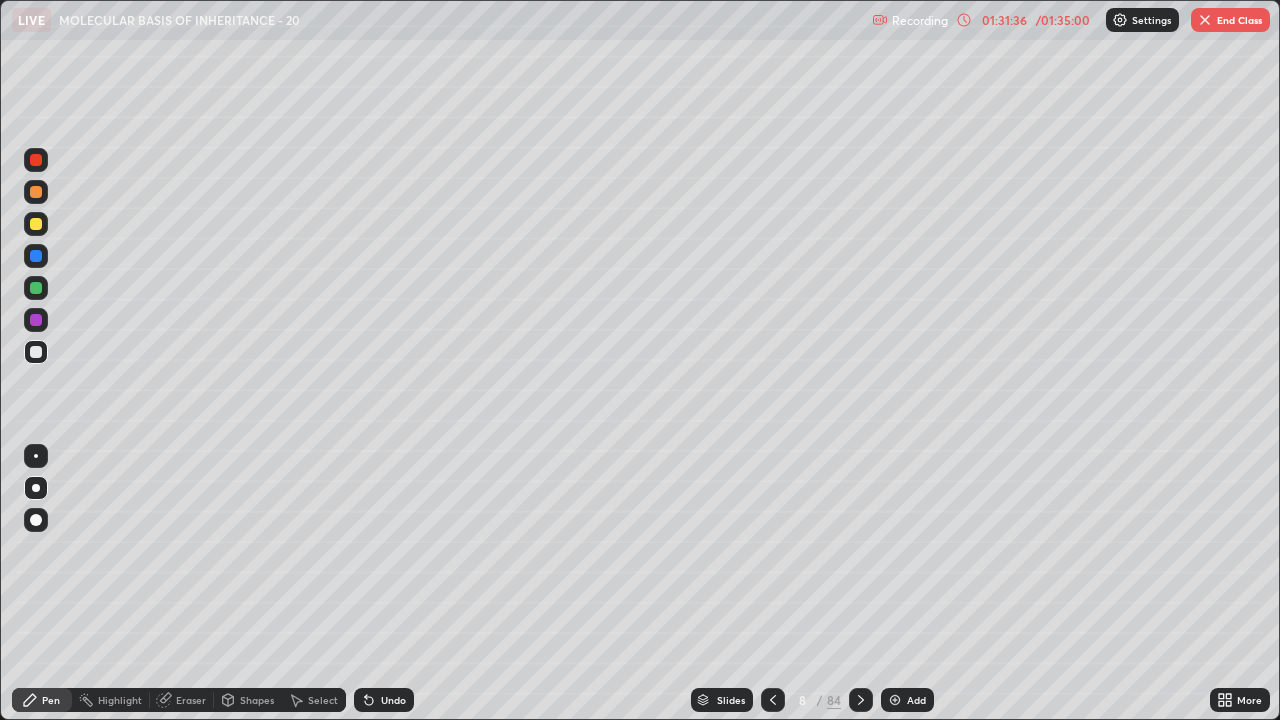 click on "Undo" at bounding box center (384, 700) 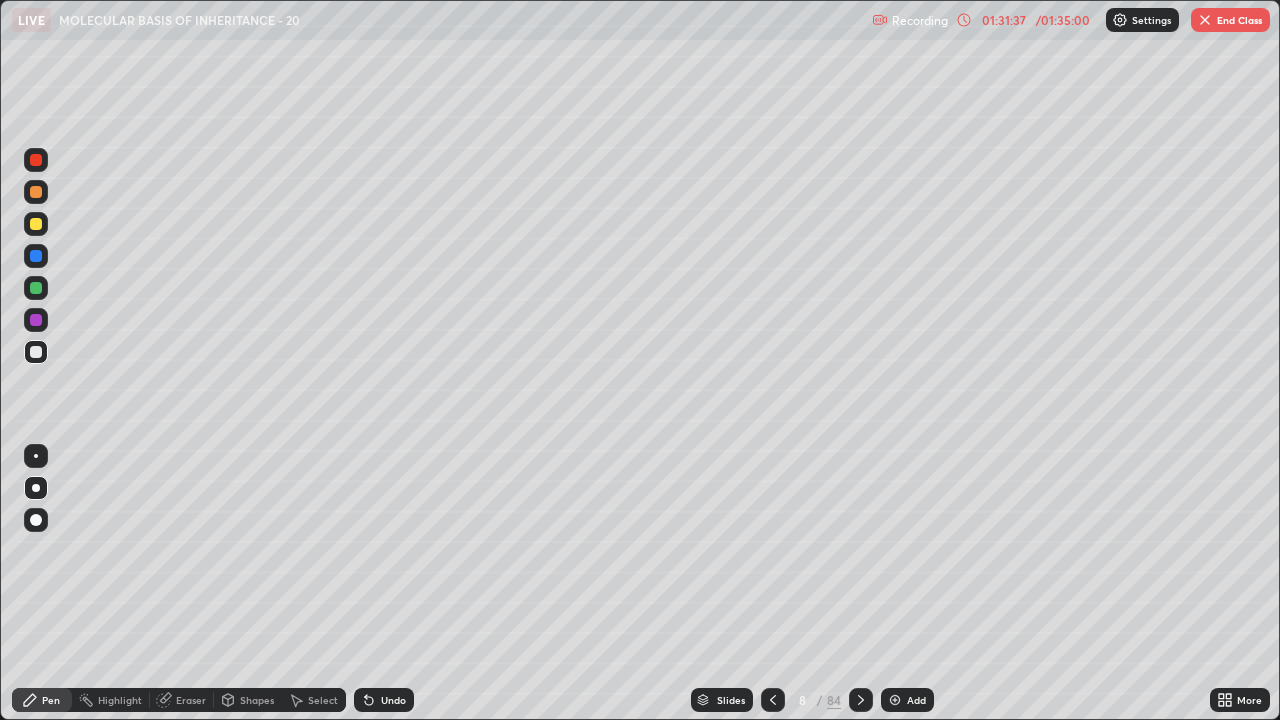 click on "Undo" at bounding box center [384, 700] 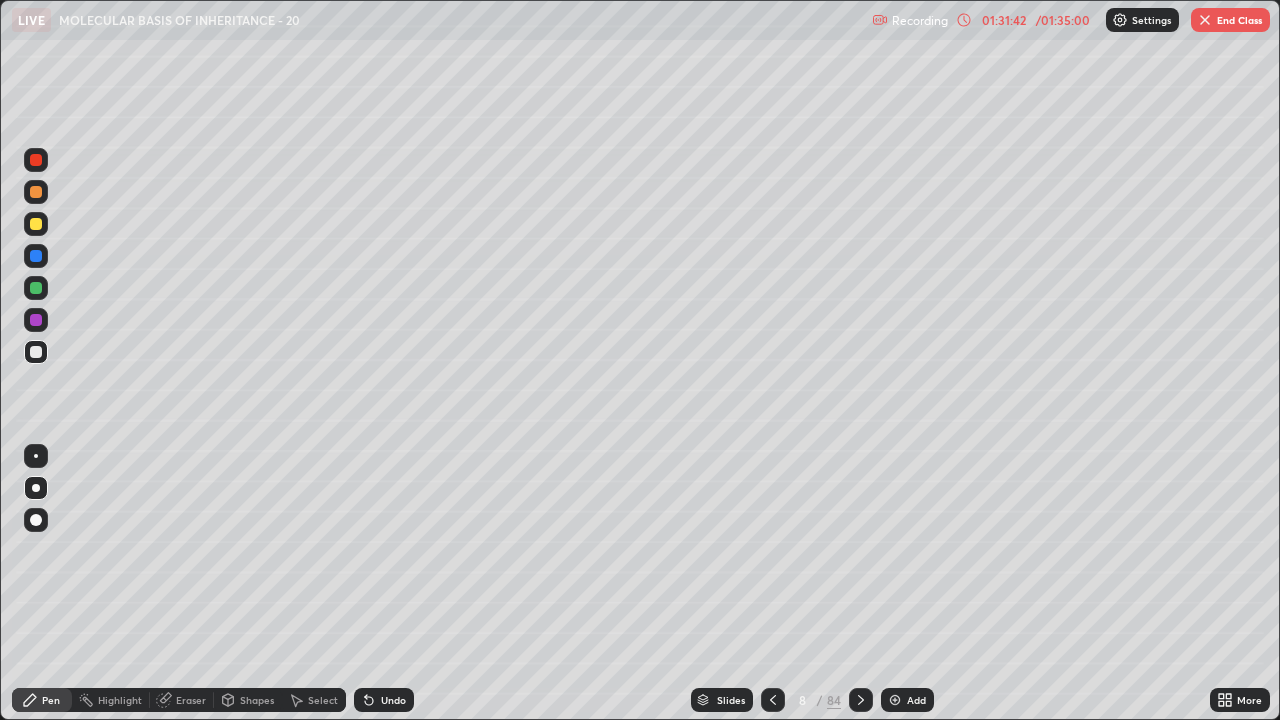 click on "Undo" at bounding box center (393, 700) 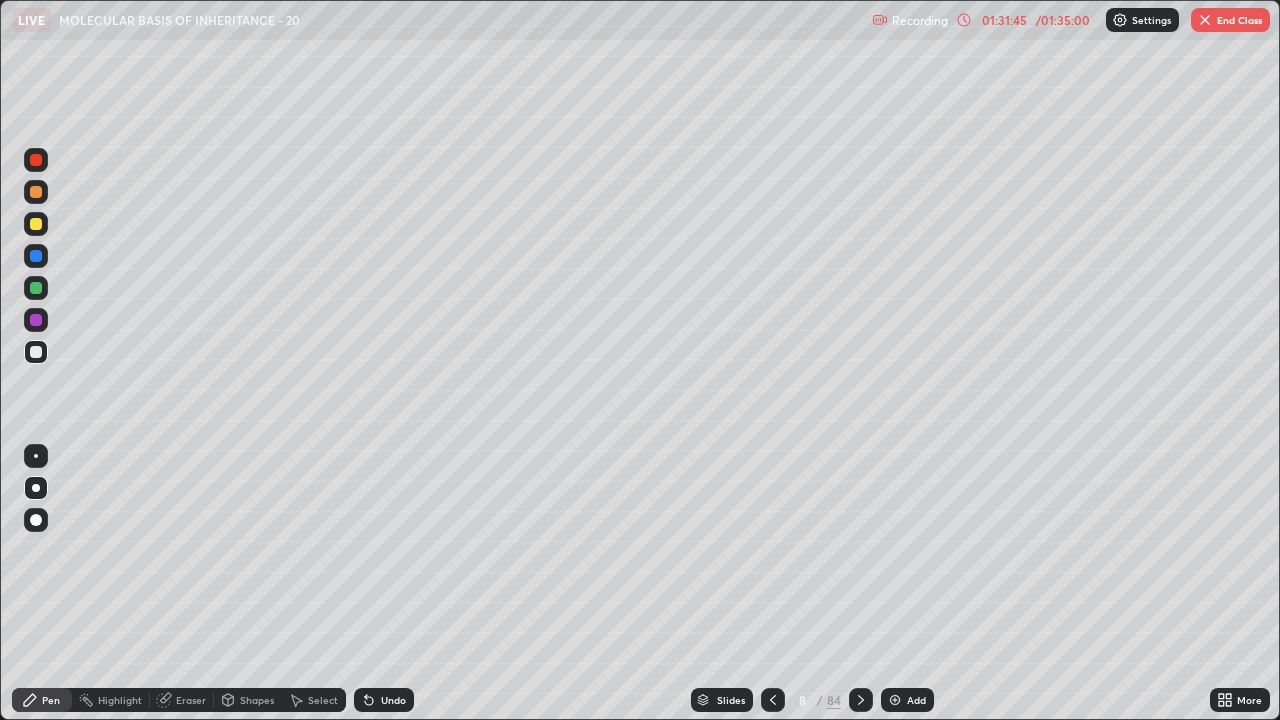 click 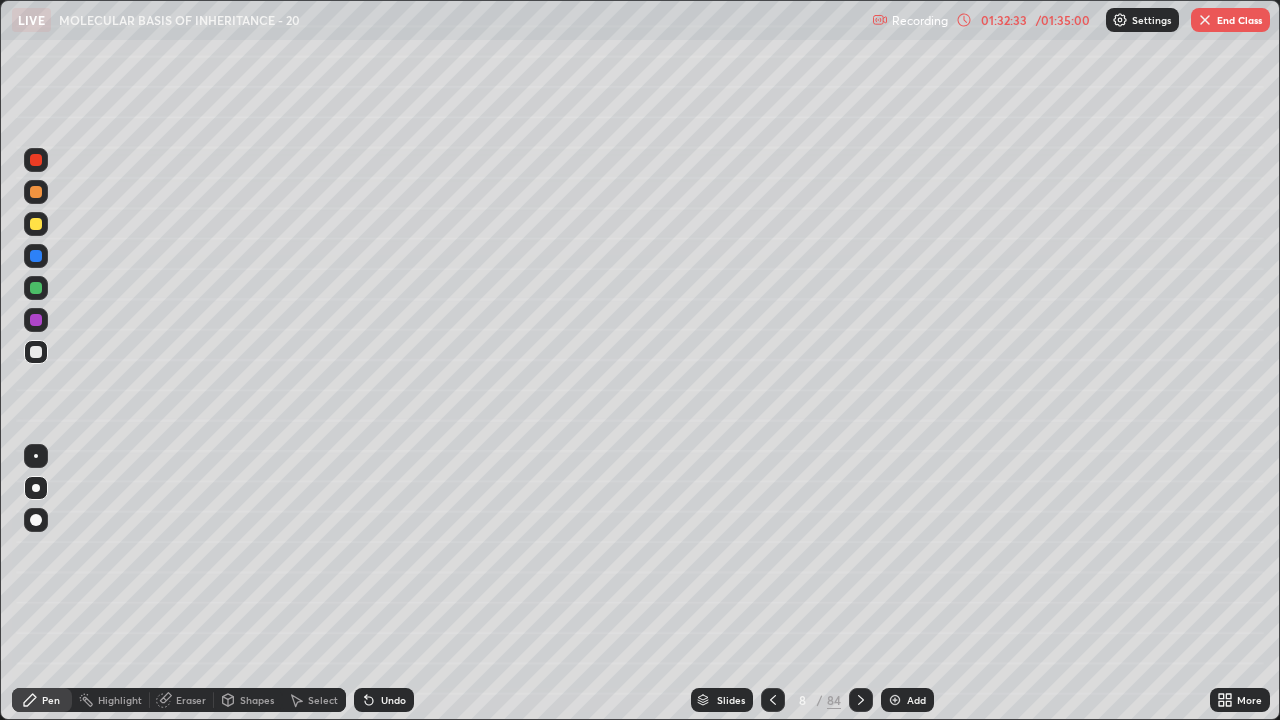 click at bounding box center [861, 700] 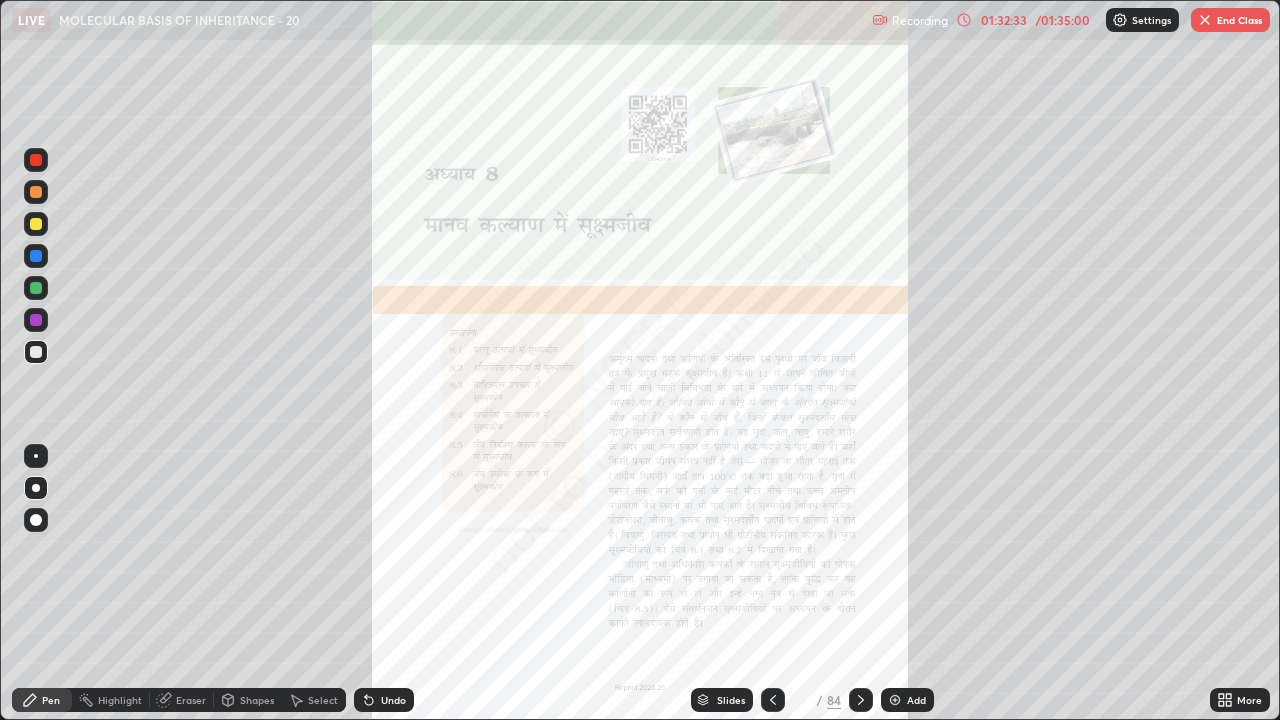 click 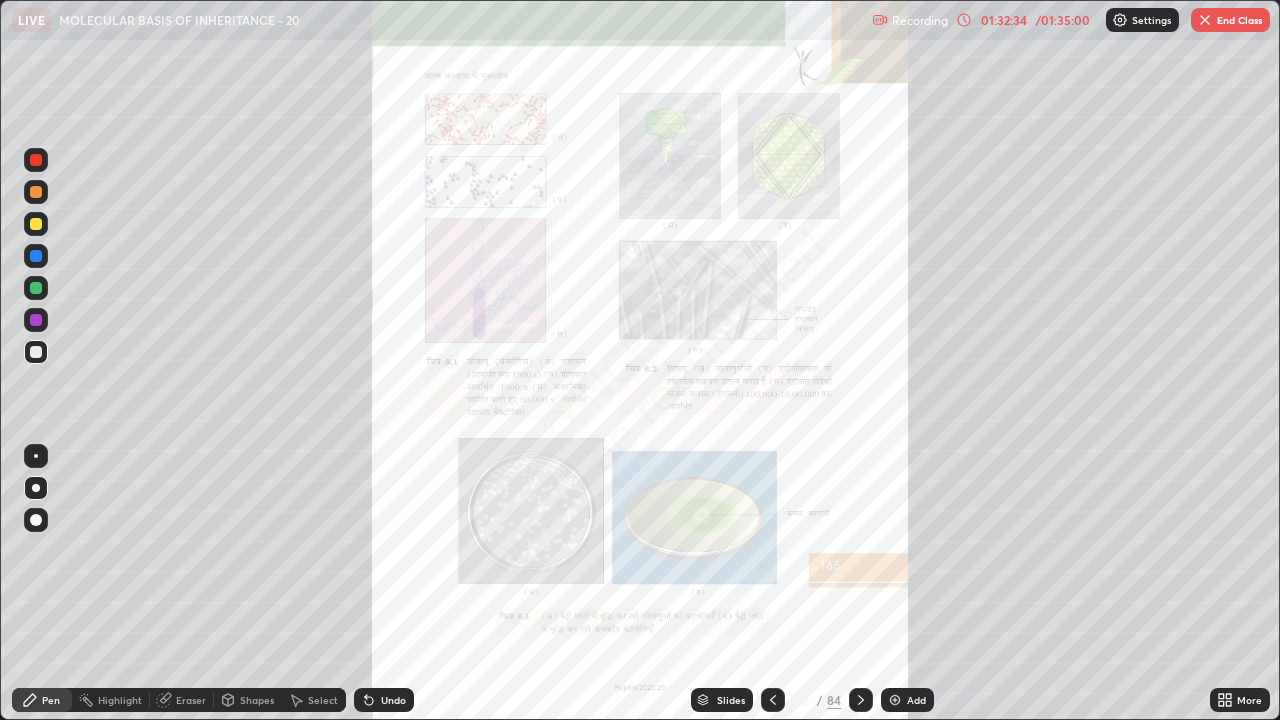 click 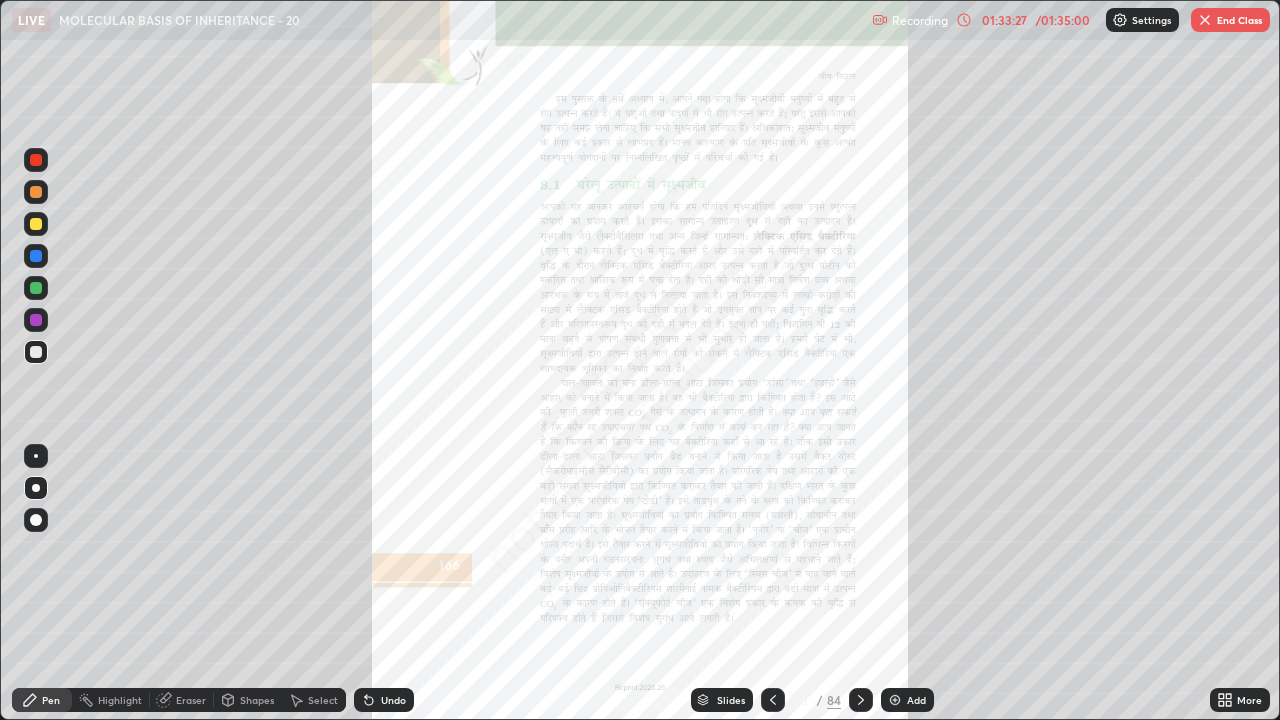 click on "Eraser" at bounding box center (191, 700) 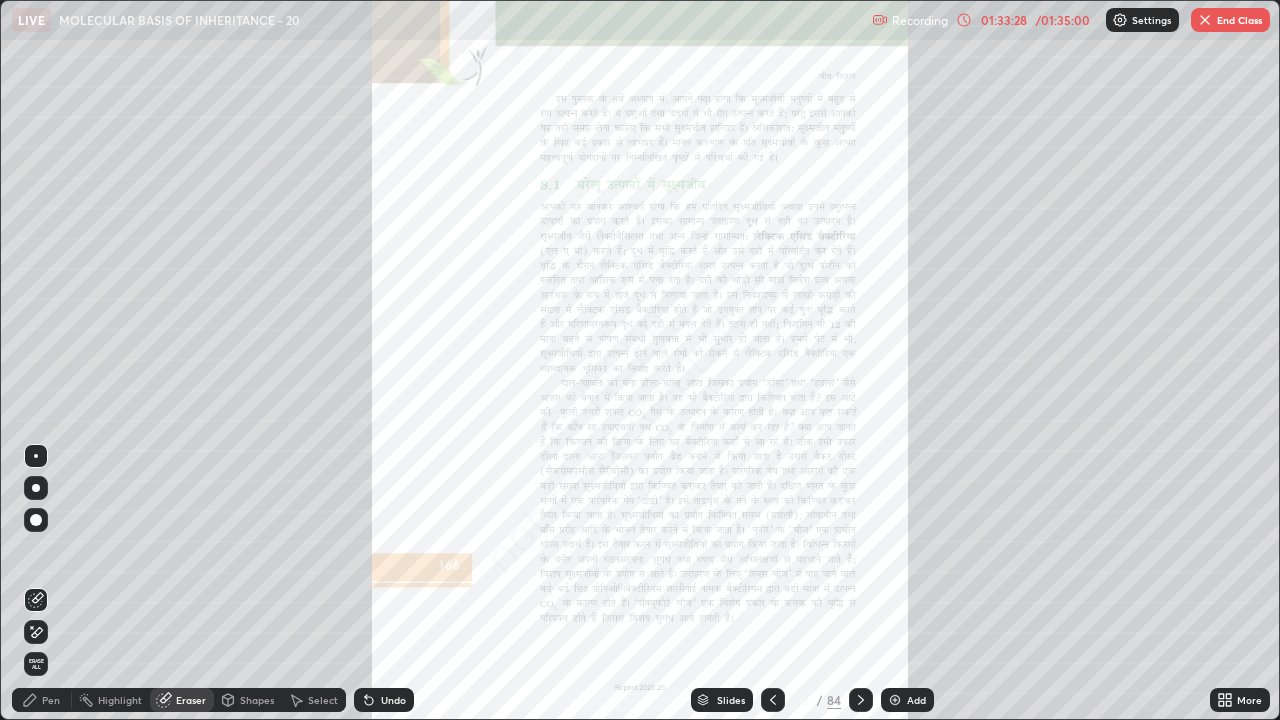 click 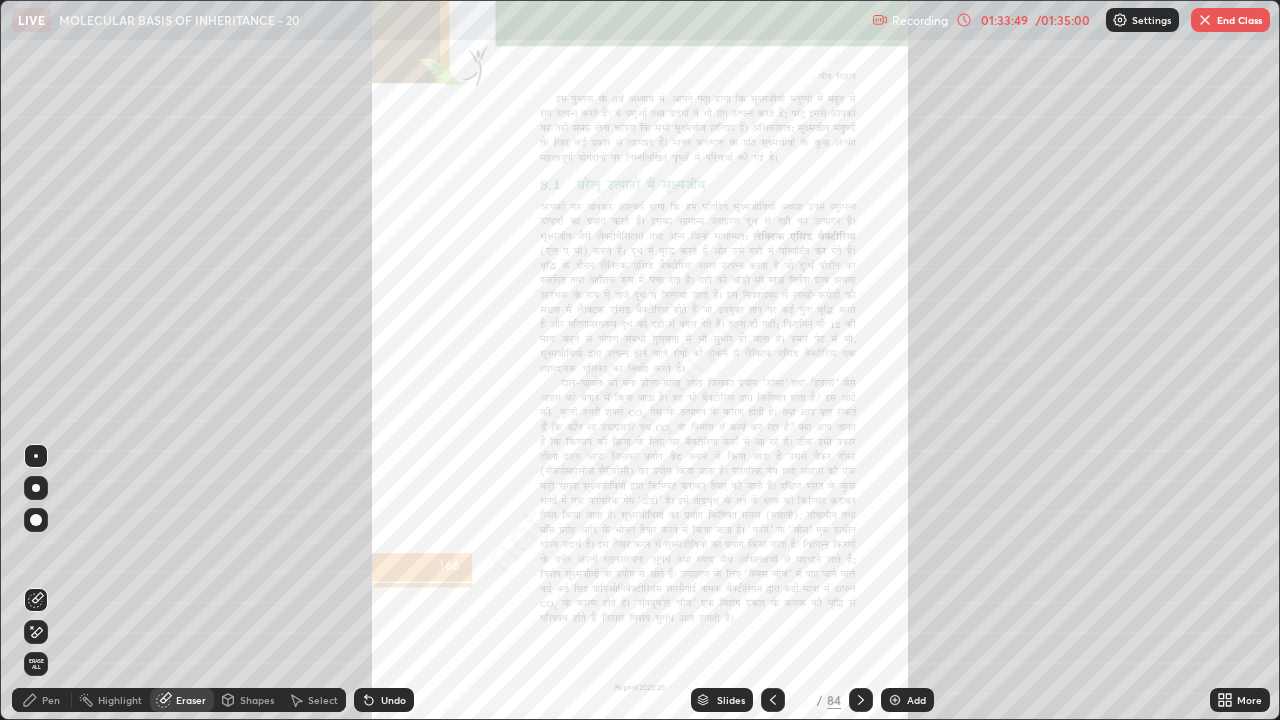 click 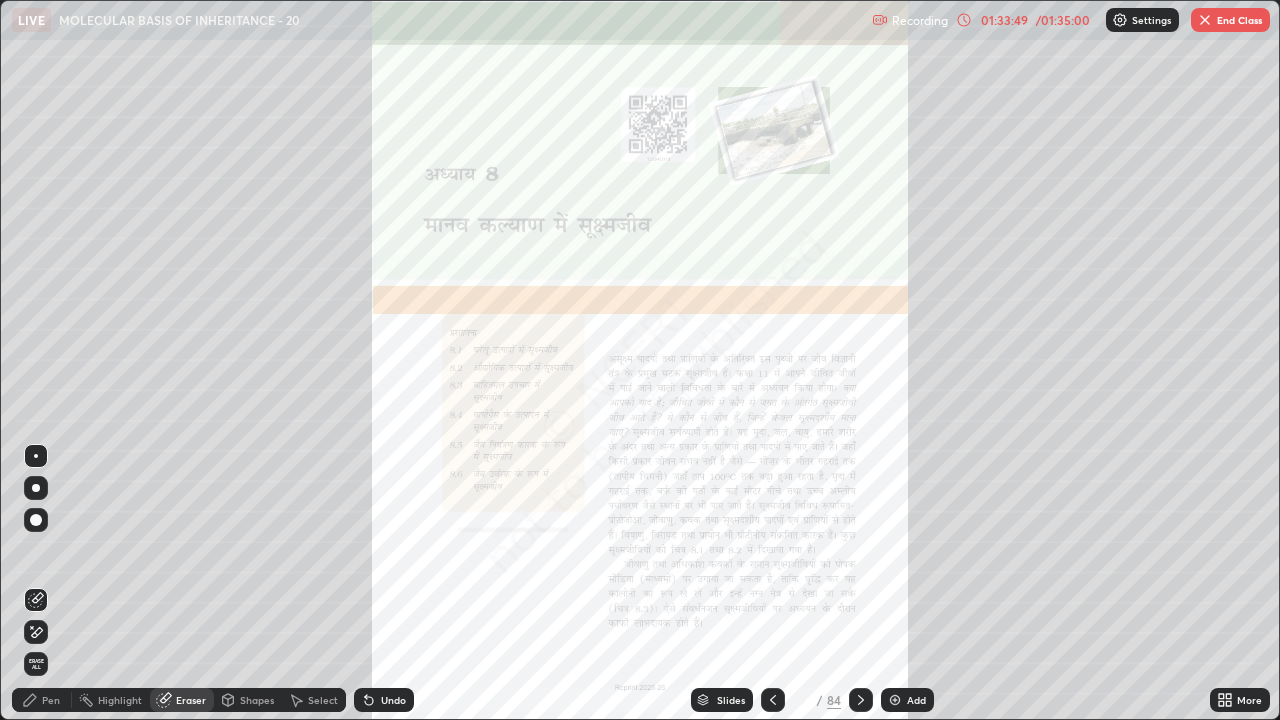 click 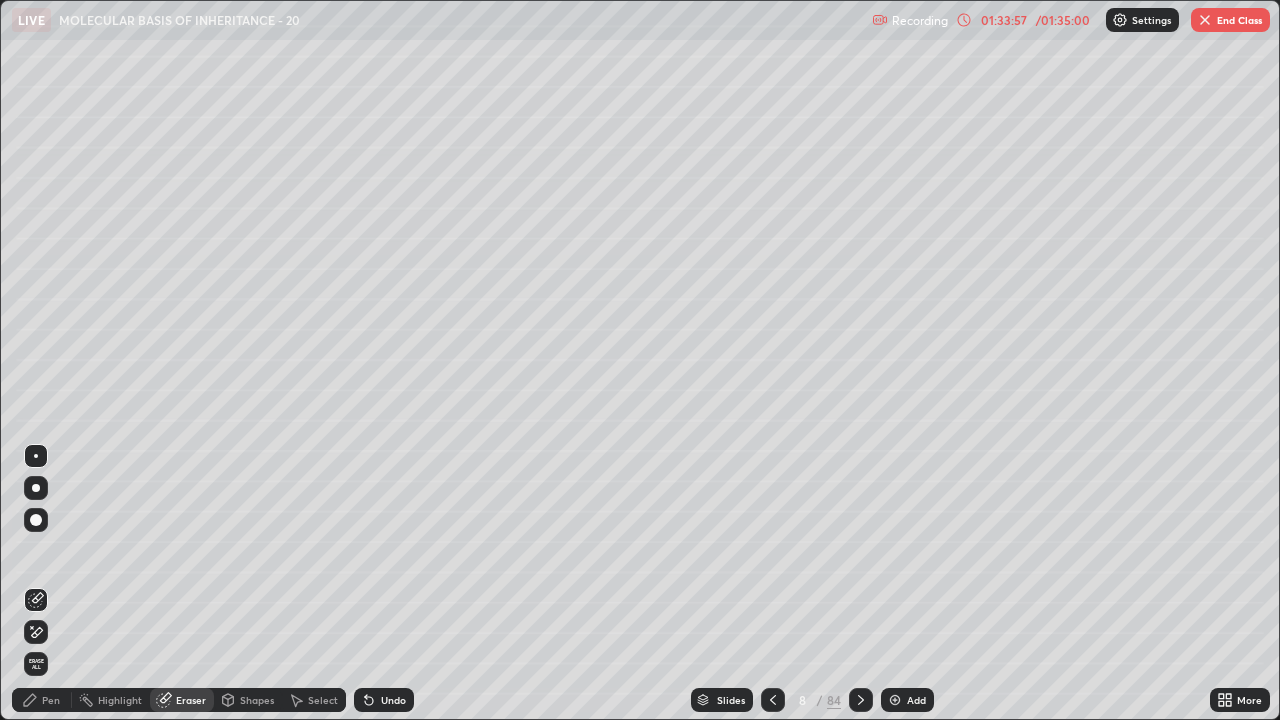 click at bounding box center [895, 700] 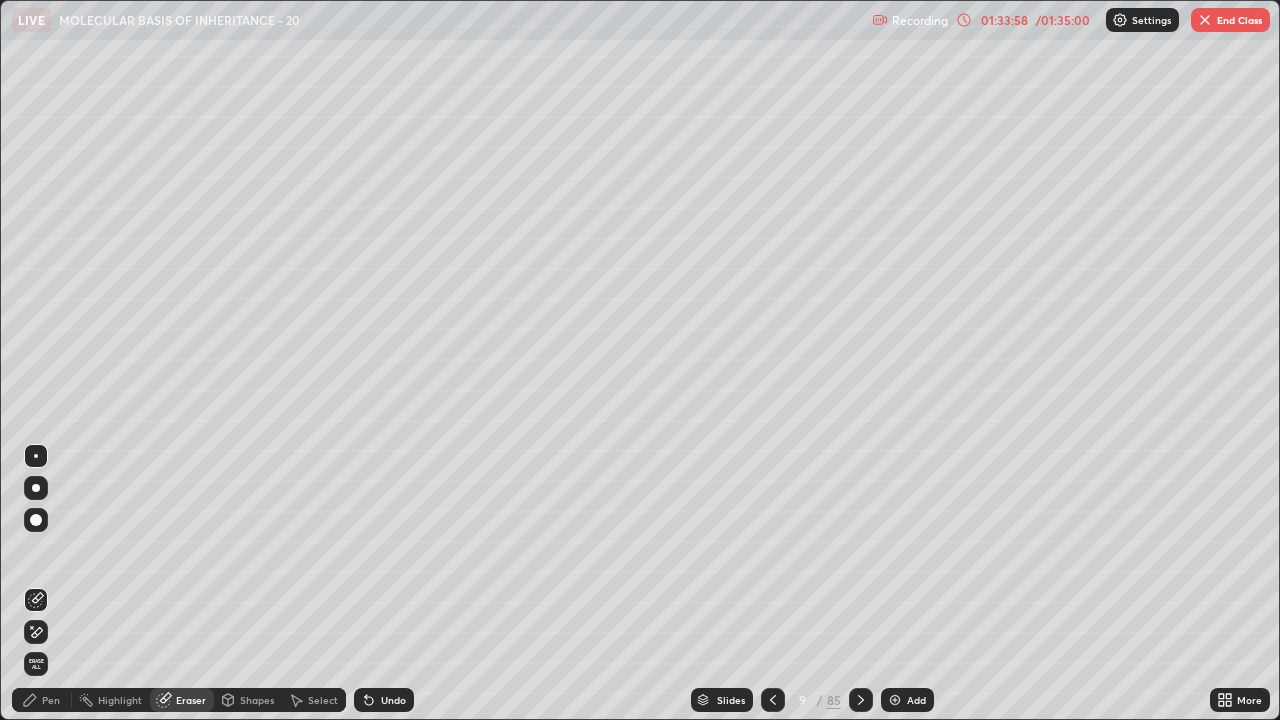 click at bounding box center [36, 488] 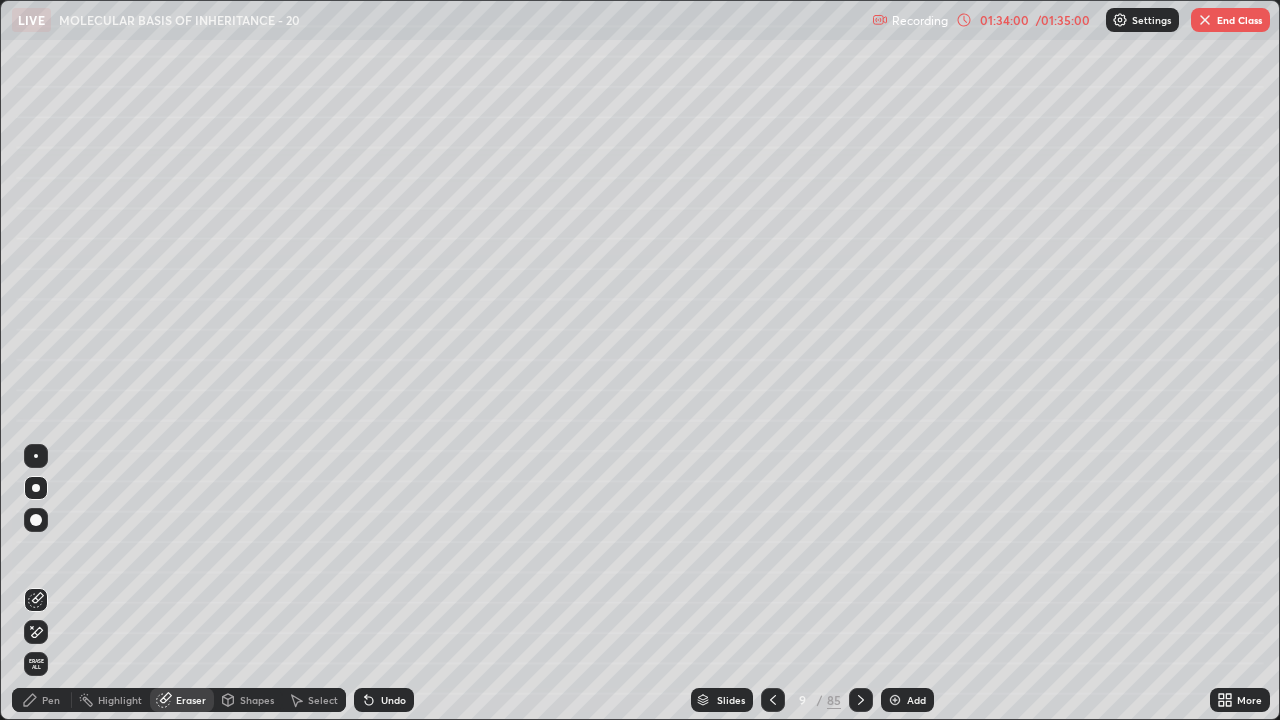 click on "Pen" at bounding box center [42, 700] 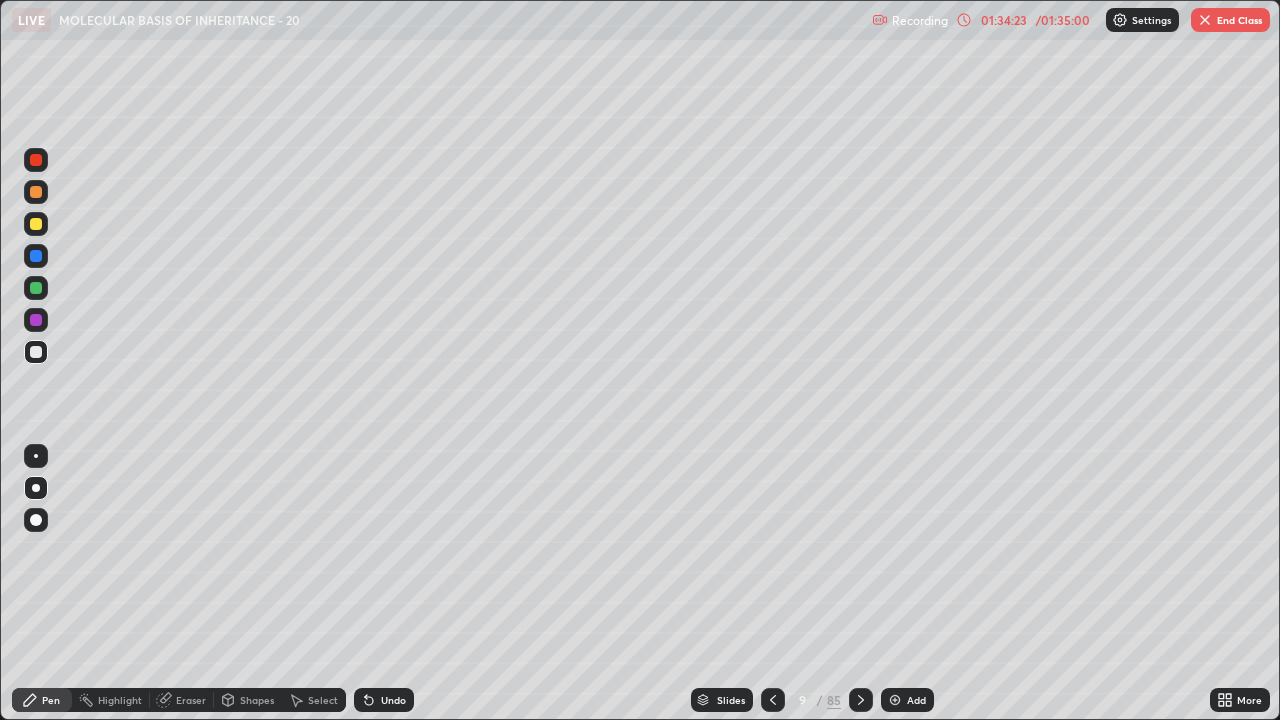 click on "01:34:23" at bounding box center [1004, 20] 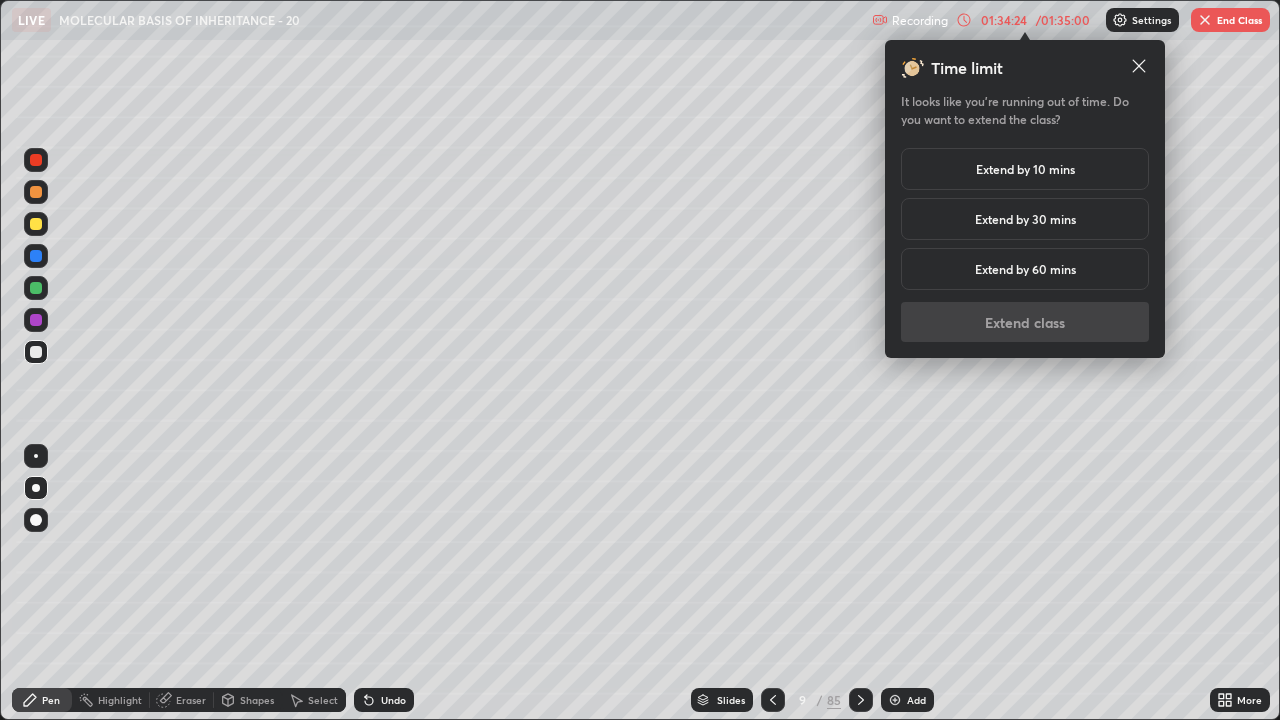 click on "Extend by 10 mins" at bounding box center [1025, 169] 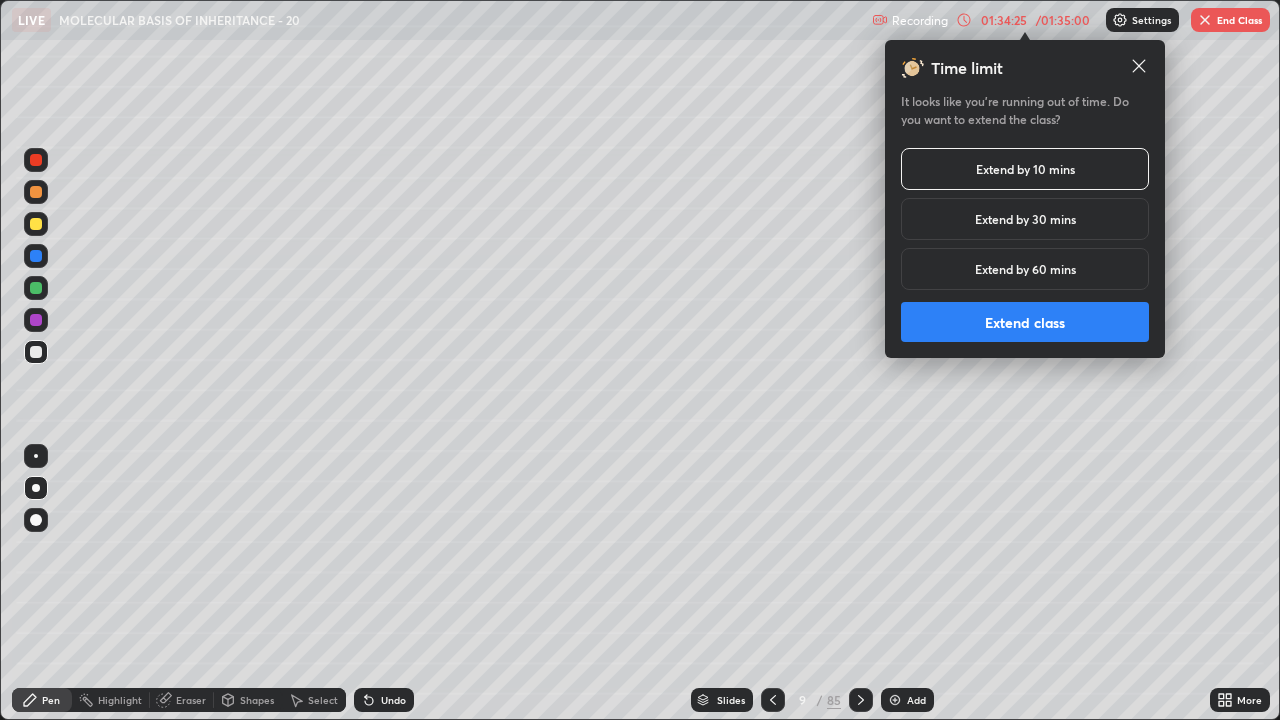 click on "Extend class" at bounding box center (1025, 322) 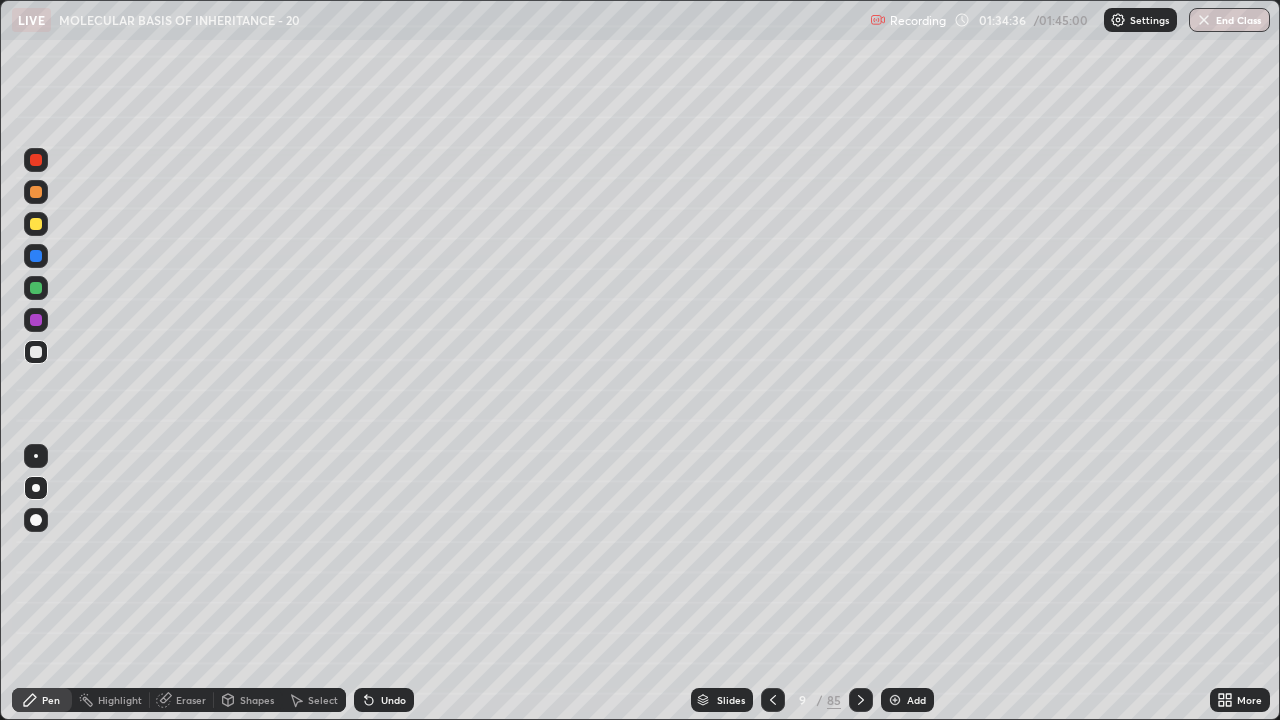 click on "Slides" at bounding box center [722, 700] 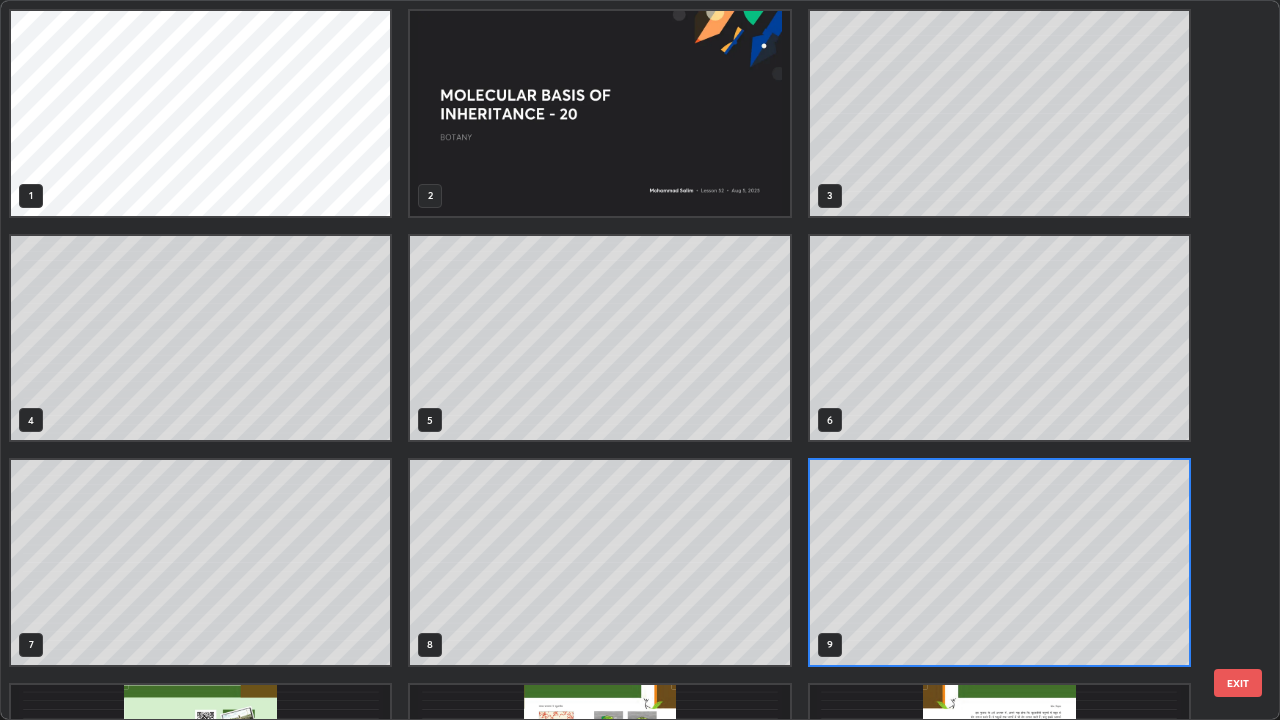 scroll, scrollTop: 7, scrollLeft: 11, axis: both 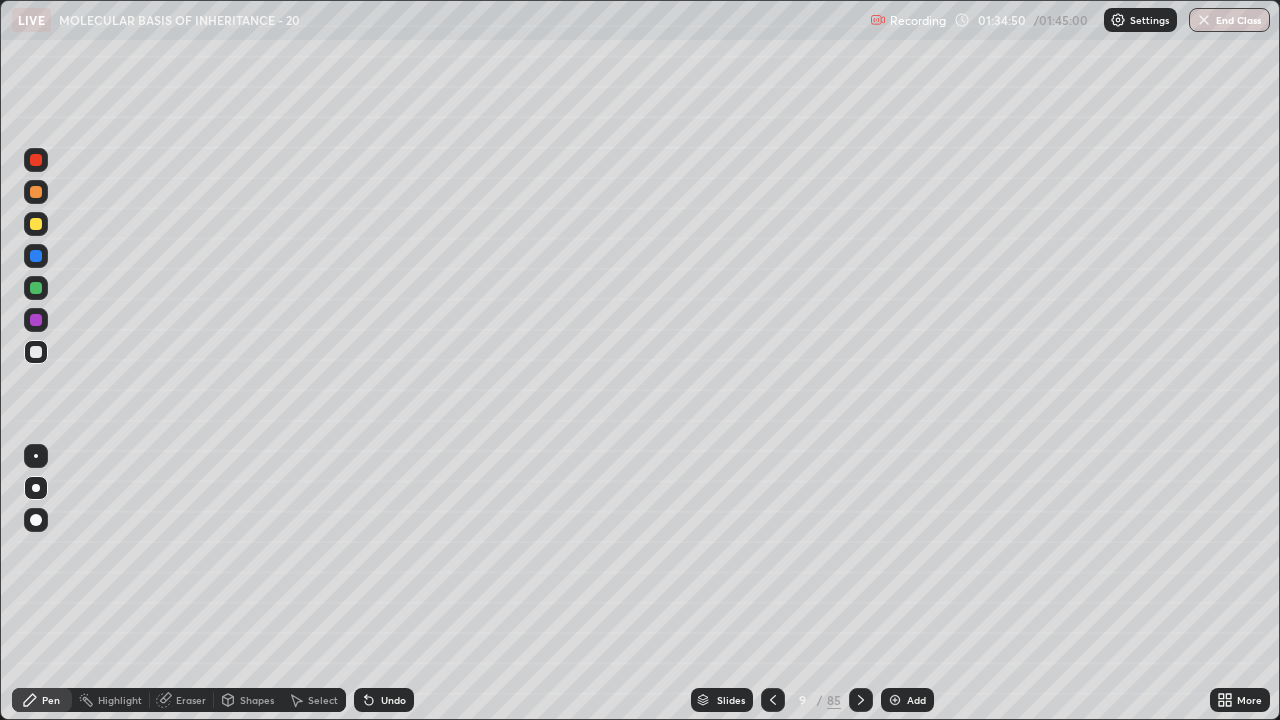 click at bounding box center [861, 700] 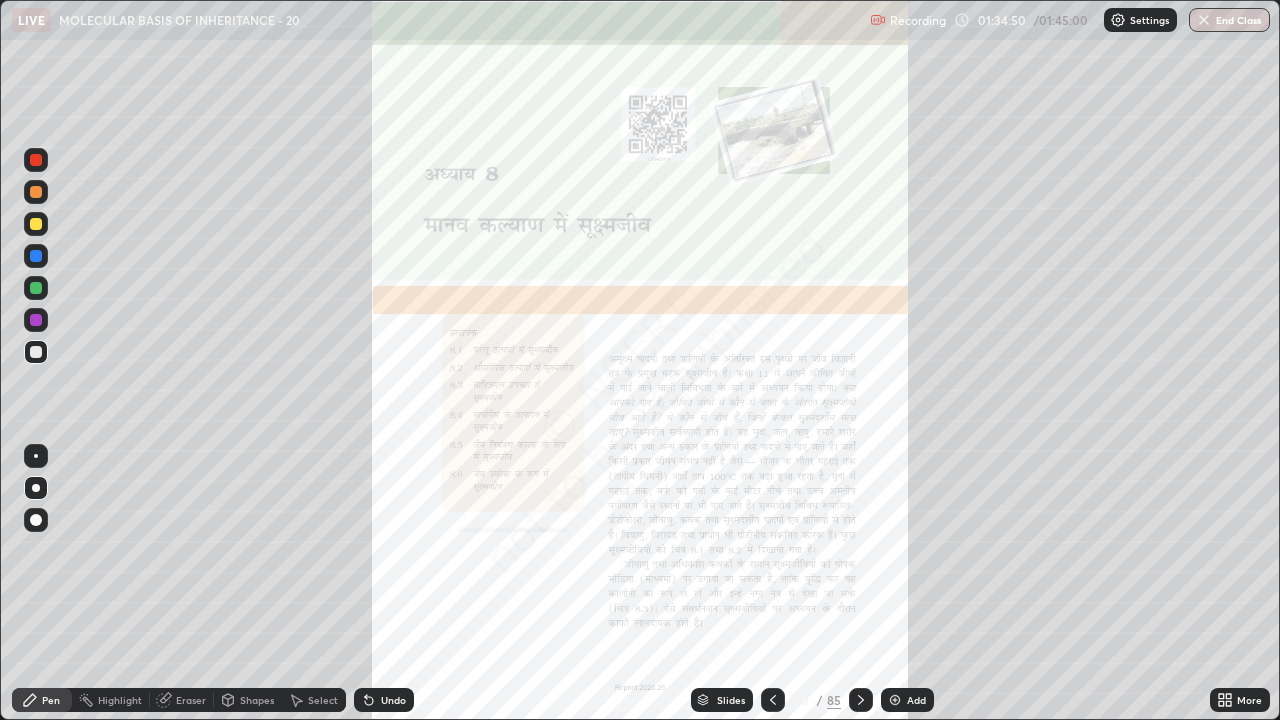 click 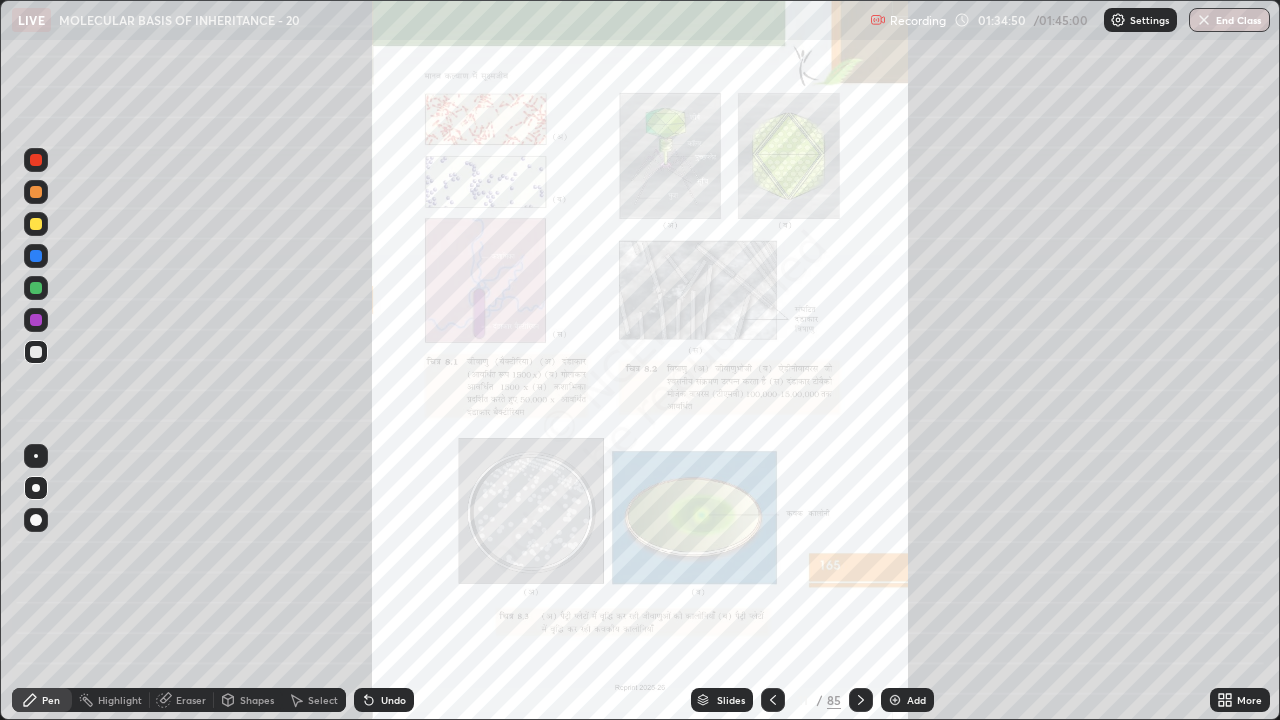 click 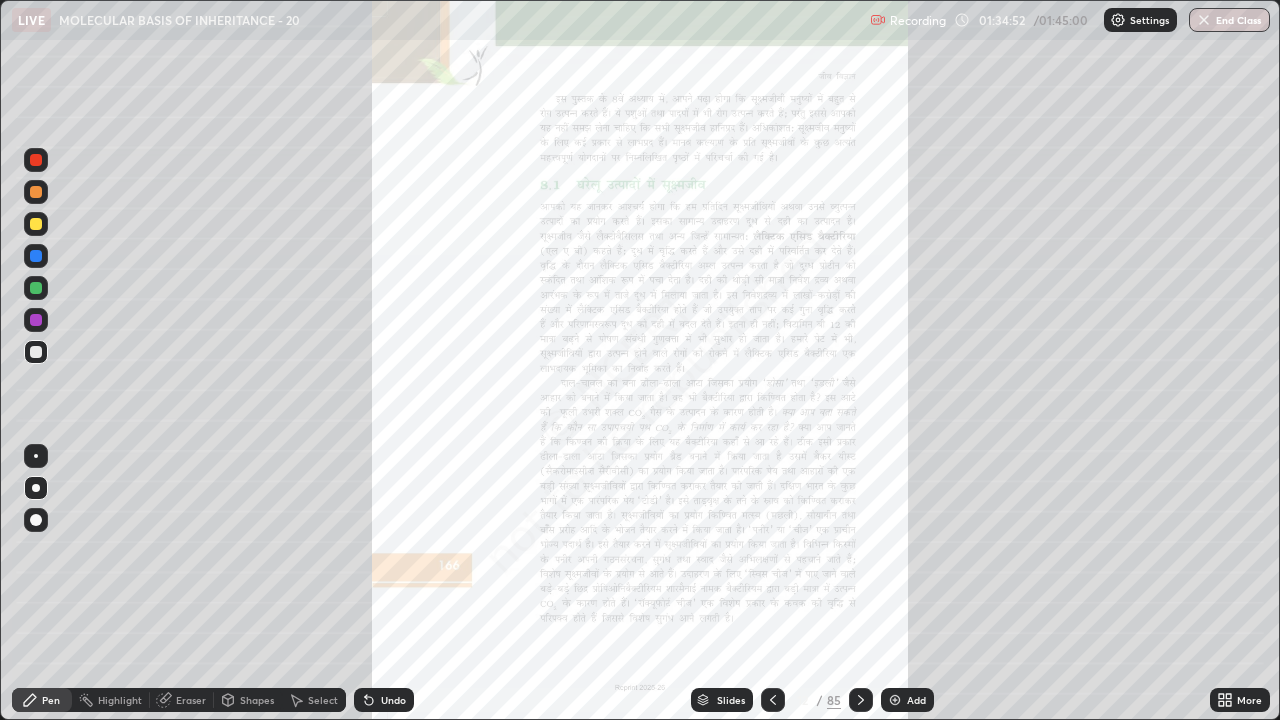 click 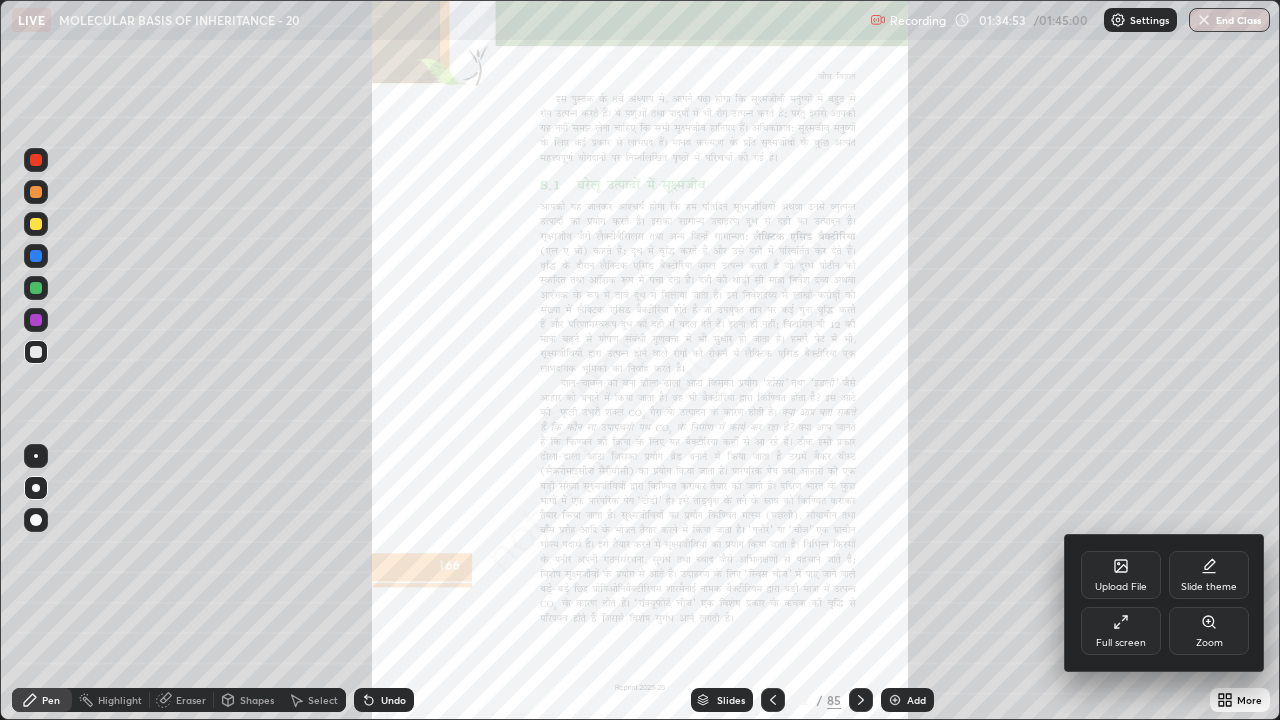 click on "Zoom" at bounding box center (1209, 631) 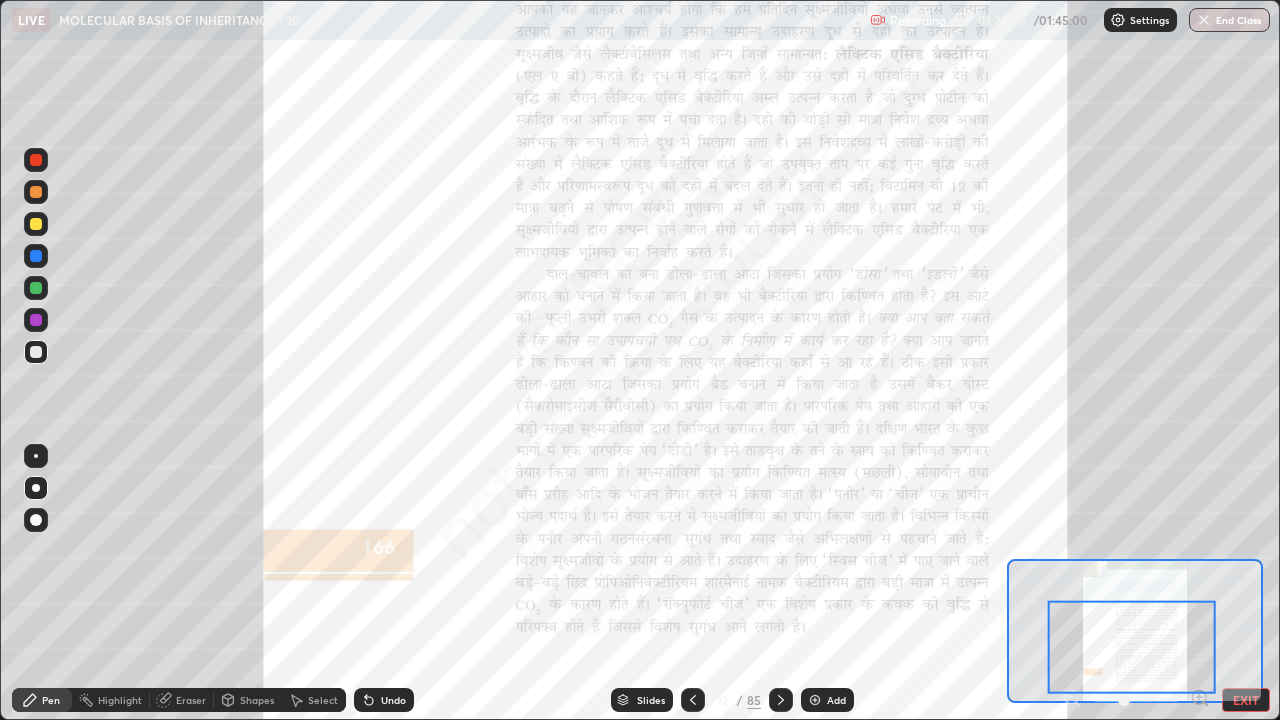click at bounding box center (36, 320) 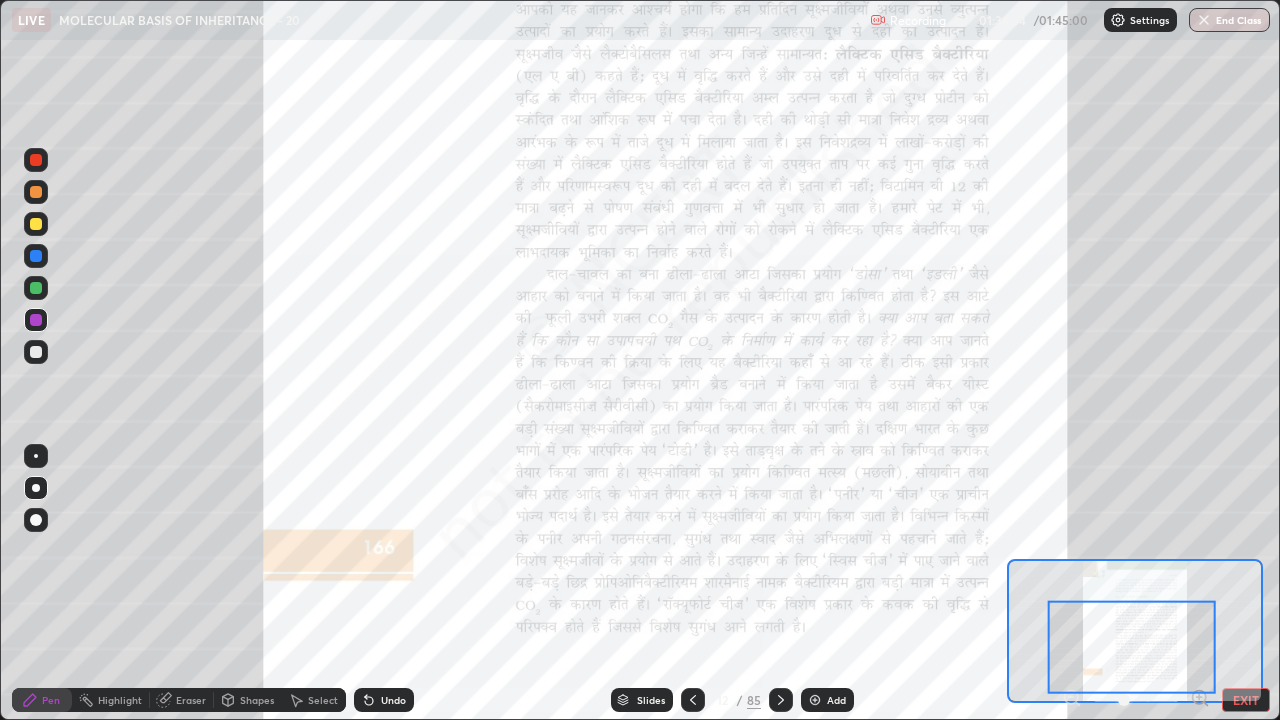 click at bounding box center (781, 700) 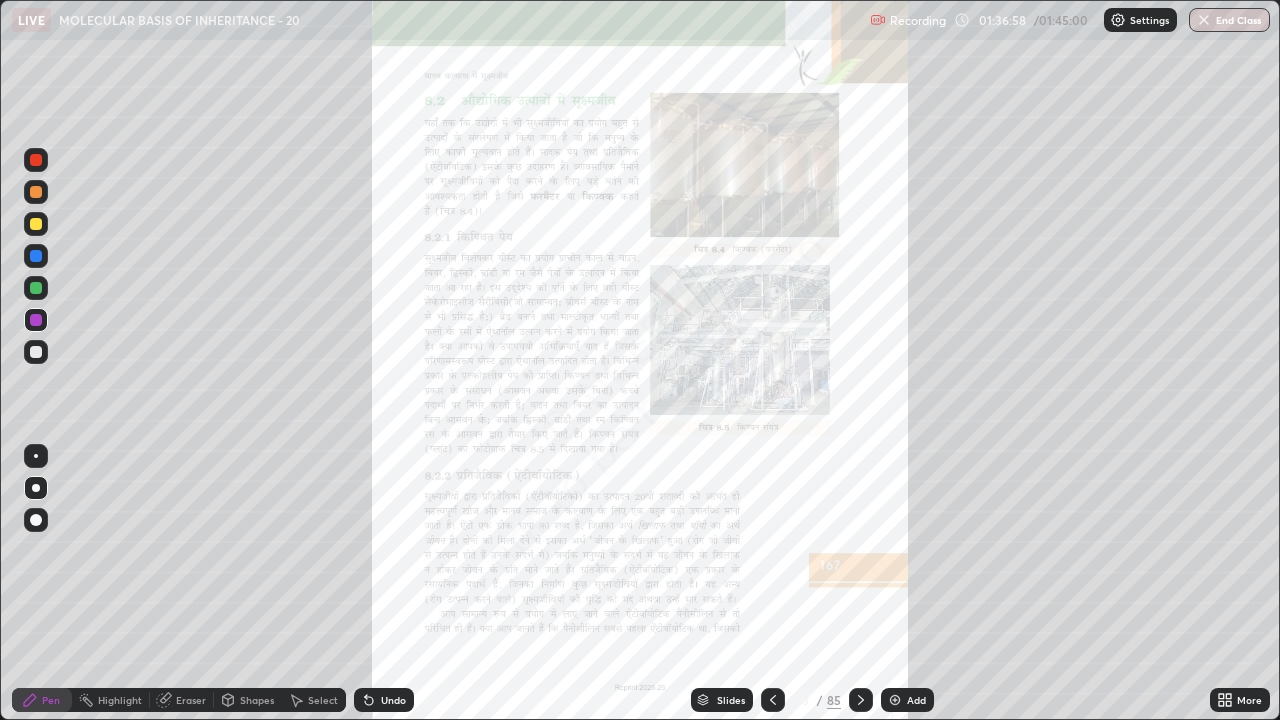 click at bounding box center [861, 700] 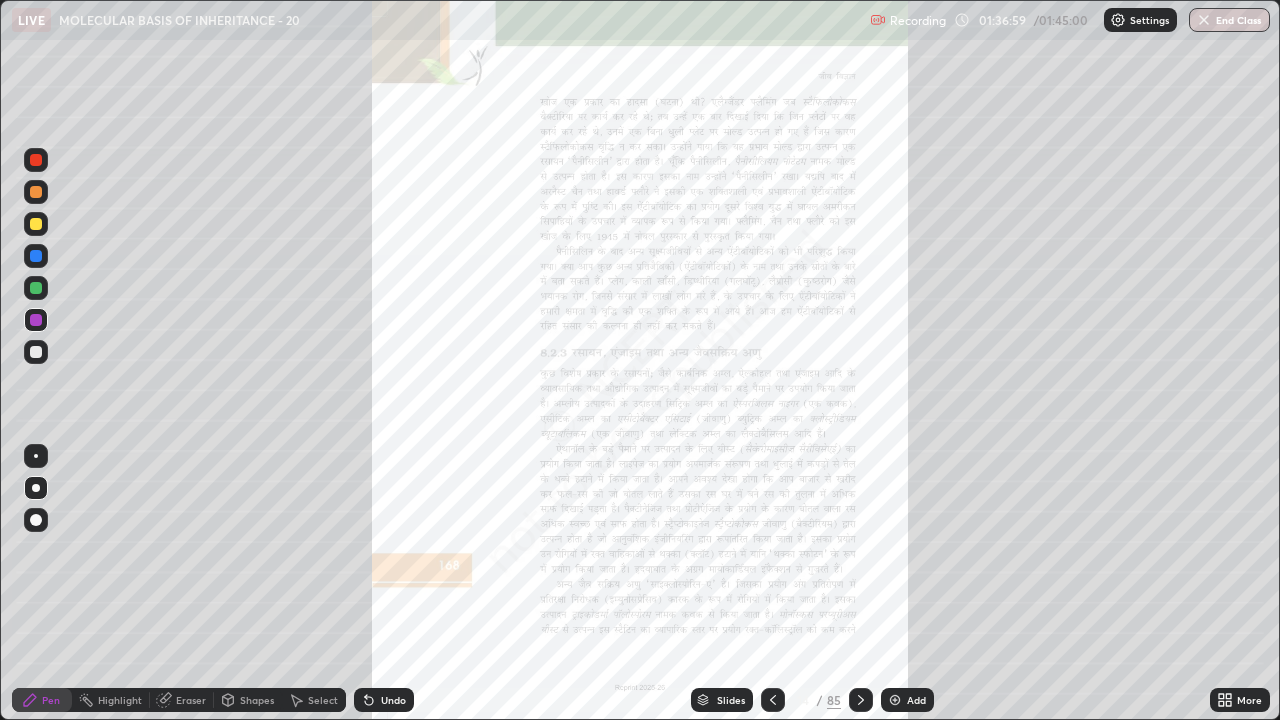click 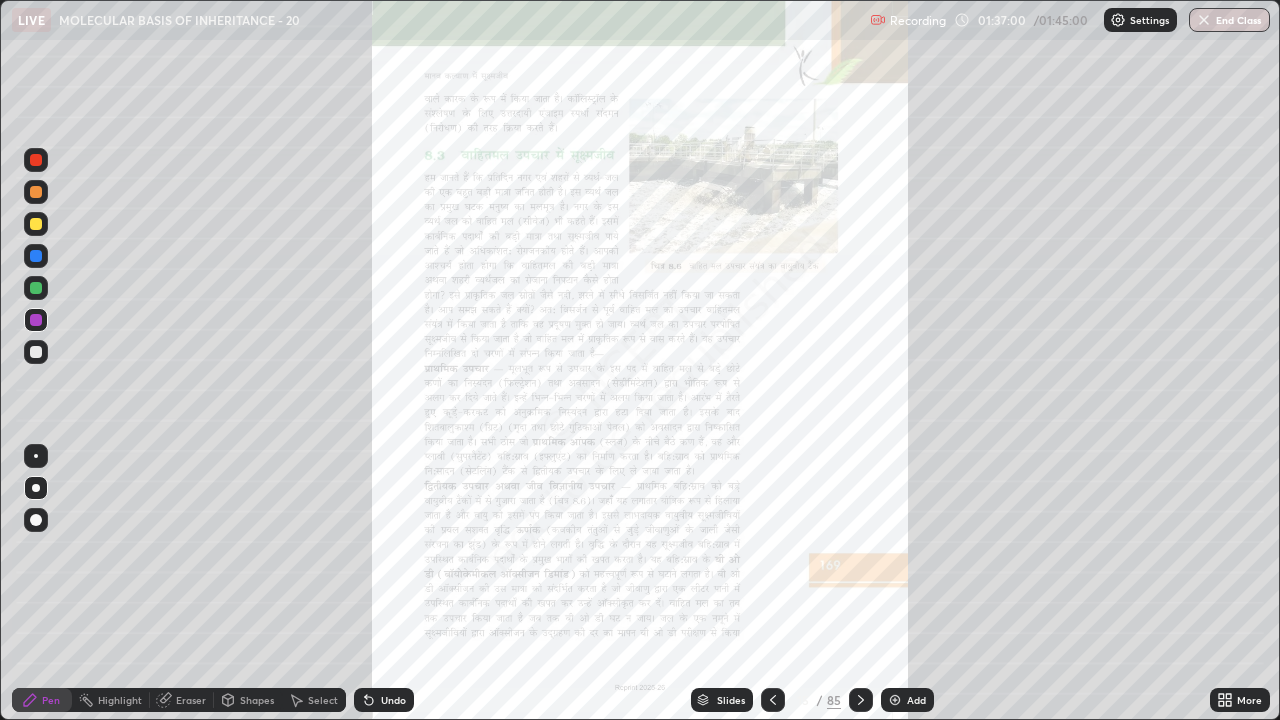 click 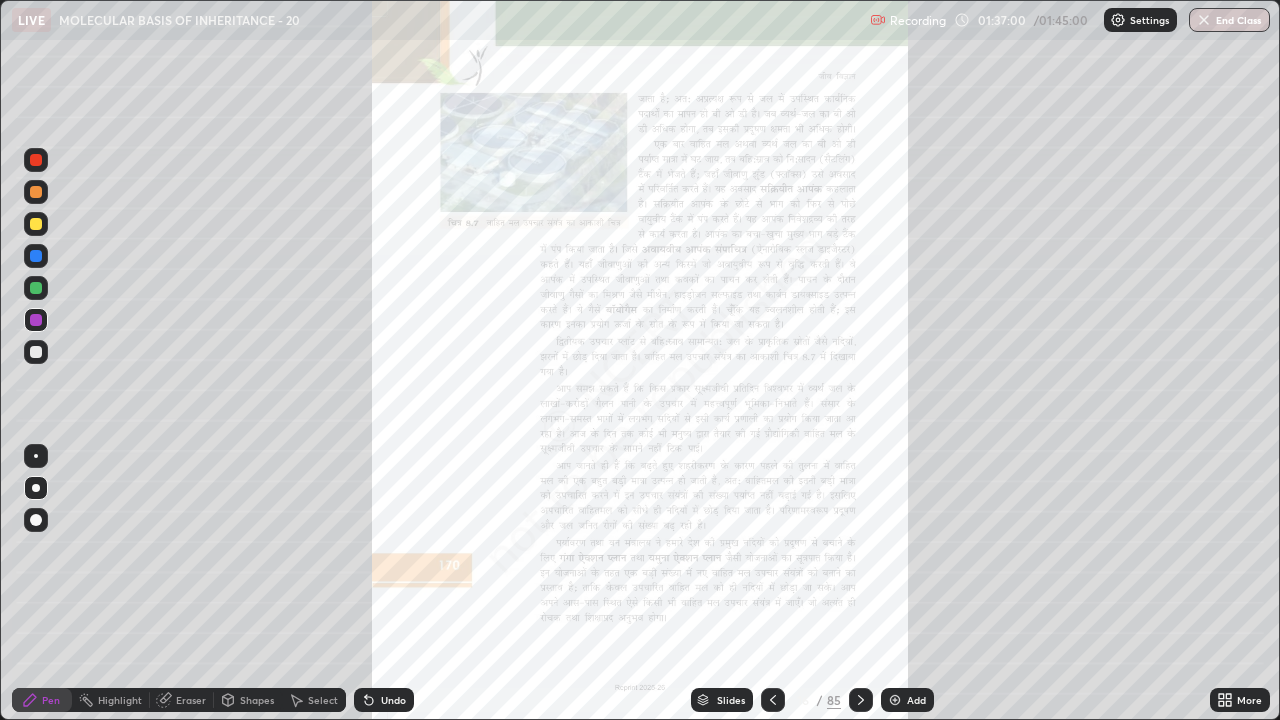 click 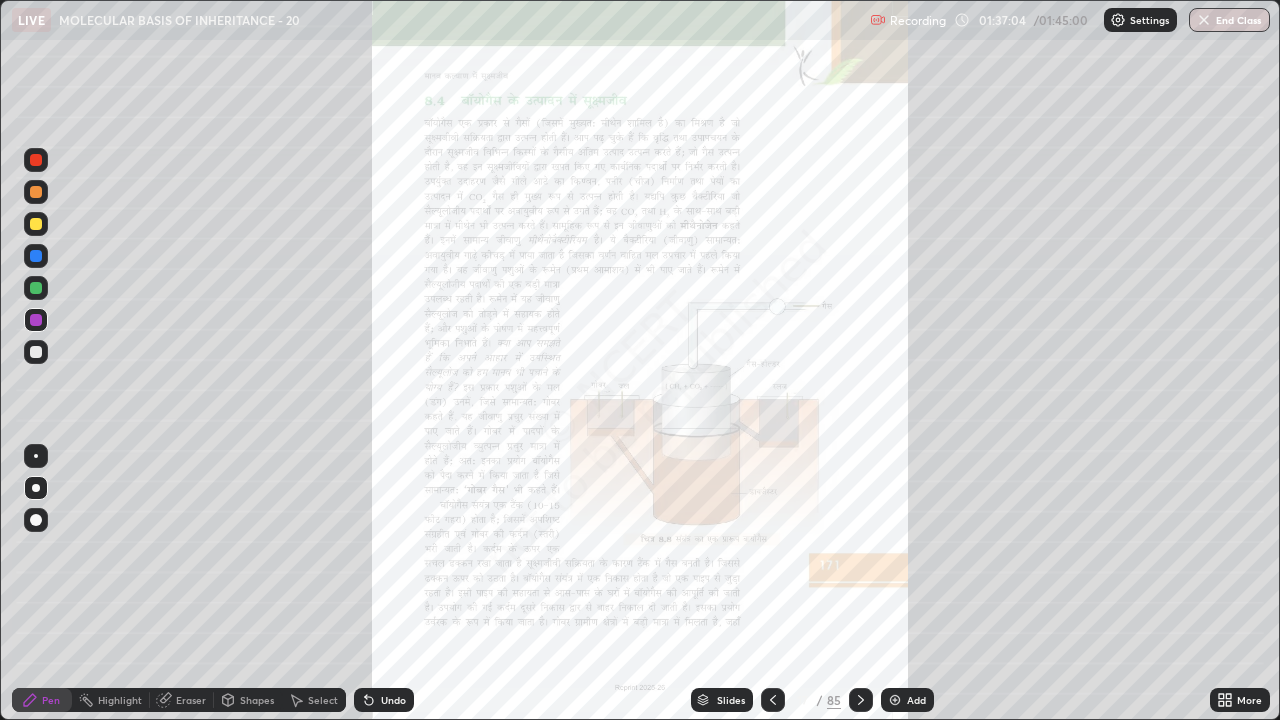 click 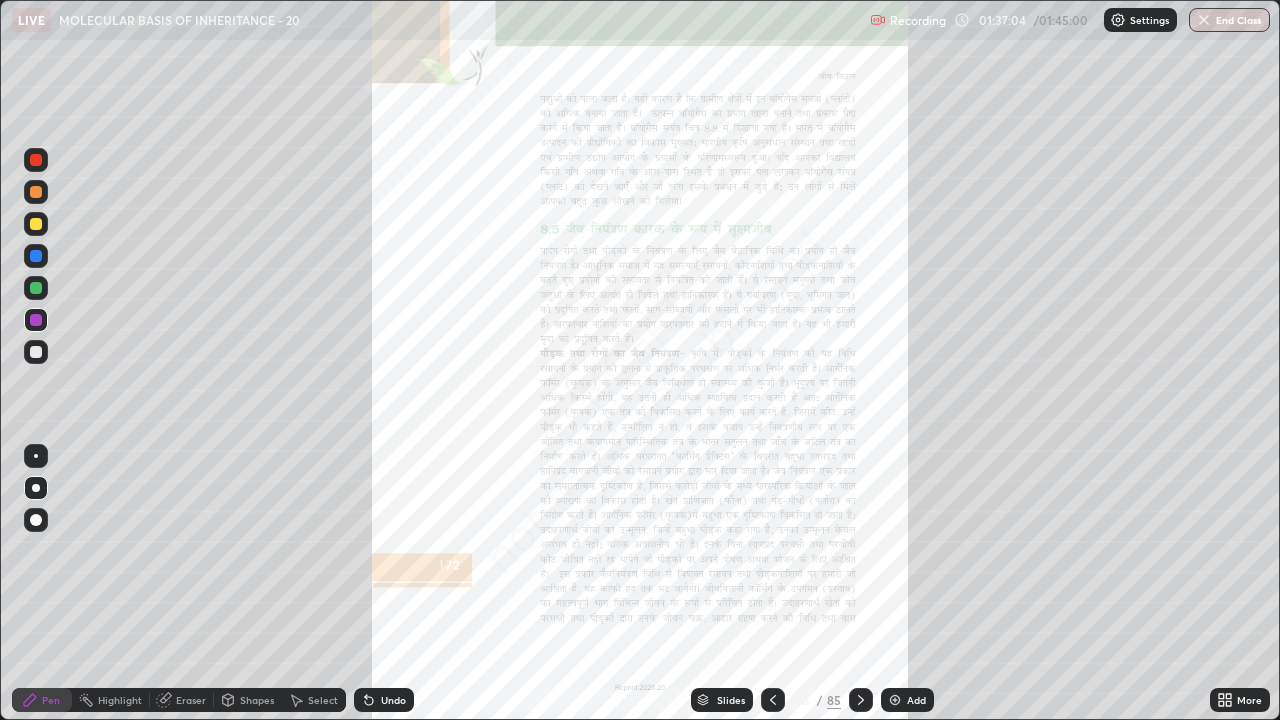 click 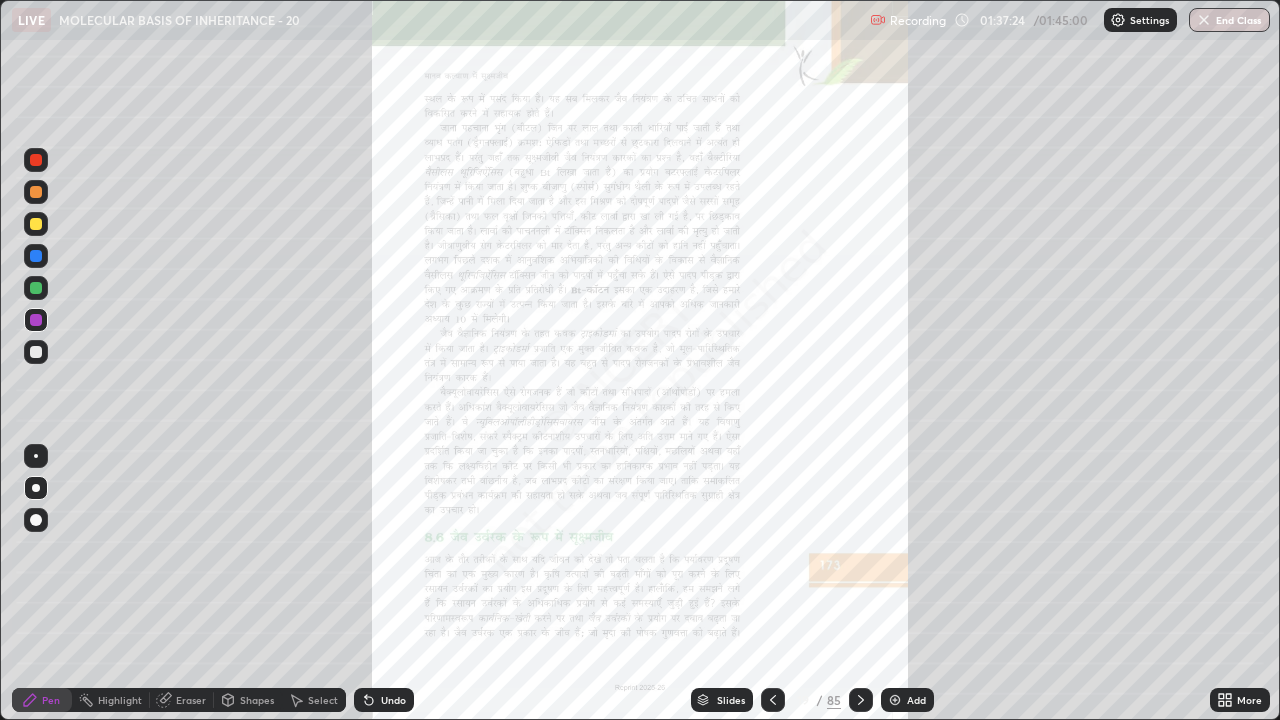 click on "End Class" at bounding box center (1229, 20) 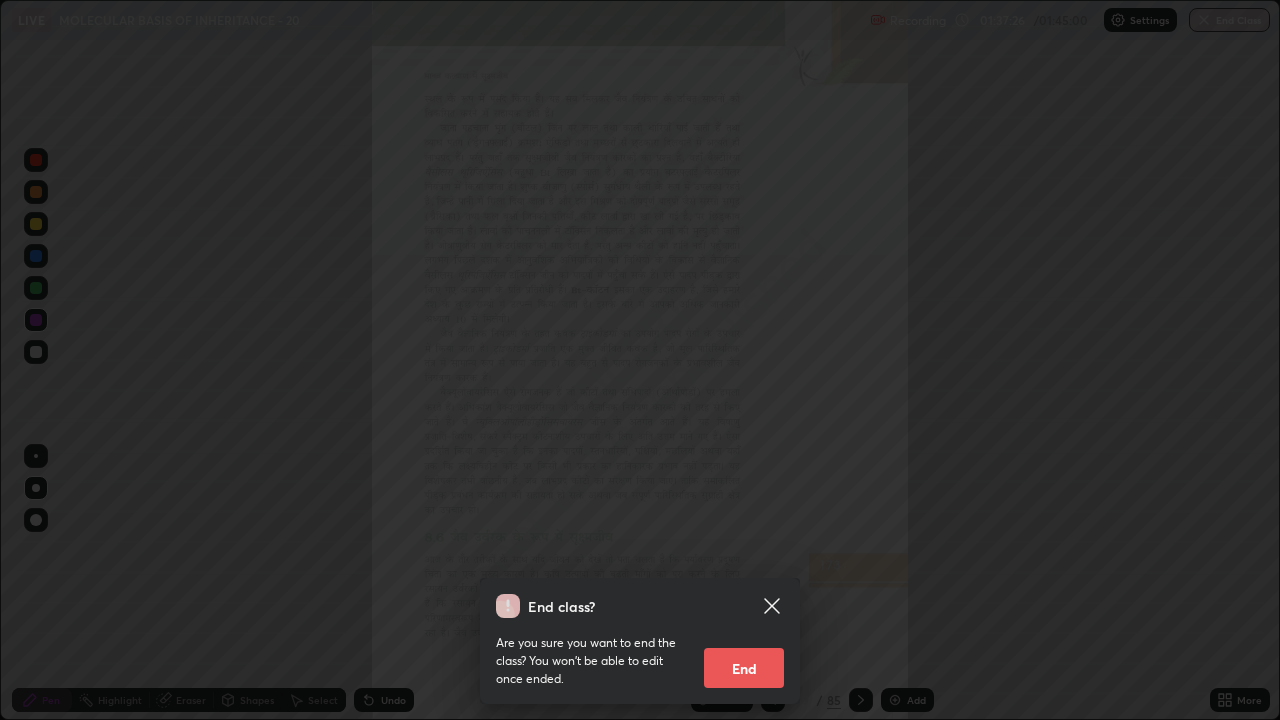 click on "End" at bounding box center [744, 668] 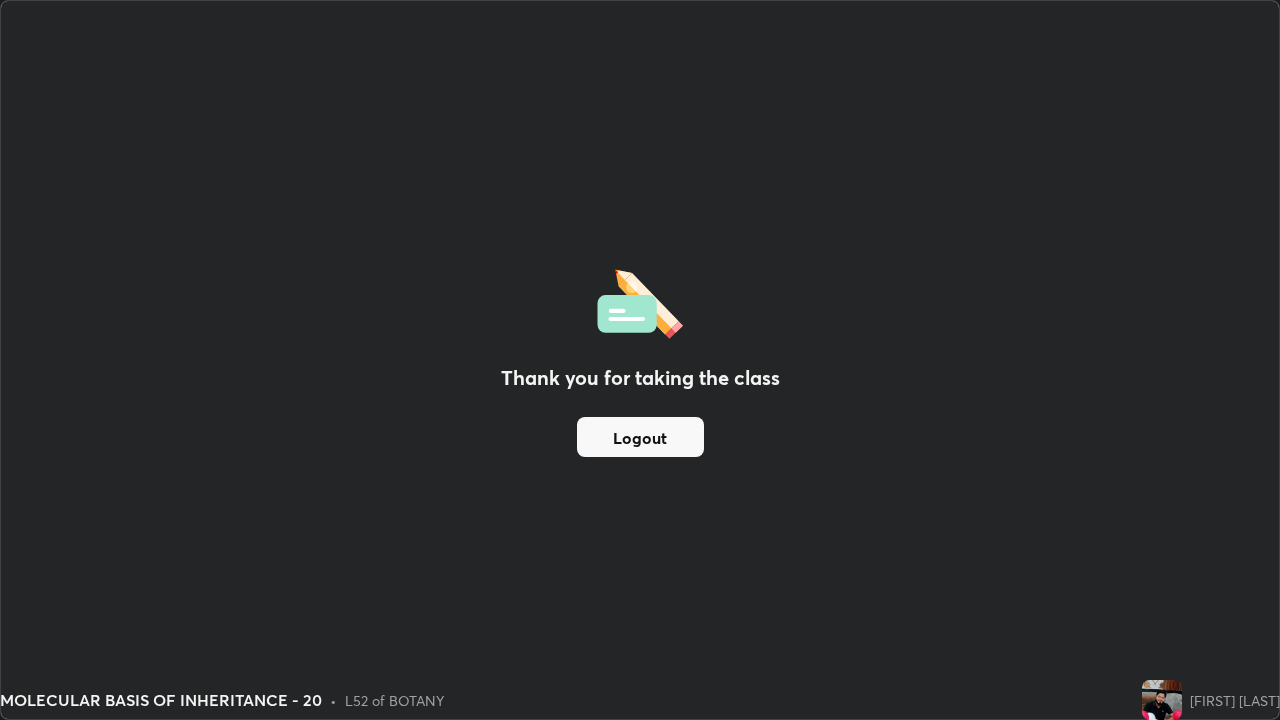 click on "Logout" at bounding box center [640, 437] 